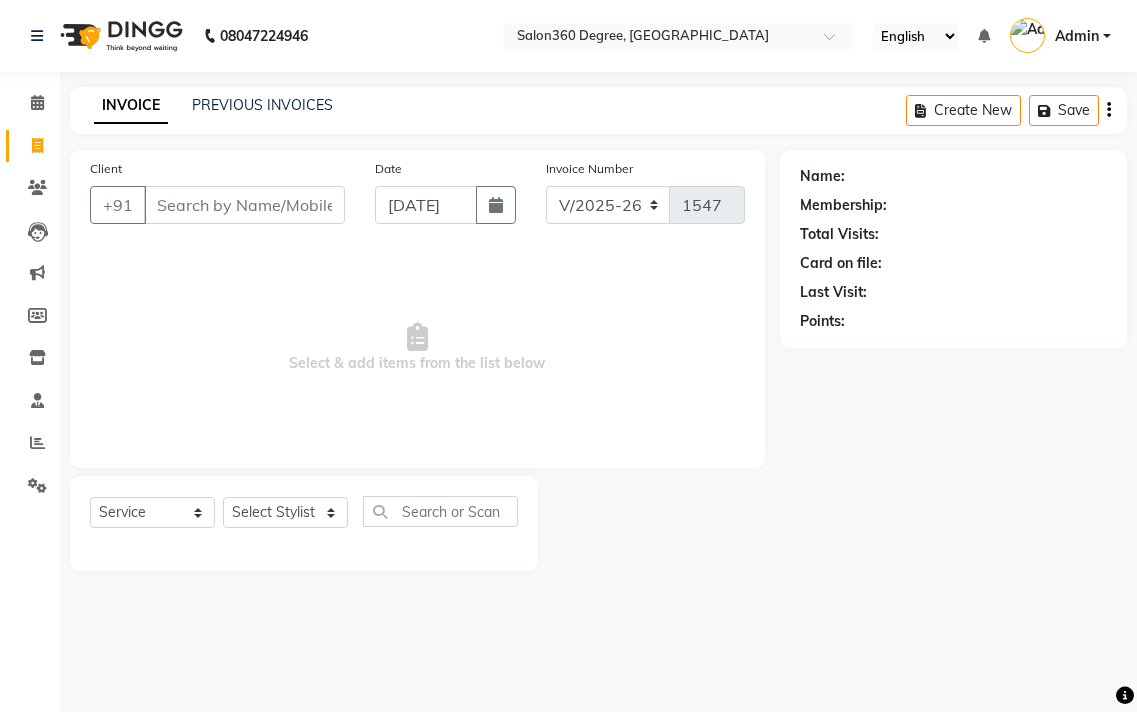 select on "5215" 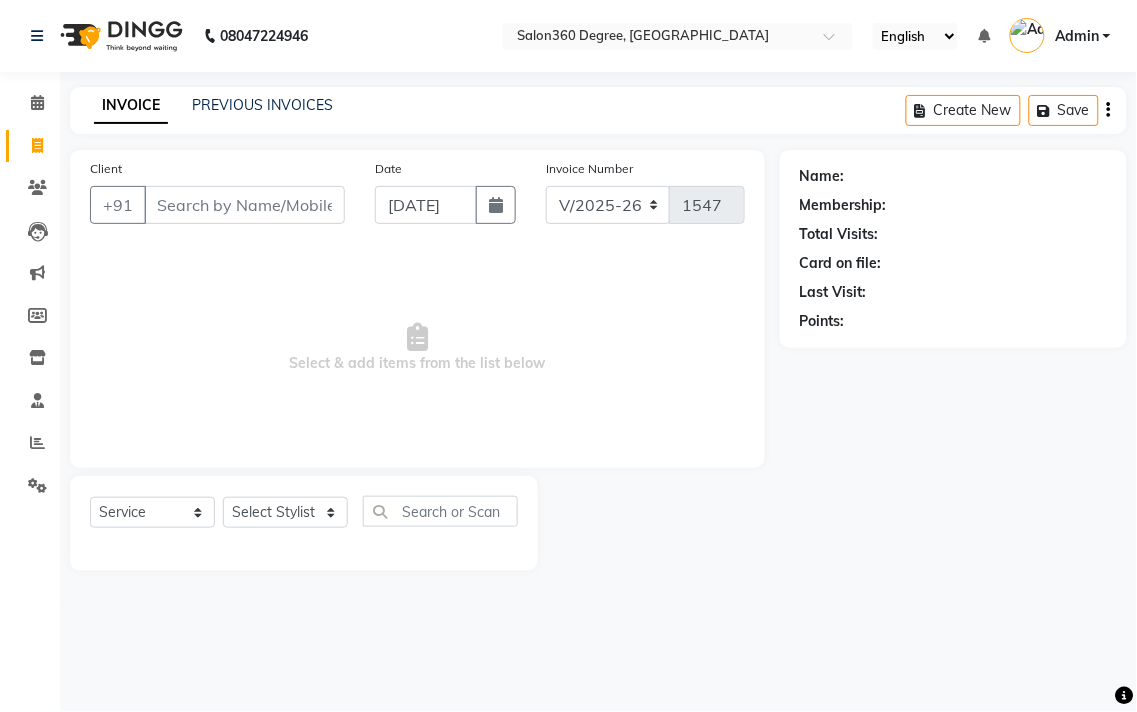 scroll, scrollTop: 0, scrollLeft: 0, axis: both 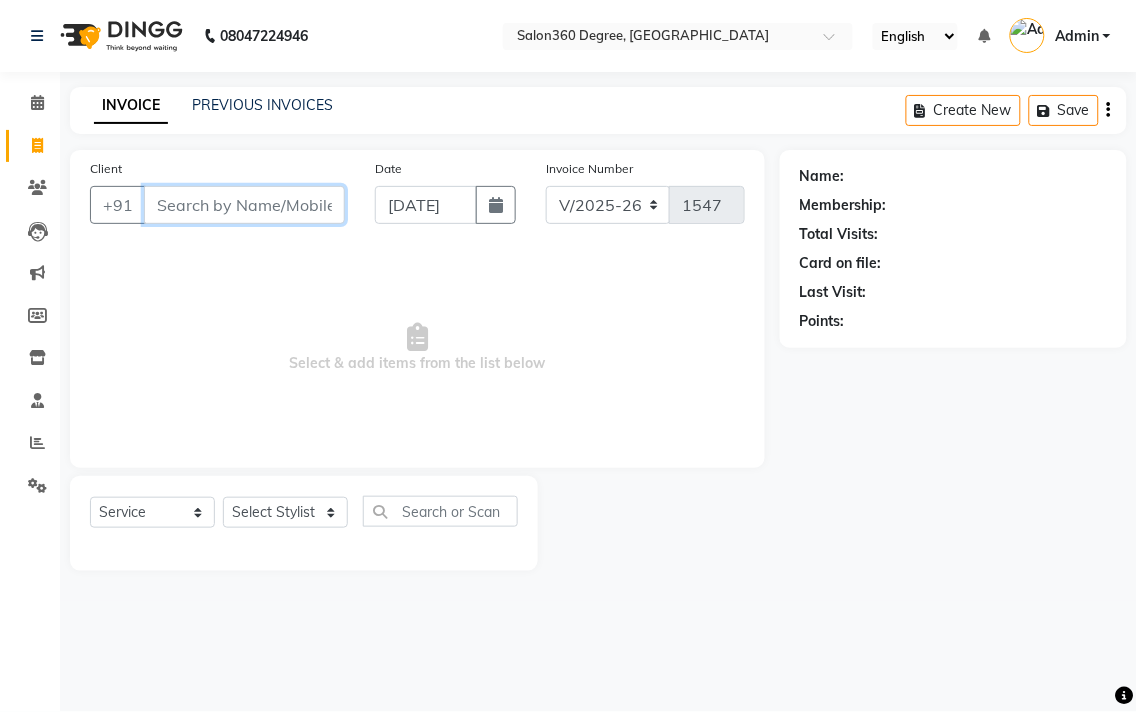 paste on "9370652003" 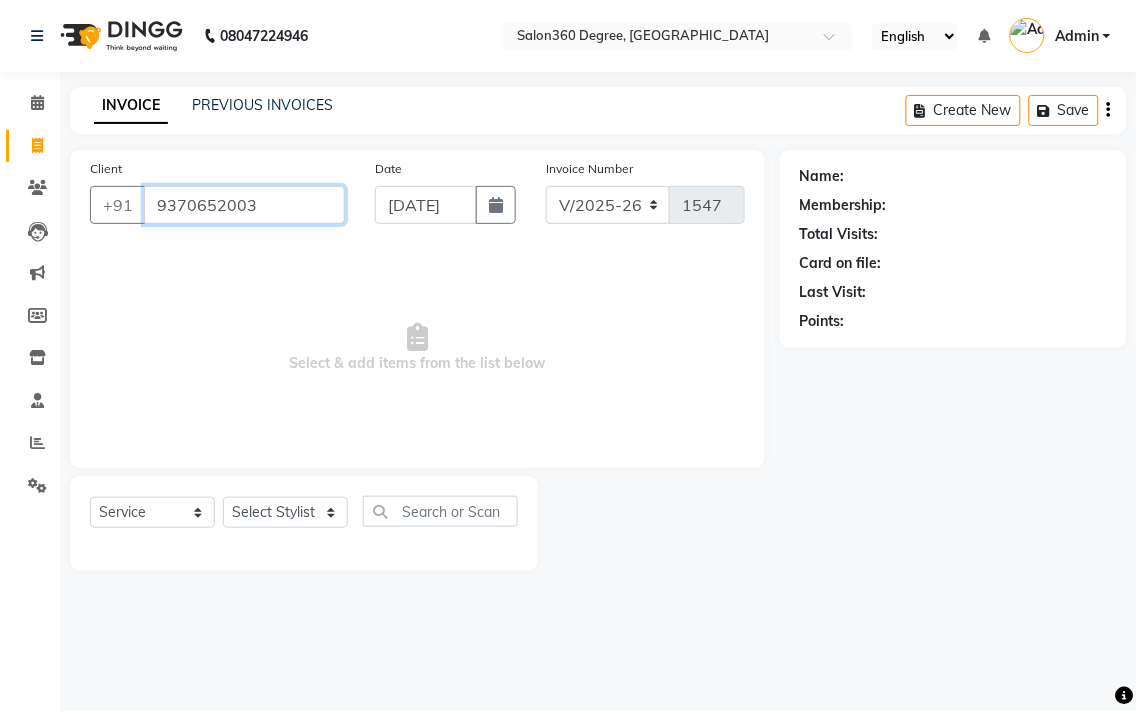 type on "9370652003" 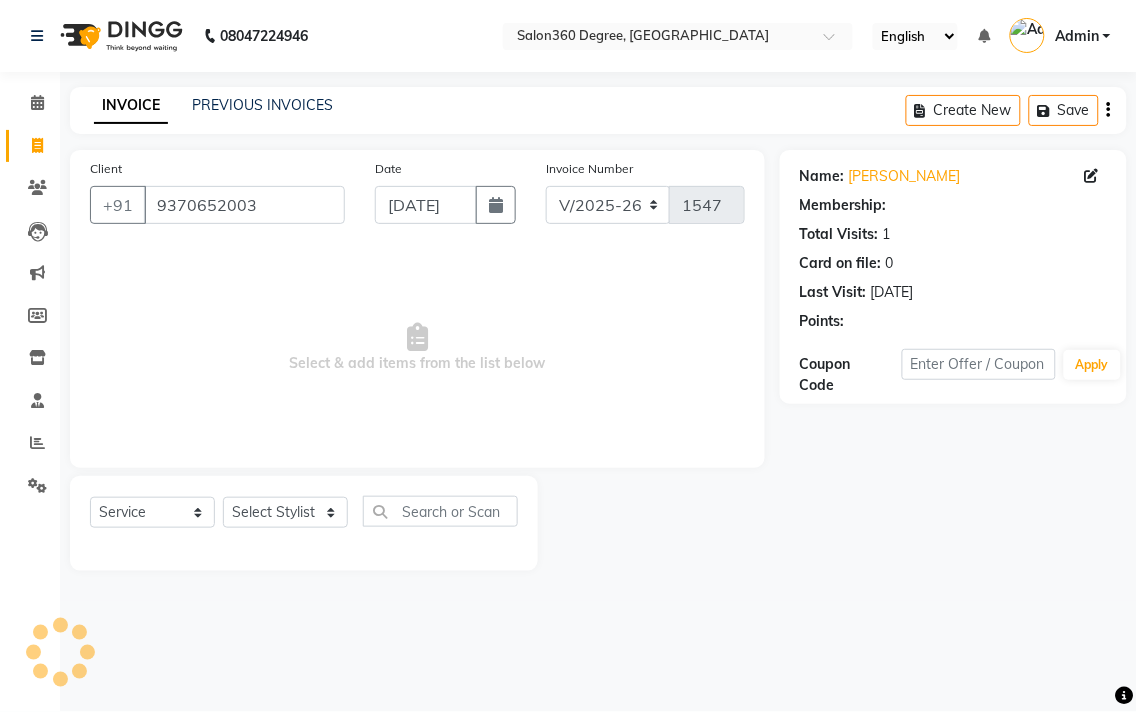 select on "1: Object" 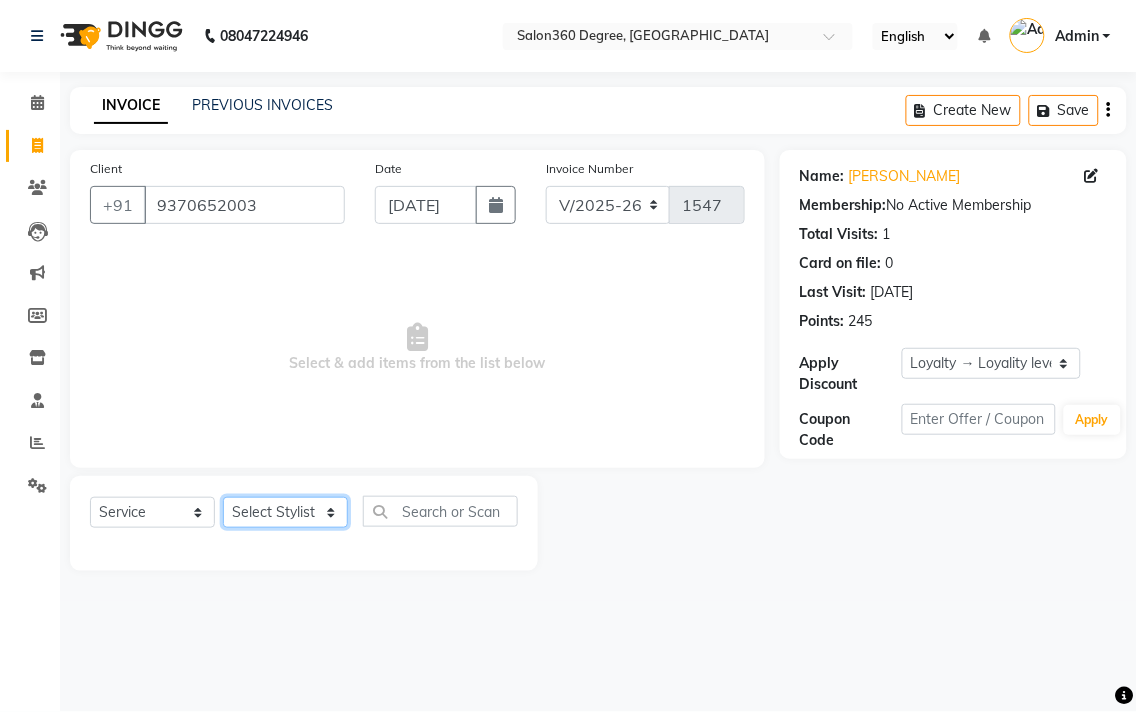 click on "Select Stylist [PERSON_NAME] [PERSON_NAME] dwarka [PERSON_NAME] khde [PERSON_NAME] [PERSON_NAME] pooja pansai [PERSON_NAME] [PERSON_NAME] savli [PERSON_NAME] [PERSON_NAME]" 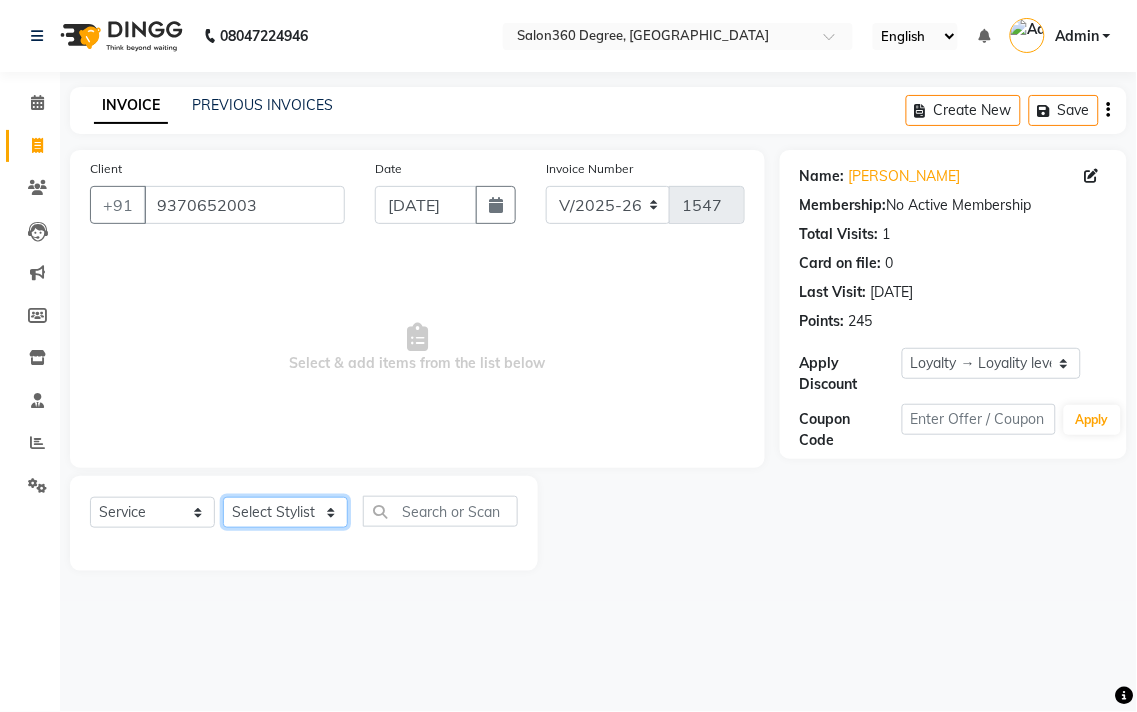 select on "37037" 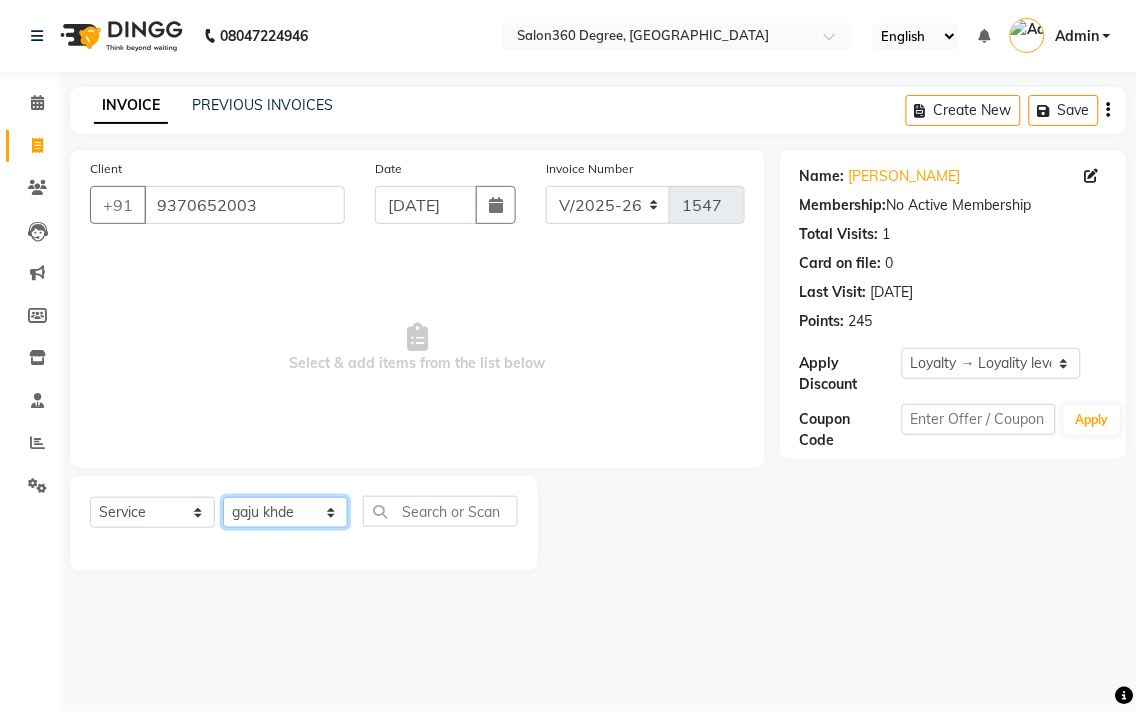 click on "Select Stylist [PERSON_NAME] [PERSON_NAME] dwarka [PERSON_NAME] khde [PERSON_NAME] [PERSON_NAME] pooja pansai [PERSON_NAME] [PERSON_NAME] savli [PERSON_NAME] [PERSON_NAME]" 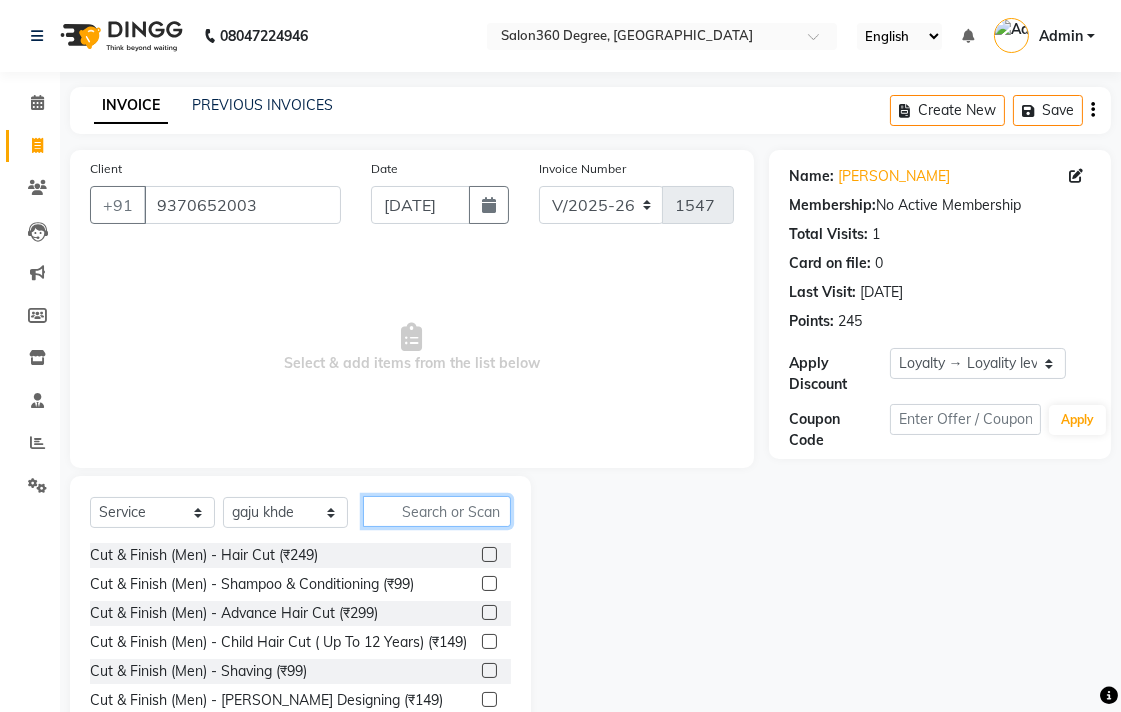 click 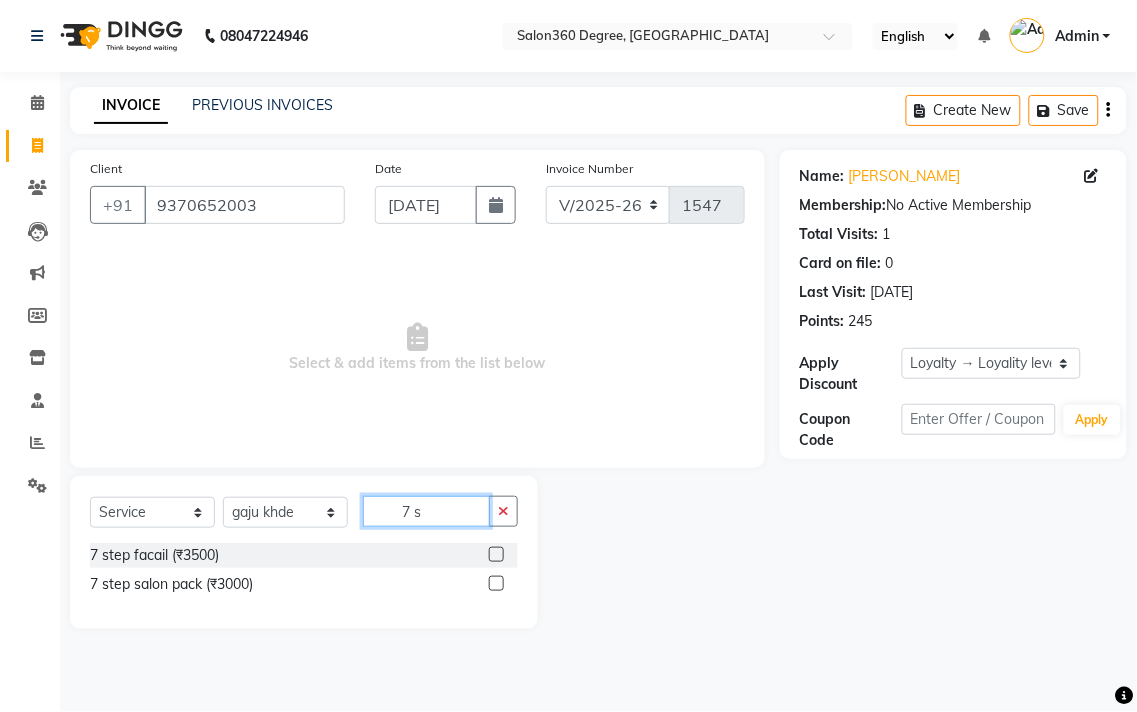 type on "7 s" 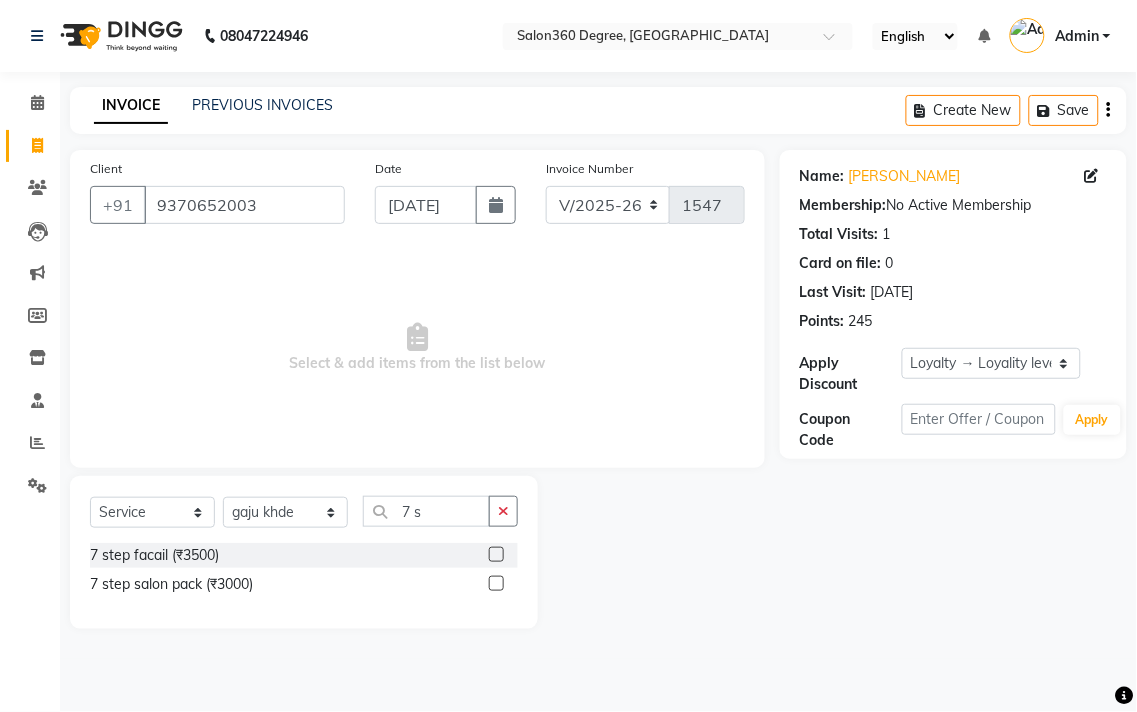 click 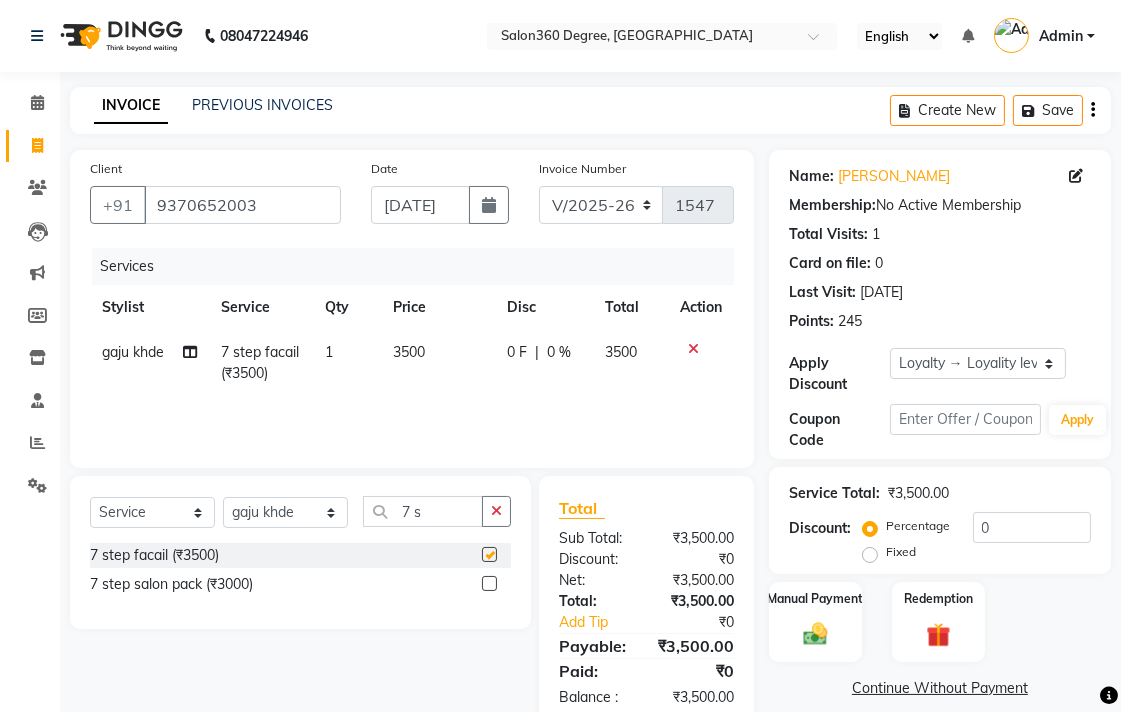 checkbox on "false" 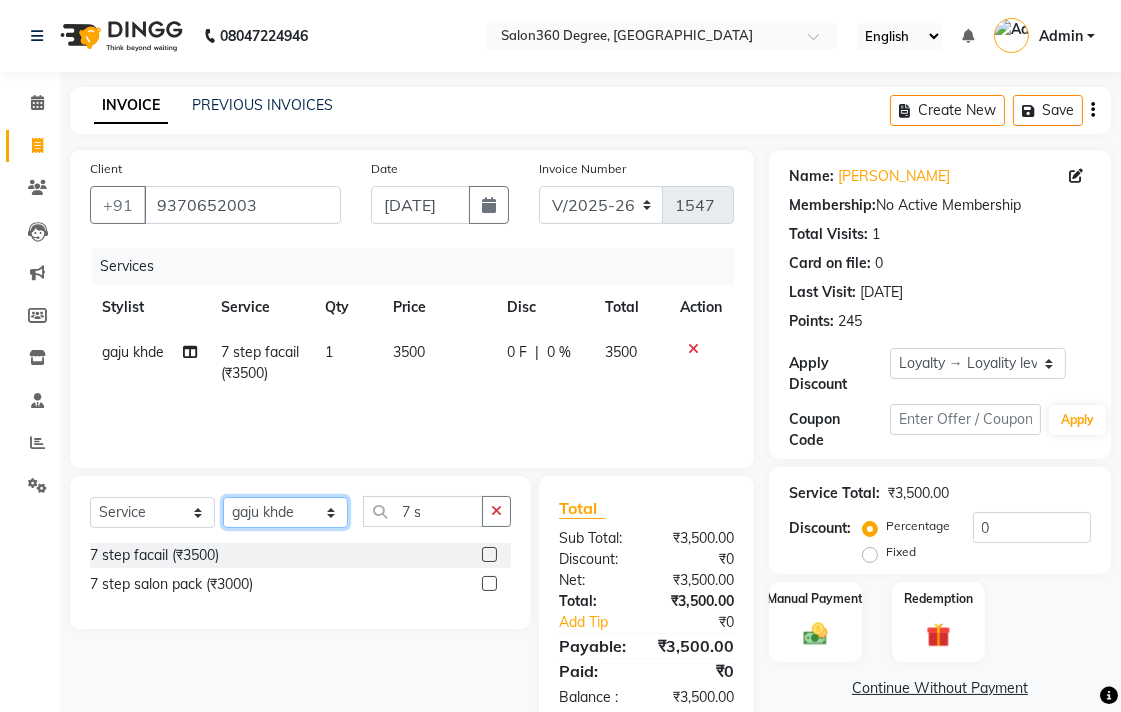 click on "Select Stylist [PERSON_NAME] [PERSON_NAME] dwarka [PERSON_NAME] khde [PERSON_NAME] [PERSON_NAME] pooja pansai [PERSON_NAME] [PERSON_NAME] savli [PERSON_NAME] [PERSON_NAME]" 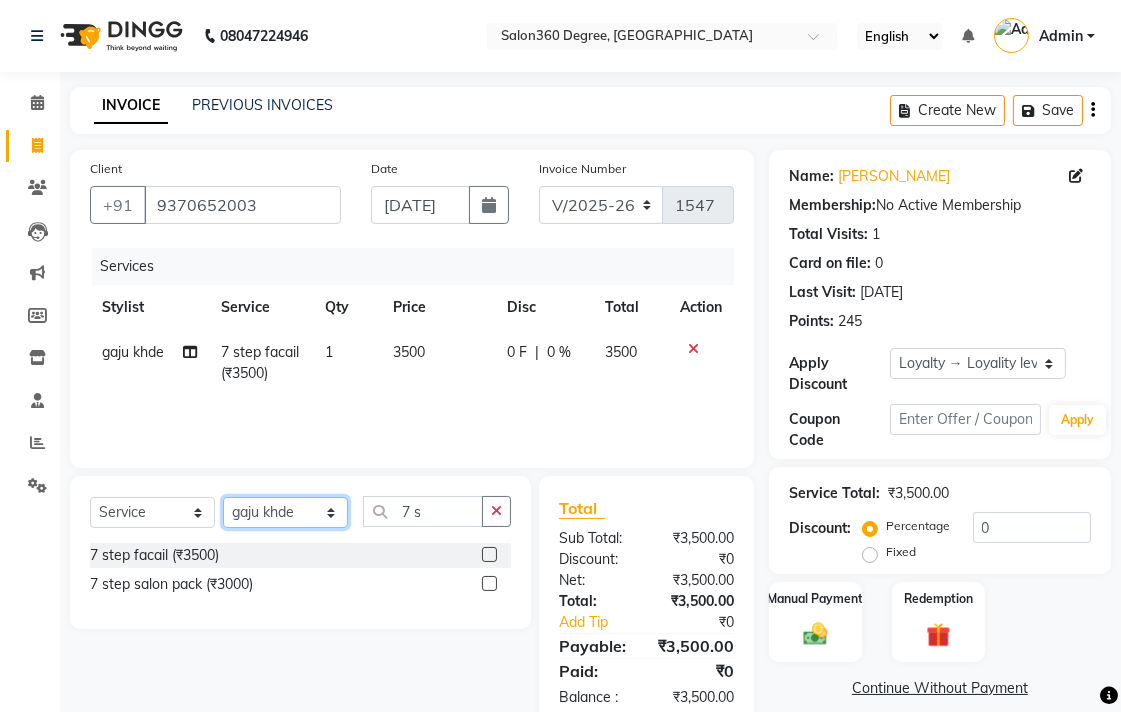 select on "33524" 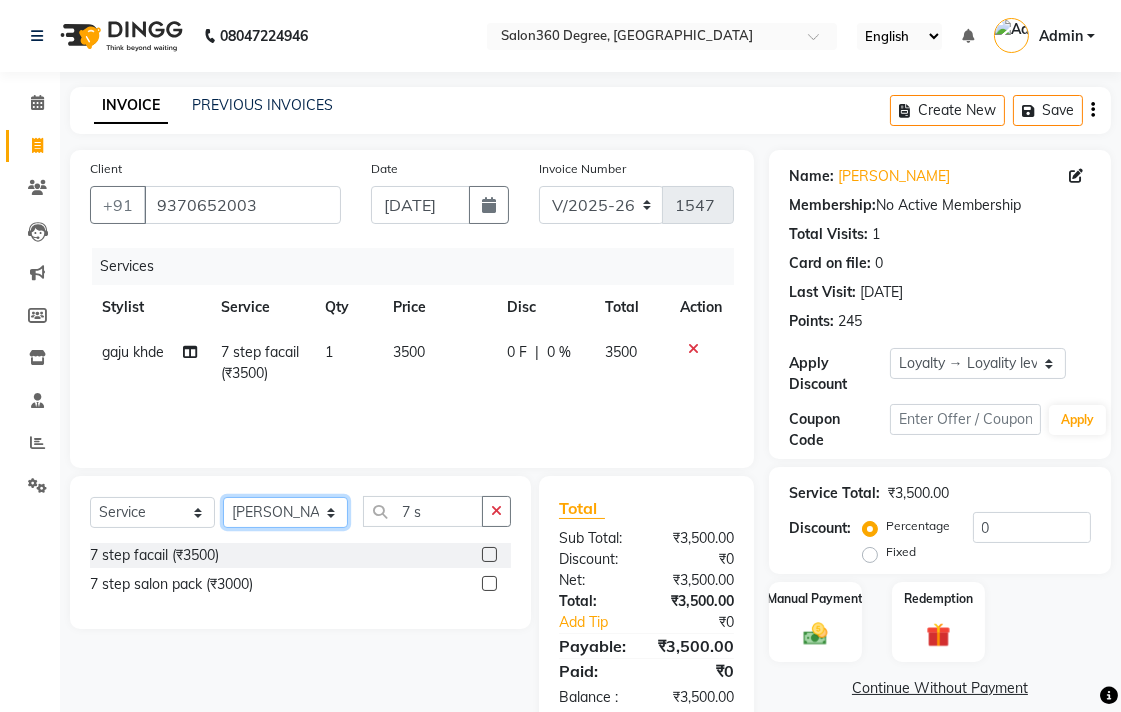 click on "Select Stylist [PERSON_NAME] [PERSON_NAME] dwarka [PERSON_NAME] khde [PERSON_NAME] [PERSON_NAME] pooja pansai [PERSON_NAME] [PERSON_NAME] savli [PERSON_NAME] [PERSON_NAME]" 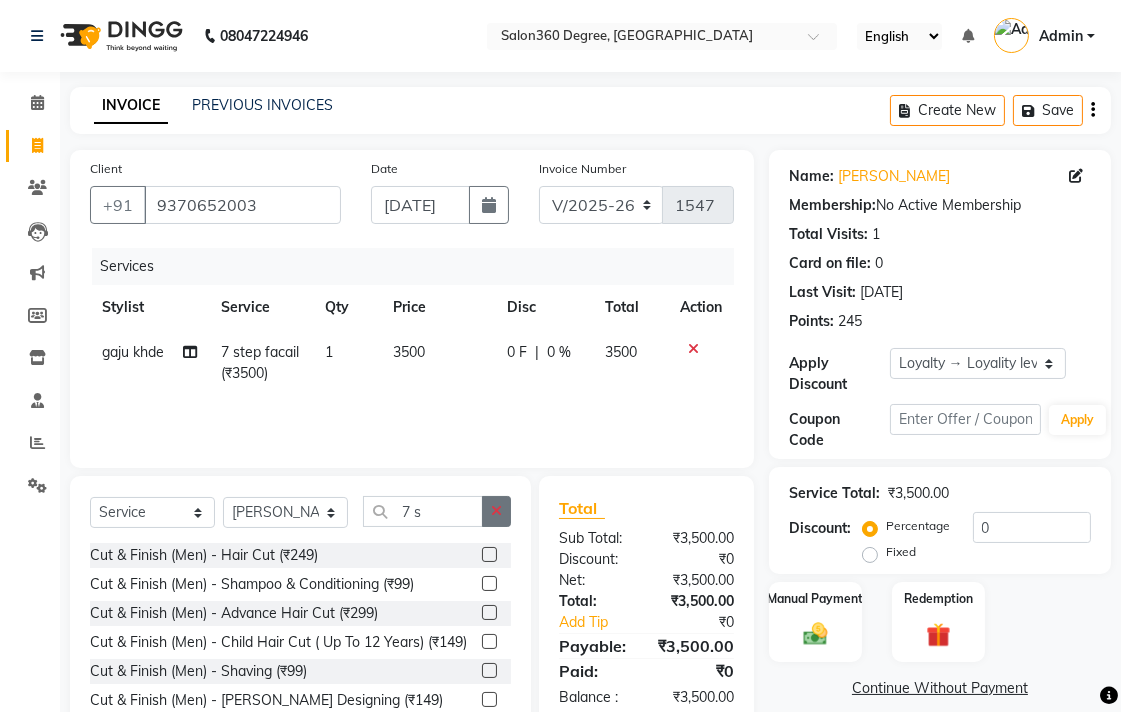 click 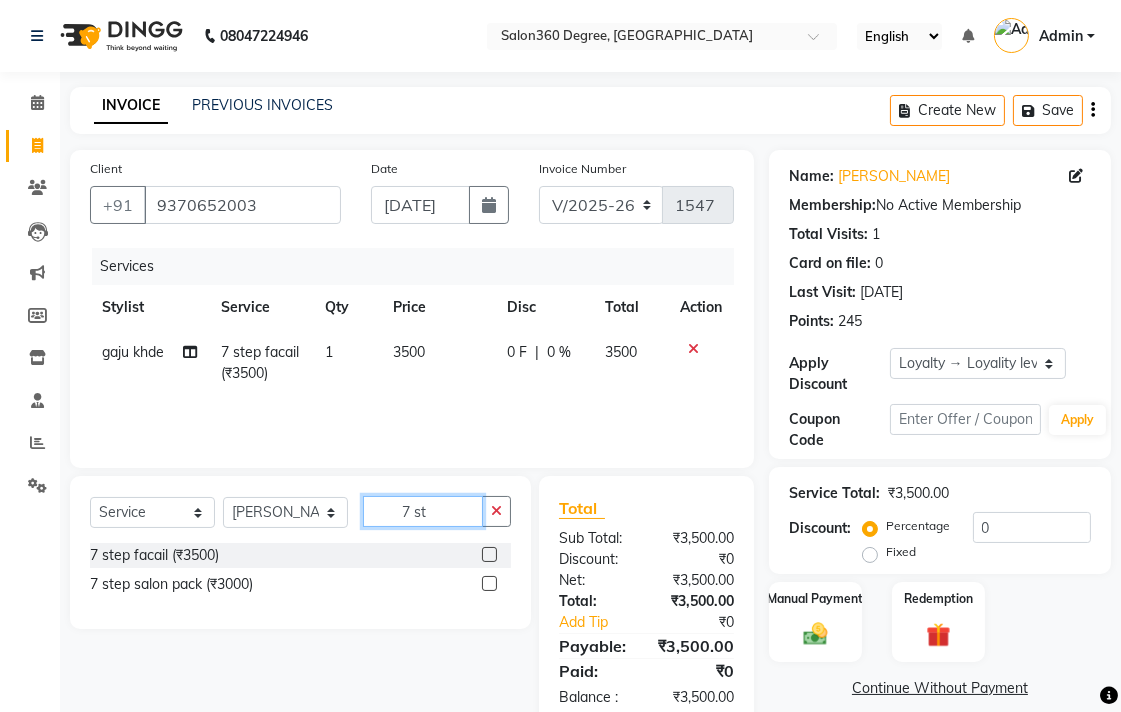type on "7 st" 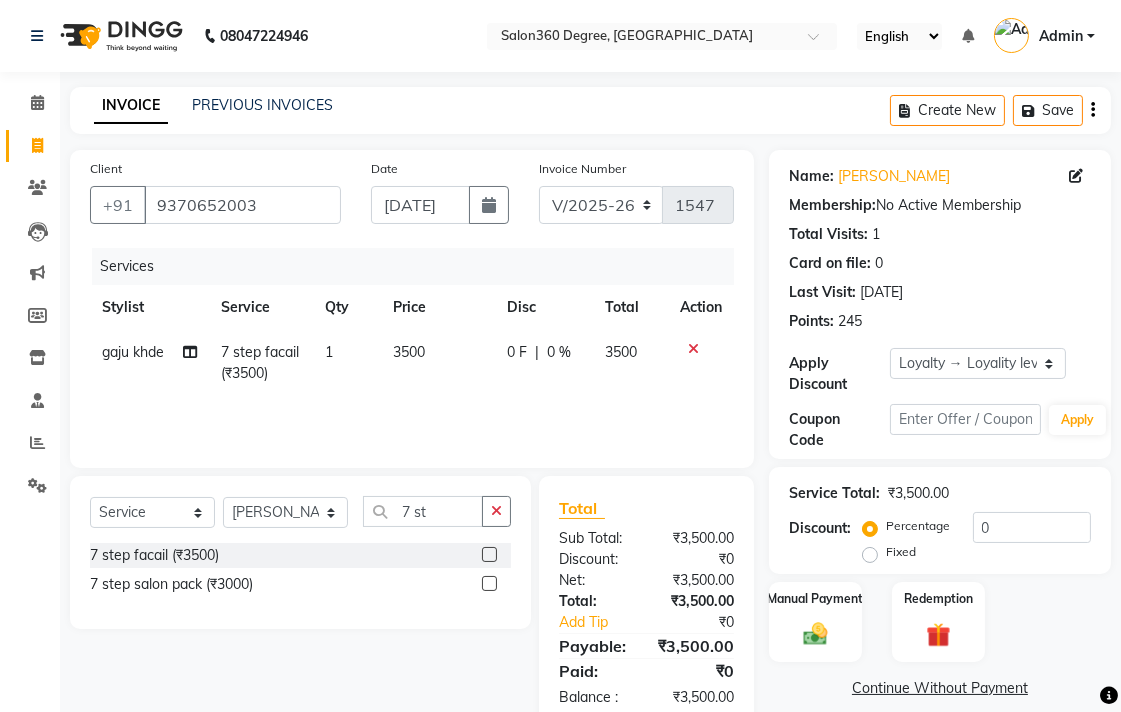 click 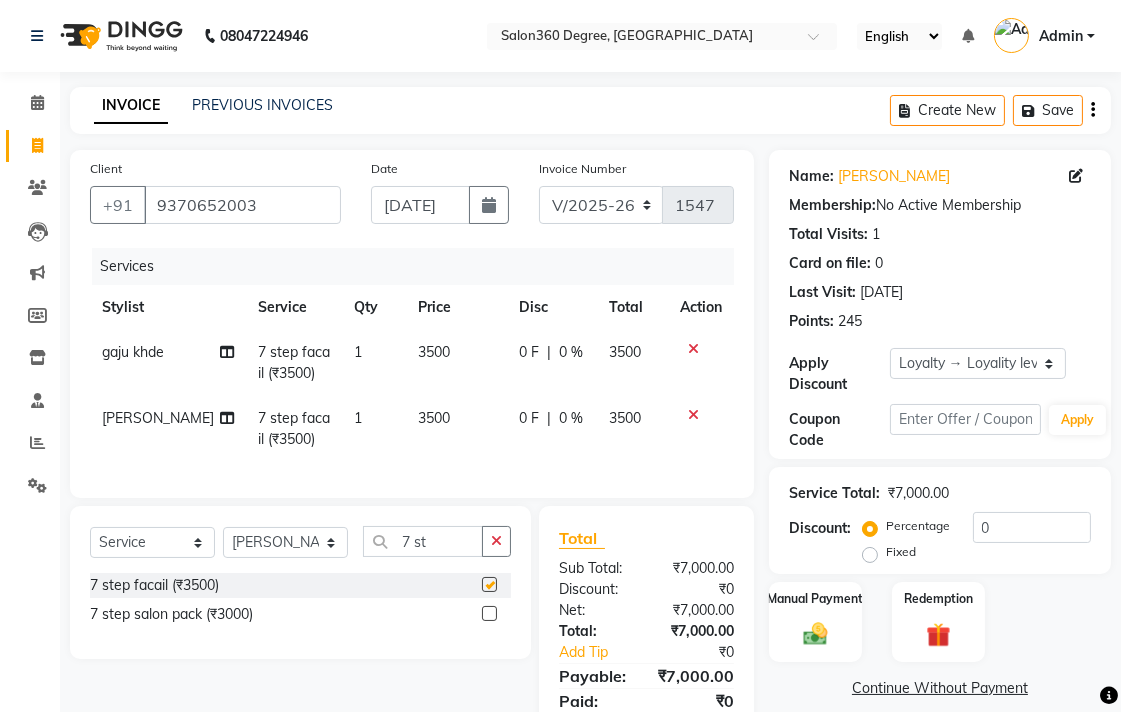 checkbox on "false" 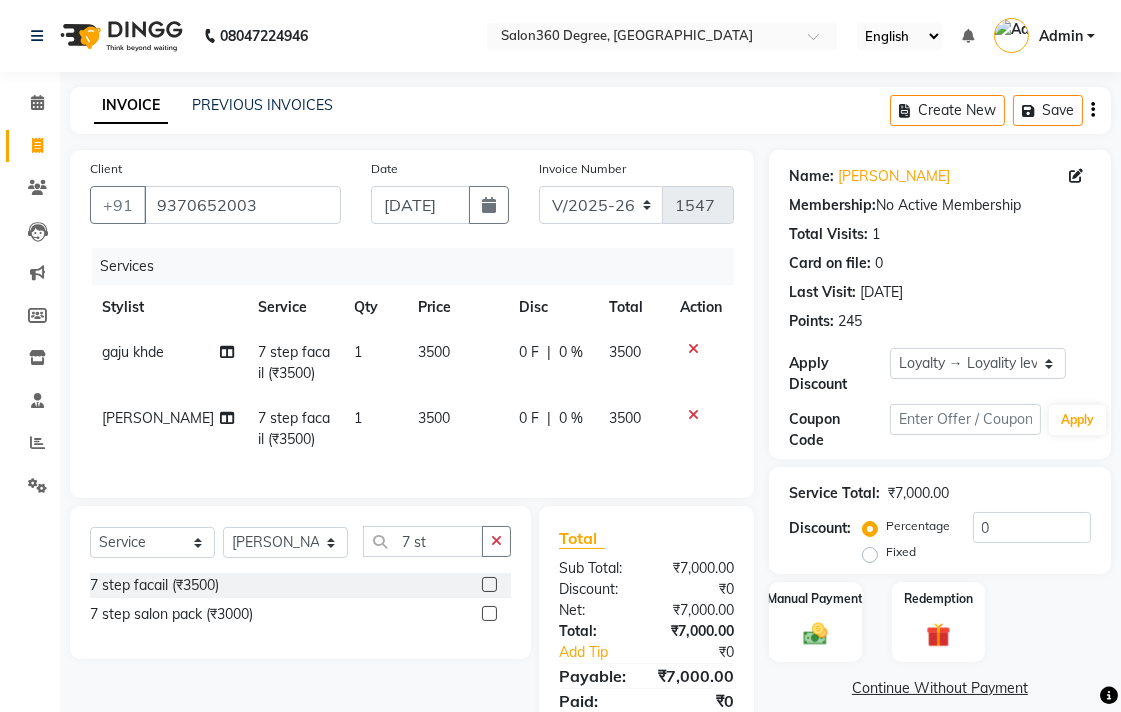 drag, startPoint x: 443, startPoint y: 377, endPoint x: 468, endPoint y: 363, distance: 28.653097 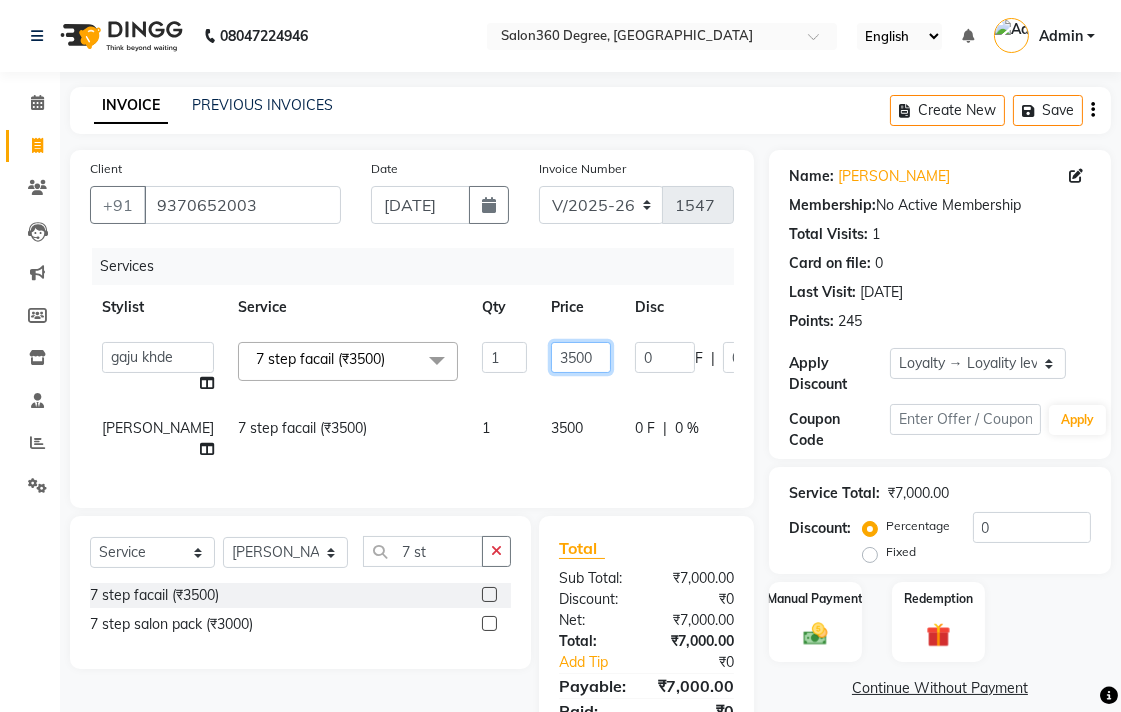 click on "3500" 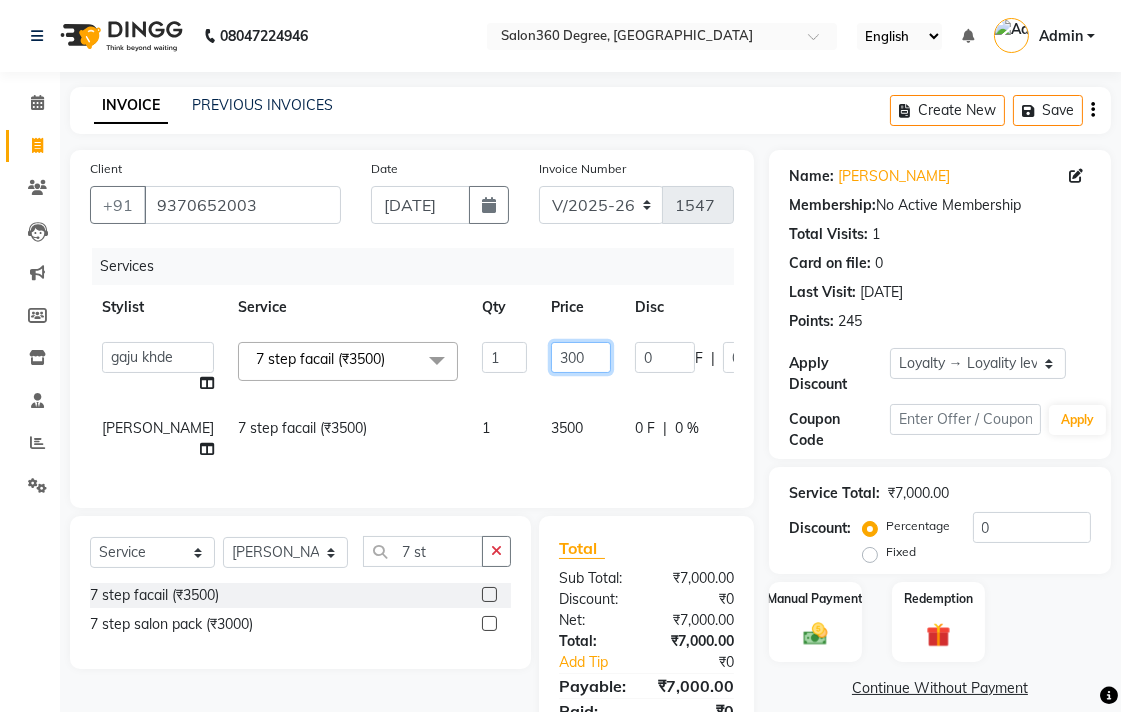 type on "3000" 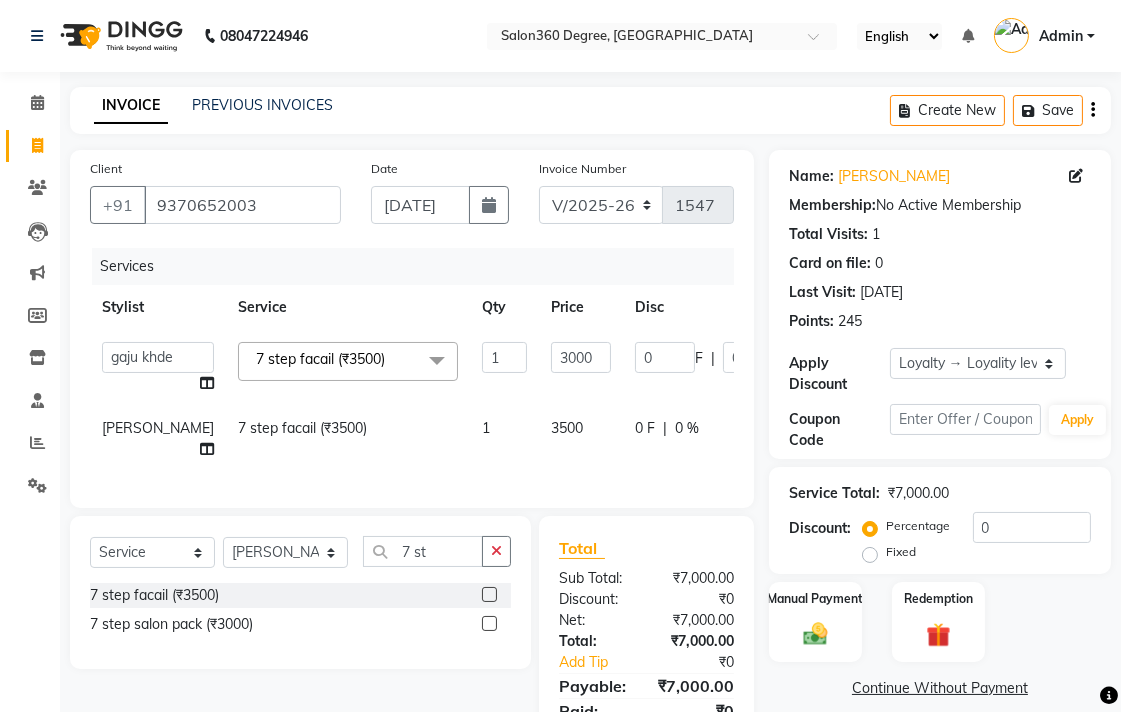 click on "[PERSON_NAME] 7 step facail (₹3500) 1 3500 0 F | 0 % 3500" 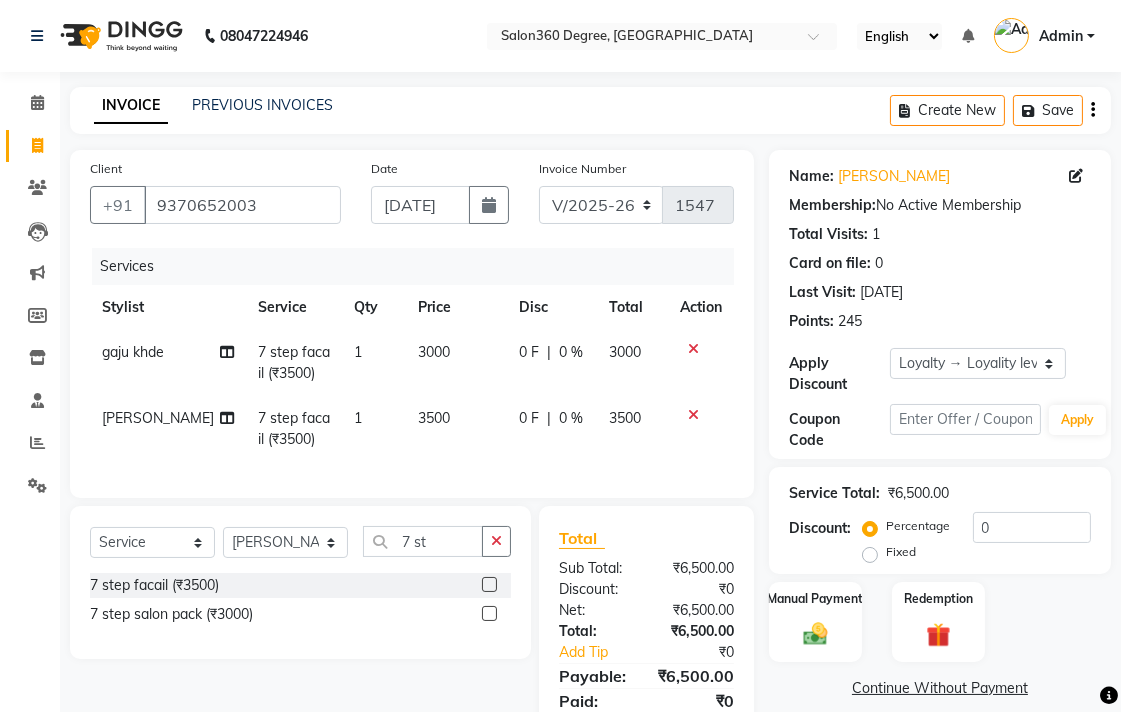 drag, startPoint x: 467, startPoint y: 445, endPoint x: 505, endPoint y: 427, distance: 42.047592 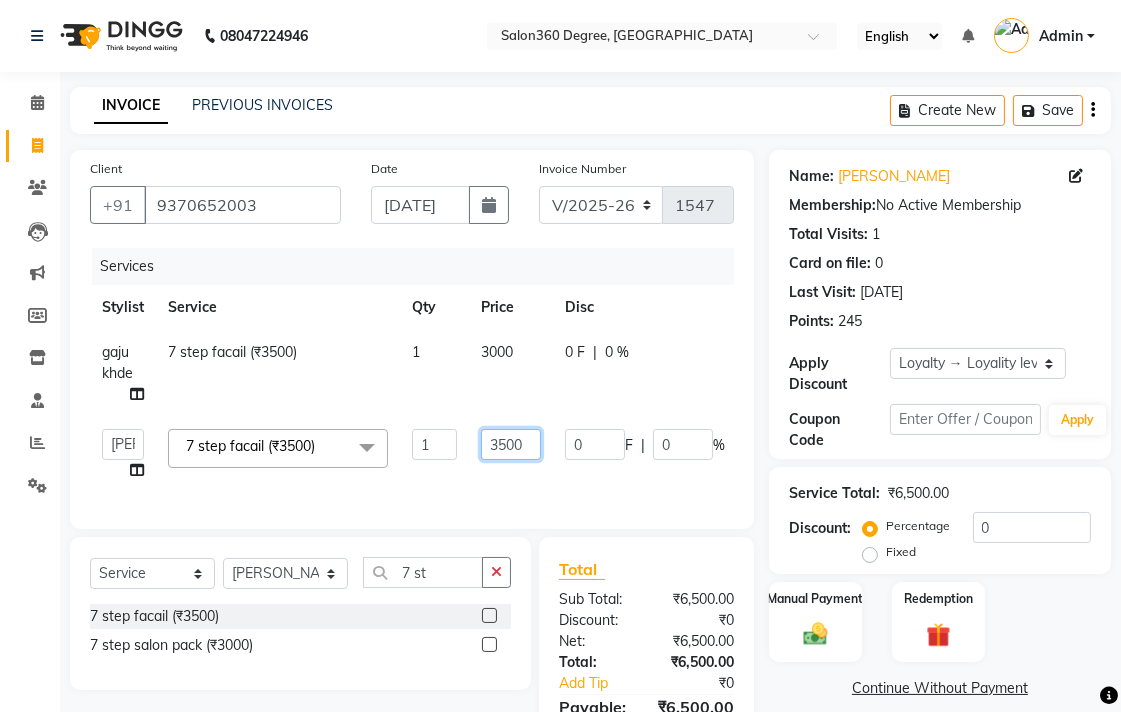 click on "3500" 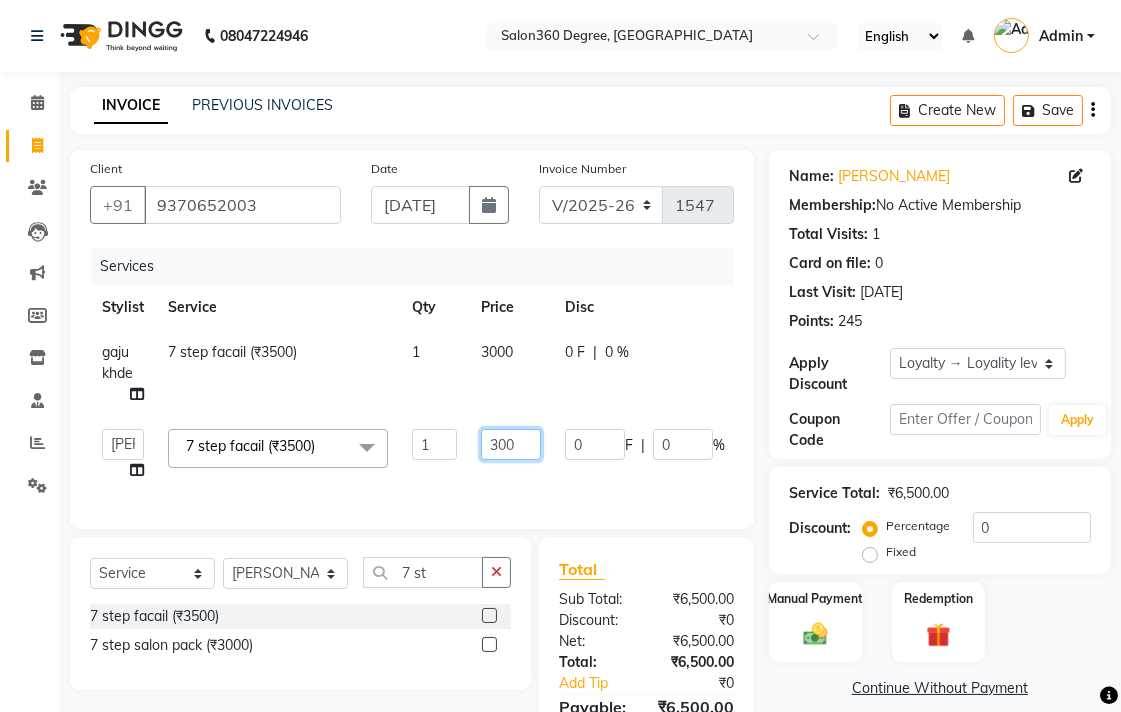 type on "3000" 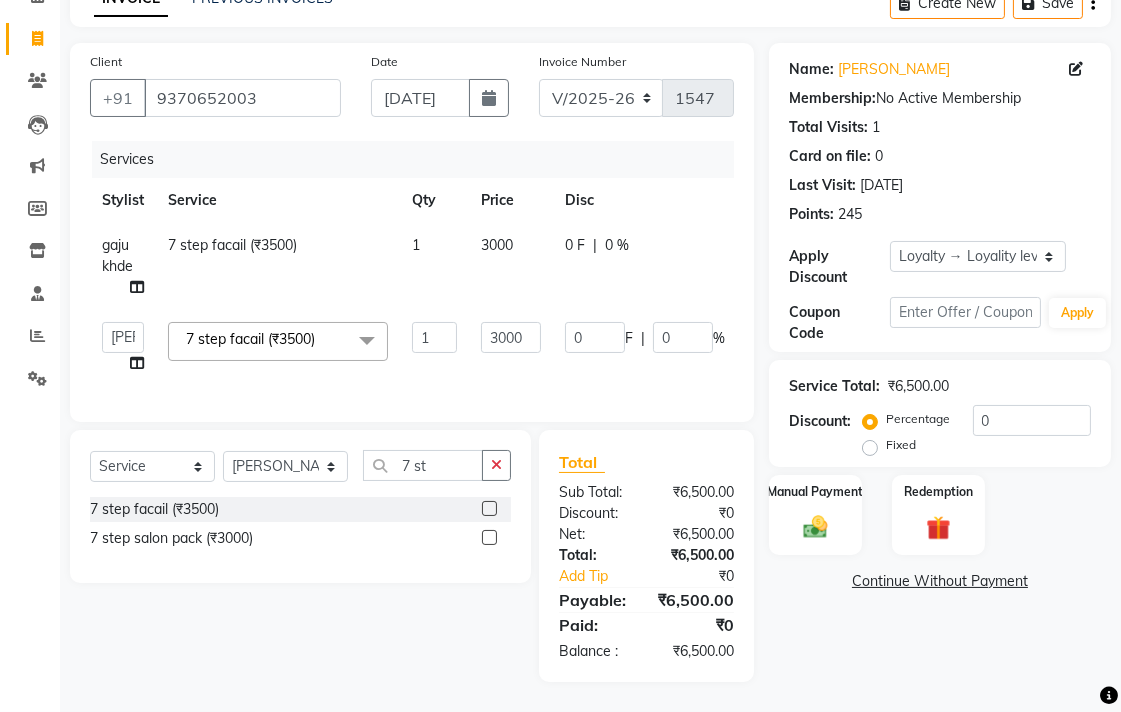 click on "Name: [PERSON_NAME]  Membership:  No Active Membership  Total Visits:  1 Card on file:  0 Last Visit:   [DATE] Points:   245  Apply Discount Select  Loyalty → Loyality level 1  Coupon Code Apply Service Total:  ₹6,500.00  Discount:  Percentage   Fixed  0 Manual Payment Redemption  Continue Without Payment" 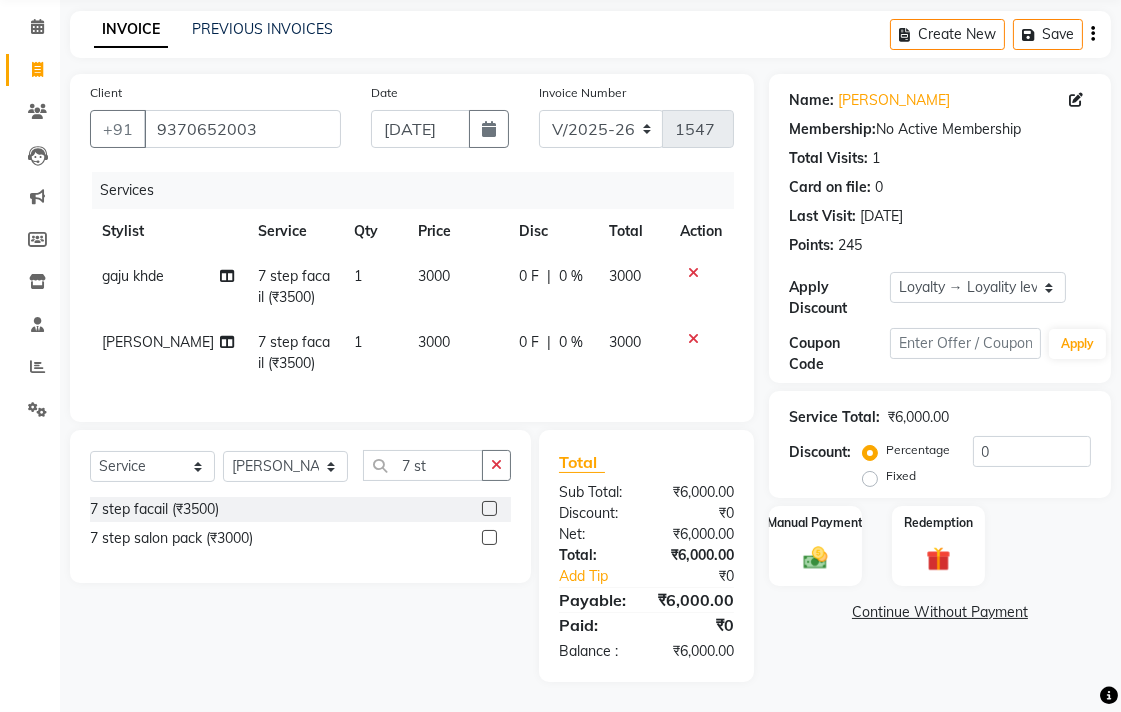 click on "Select  Service  Product  Membership  Package Voucher Prepaid Gift Card  Select Stylist [PERSON_NAME] [PERSON_NAME] dwarka [PERSON_NAME] khde [PERSON_NAME] [PERSON_NAME] pooja pansai [PERSON_NAME] [PERSON_NAME] savli [PERSON_NAME] [PERSON_NAME] 7 st 7 step facail (₹3500)  7 step salon pack (₹3000)" 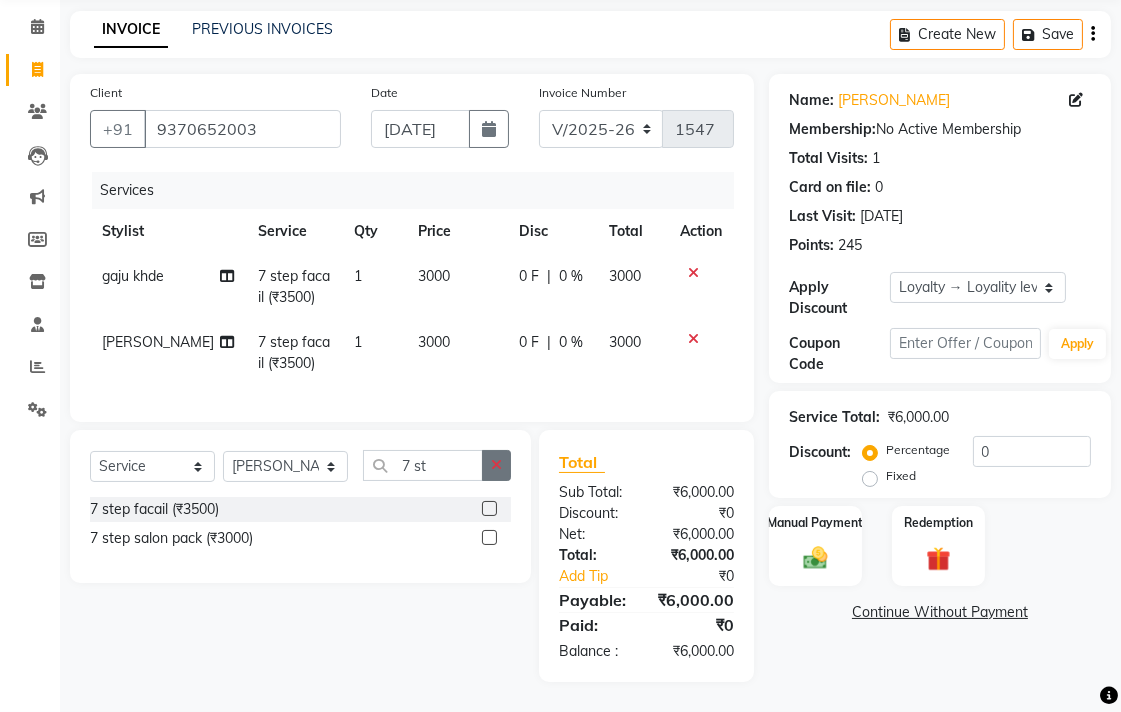 click 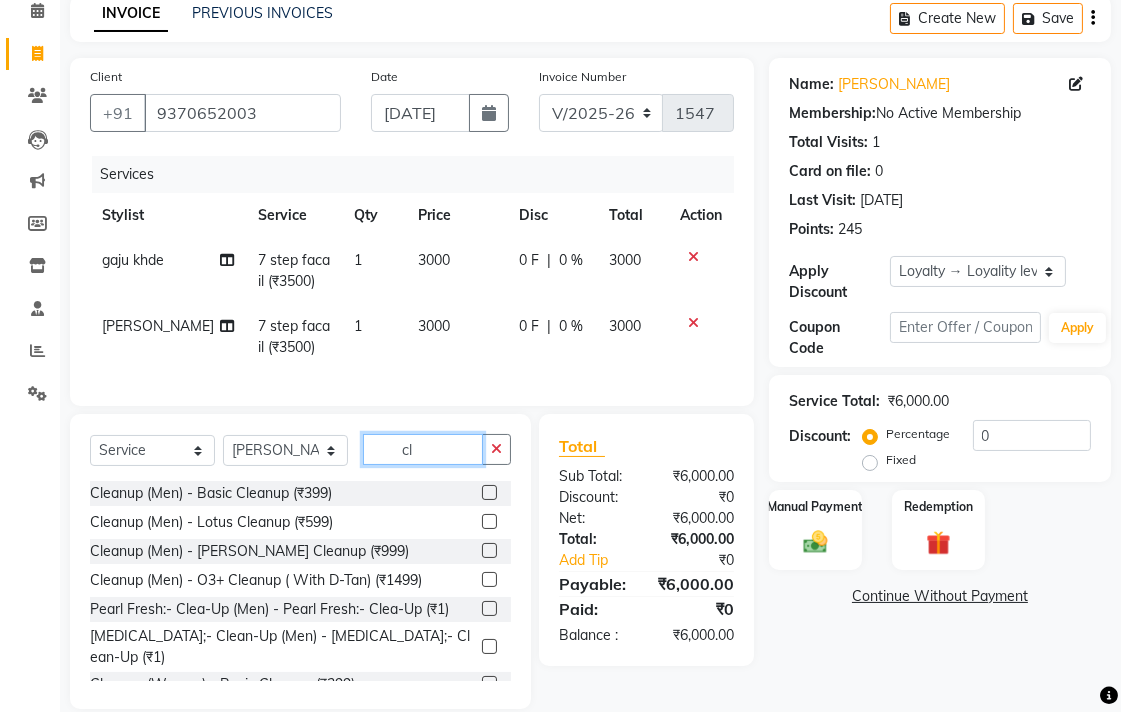 type on "c" 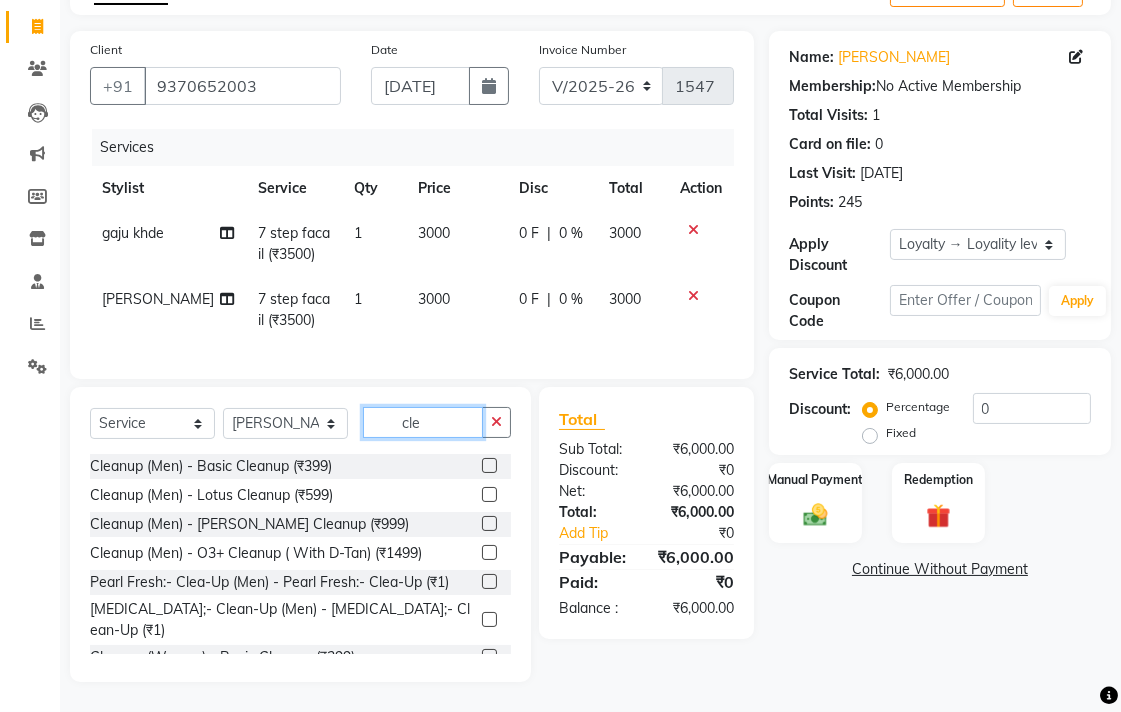 scroll, scrollTop: 135, scrollLeft: 0, axis: vertical 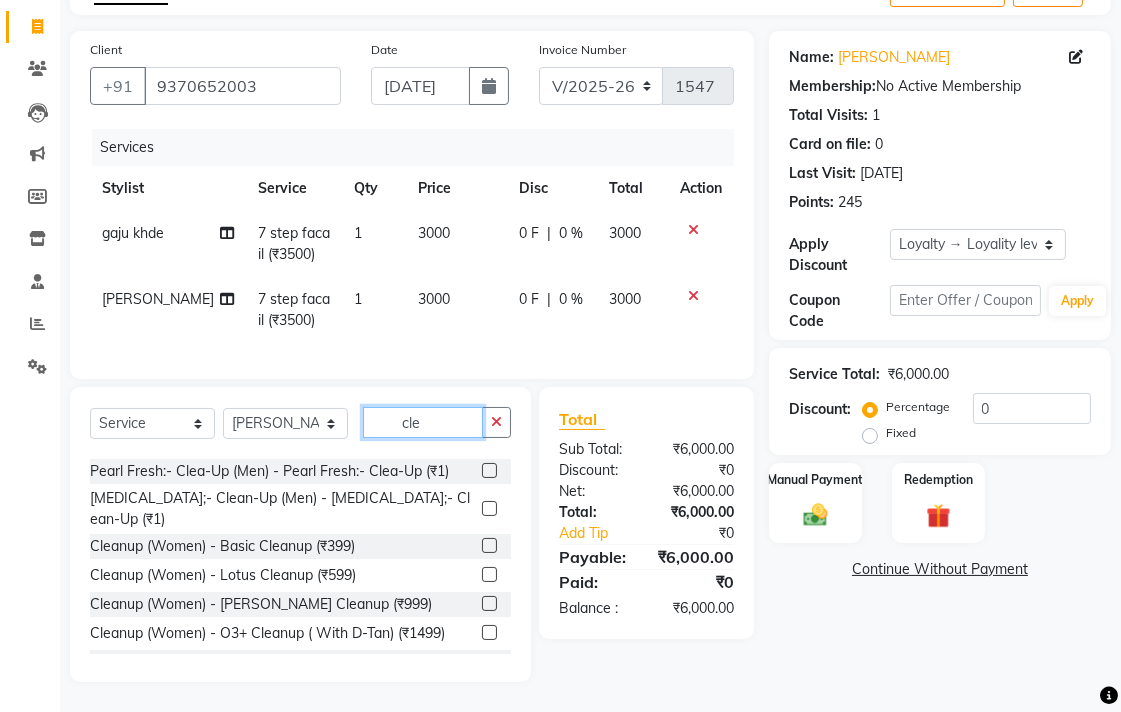 type on "cle" 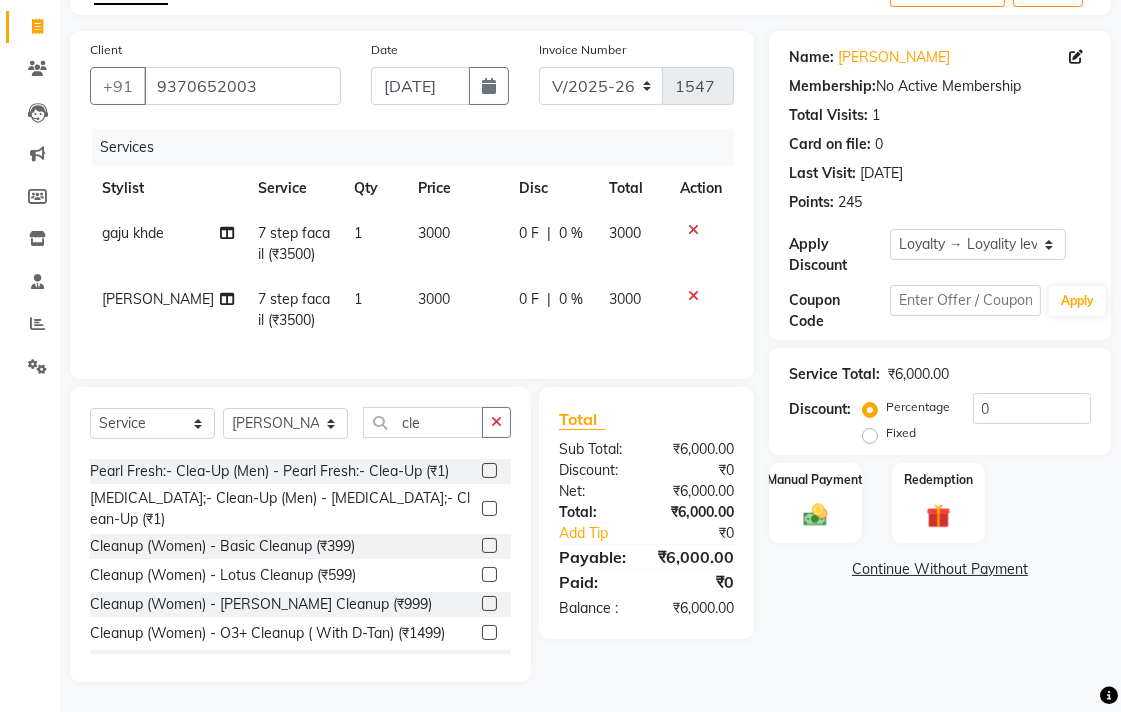 drag, startPoint x: 473, startPoint y: 630, endPoint x: 451, endPoint y: 562, distance: 71.470276 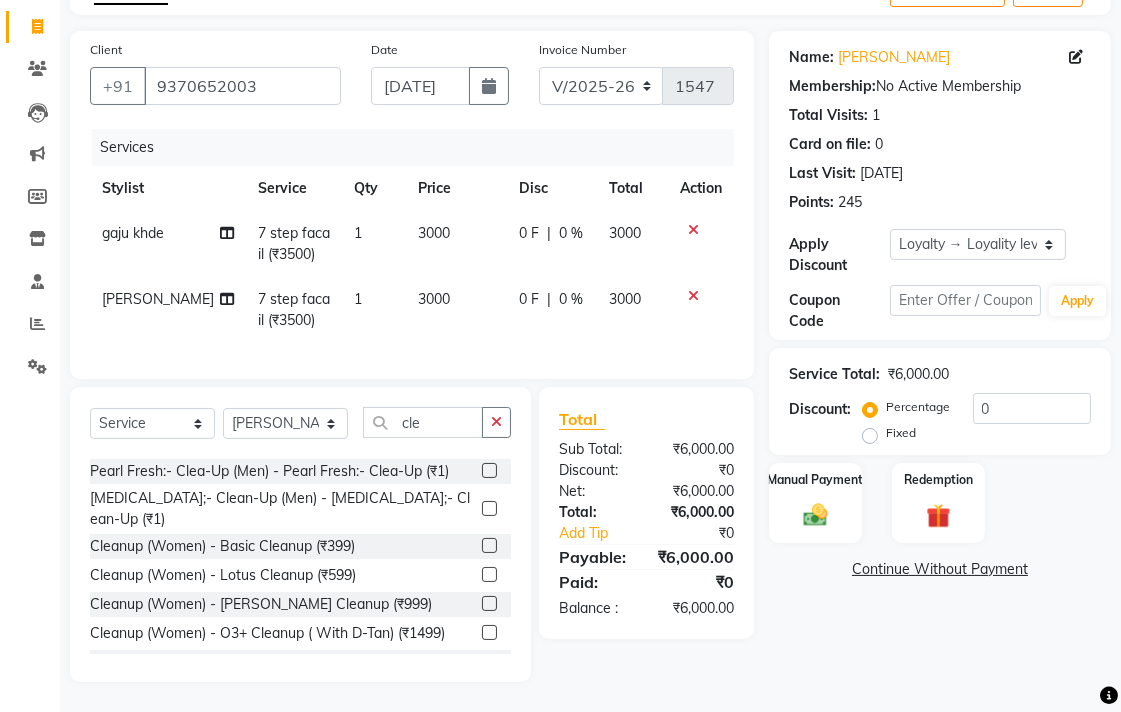 click 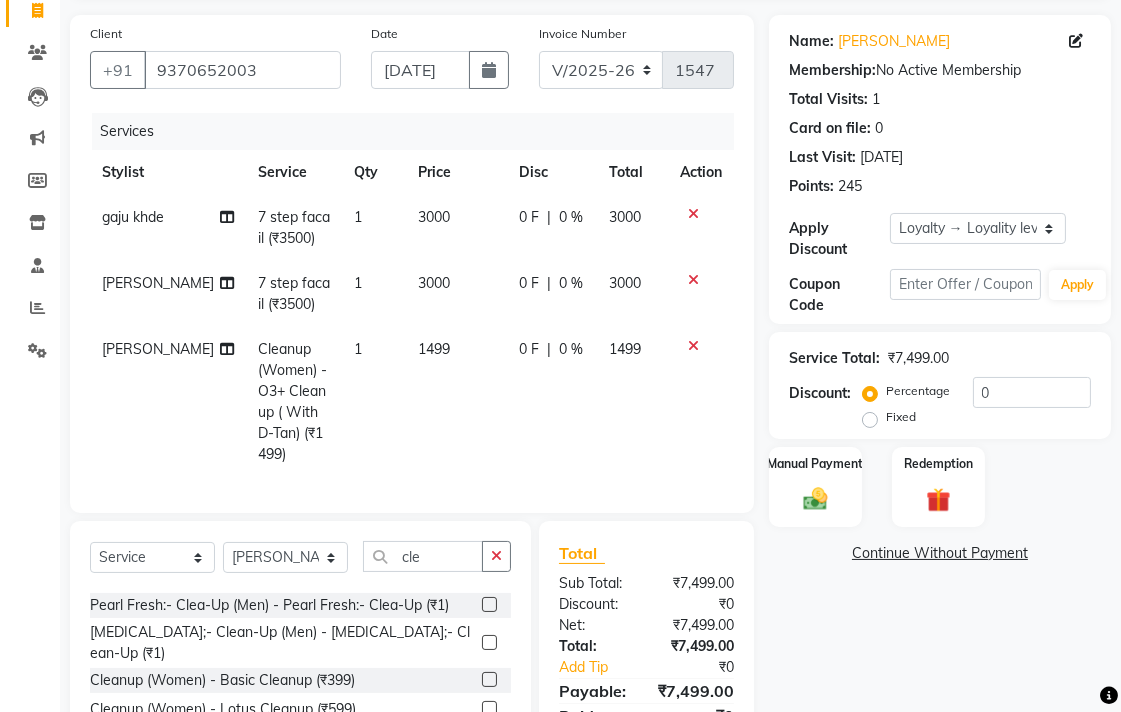 checkbox on "false" 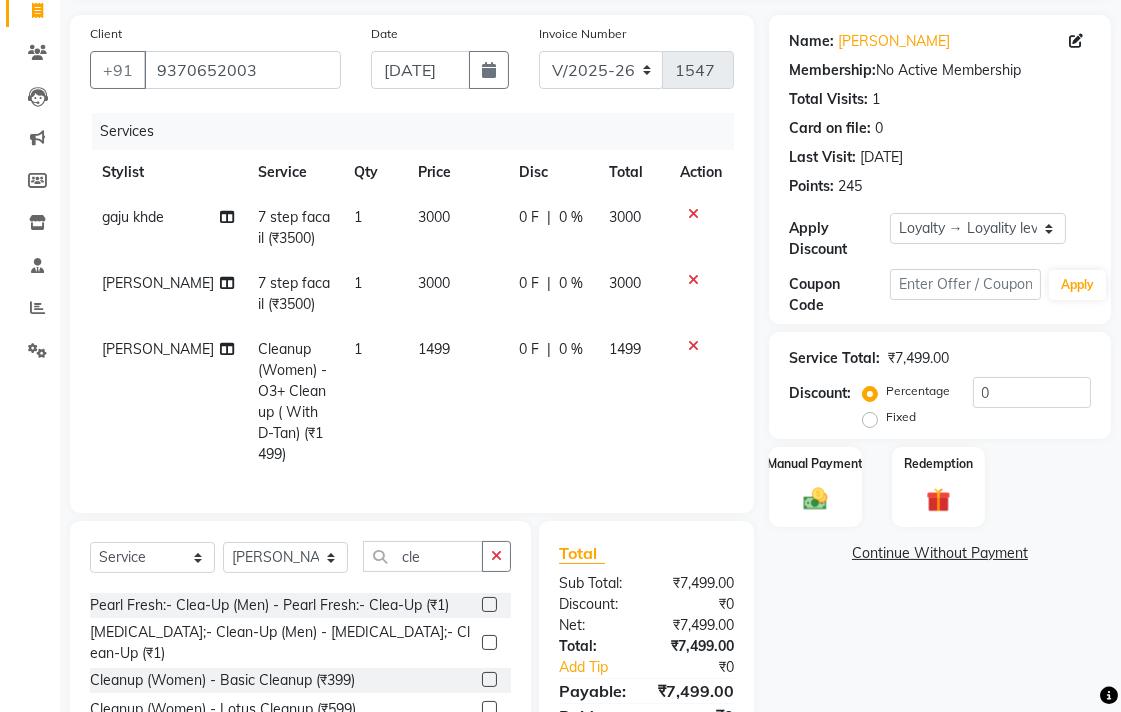 click on "1499" 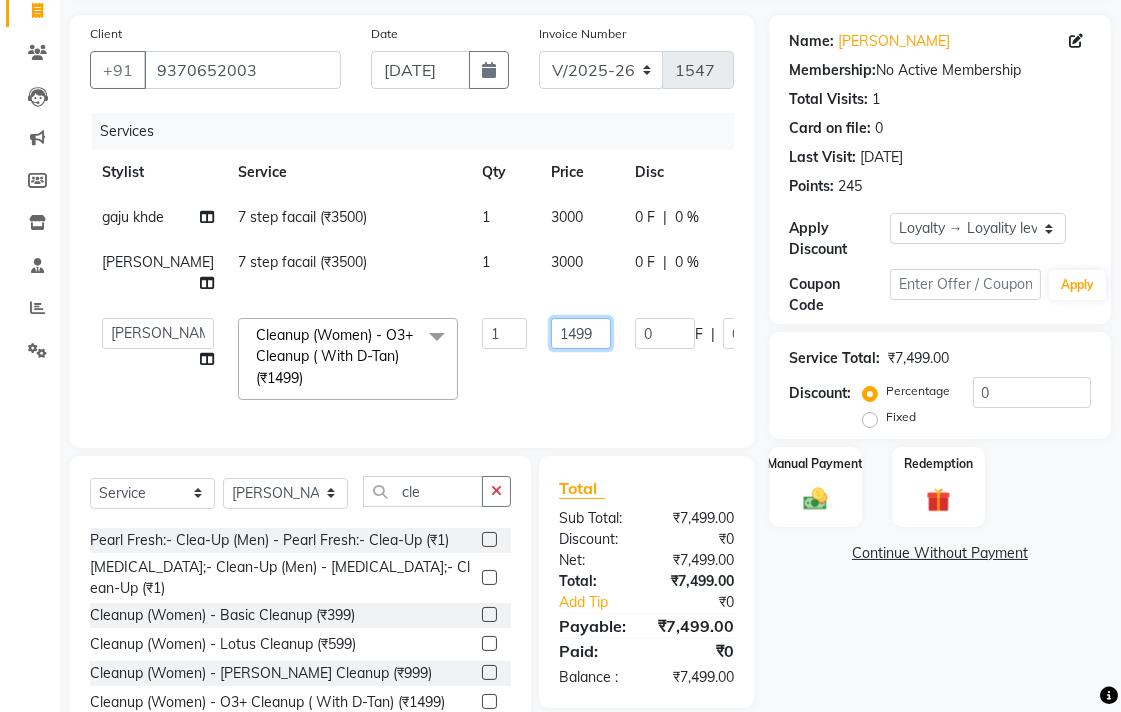 click on "1499" 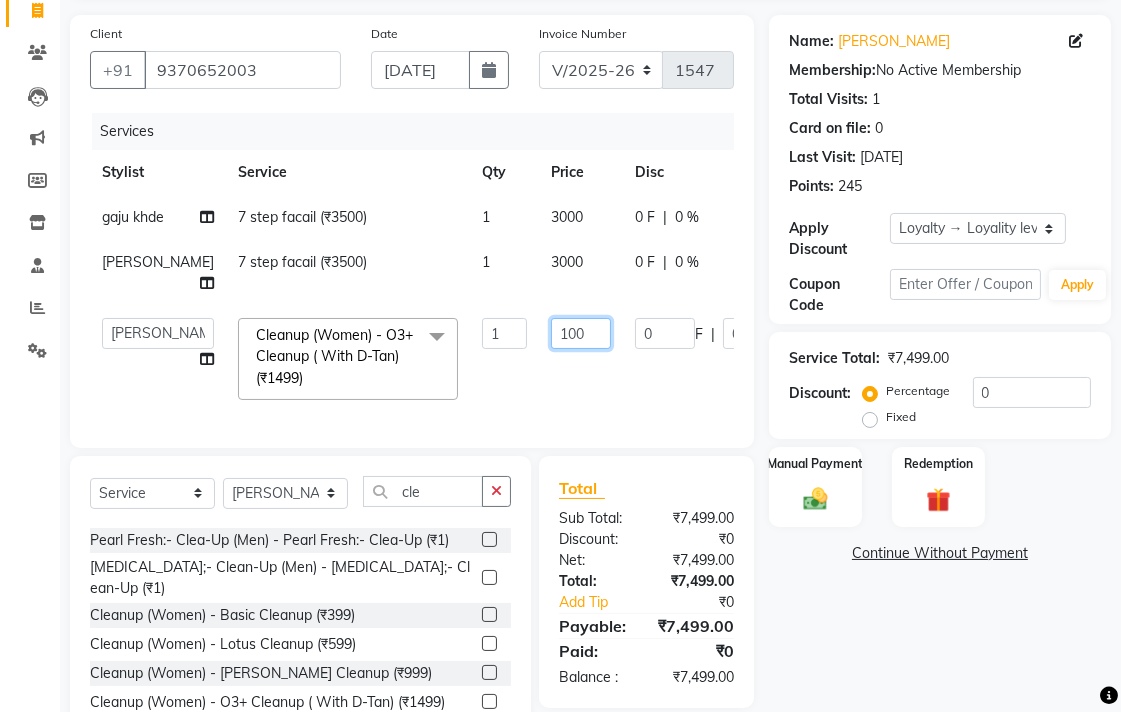 type on "1000" 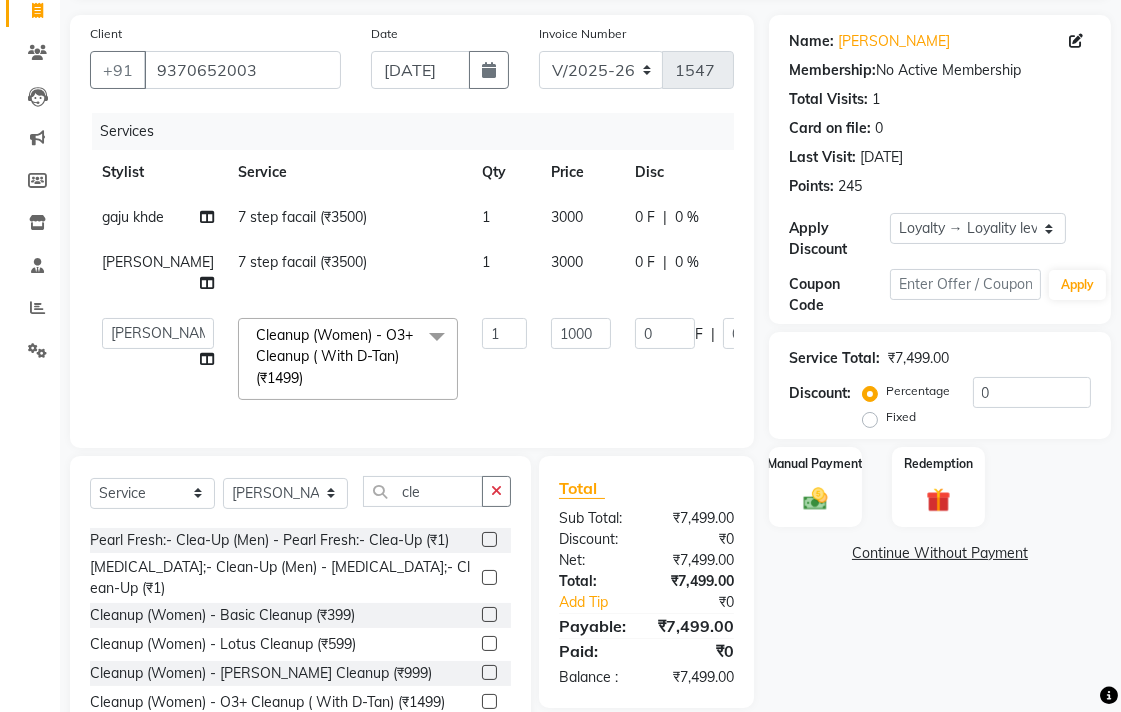 drag, startPoint x: 865, startPoint y: 658, endPoint x: 786, endPoint y: 618, distance: 88.54942 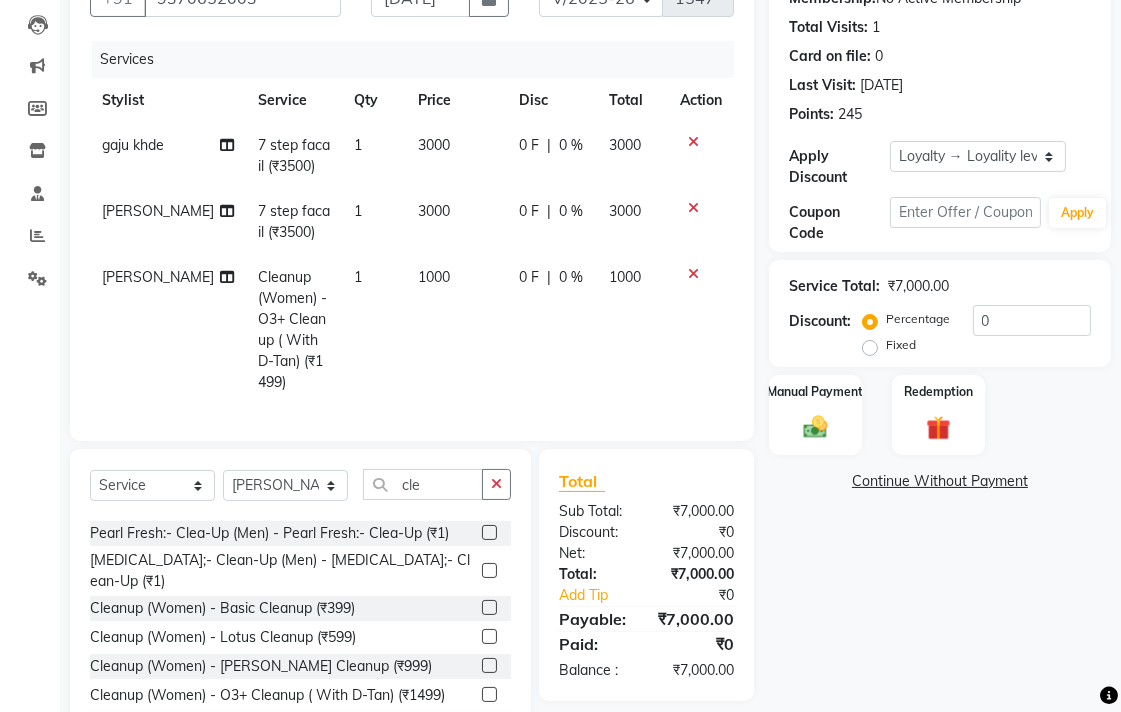 scroll, scrollTop: 264, scrollLeft: 0, axis: vertical 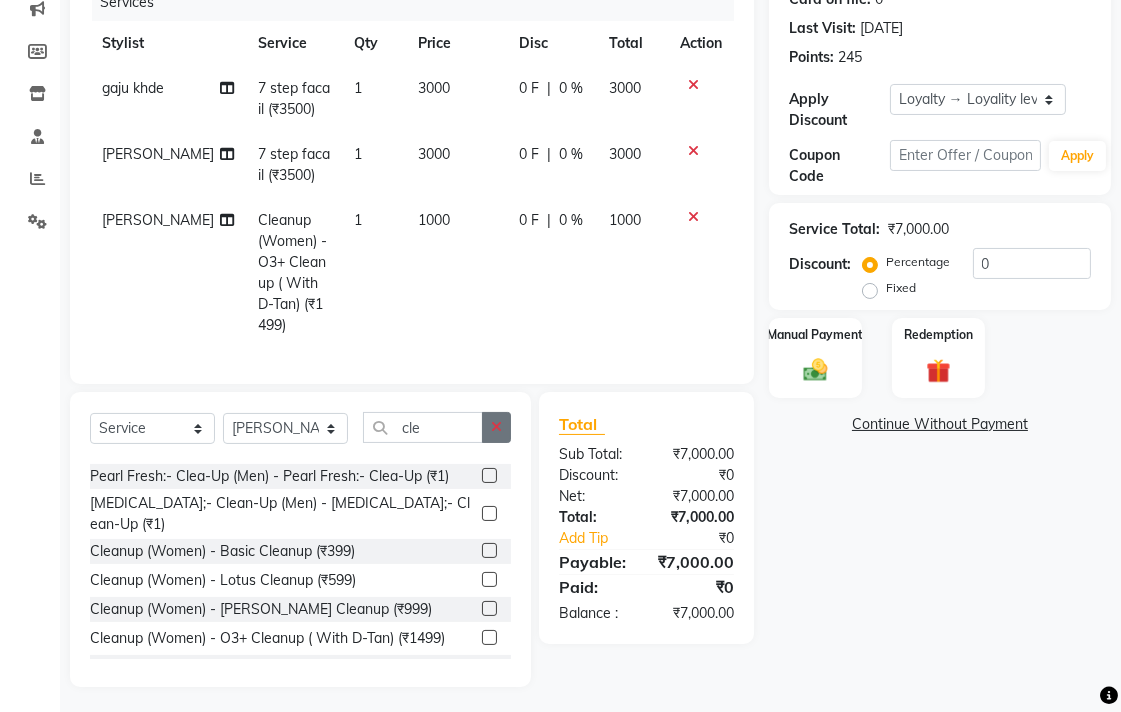 click 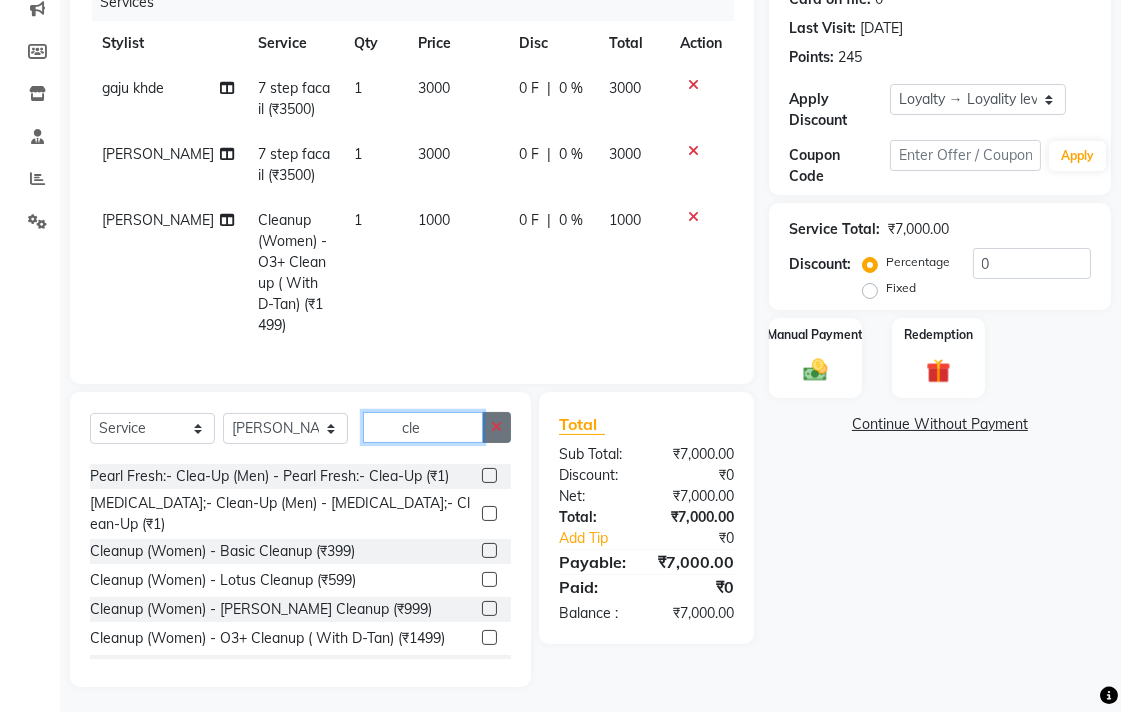 type 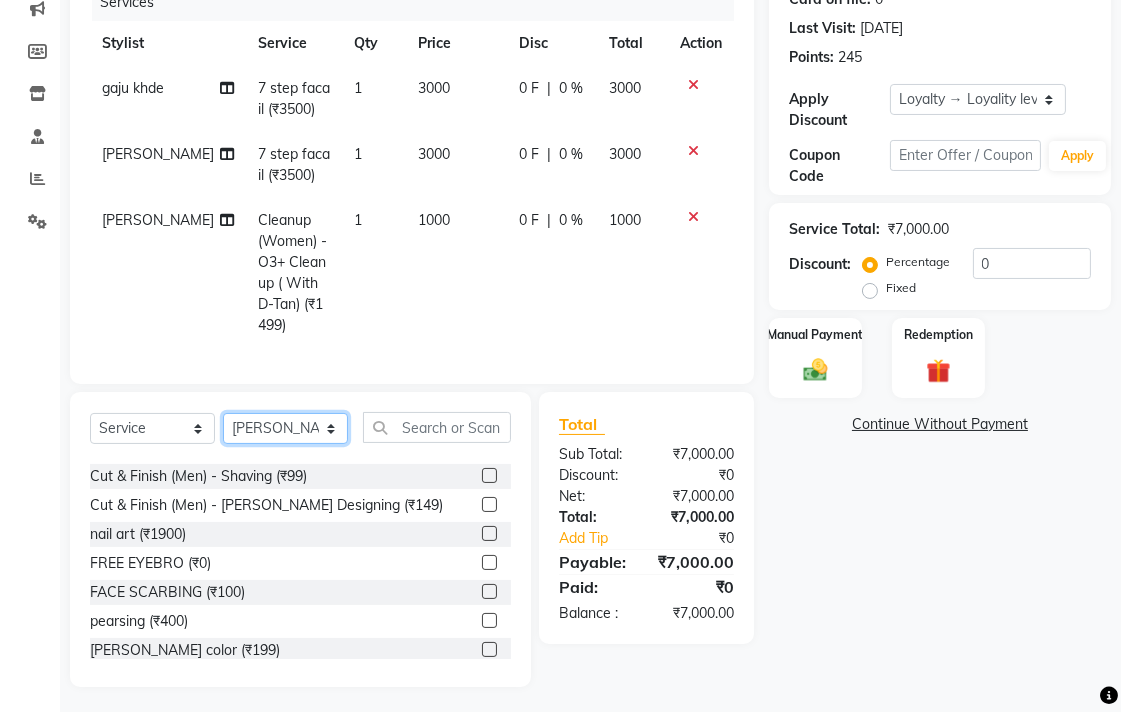 click on "Select Stylist [PERSON_NAME] [PERSON_NAME] dwarka [PERSON_NAME] khde [PERSON_NAME] [PERSON_NAME] pooja pansai [PERSON_NAME] [PERSON_NAME] savli [PERSON_NAME] [PERSON_NAME]" 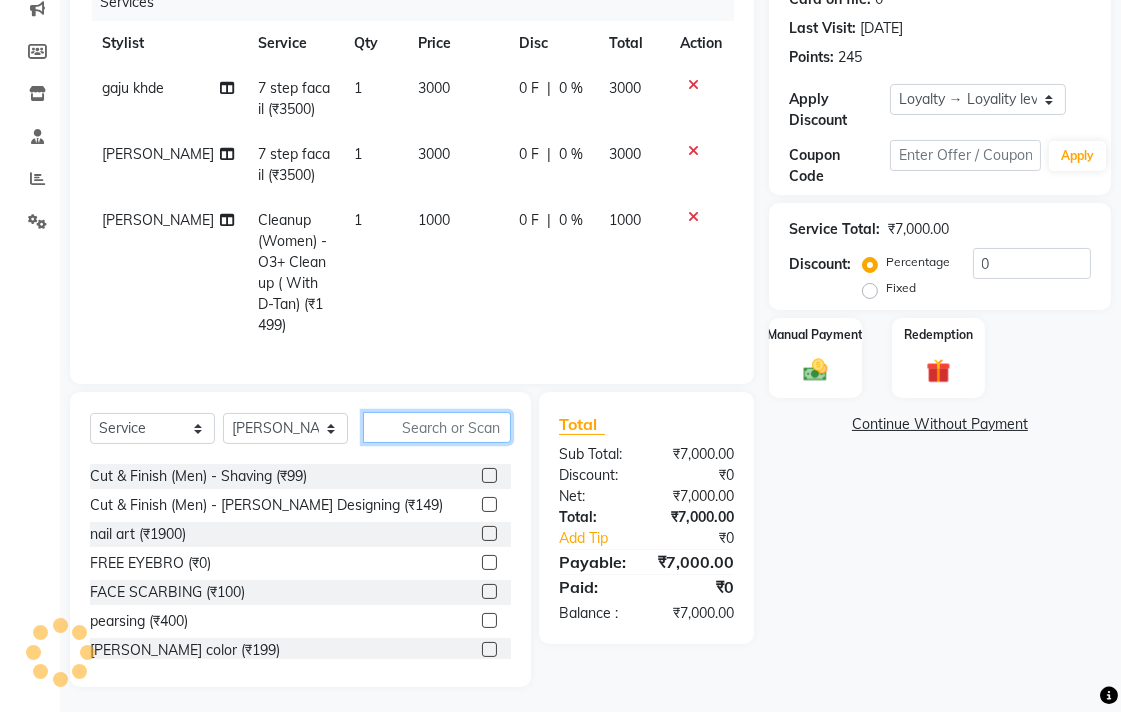 click 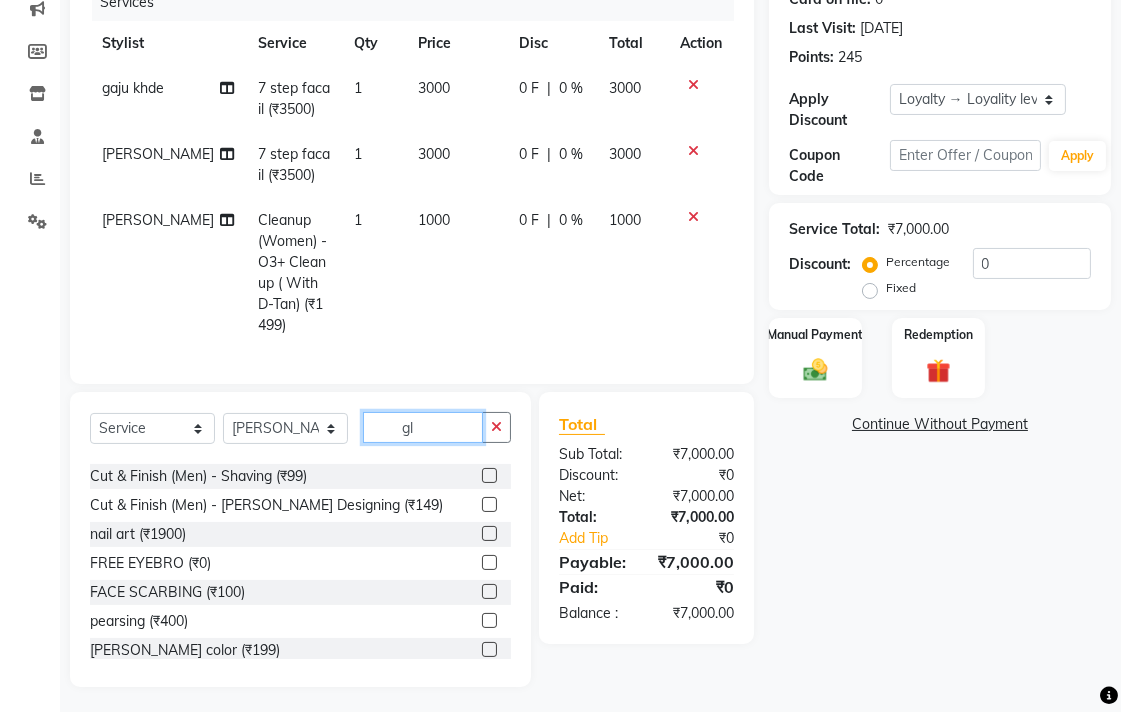 scroll, scrollTop: 0, scrollLeft: 0, axis: both 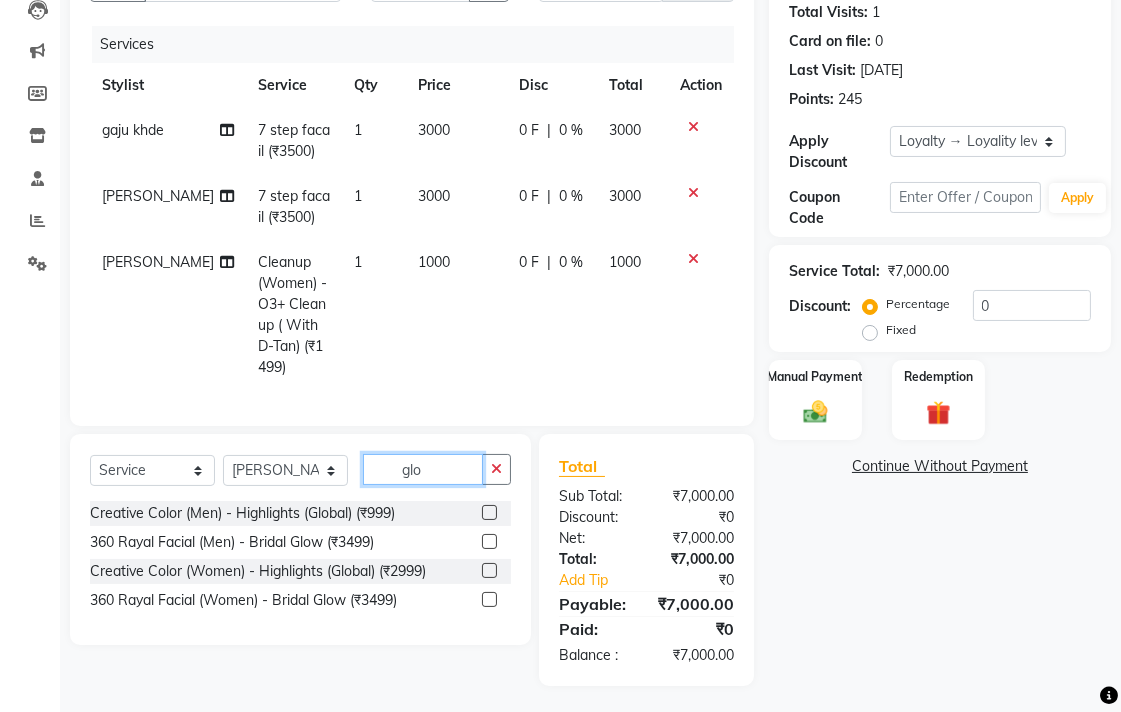 type on "glo" 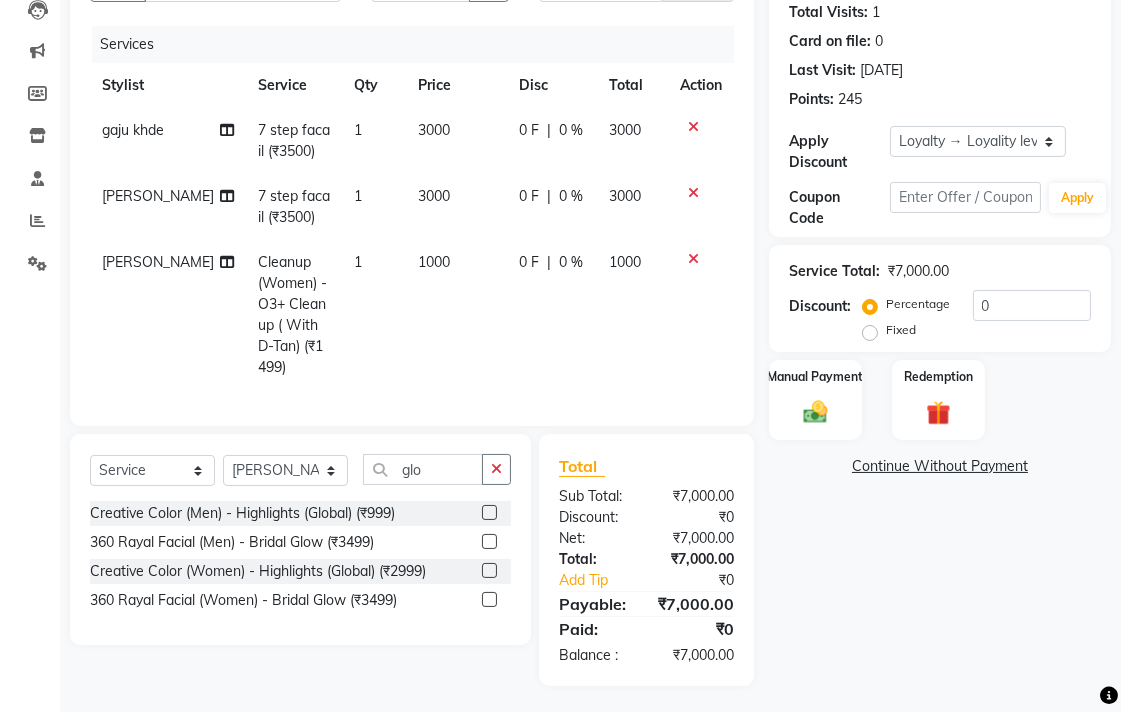 click 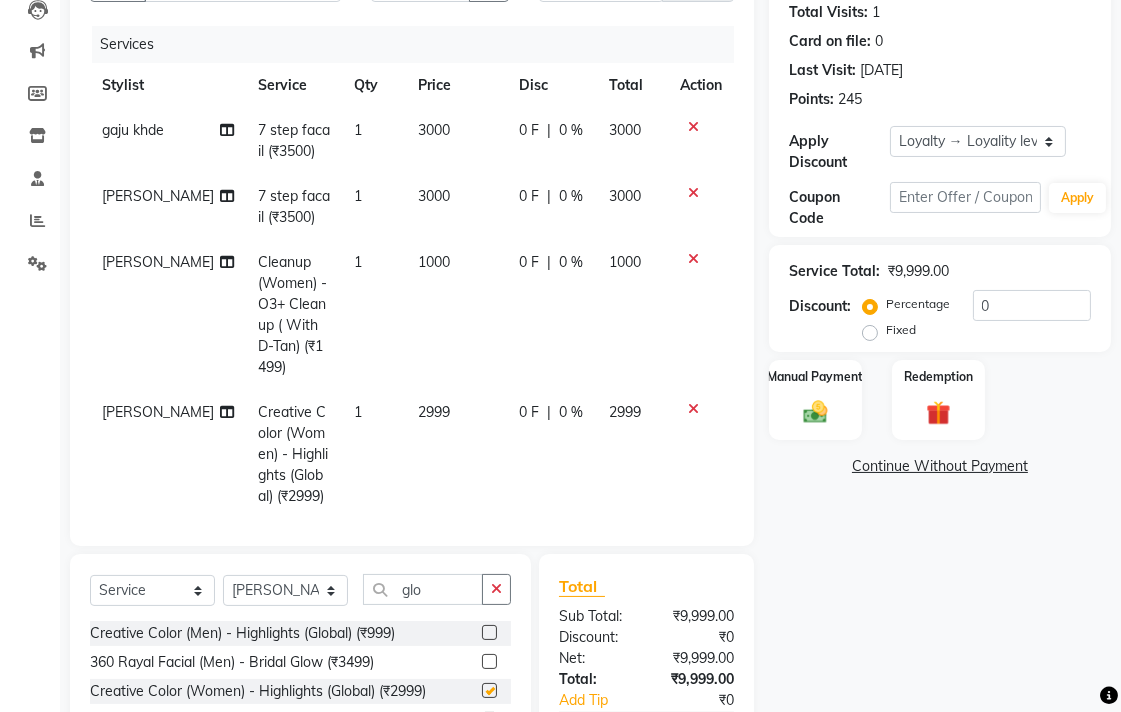 checkbox on "false" 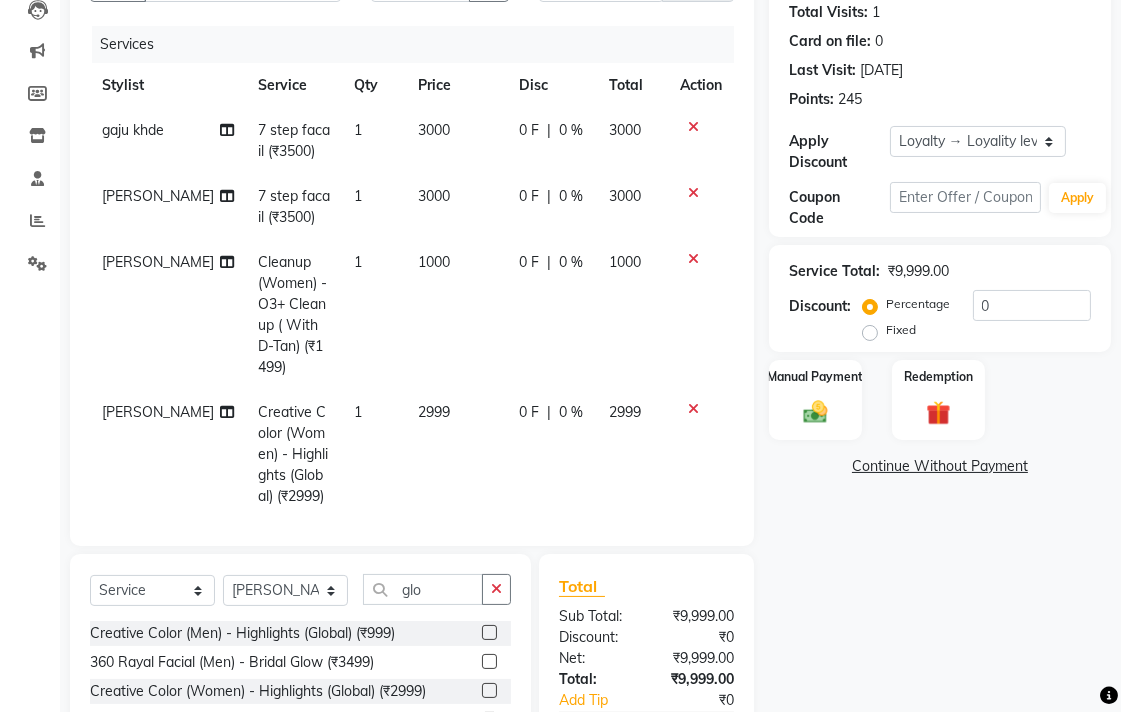 click on "2999" 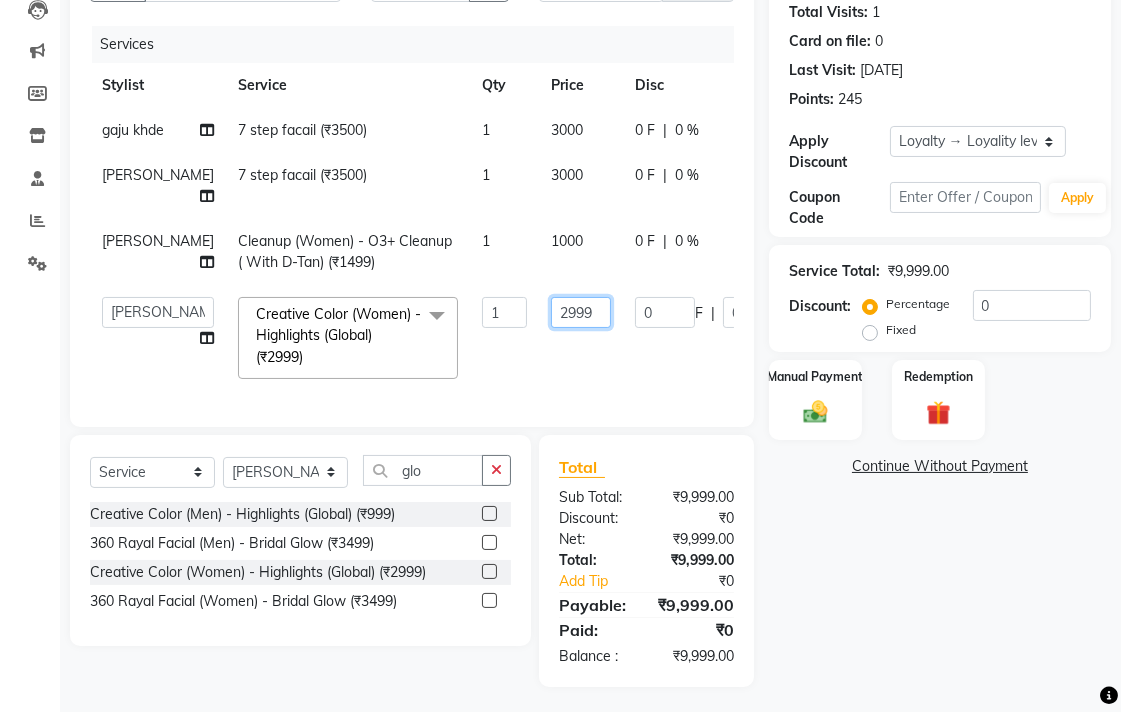 click on "2999" 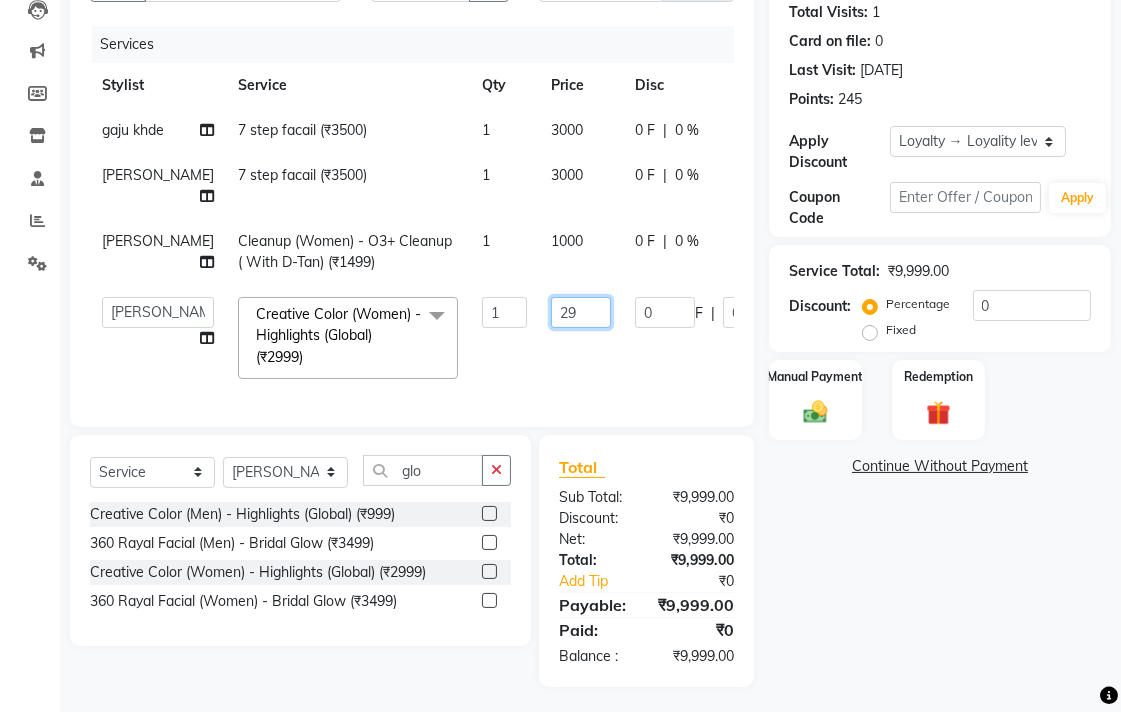 type on "2" 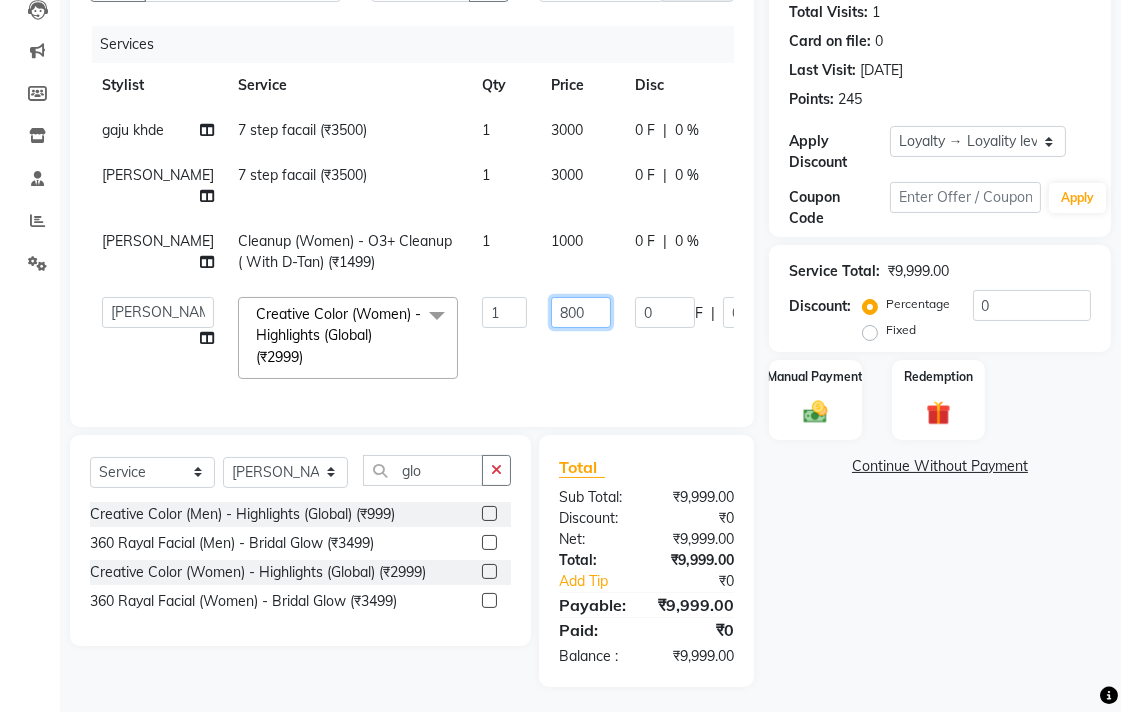 type on "8000" 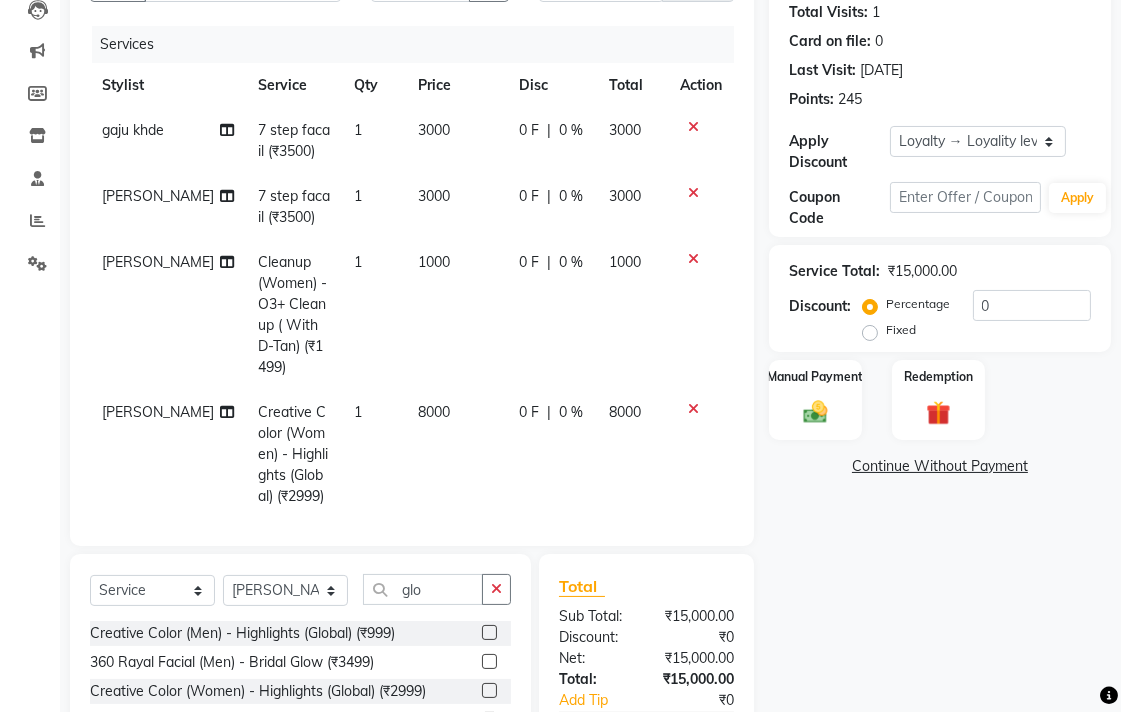 click on "Name: [PERSON_NAME]  Membership:  No Active Membership  Total Visits:  1 Card on file:  0 Last Visit:   [DATE] Points:   245  Apply Discount Select  Loyalty → Loyality level 1  Coupon Code Apply Service Total:  ₹15,000.00  Discount:  Percentage   Fixed  0 Manual Payment Redemption  Continue Without Payment" 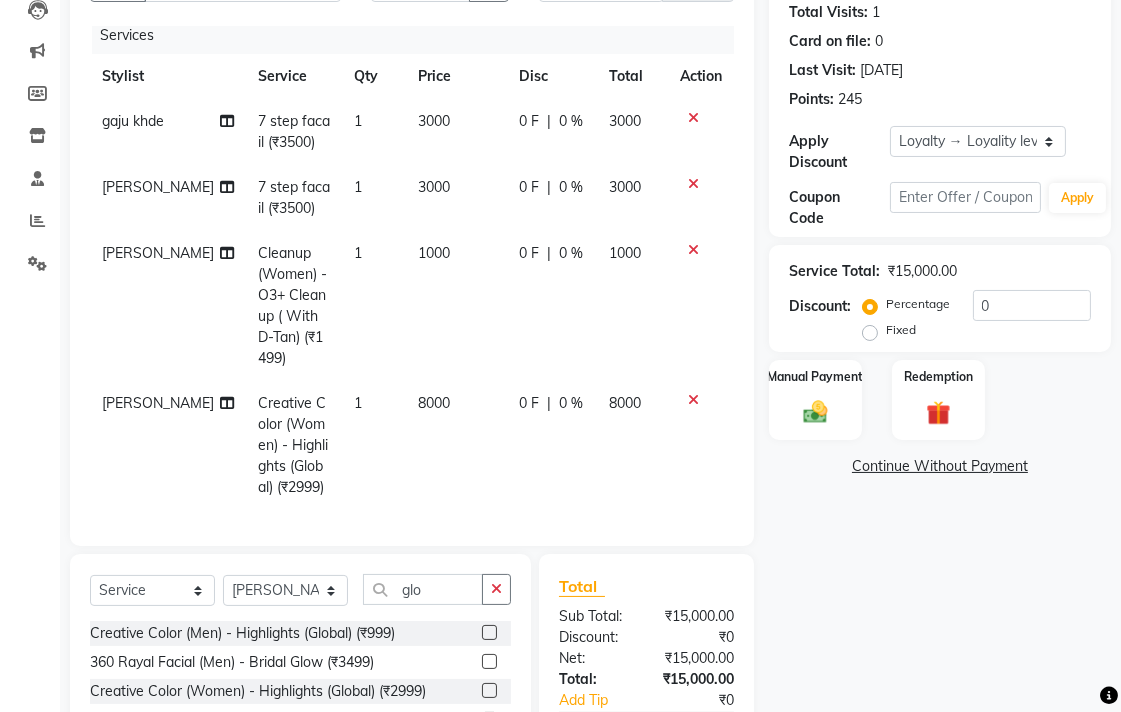scroll, scrollTop: 25, scrollLeft: 0, axis: vertical 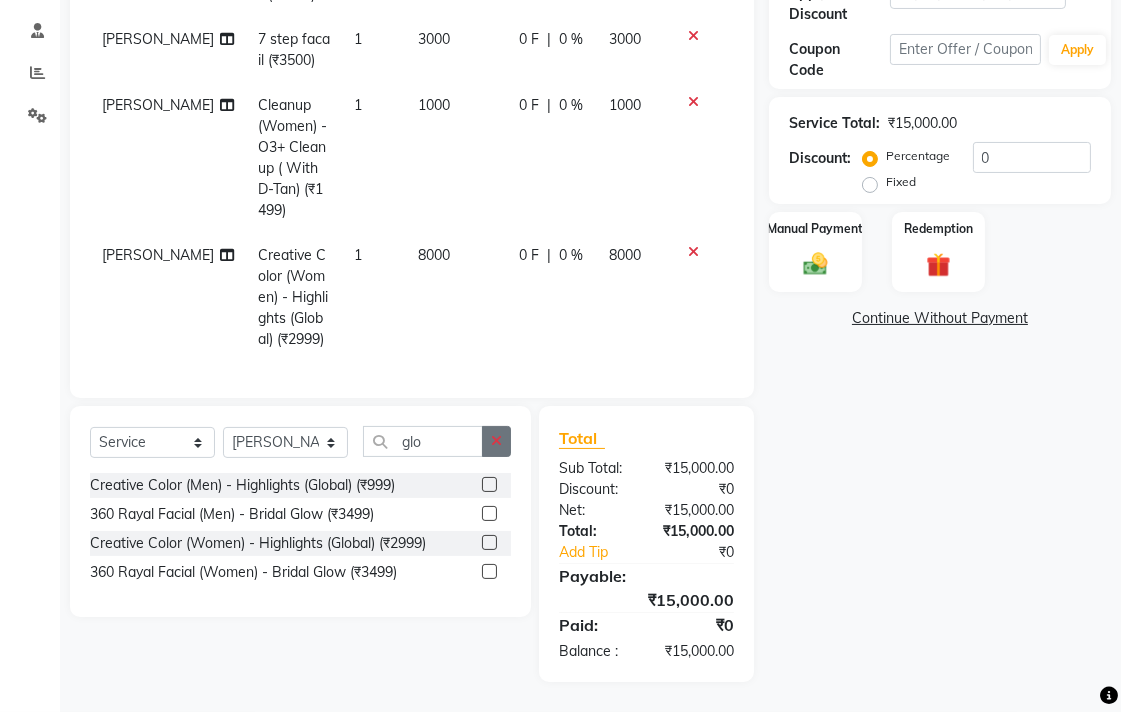 click 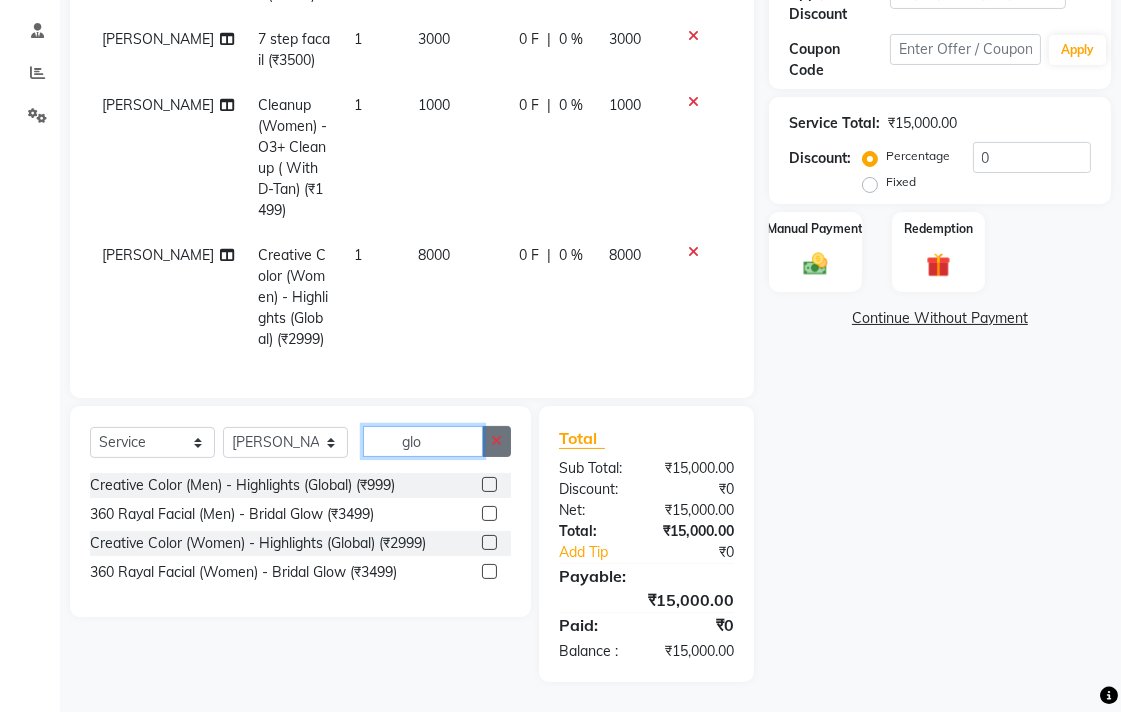 type 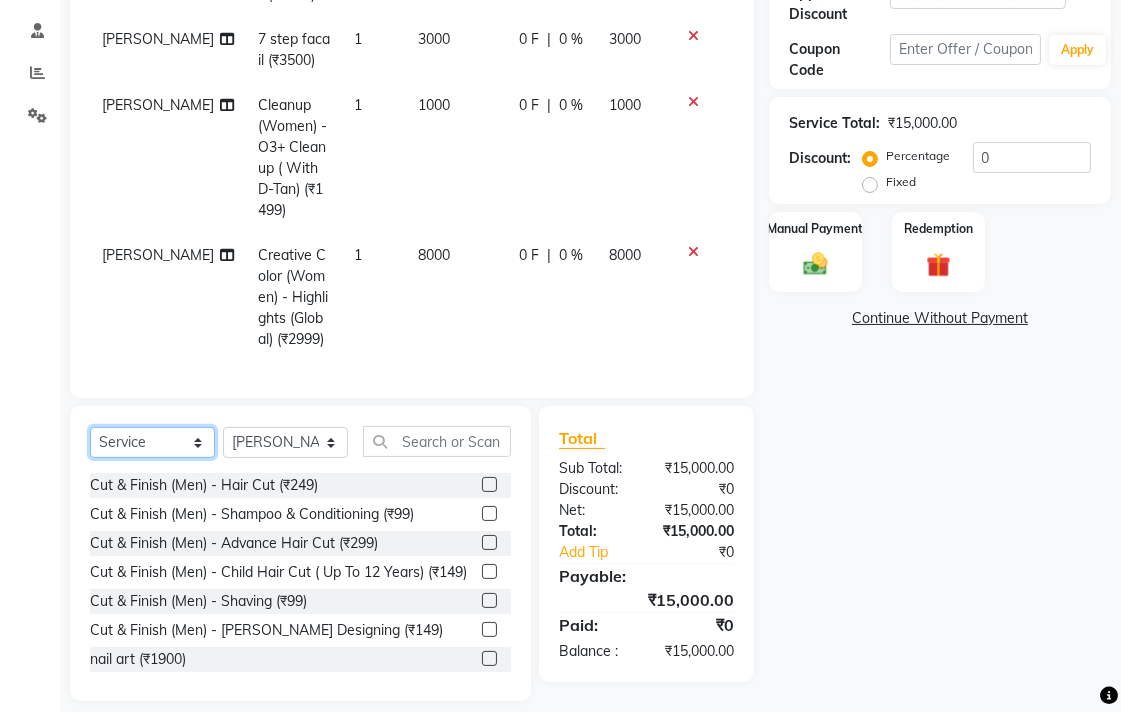 click on "Select  Service  Product  Membership  Package Voucher Prepaid Gift Card" 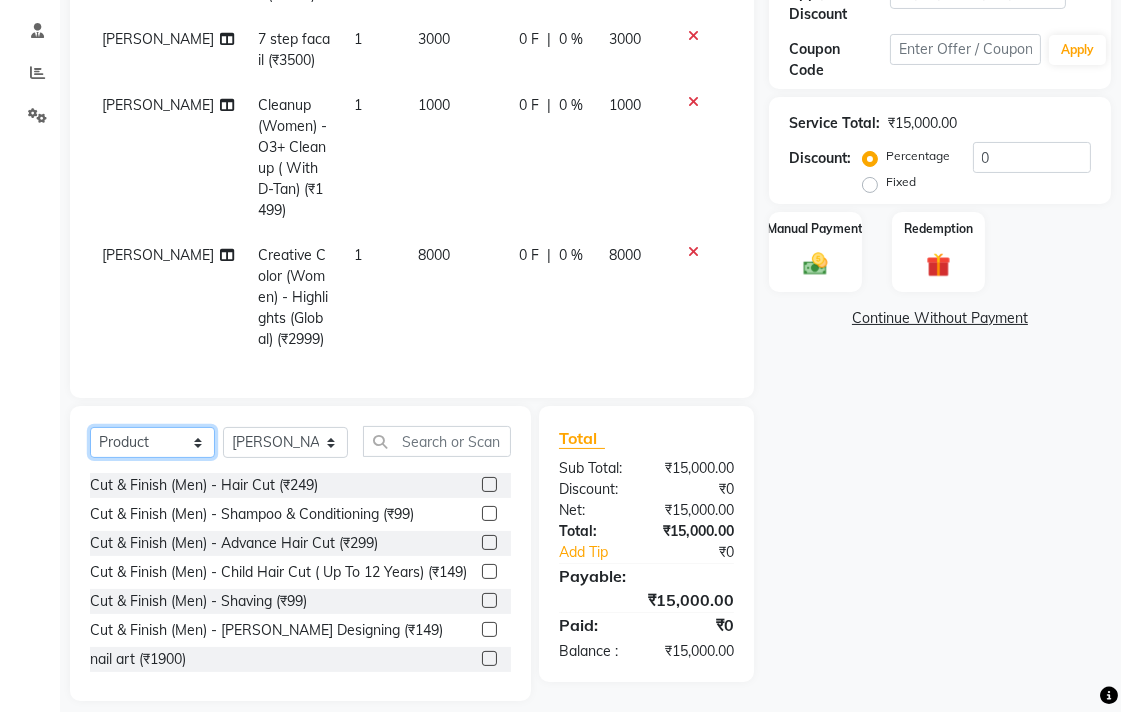 click on "Select  Service  Product  Membership  Package Voucher Prepaid Gift Card" 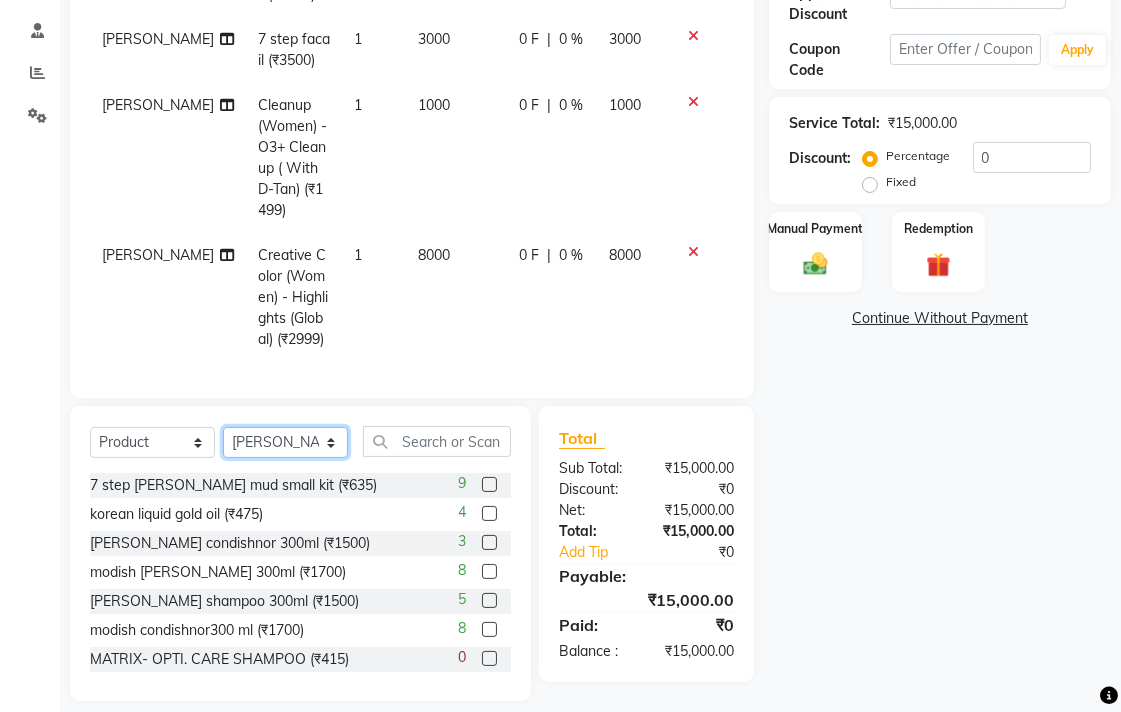 click on "Select Stylist [PERSON_NAME] [PERSON_NAME] dwarka [PERSON_NAME] khde [PERSON_NAME] [PERSON_NAME] pooja pansai [PERSON_NAME] [PERSON_NAME] savli [PERSON_NAME] [PERSON_NAME]" 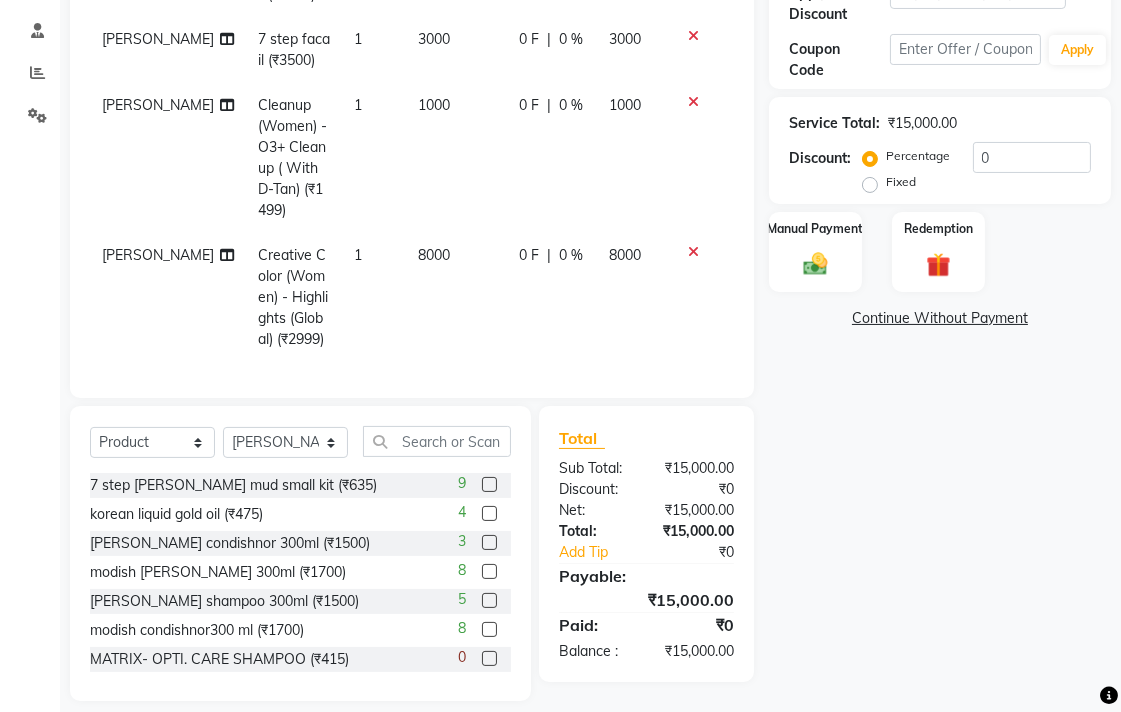 drag, startPoint x: 855, startPoint y: 523, endPoint x: 662, endPoint y: 483, distance: 197.1015 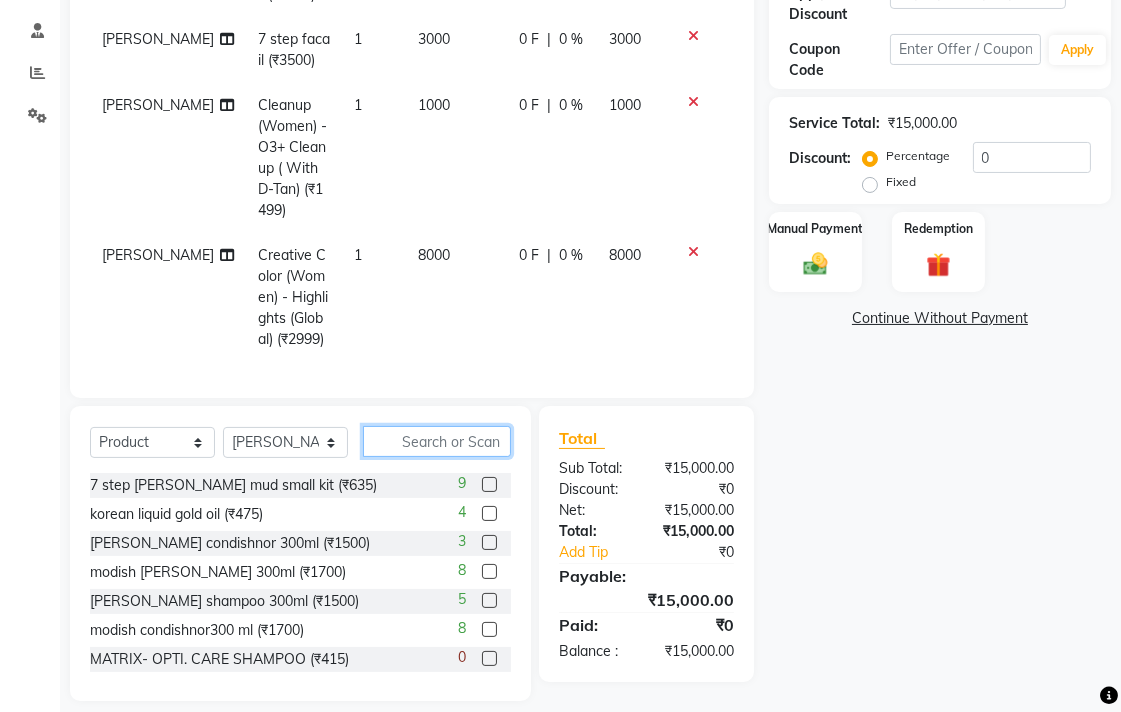click 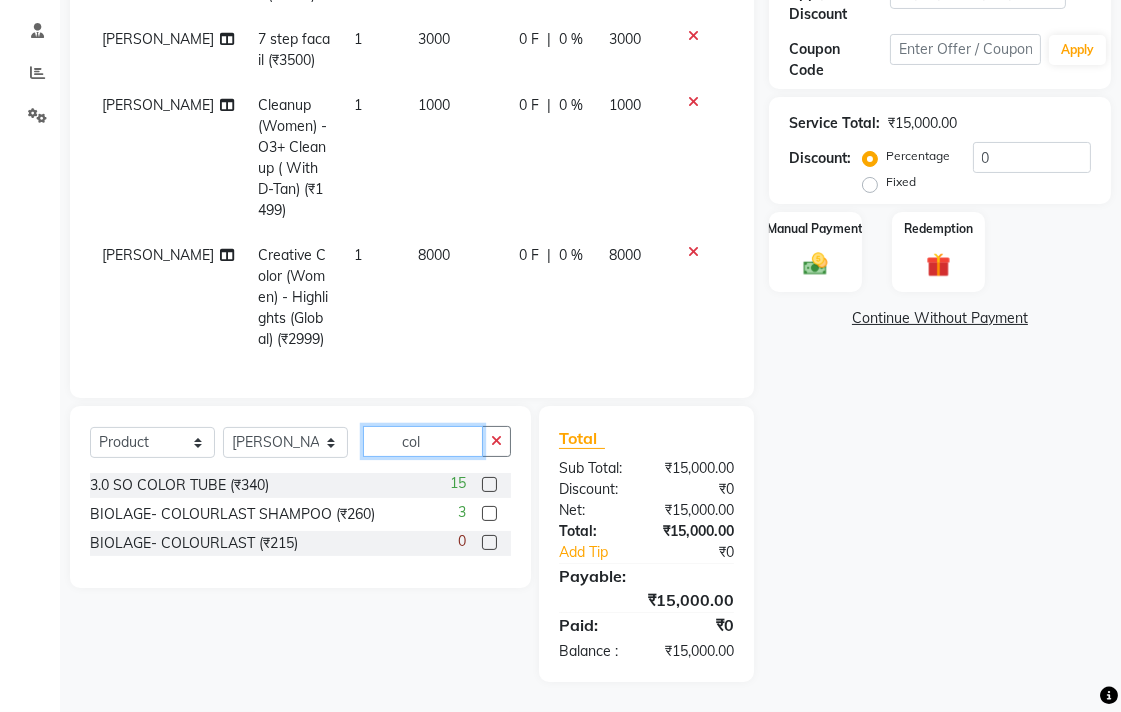 type on "col" 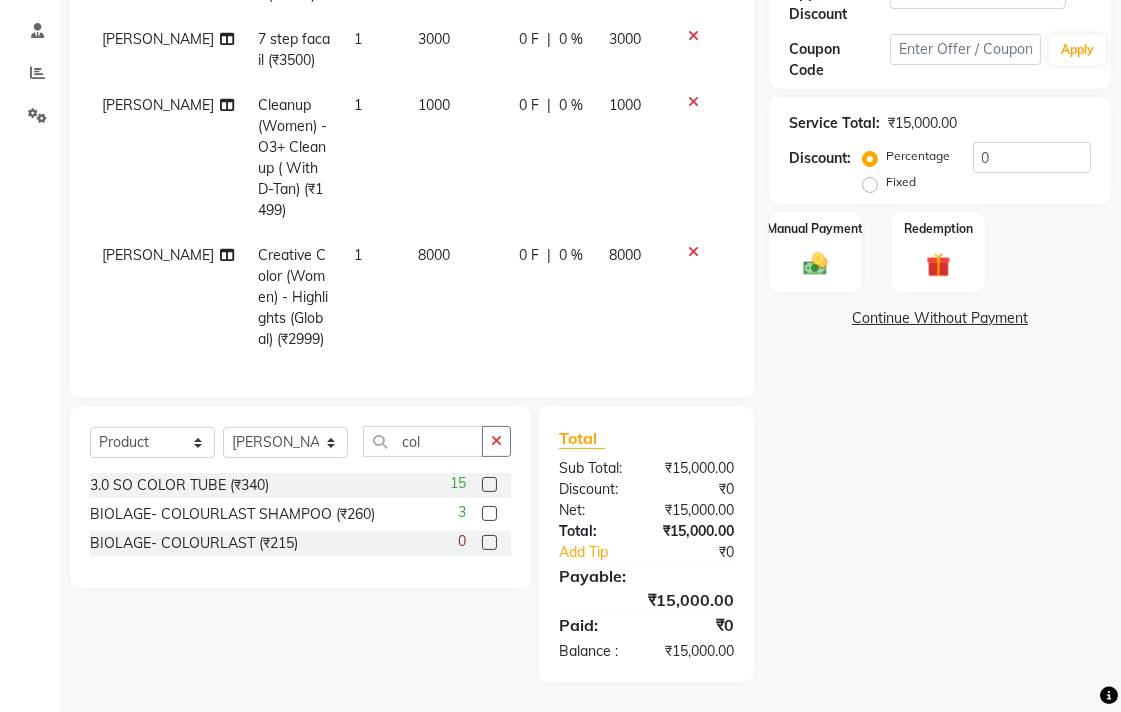 click 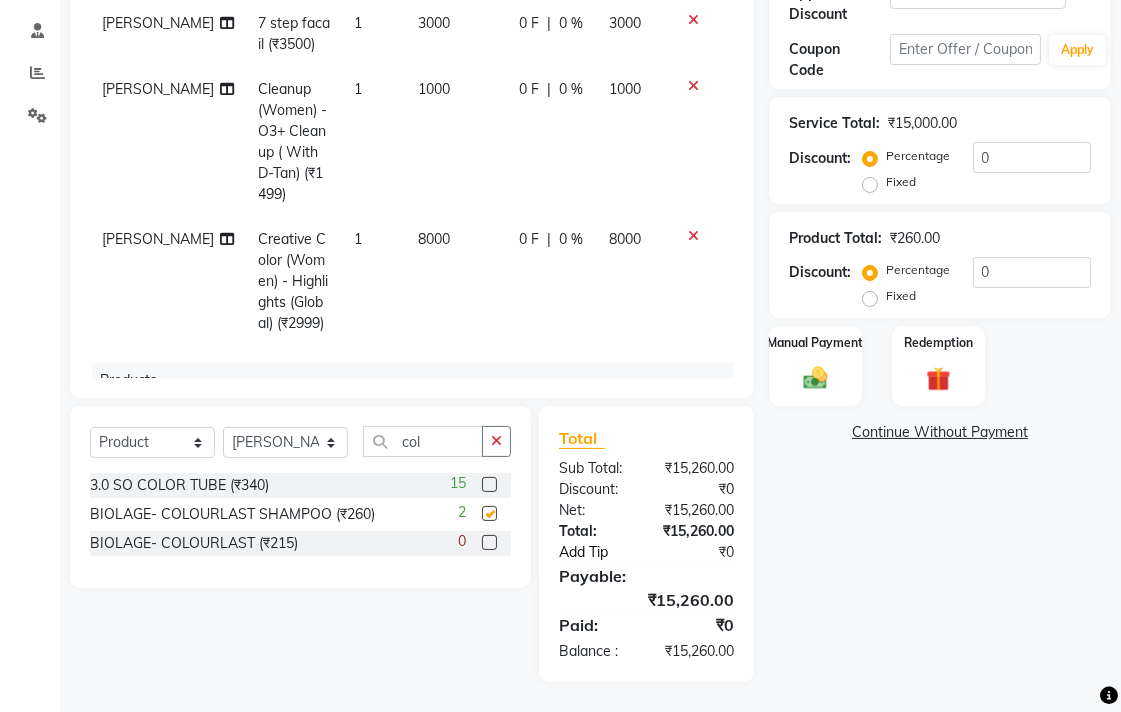 checkbox on "false" 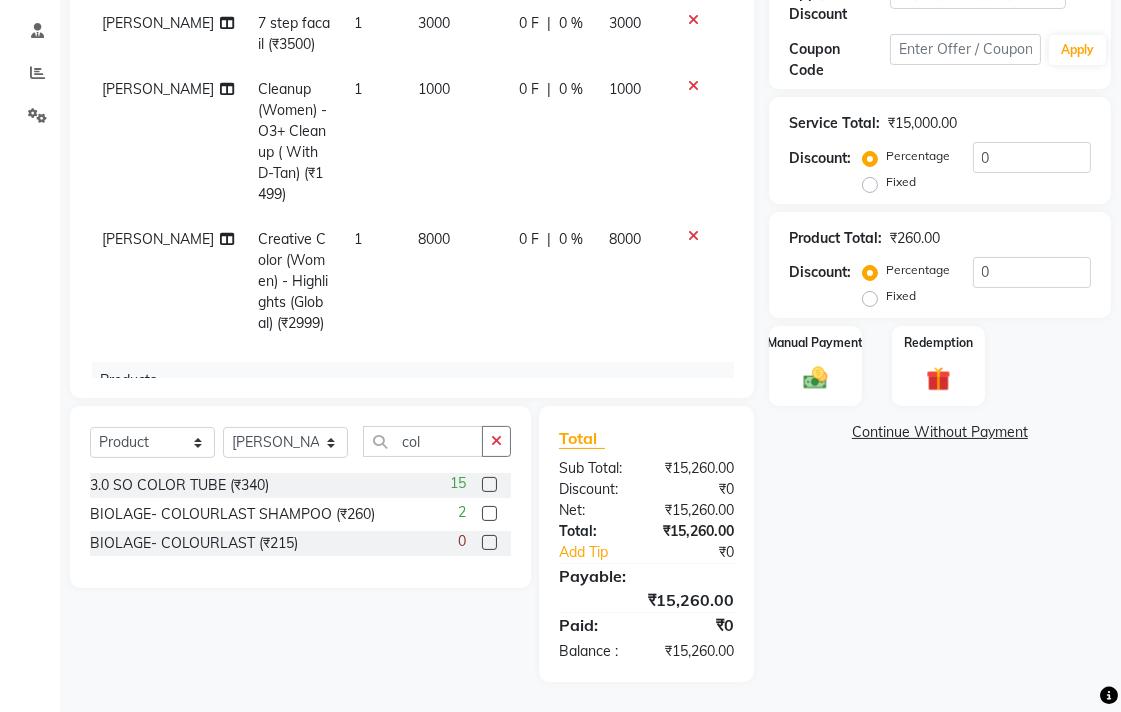 click 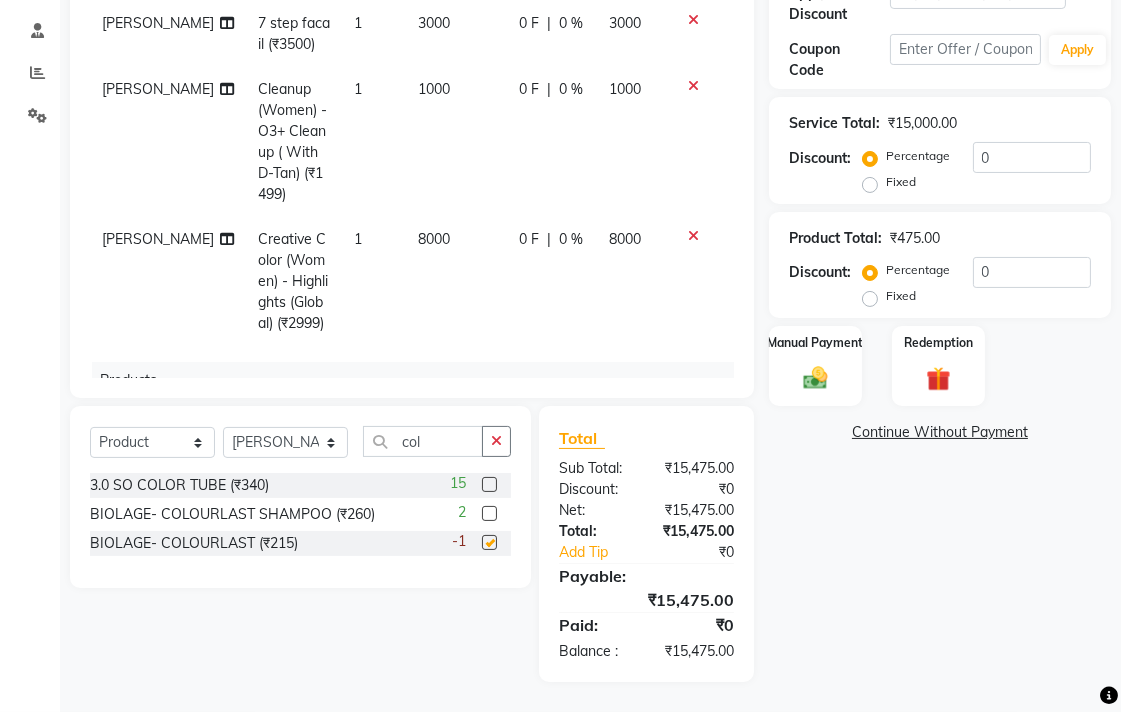 checkbox on "false" 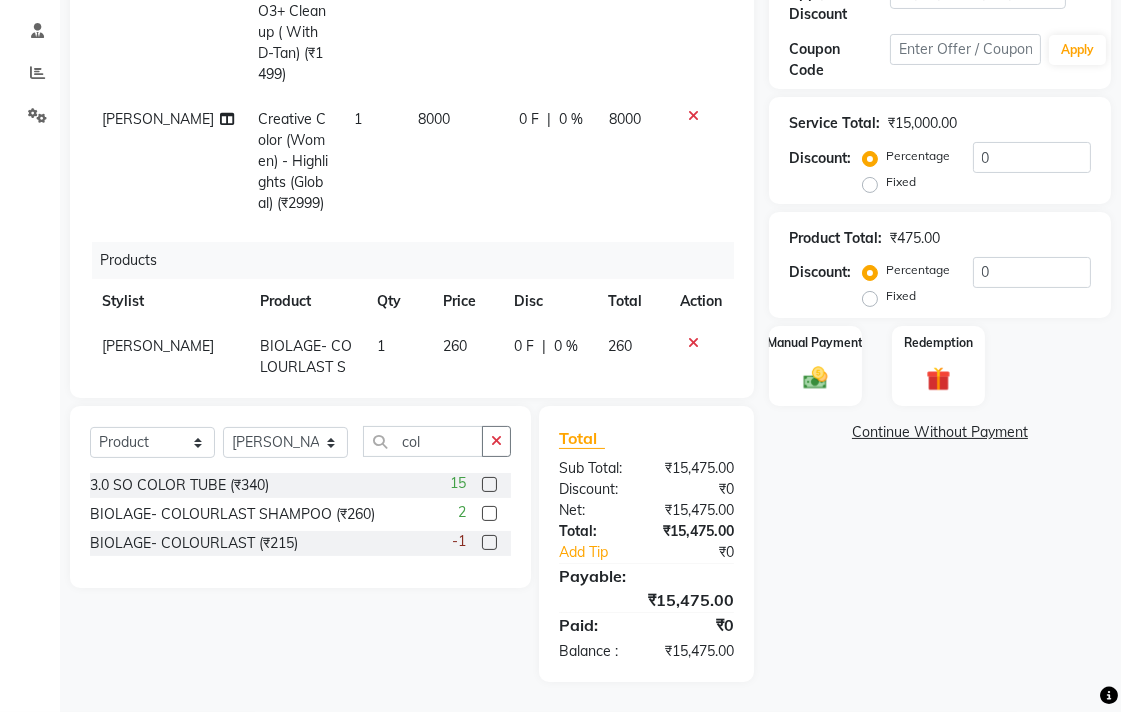 scroll, scrollTop: 297, scrollLeft: 0, axis: vertical 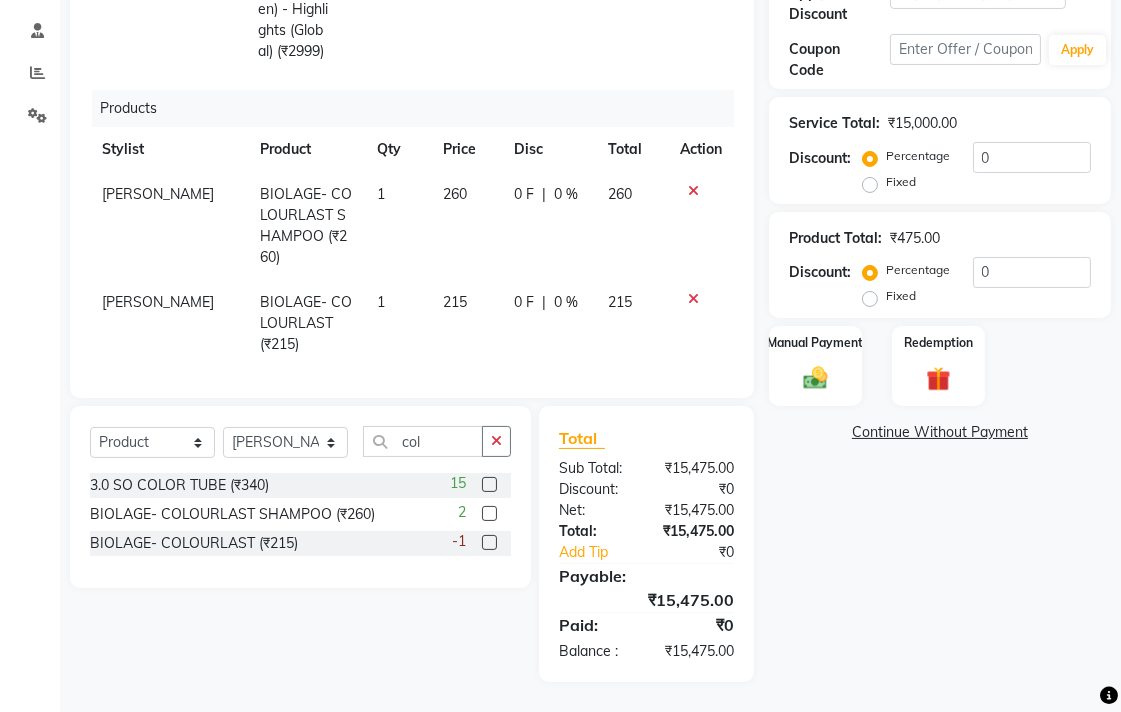 click on "260" 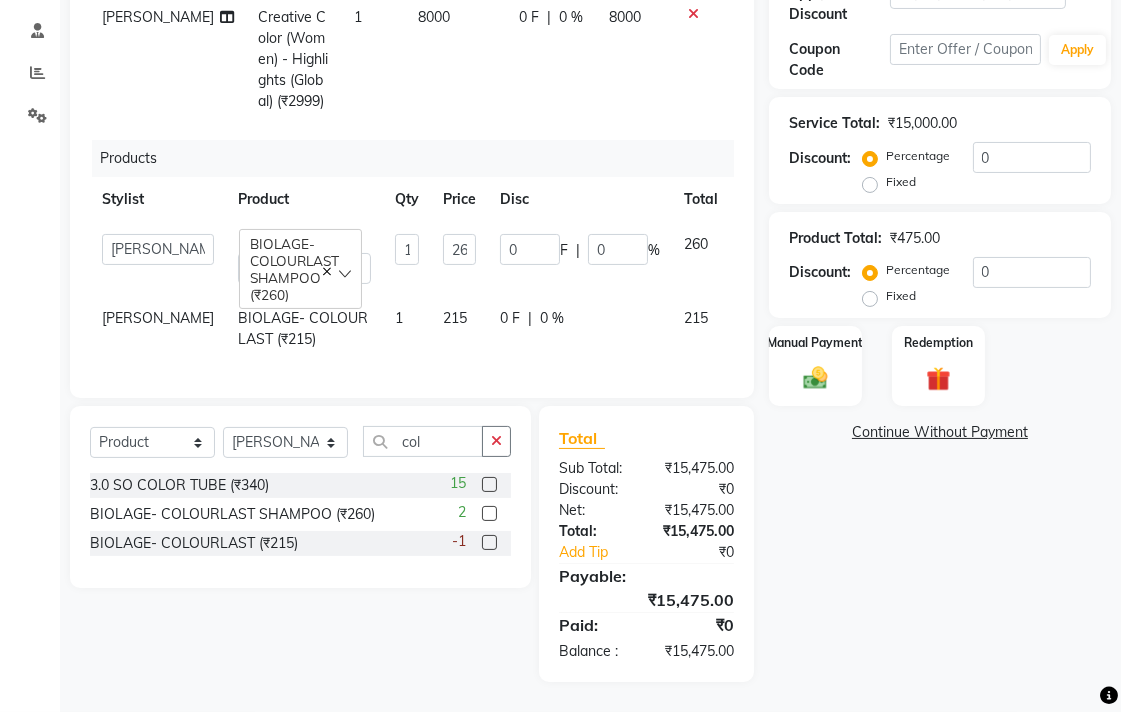 scroll, scrollTop: 264, scrollLeft: 0, axis: vertical 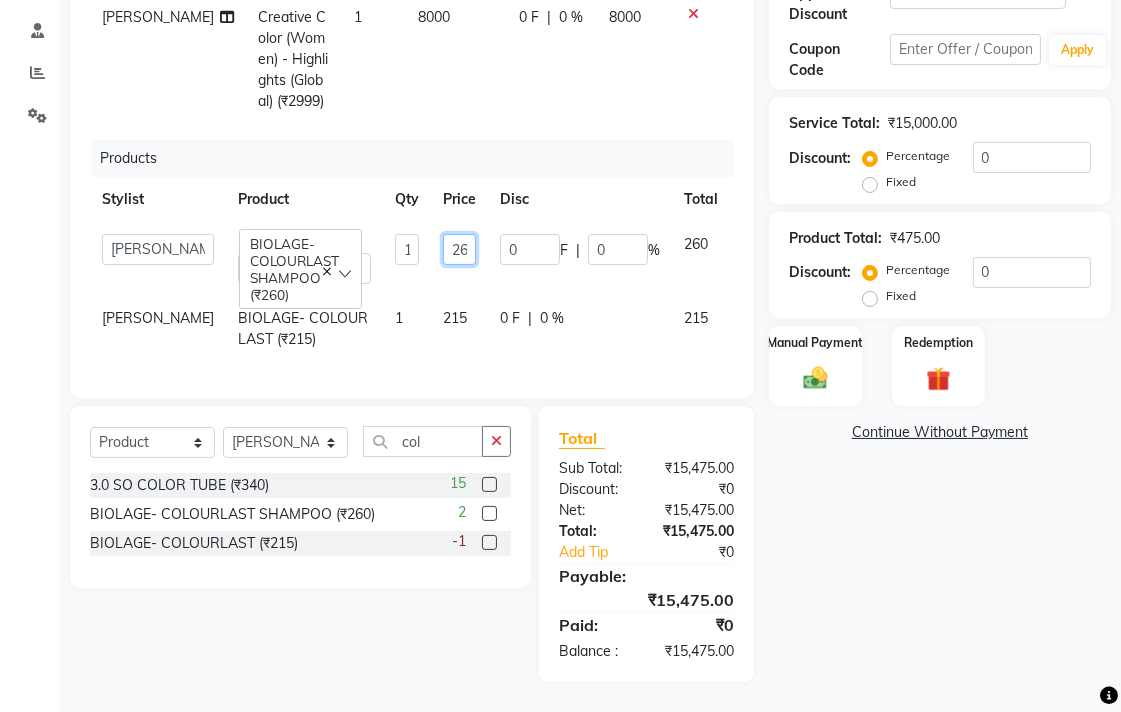 click on "260" 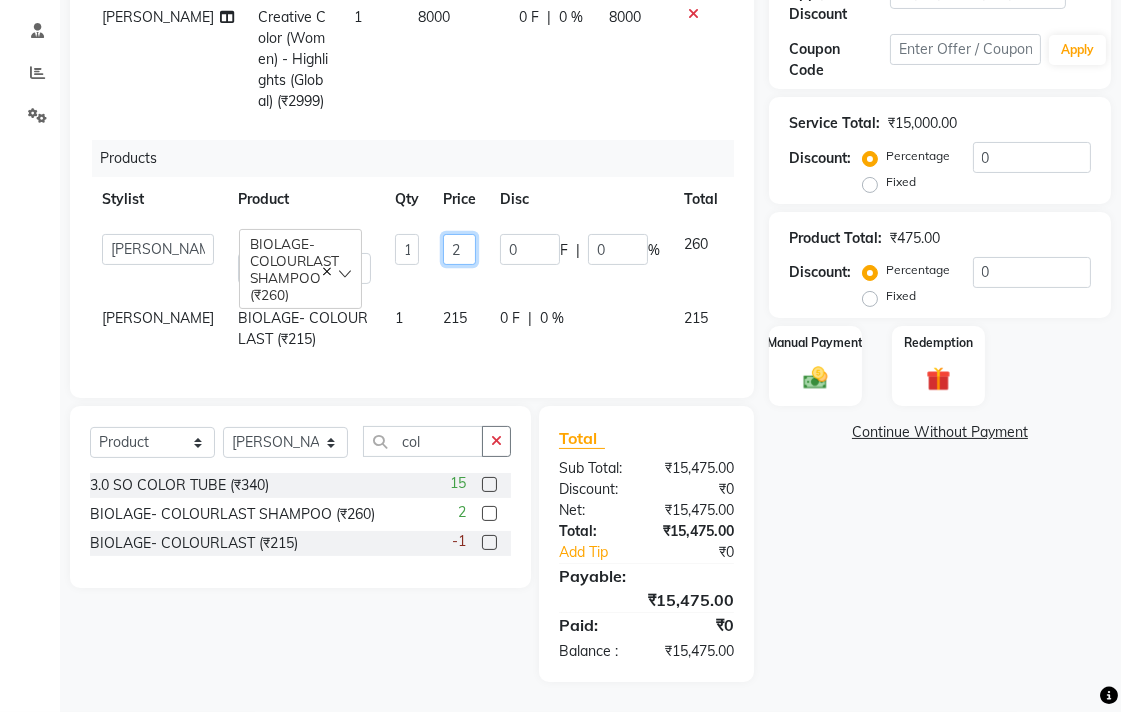 scroll, scrollTop: 0, scrollLeft: 0, axis: both 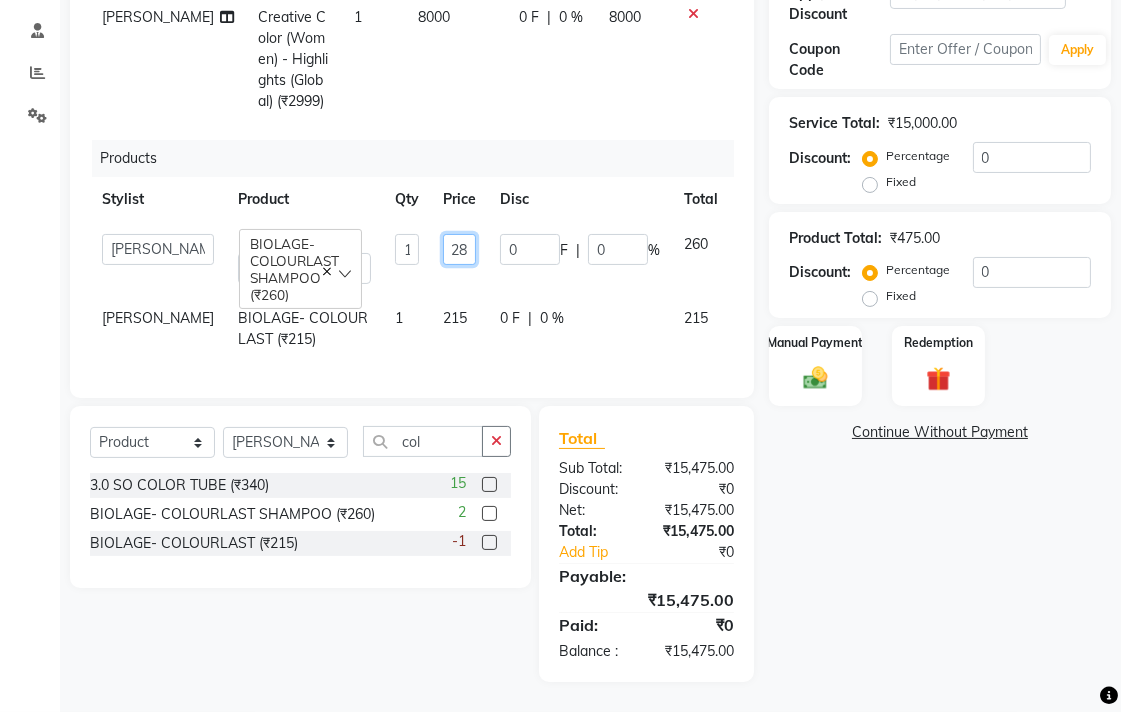 type on "285" 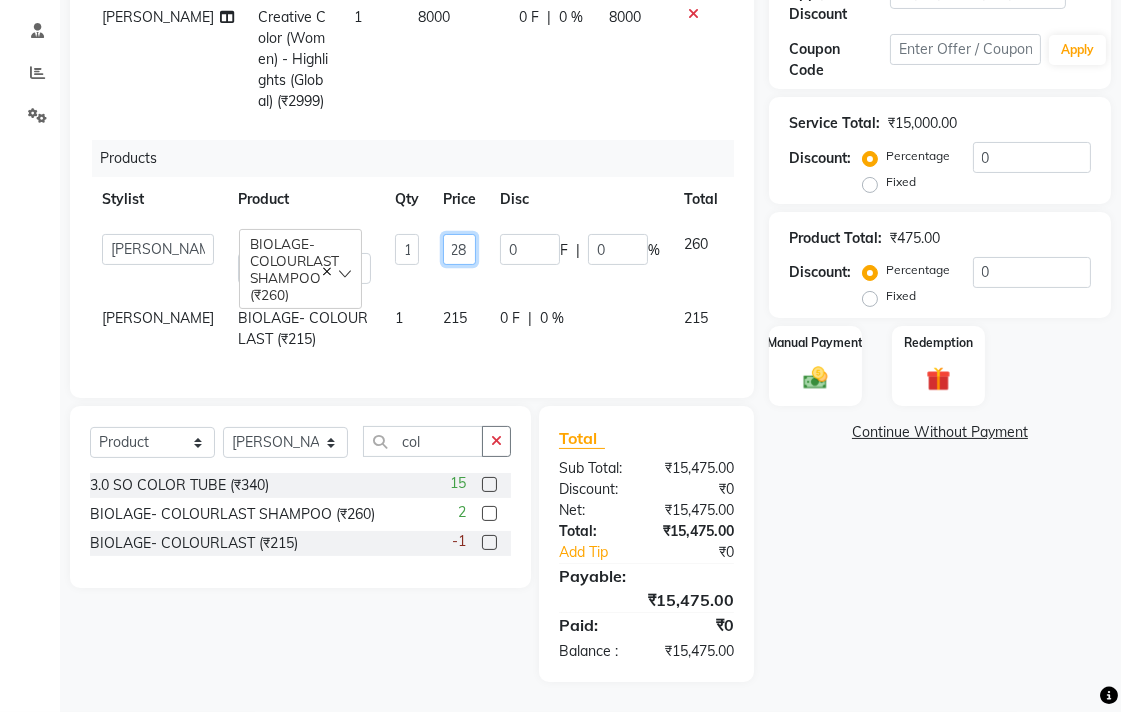 scroll, scrollTop: 0, scrollLeft: 11, axis: horizontal 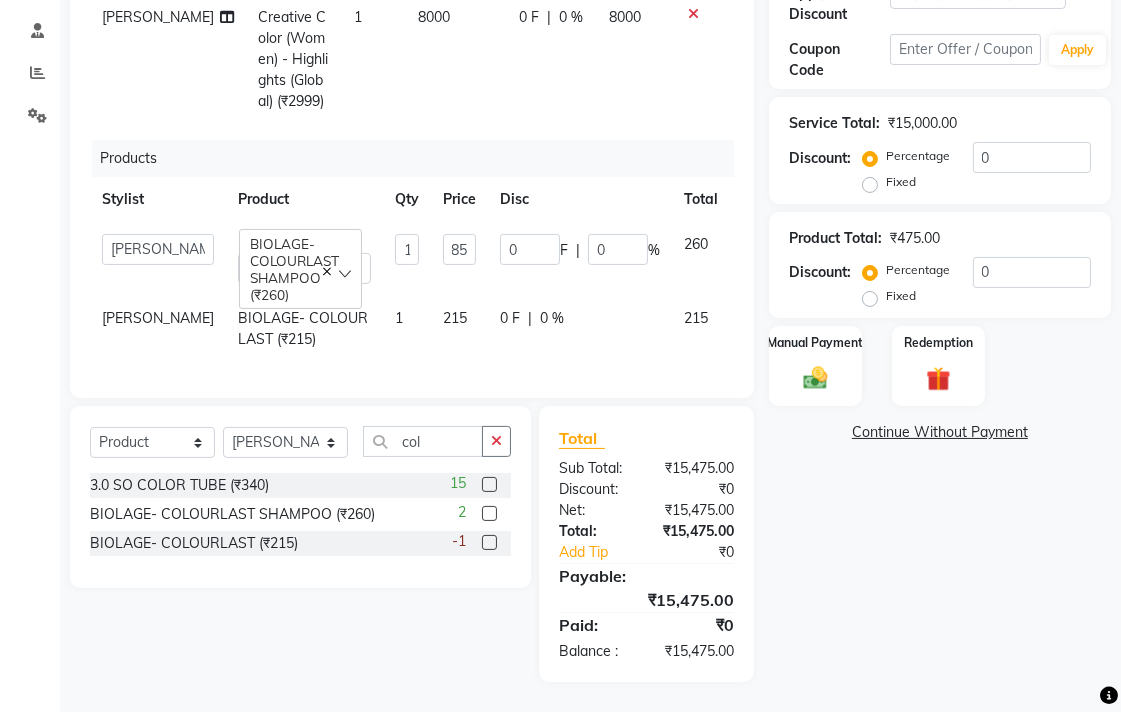 click on "[PERSON_NAME] BIOLAGE- COLOURLAST (₹215) 1 215 0 F | 0 % 215" 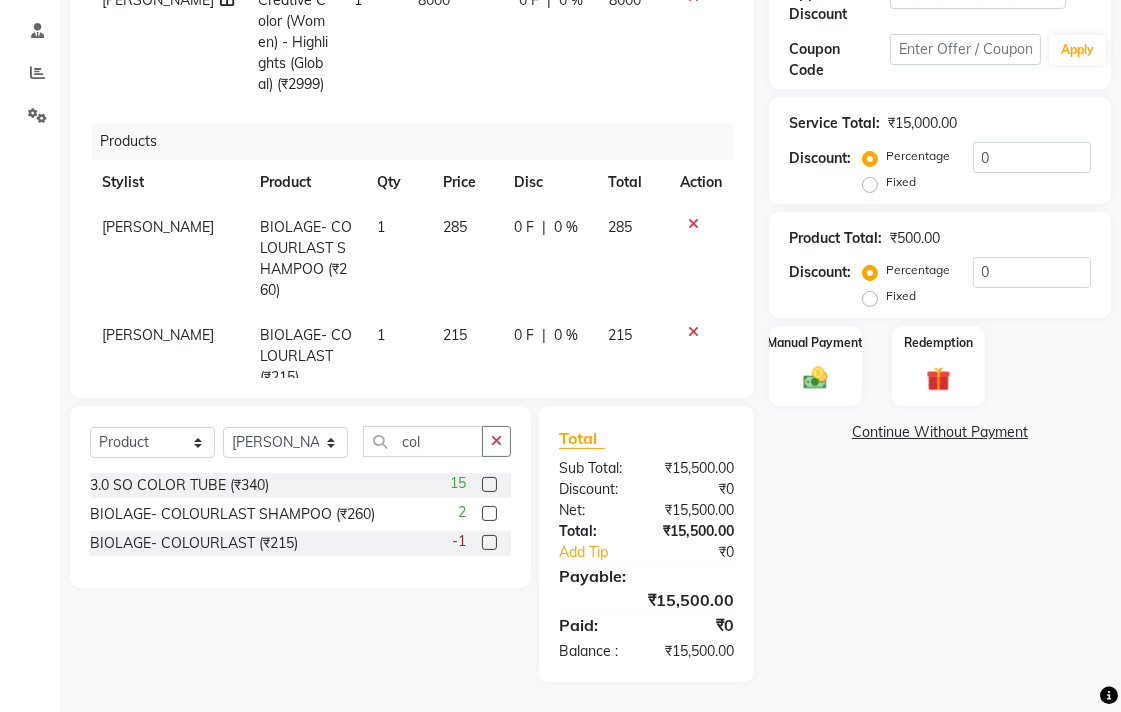 click on "215" 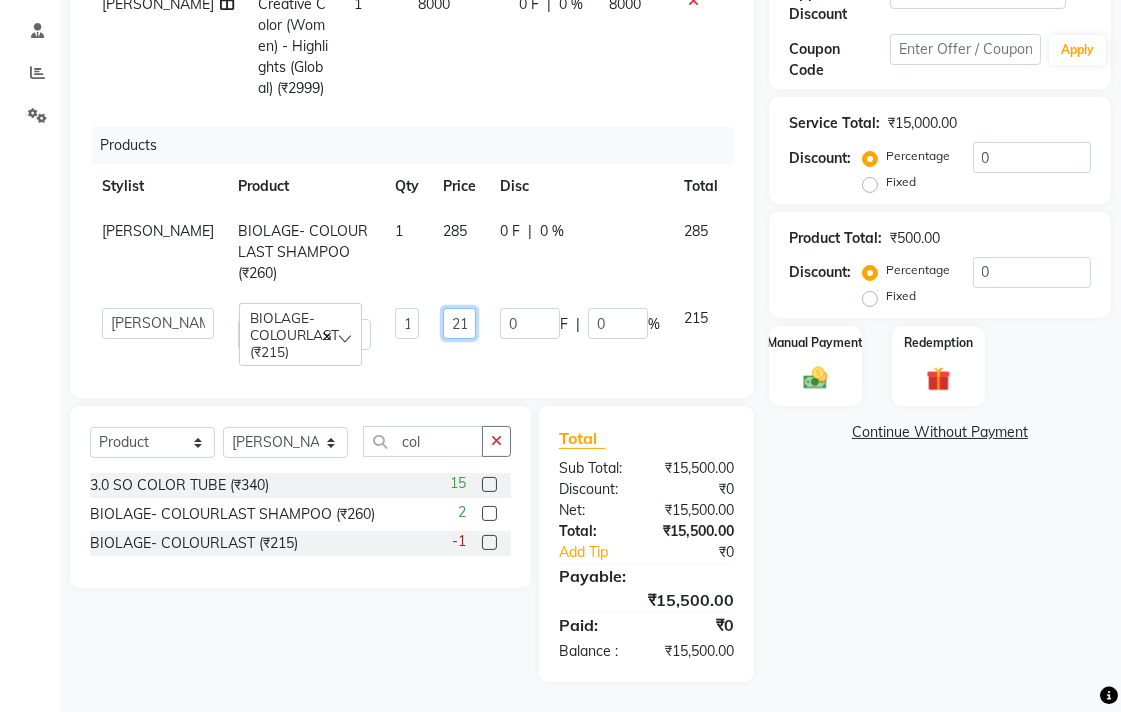 click on "215" 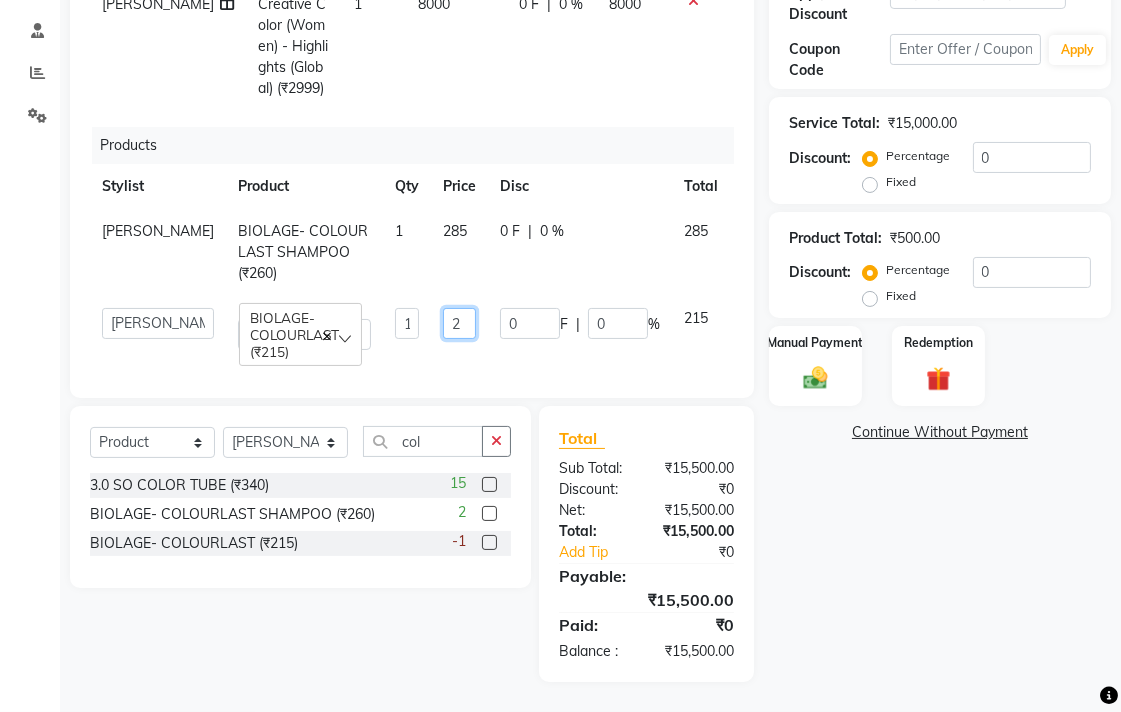 scroll, scrollTop: 0, scrollLeft: 0, axis: both 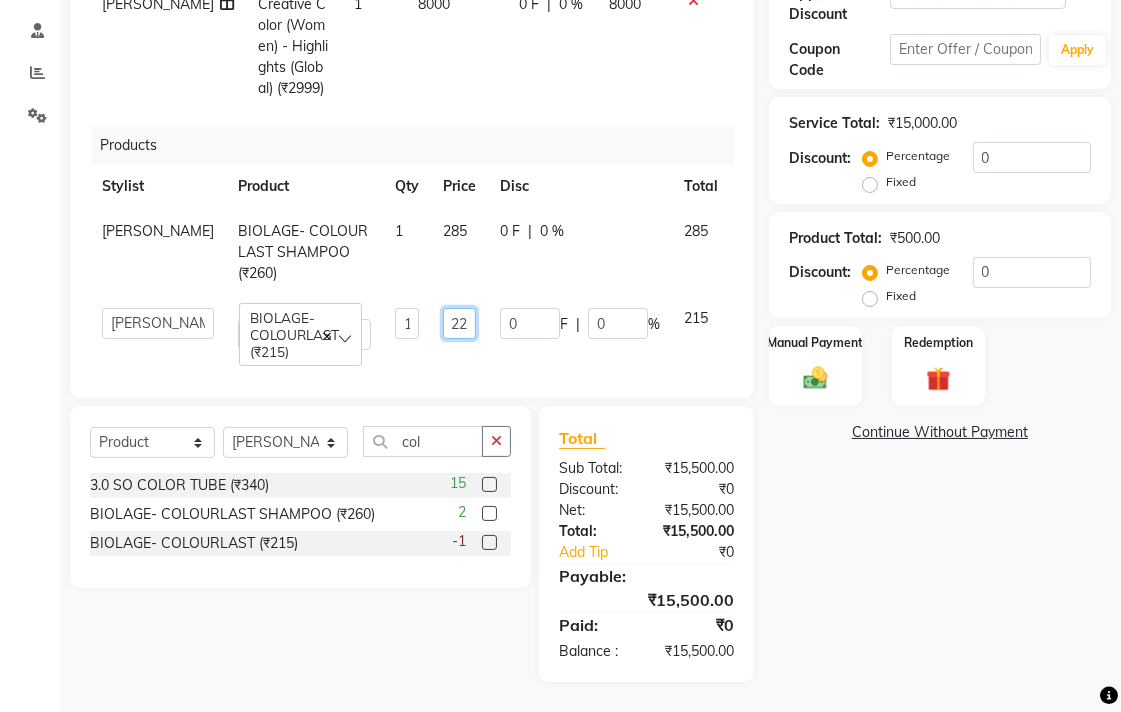 type on "225" 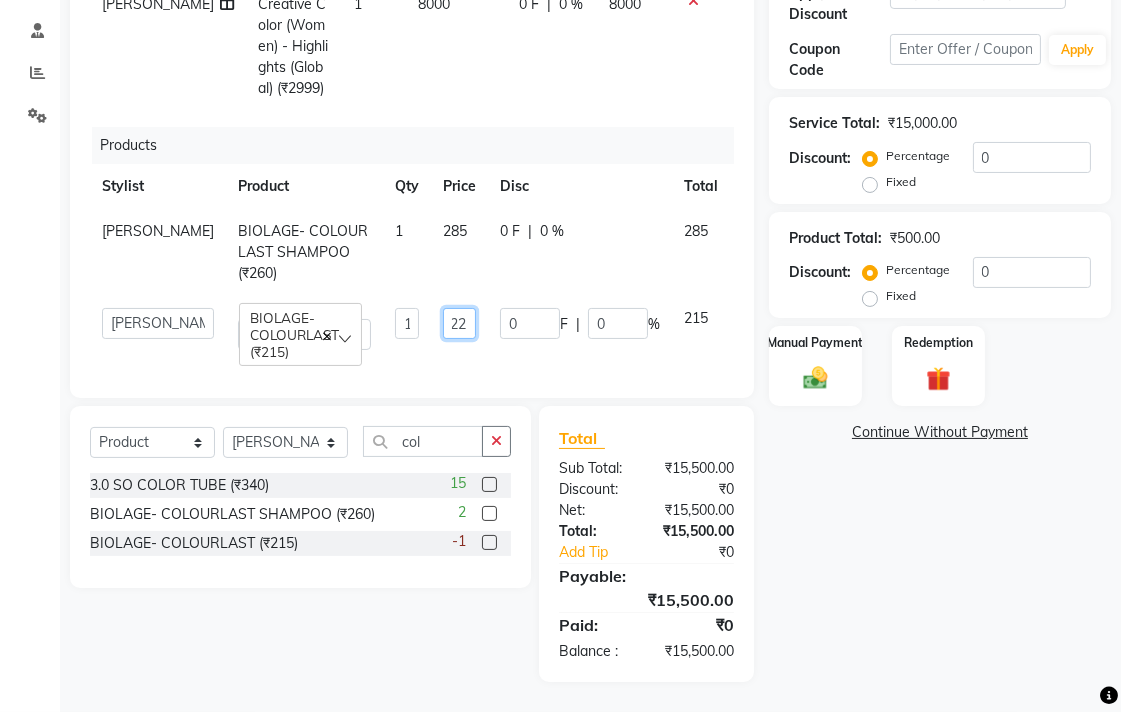 scroll, scrollTop: 0, scrollLeft: 11, axis: horizontal 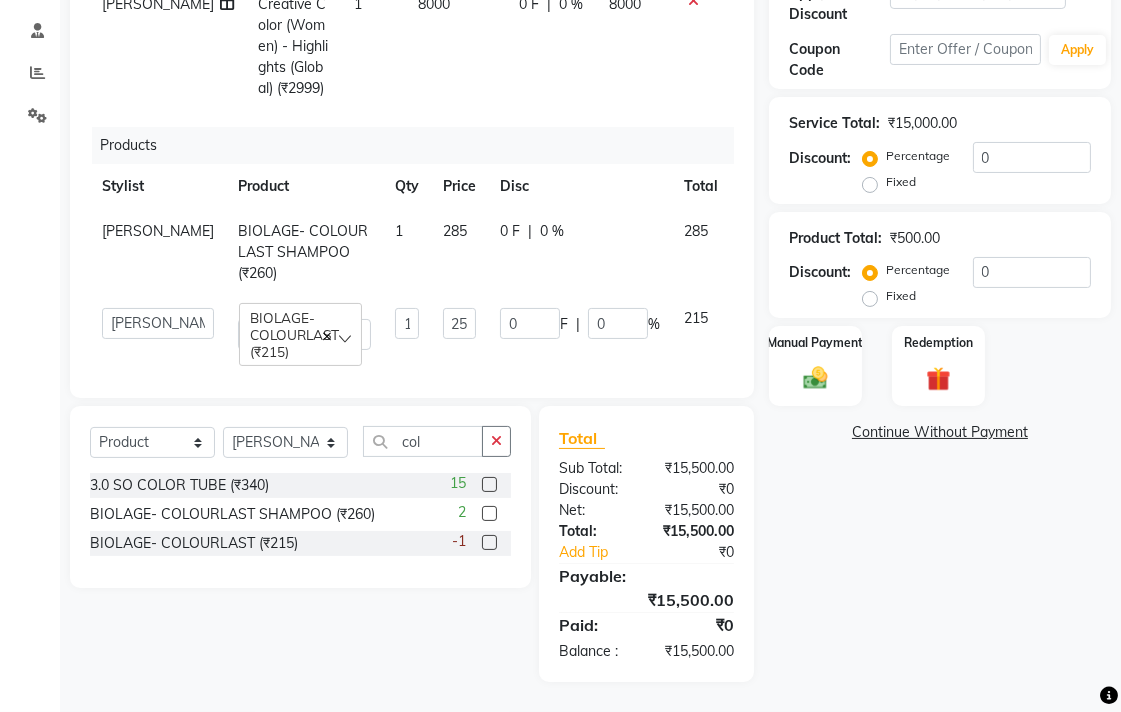 click on "Name: [PERSON_NAME]  Membership:  No Active Membership  Total Visits:  1 Card on file:  0 Last Visit:   [DATE] Points:   245  Apply Discount Select  Loyalty → Loyality level 1  Coupon Code Apply Service Total:  ₹15,000.00  Discount:  Percentage   Fixed  0 Product Total:  ₹500.00  Discount:  Percentage   Fixed  0 Manual Payment Redemption  Continue Without Payment" 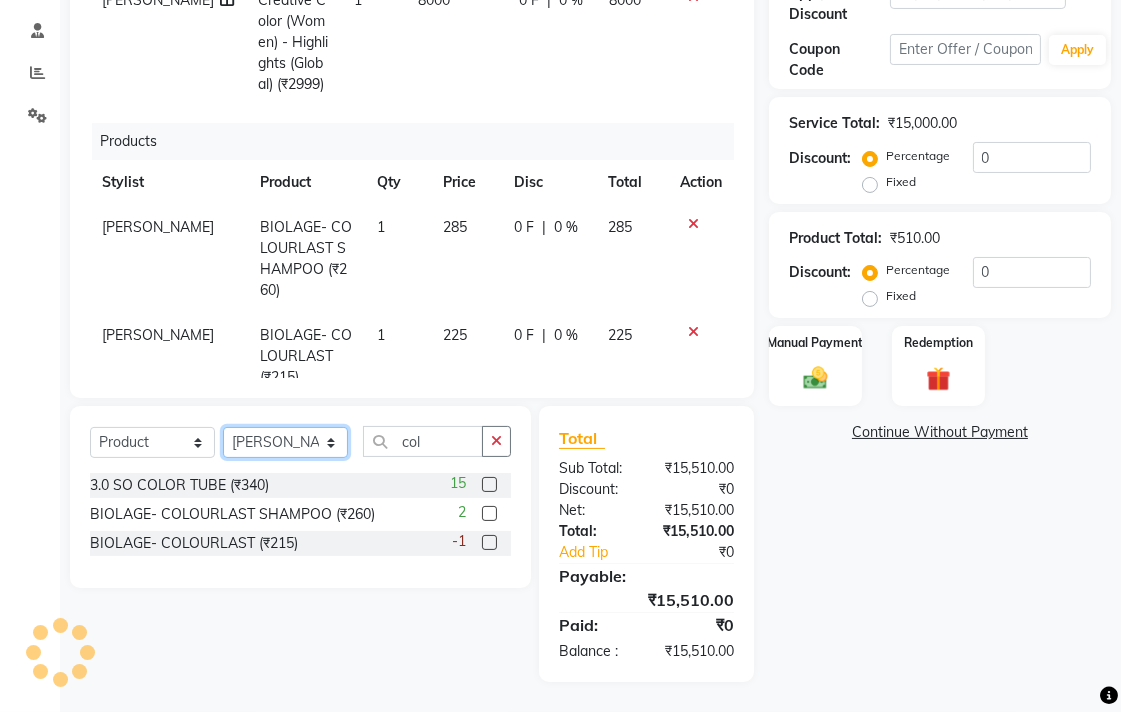 click on "Select Stylist [PERSON_NAME] [PERSON_NAME] dwarka [PERSON_NAME] khde [PERSON_NAME] [PERSON_NAME] pooja pansai [PERSON_NAME] [PERSON_NAME] savli [PERSON_NAME] [PERSON_NAME]" 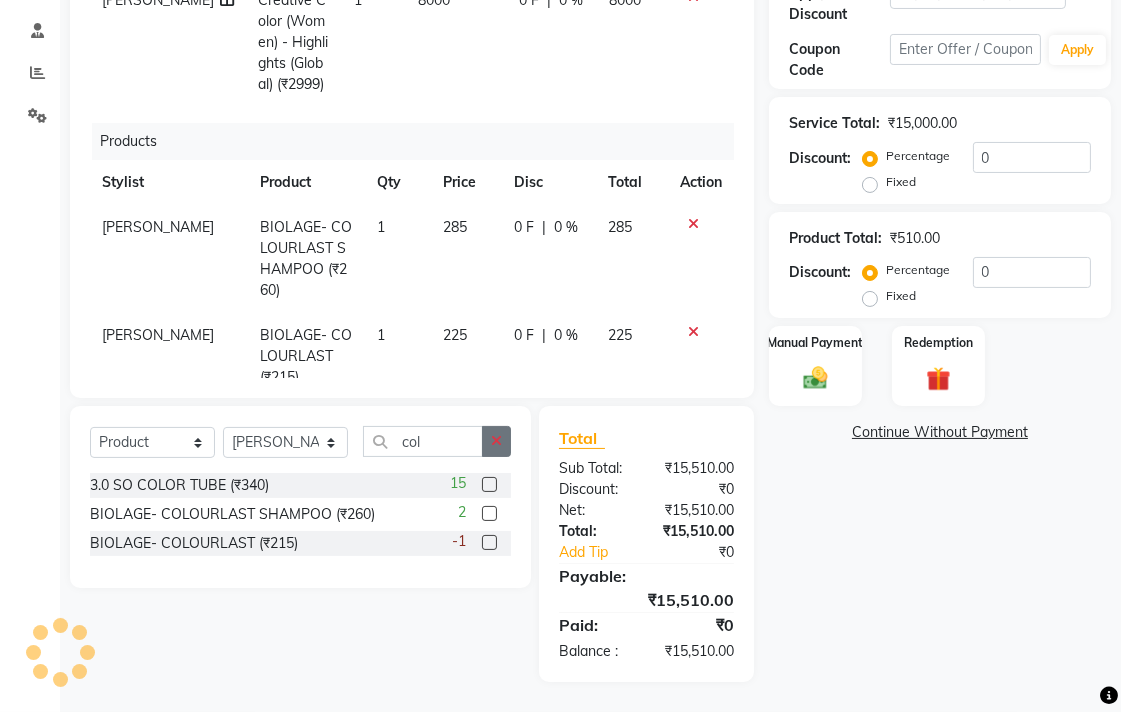 click 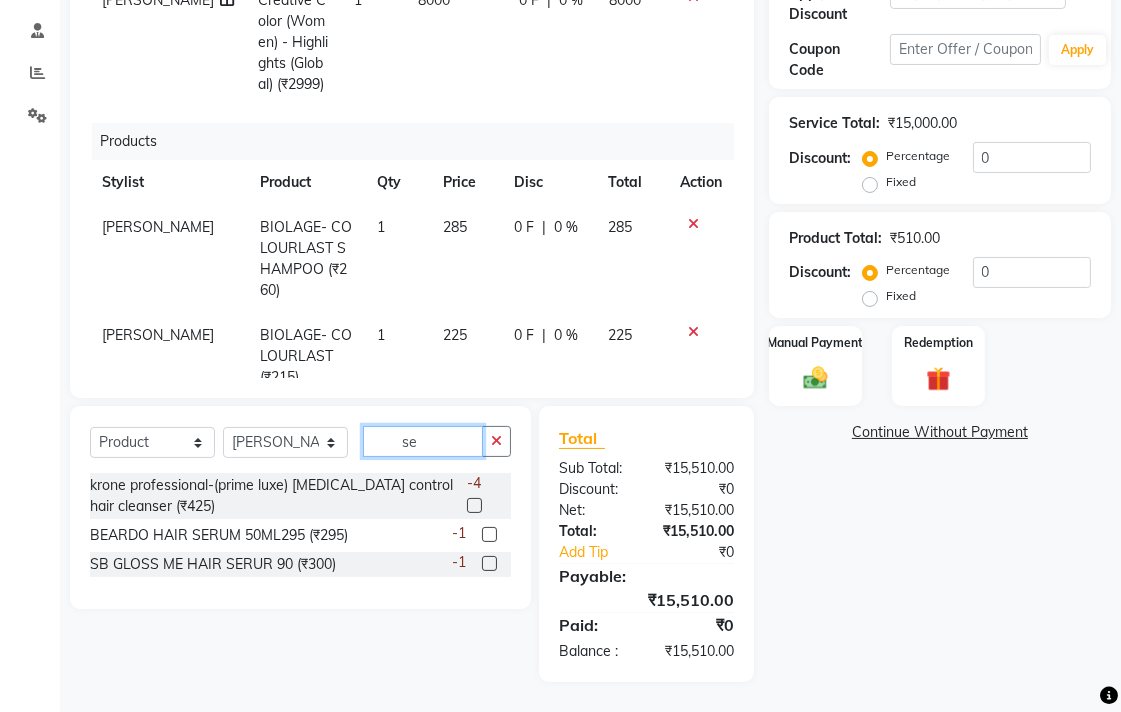 type on "s" 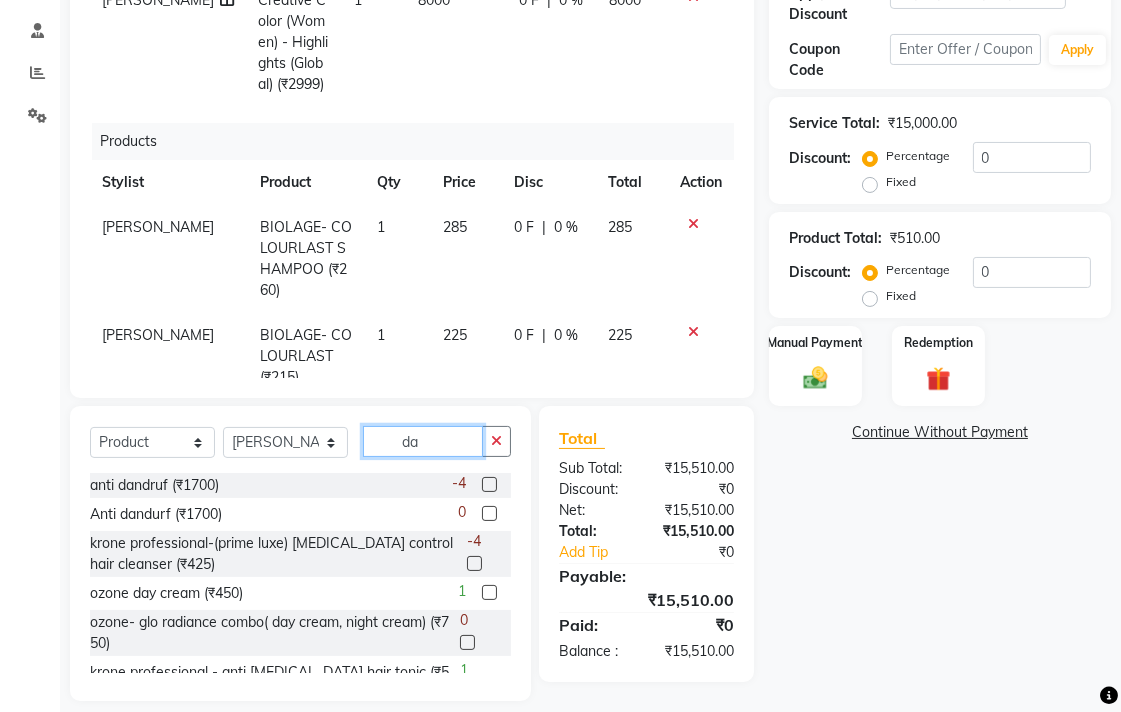 type on "d" 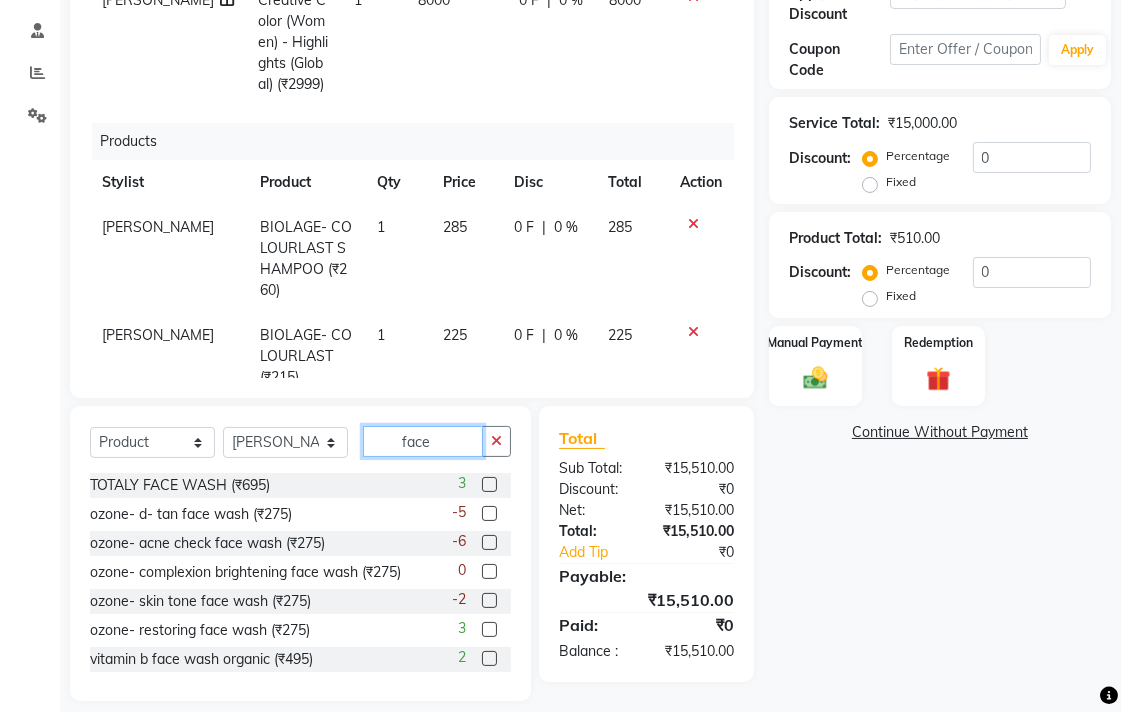 type on "face" 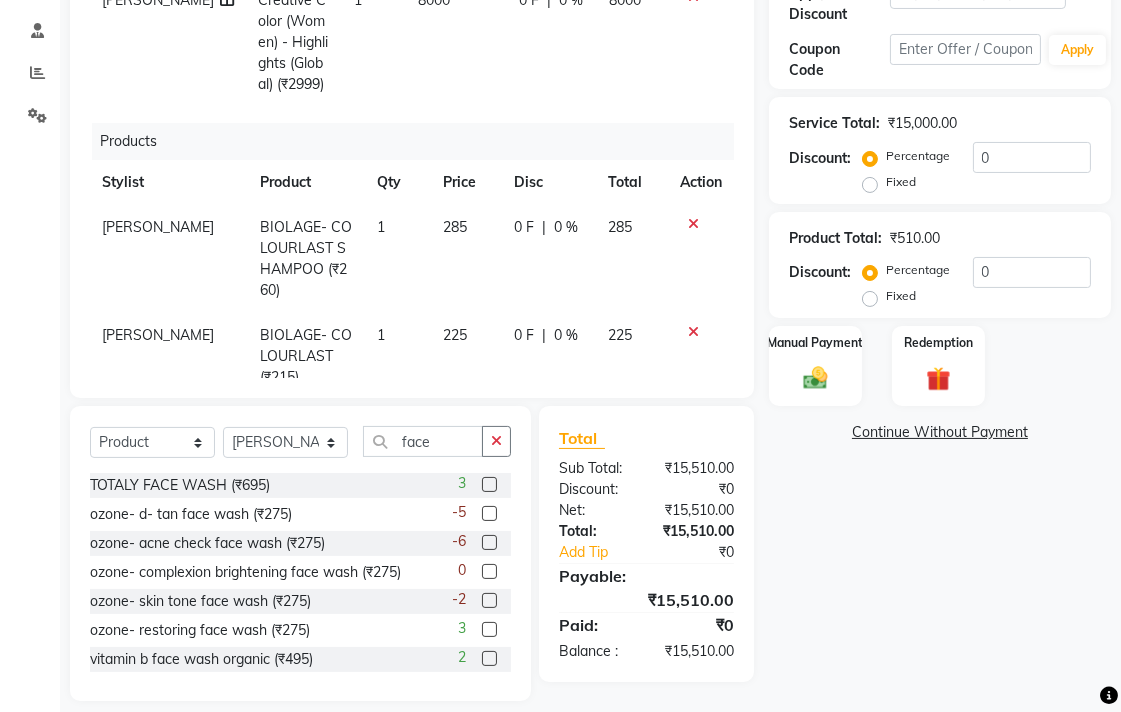 click 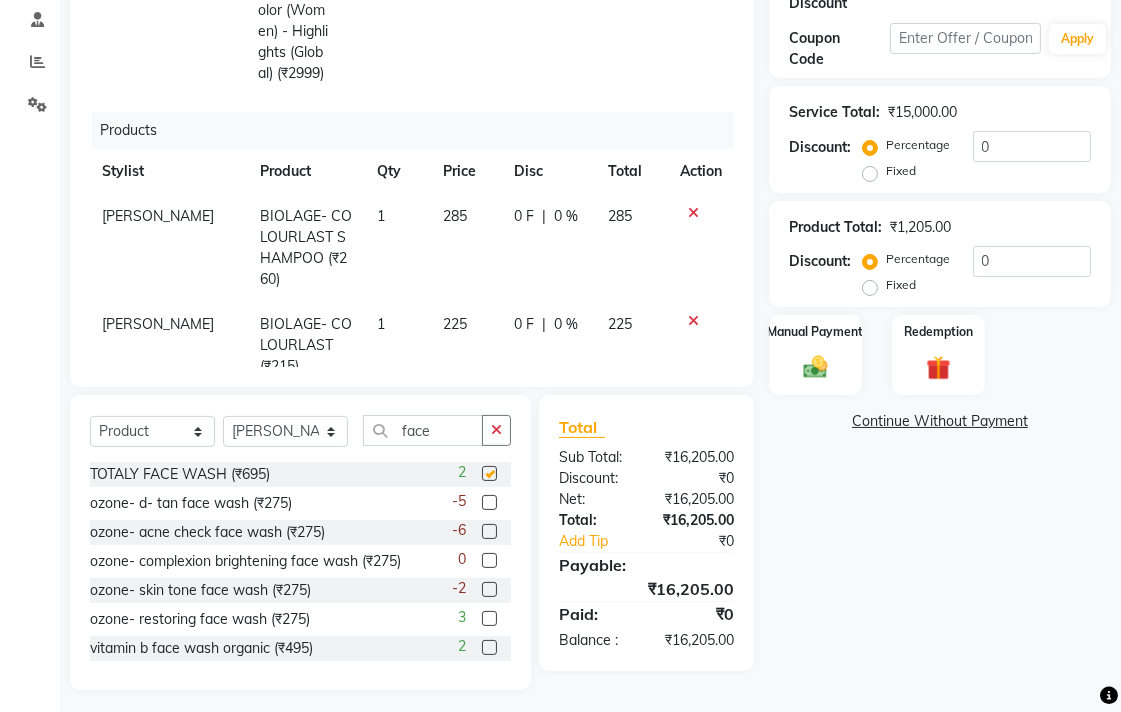 checkbox on "false" 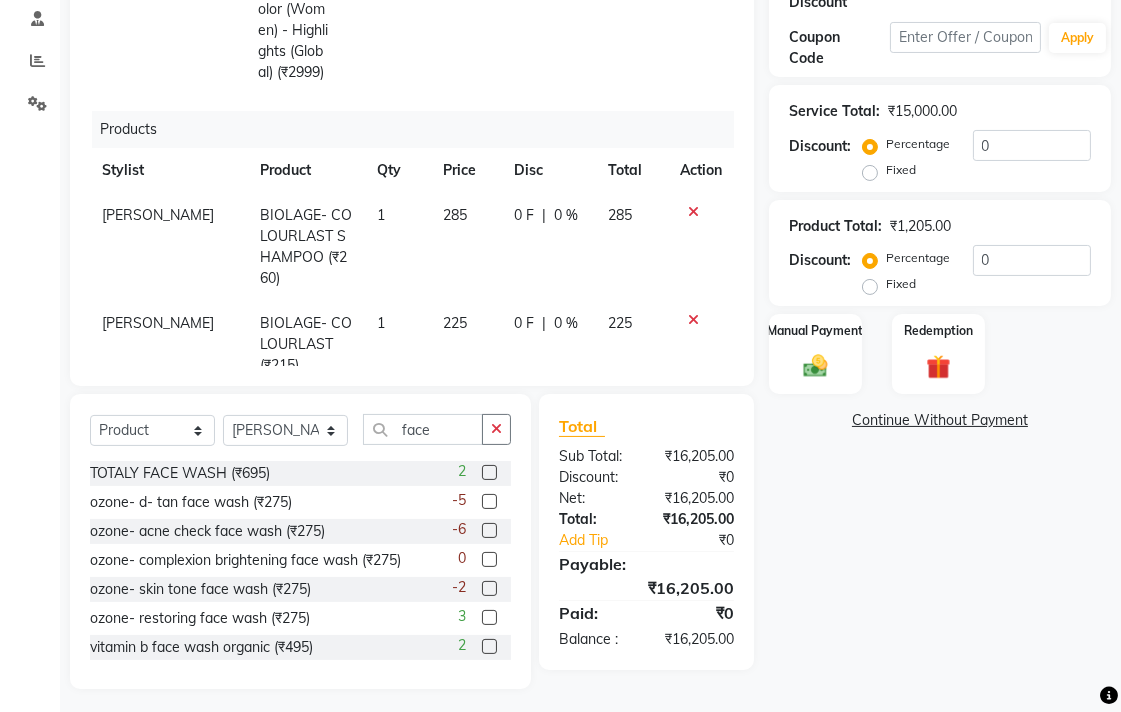 scroll, scrollTop: 388, scrollLeft: 0, axis: vertical 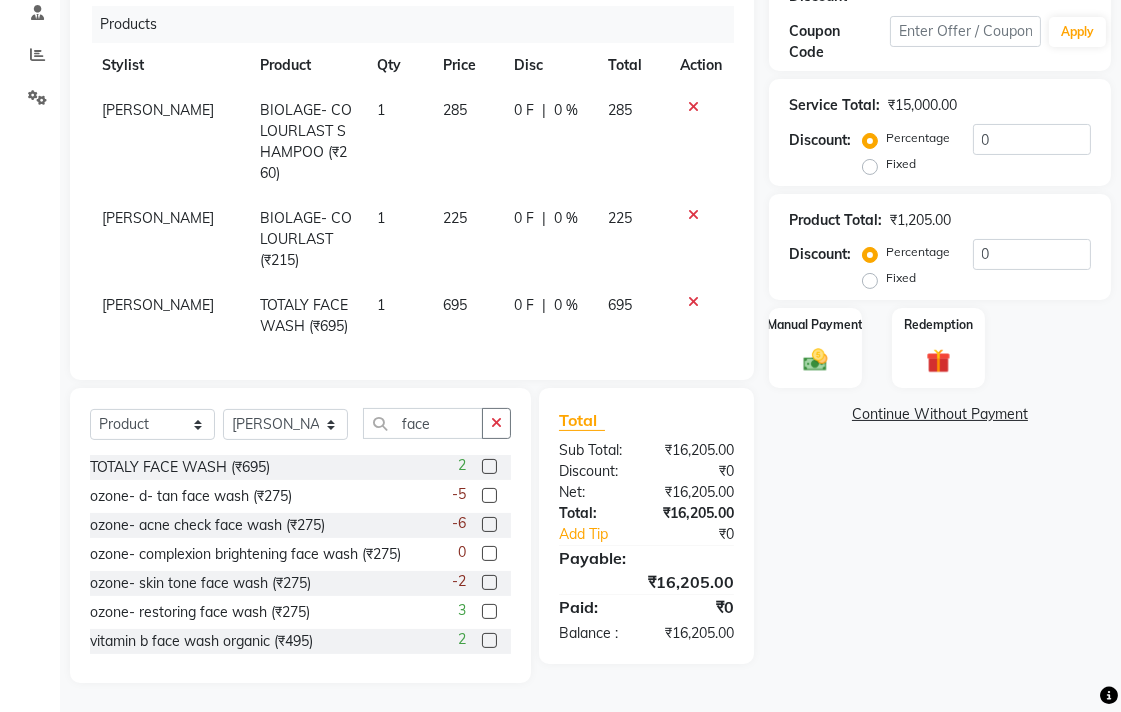 click on "695" 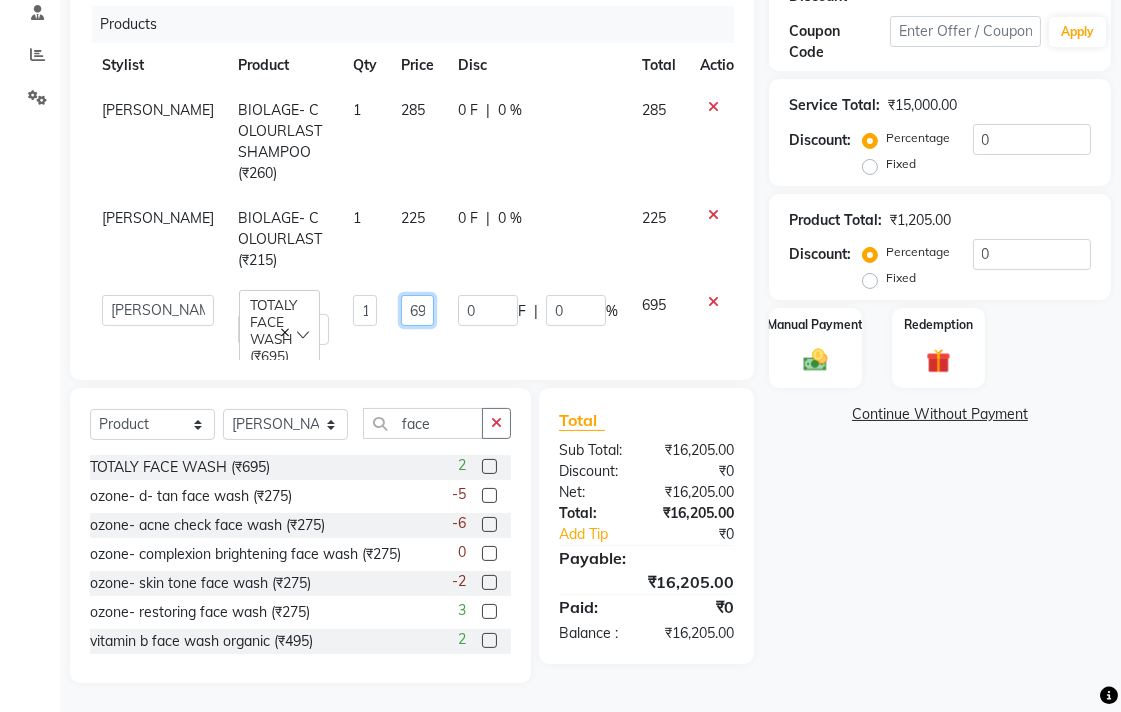click on "695" 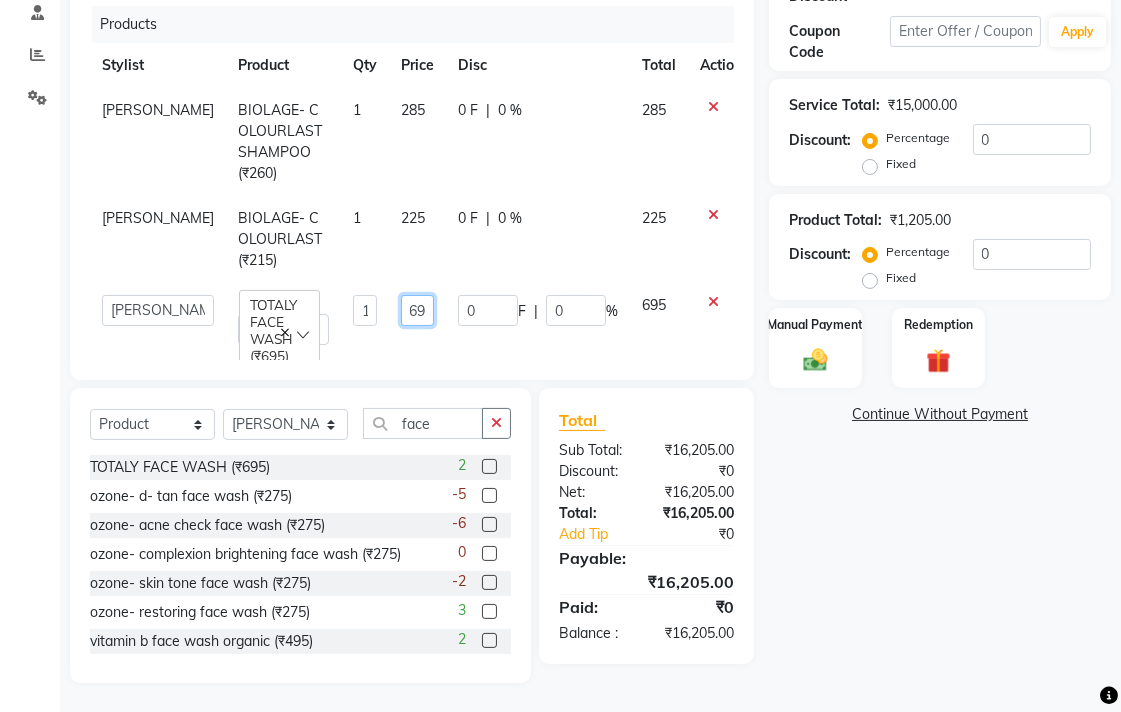 scroll, scrollTop: 0, scrollLeft: 0, axis: both 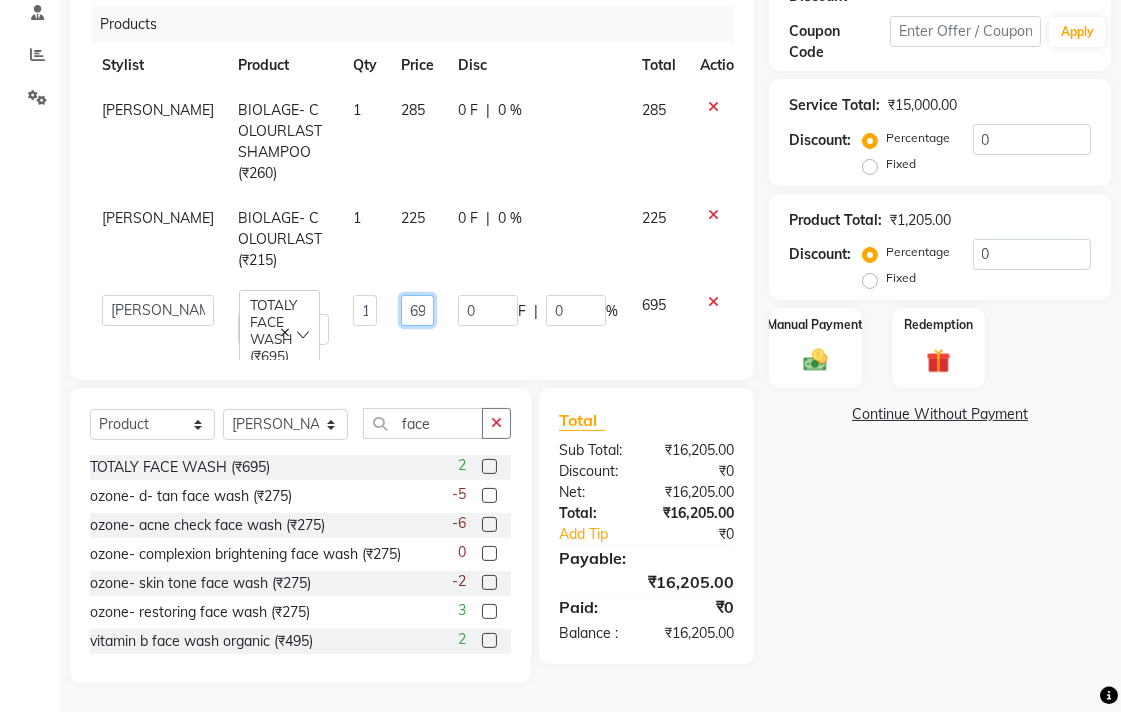 type on "6" 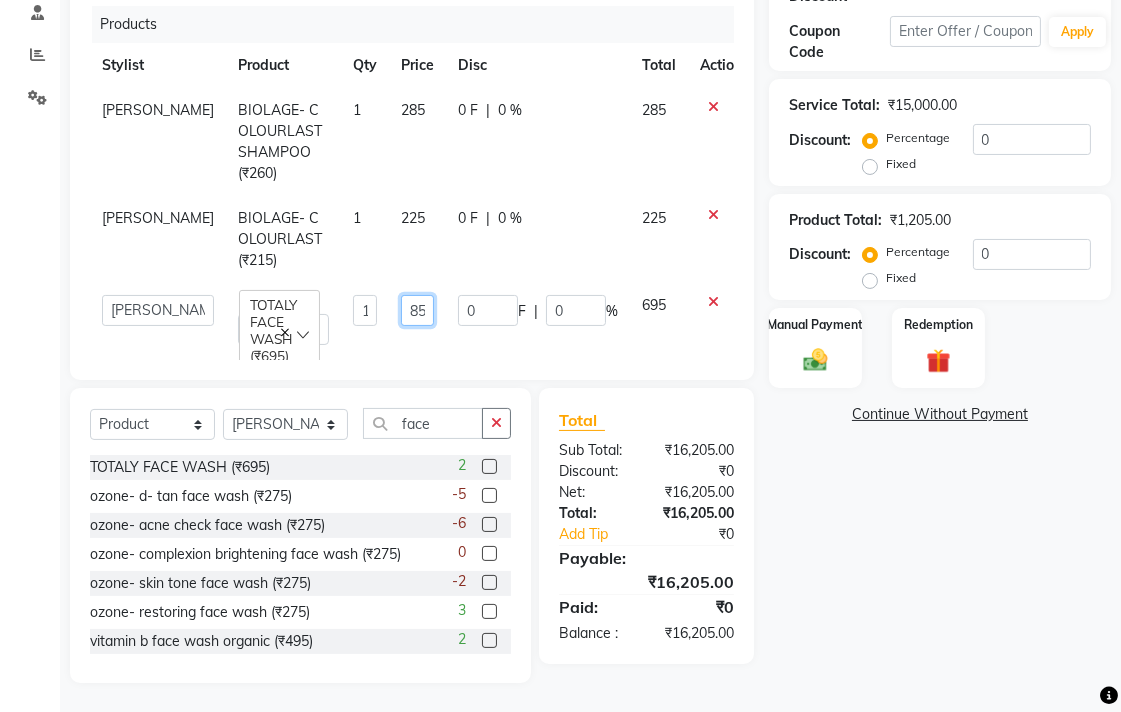 type on "850" 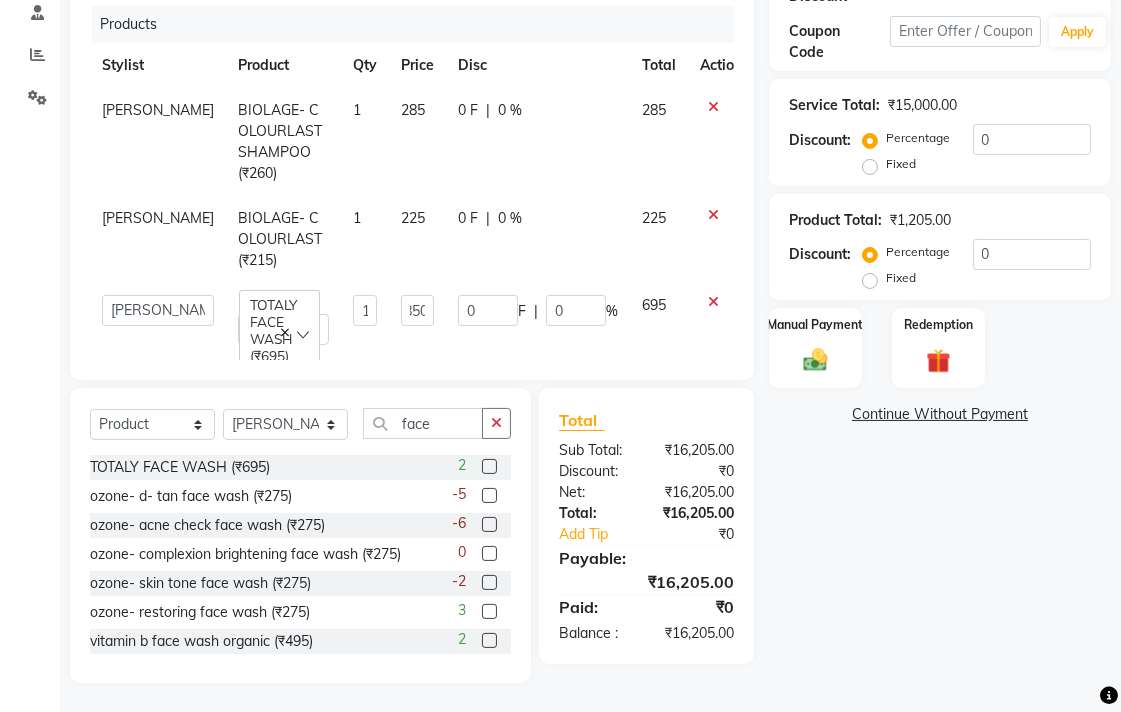 click on "Name: [PERSON_NAME]  Membership:  No Active Membership  Total Visits:  1 Card on file:  0 Last Visit:   [DATE] Points:   245  Apply Discount Select  Loyalty → Loyality level 1  Coupon Code Apply Service Total:  ₹15,000.00  Discount:  Percentage   Fixed  0 Product Total:  ₹1,205.00  Discount:  Percentage   Fixed  0 Manual Payment Redemption  Continue Without Payment" 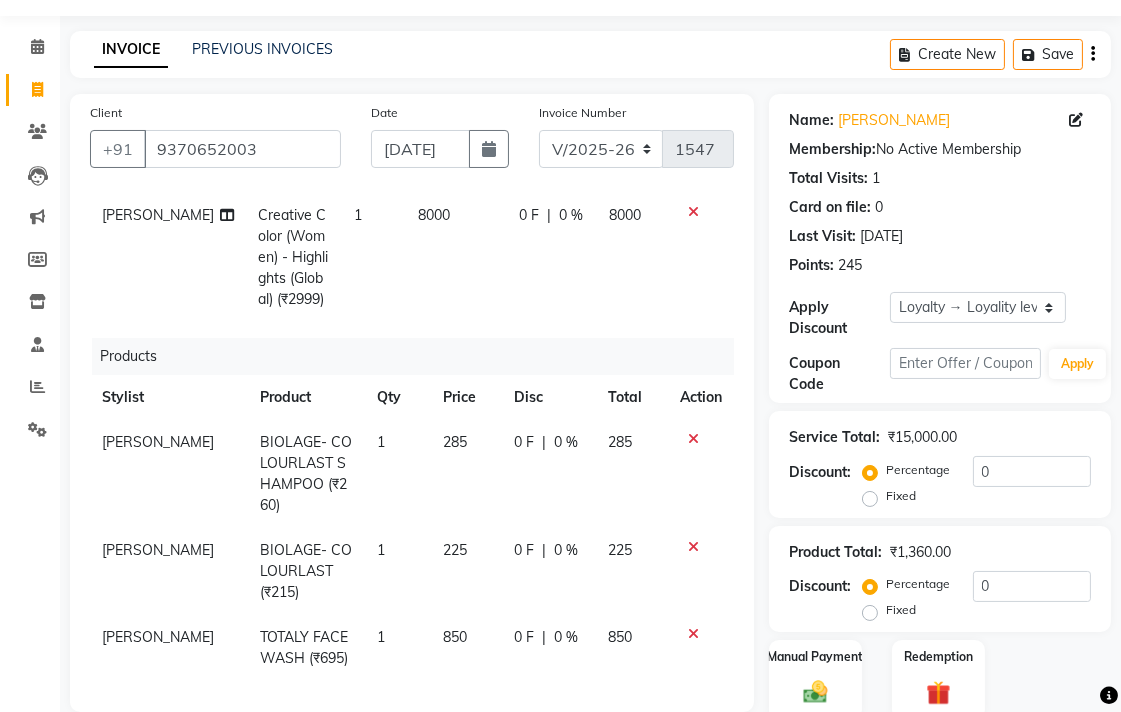 scroll, scrollTop: 55, scrollLeft: 0, axis: vertical 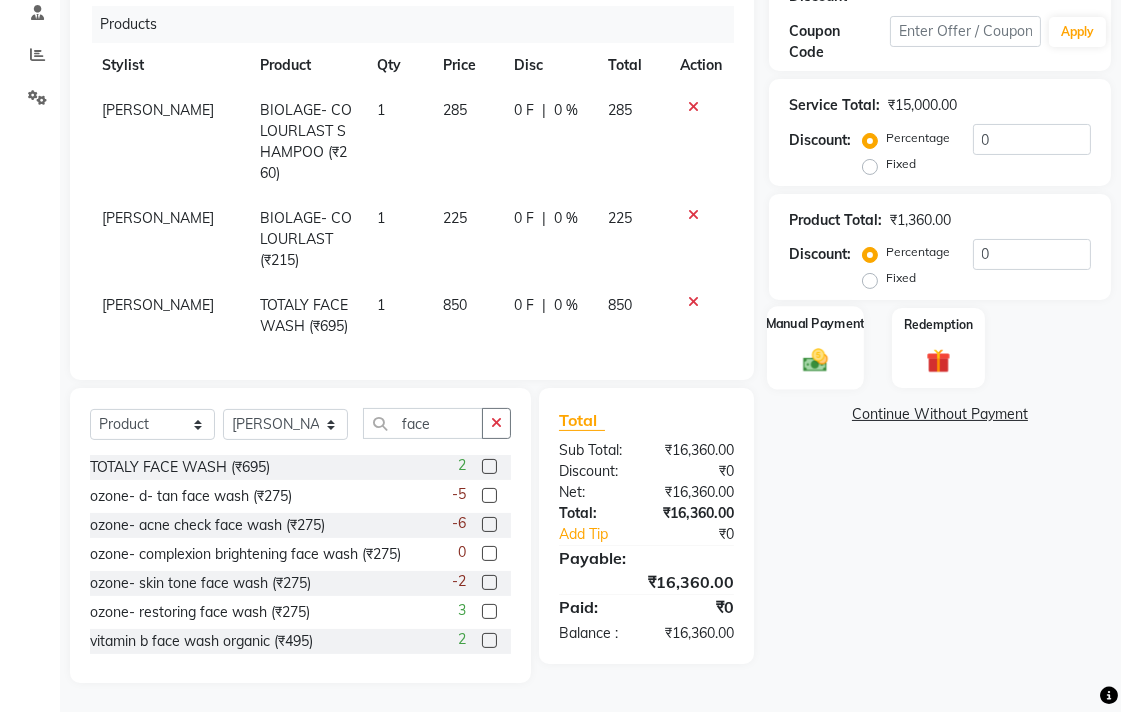 click on "Manual Payment" 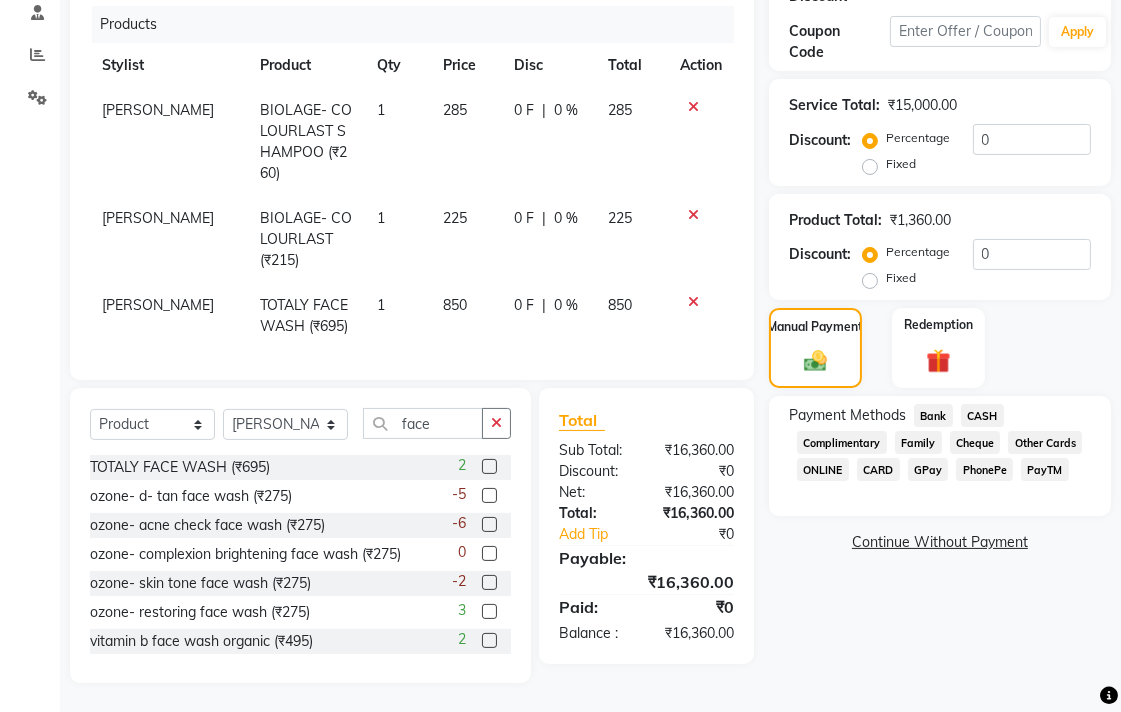 click on "Bank" 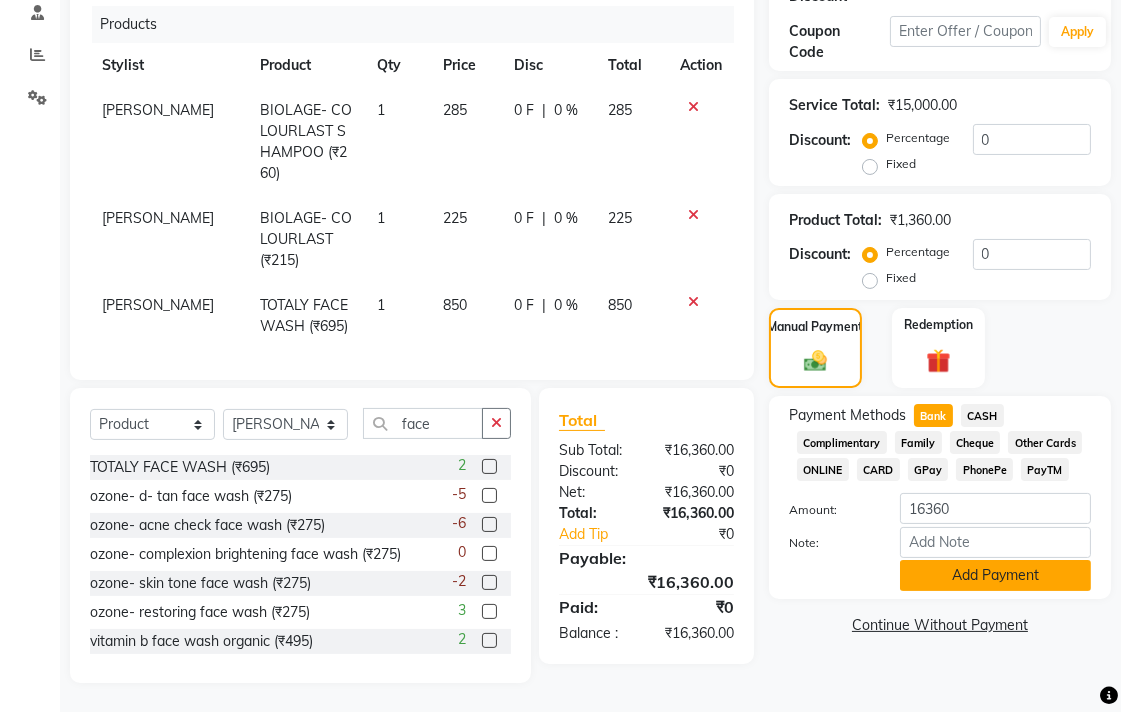 click on "Add Payment" 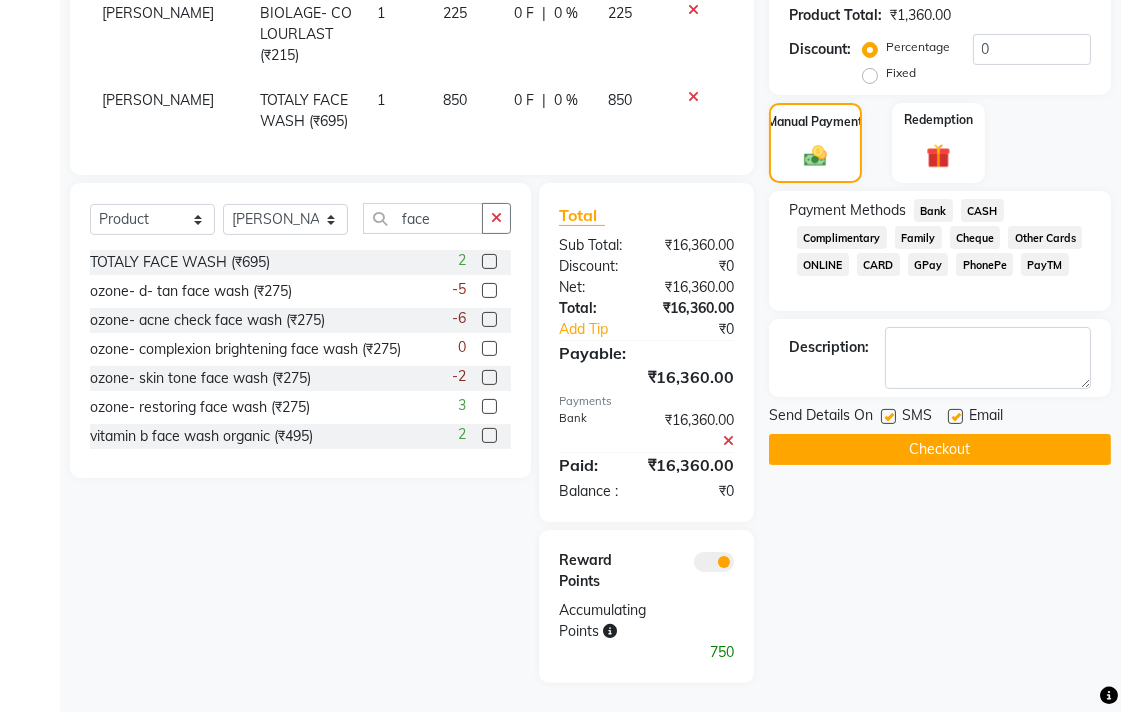 scroll, scrollTop: 594, scrollLeft: 0, axis: vertical 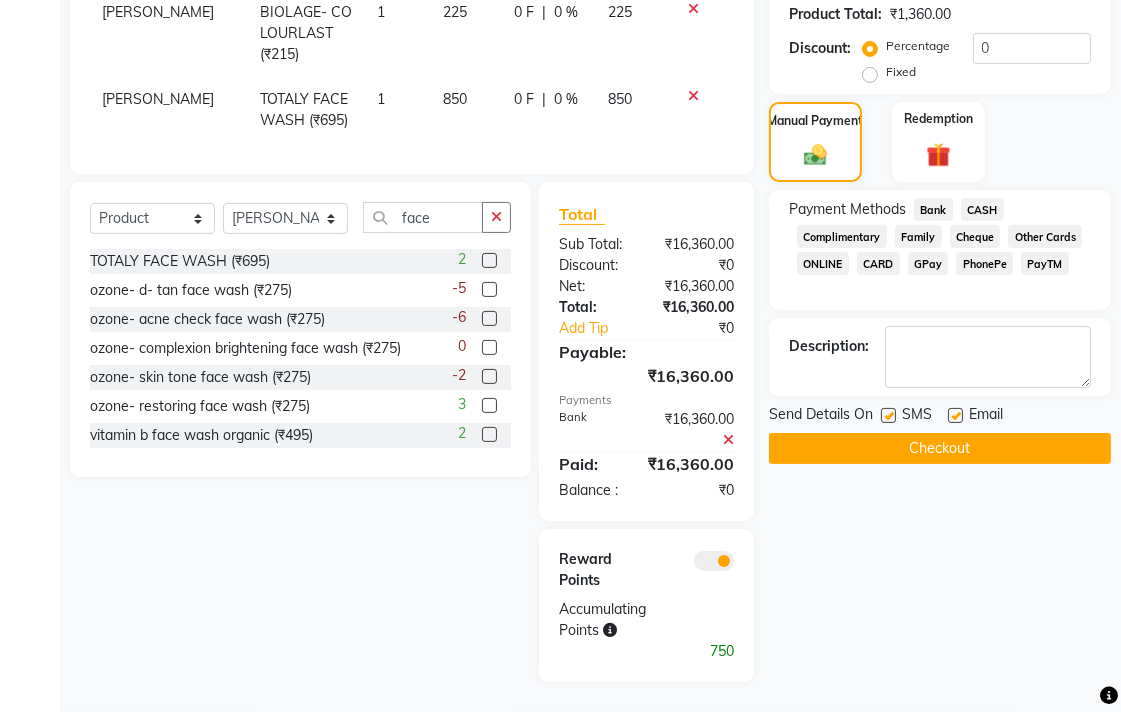 click on "Checkout" 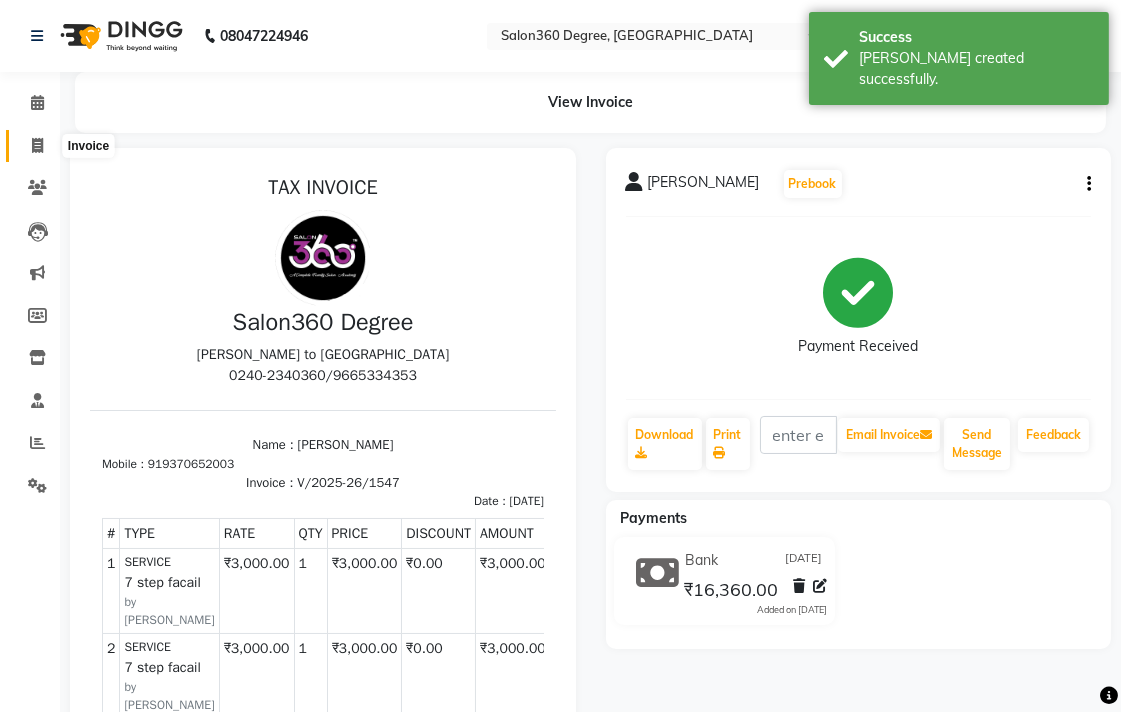 scroll, scrollTop: 0, scrollLeft: 0, axis: both 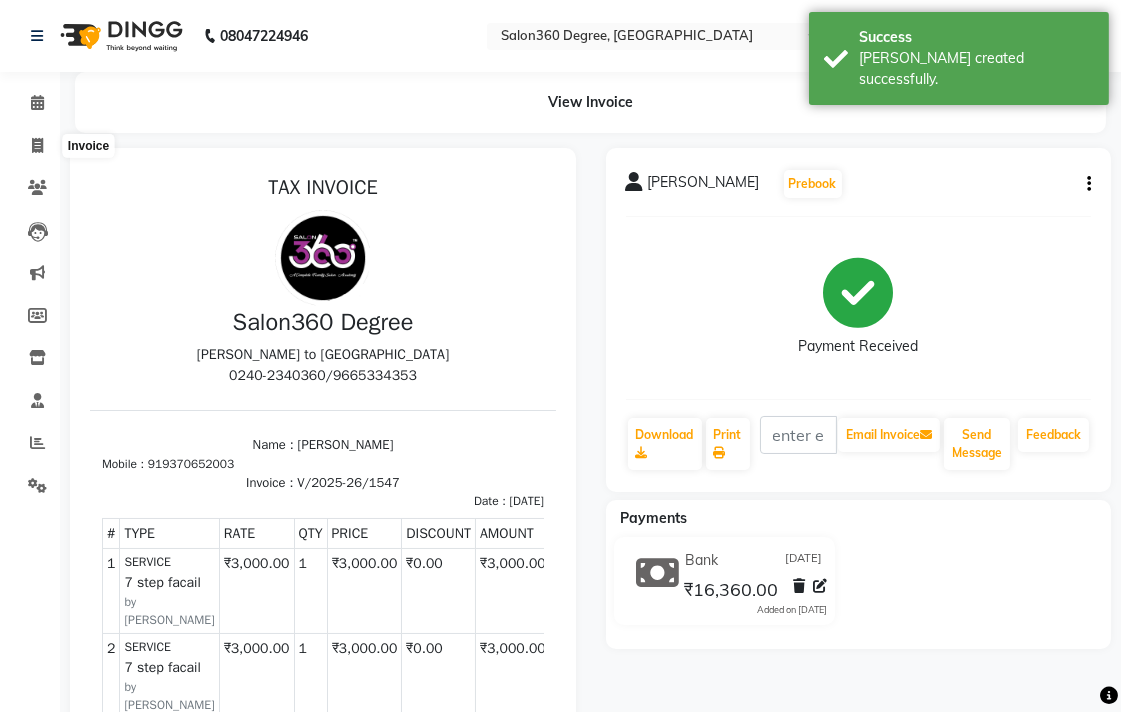 select on "service" 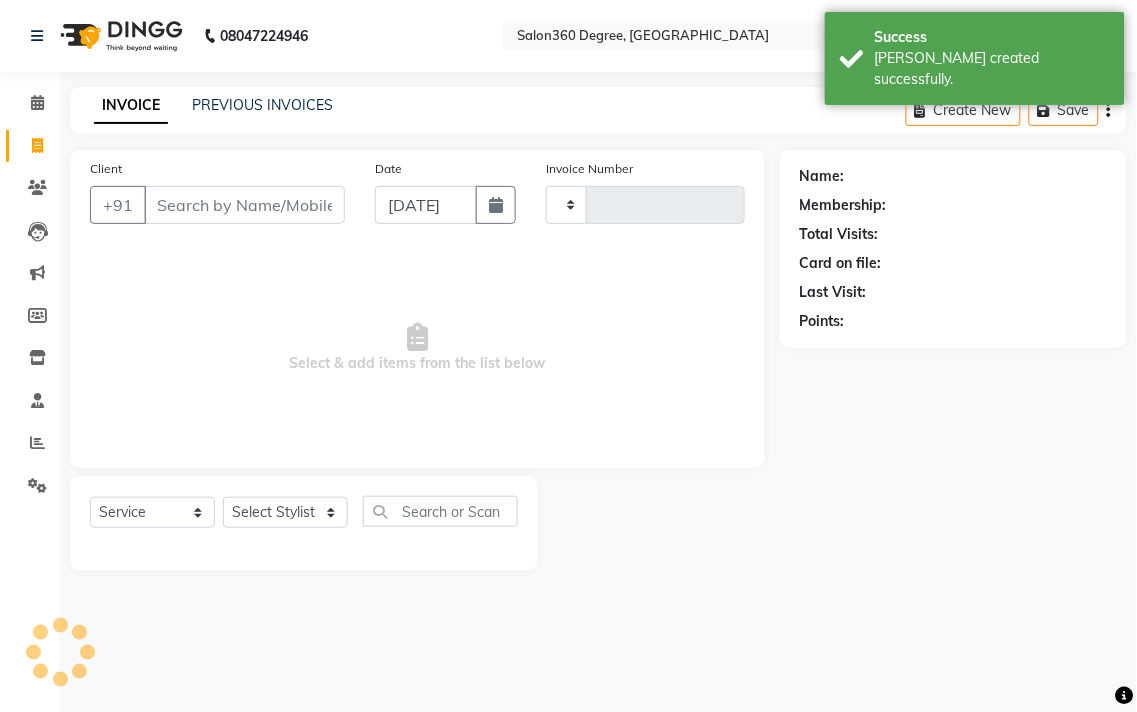 type on "1548" 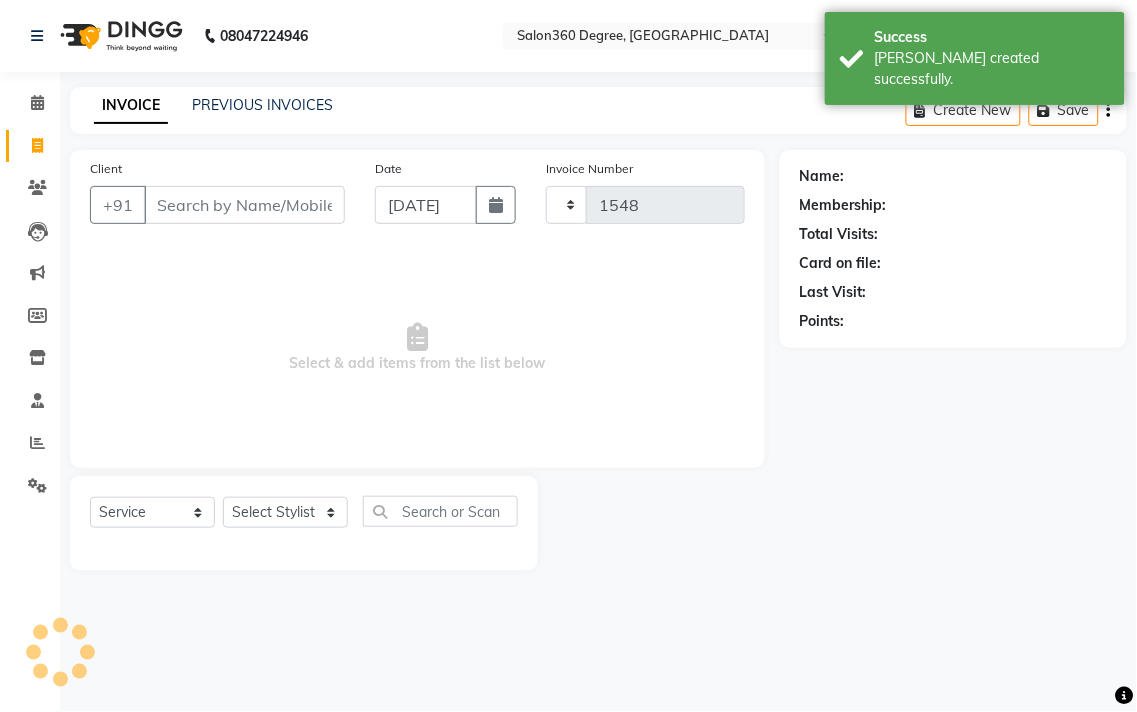select on "5215" 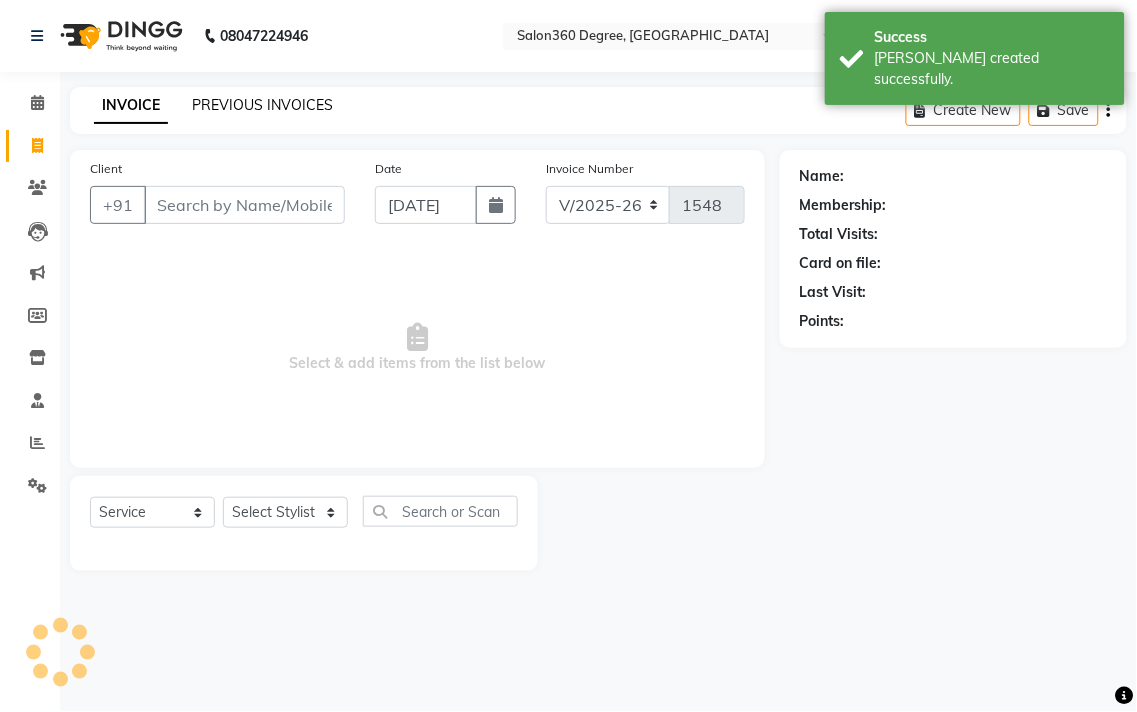 click on "PREVIOUS INVOICES" 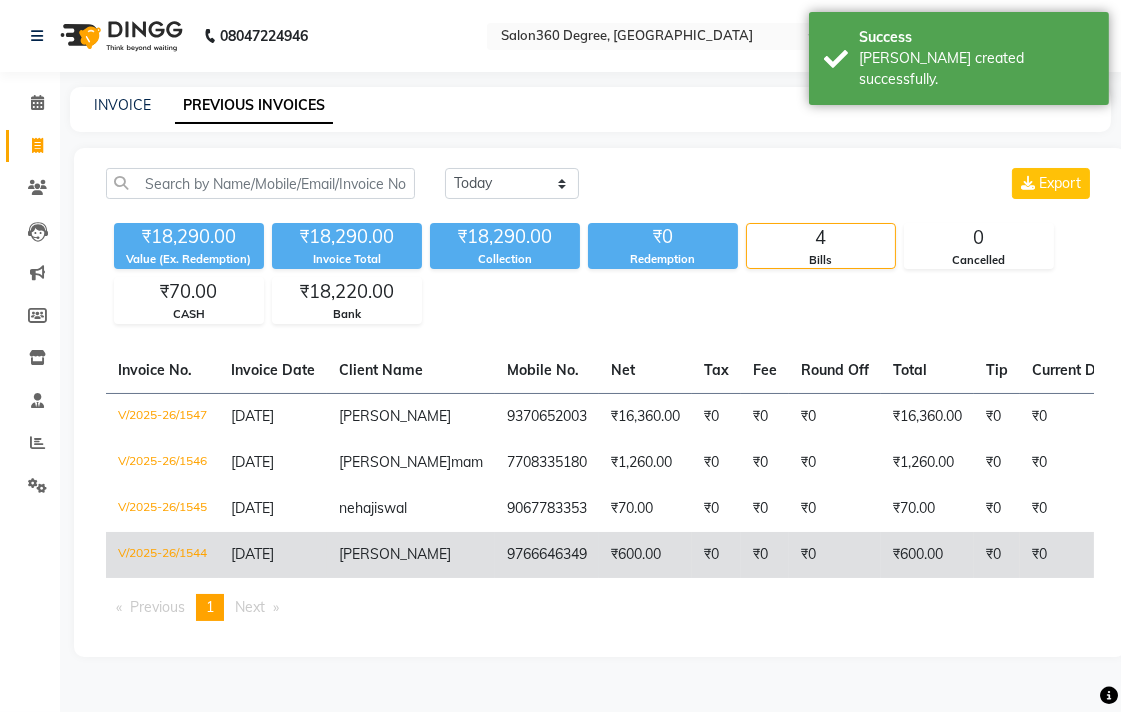scroll, scrollTop: 31, scrollLeft: 0, axis: vertical 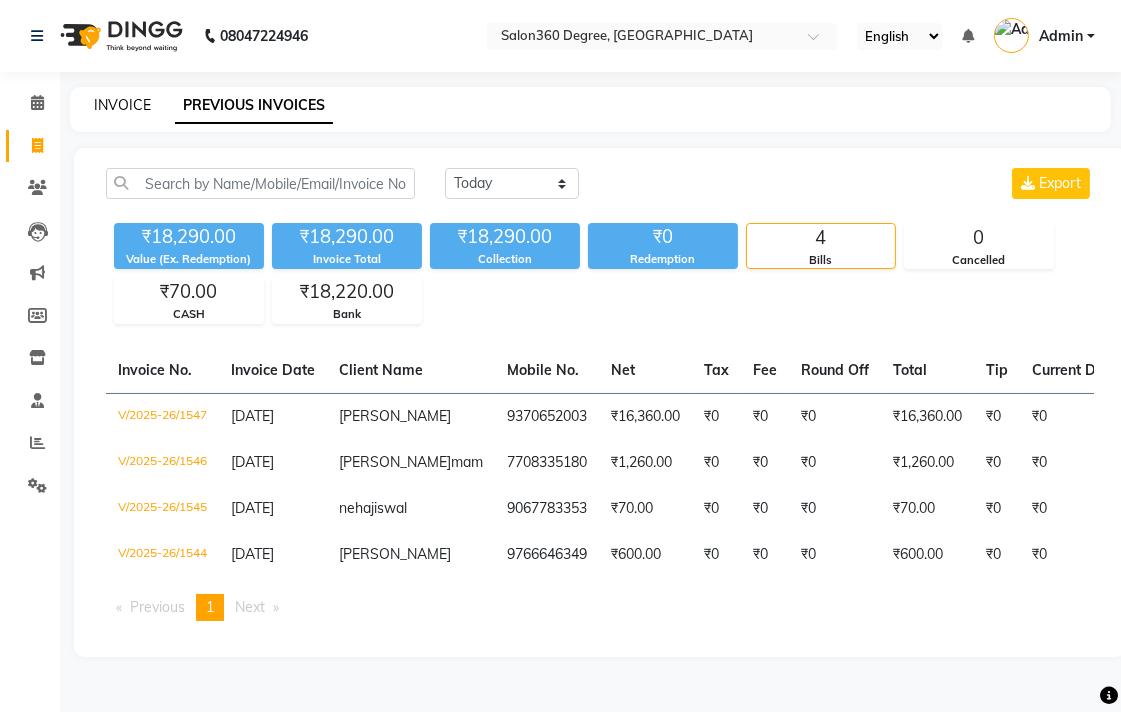 click on "INVOICE" 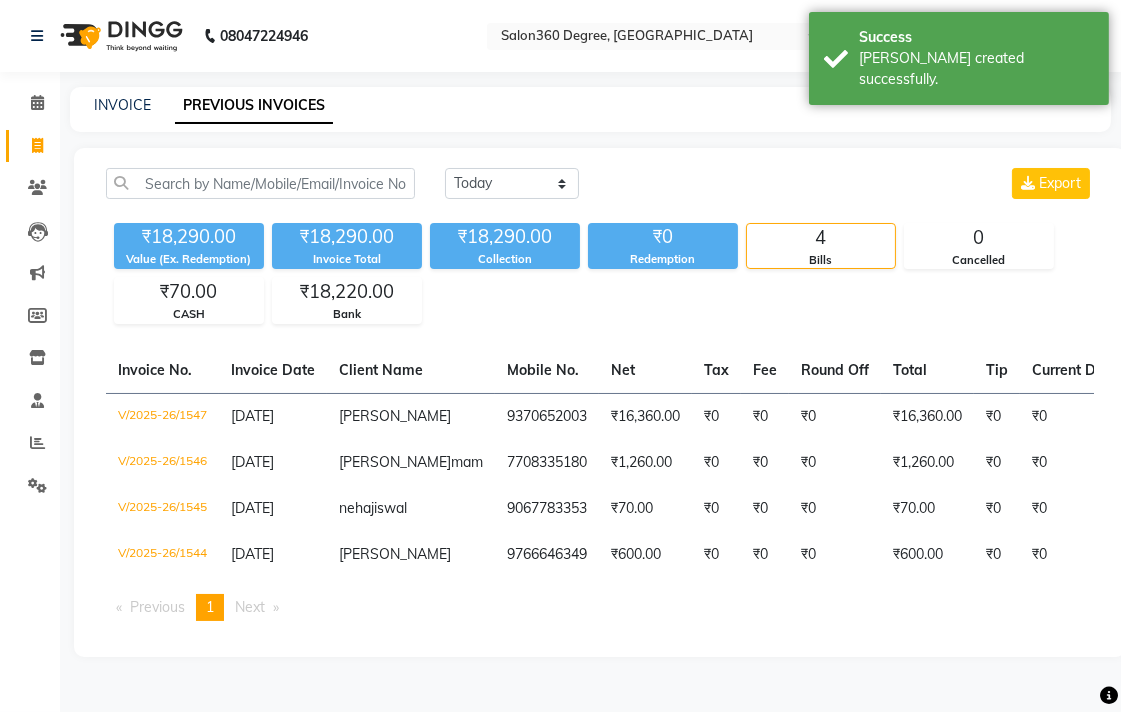 select on "5215" 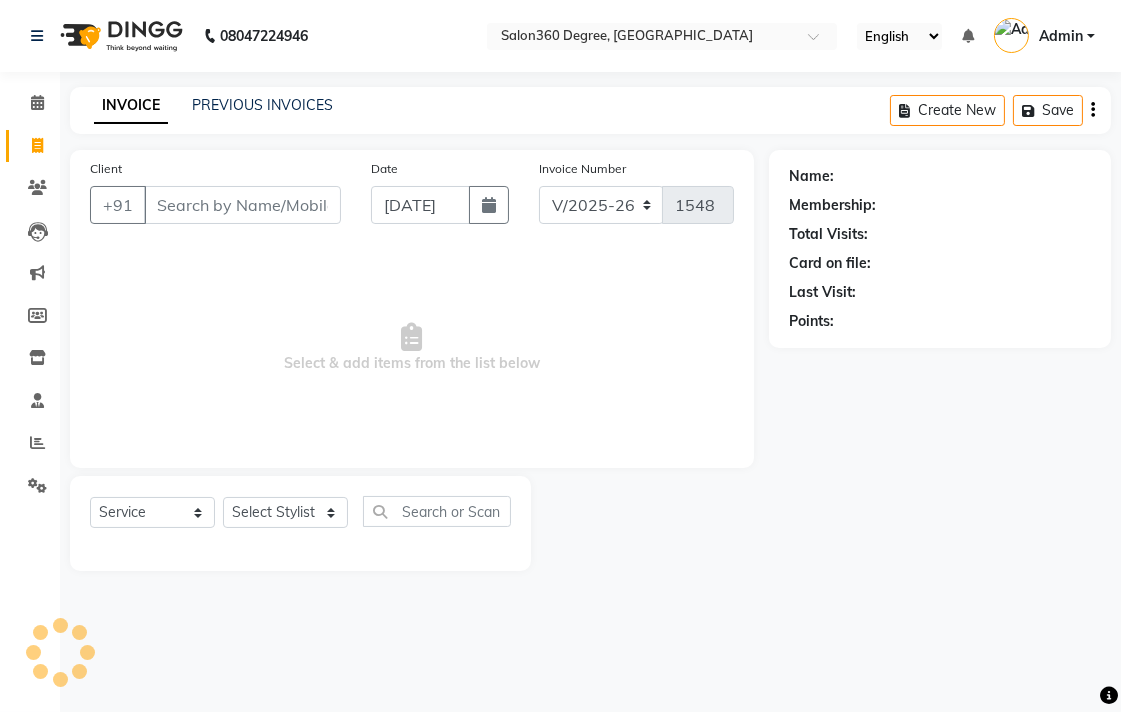 scroll, scrollTop: 0, scrollLeft: 0, axis: both 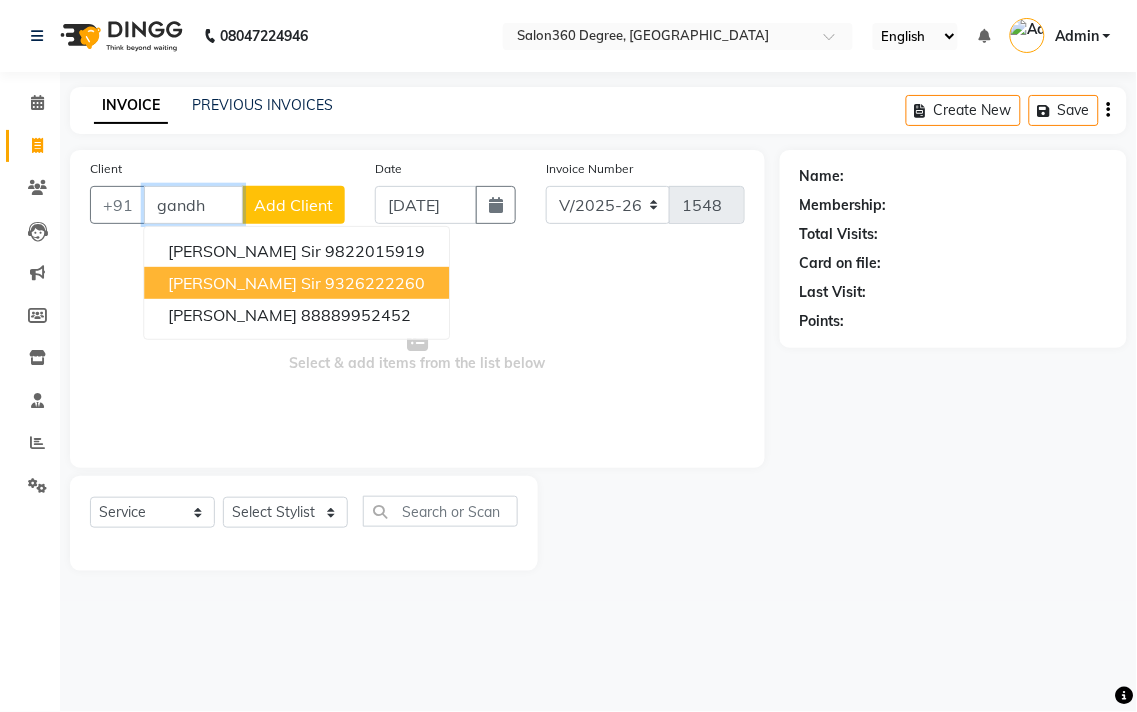 click on "9326222260" at bounding box center (375, 283) 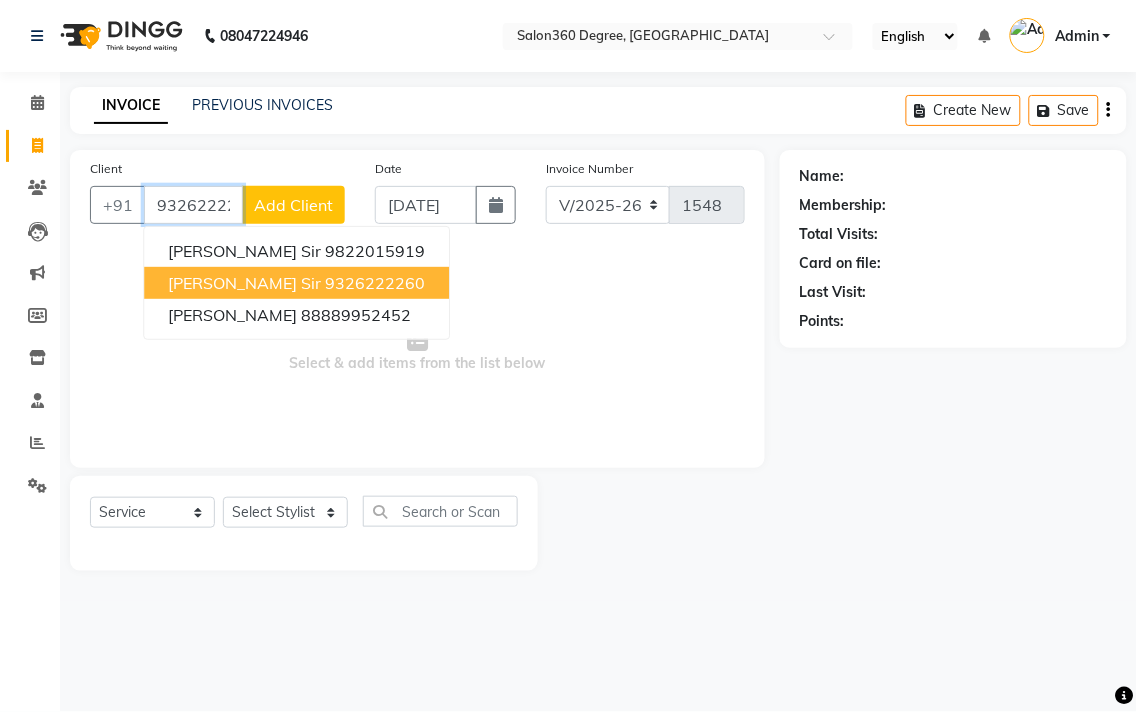 type on "9326222260" 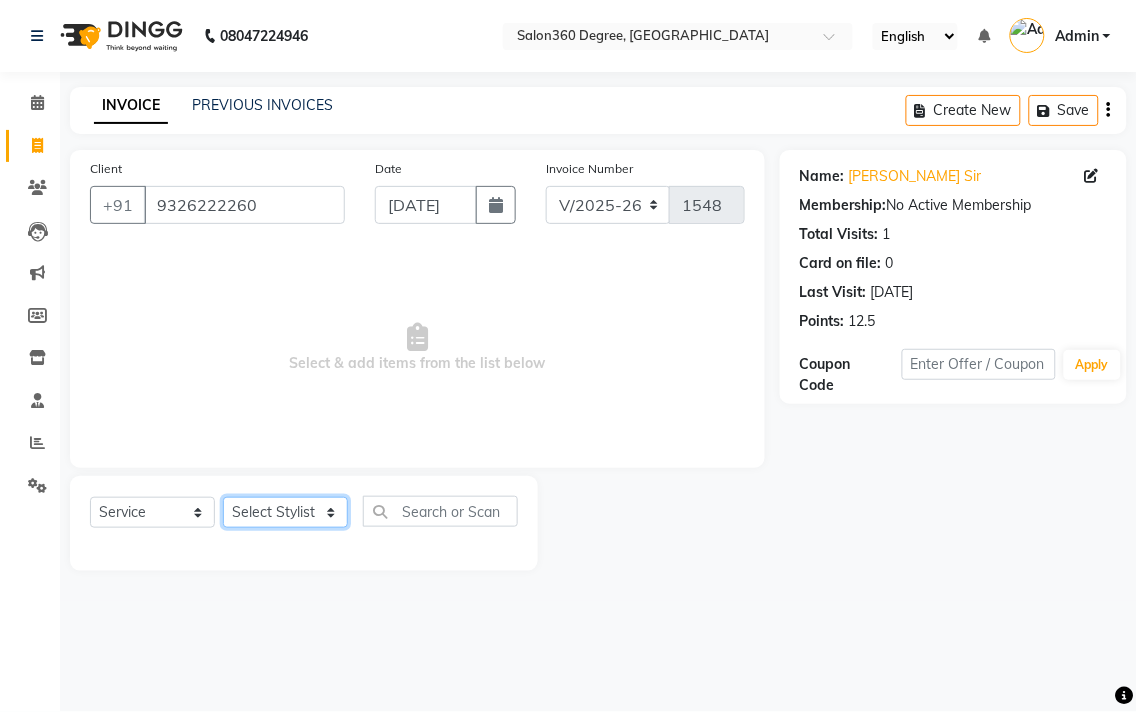 click on "Select Stylist [PERSON_NAME] [PERSON_NAME] dwarka [PERSON_NAME] khde [PERSON_NAME] [PERSON_NAME] pooja pansai [PERSON_NAME] [PERSON_NAME] savli [PERSON_NAME] [PERSON_NAME]" 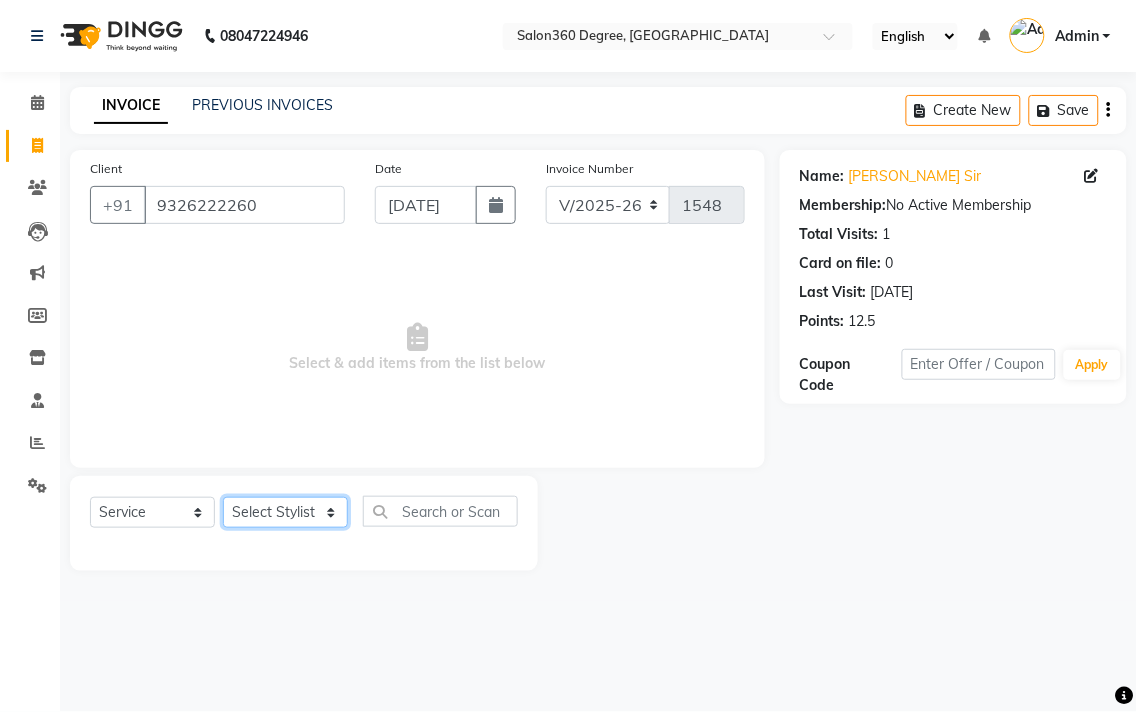select on "37037" 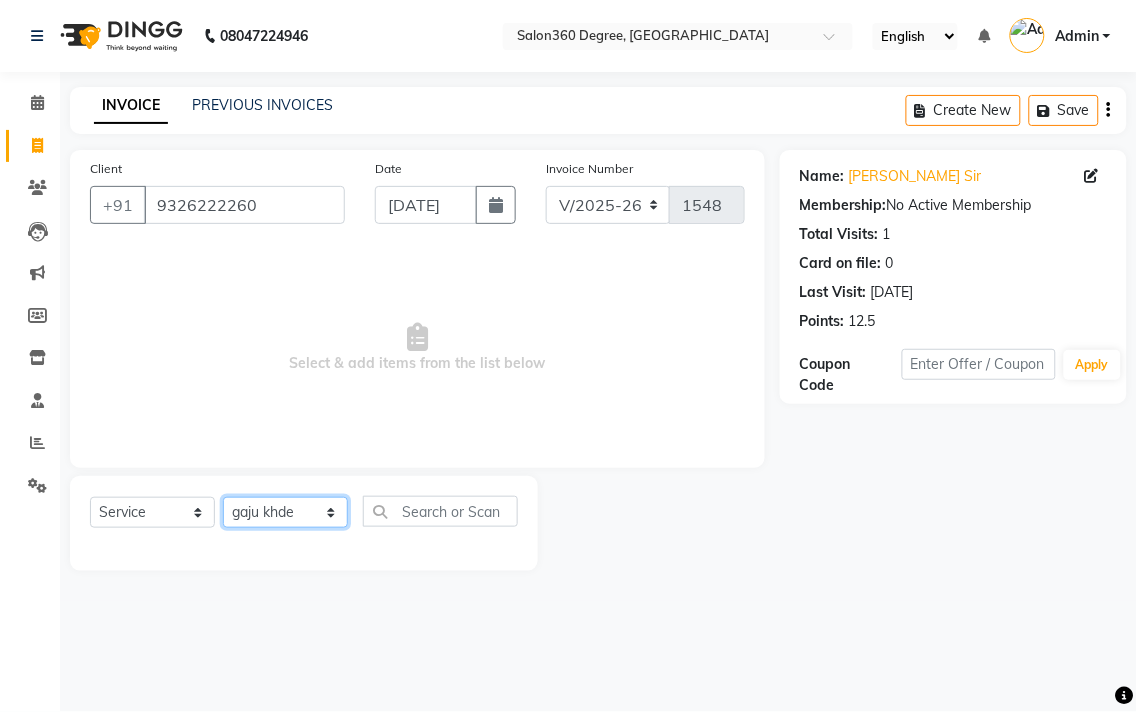 click on "Select Stylist [PERSON_NAME] [PERSON_NAME] dwarka [PERSON_NAME] khde [PERSON_NAME] [PERSON_NAME] pooja pansai [PERSON_NAME] [PERSON_NAME] savli [PERSON_NAME] [PERSON_NAME]" 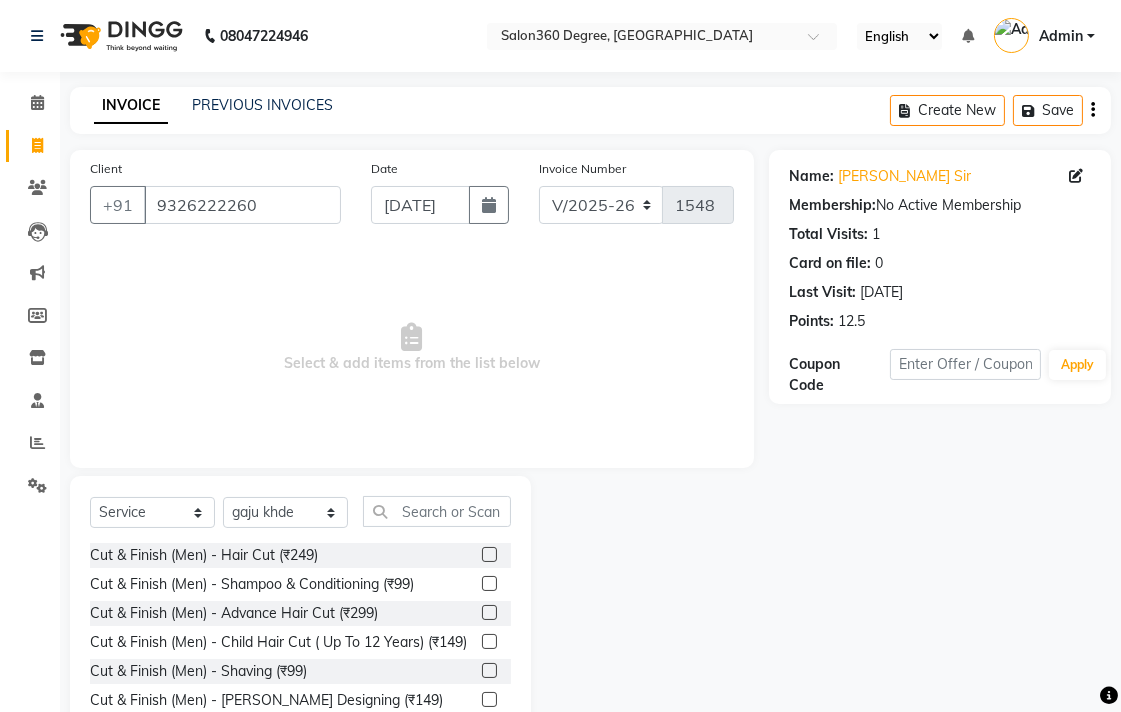 click 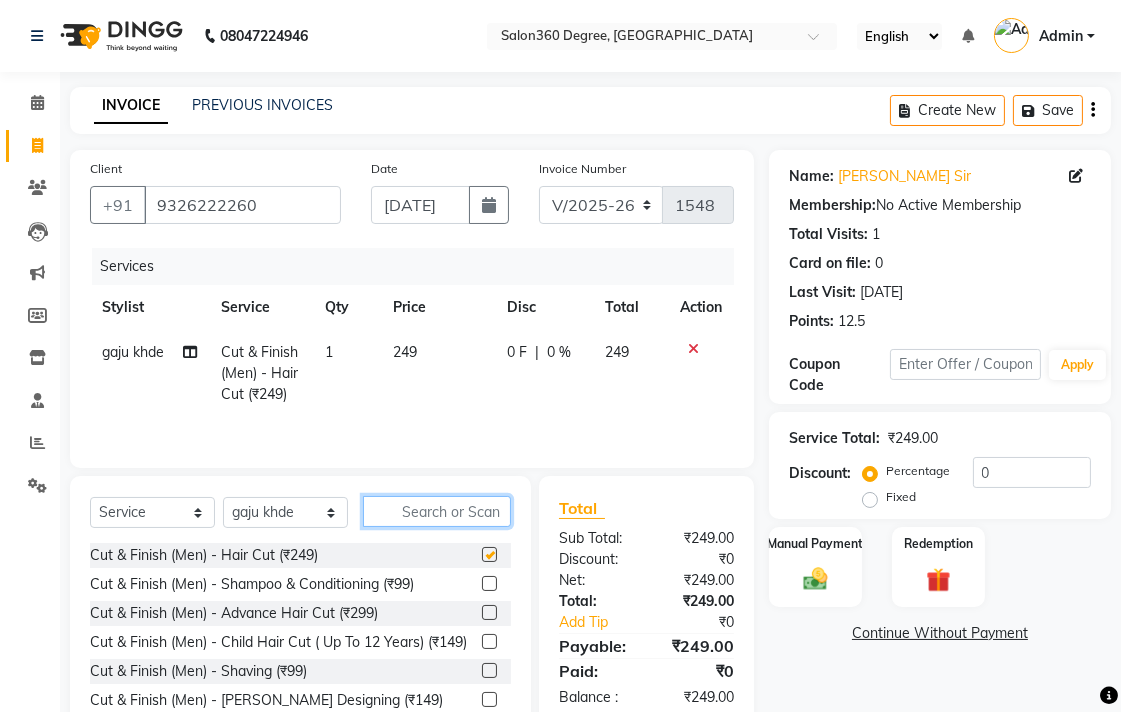 click 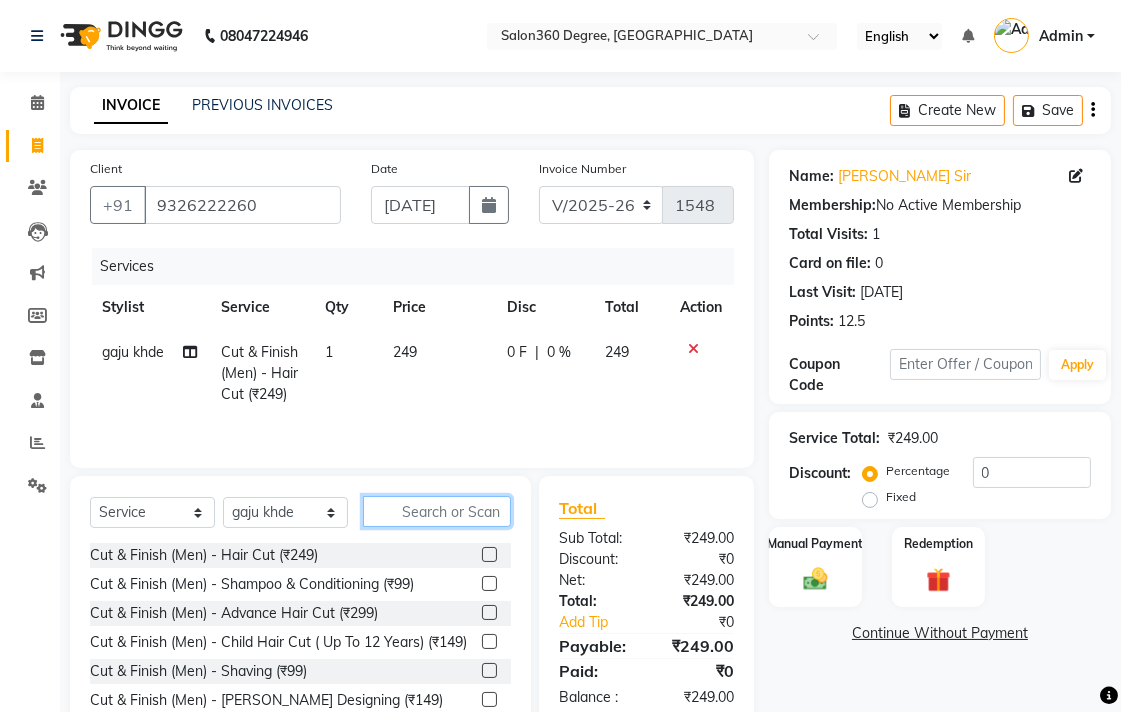 checkbox on "false" 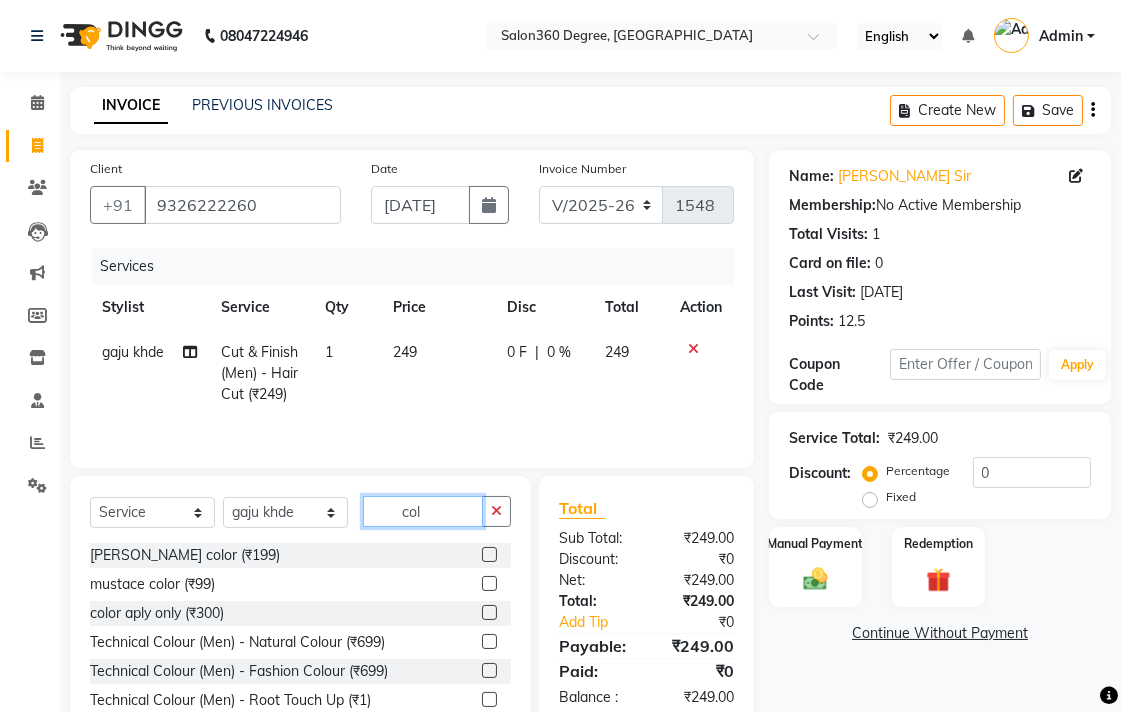 type on "col" 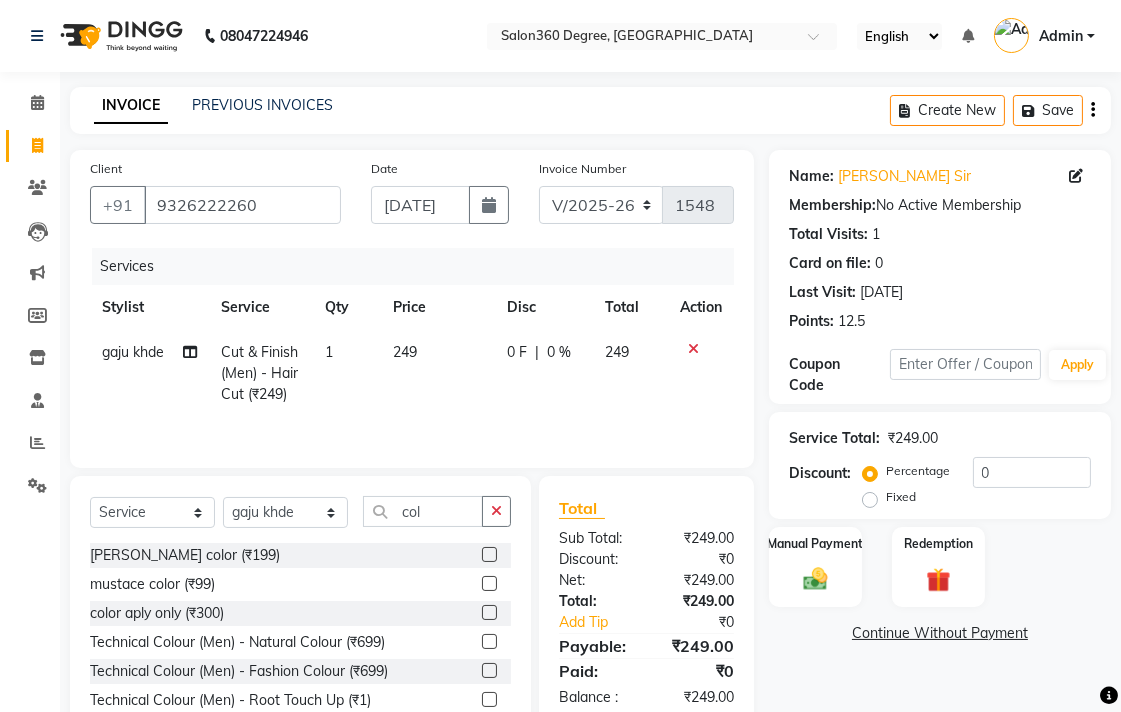 click 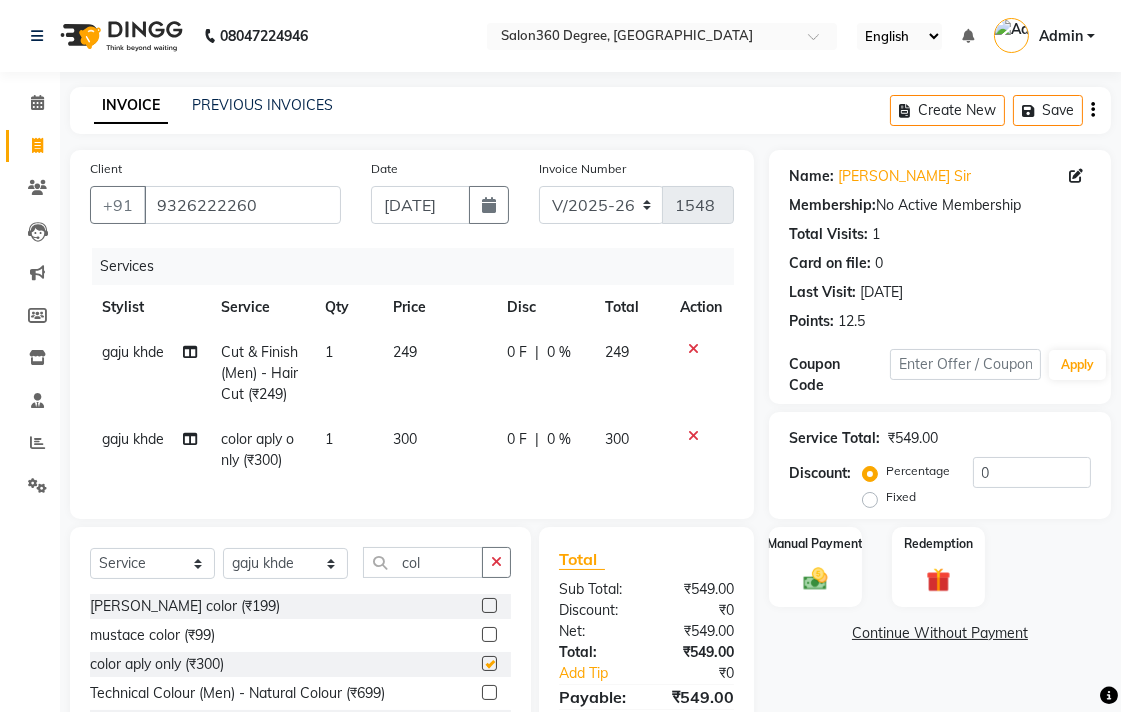 checkbox on "false" 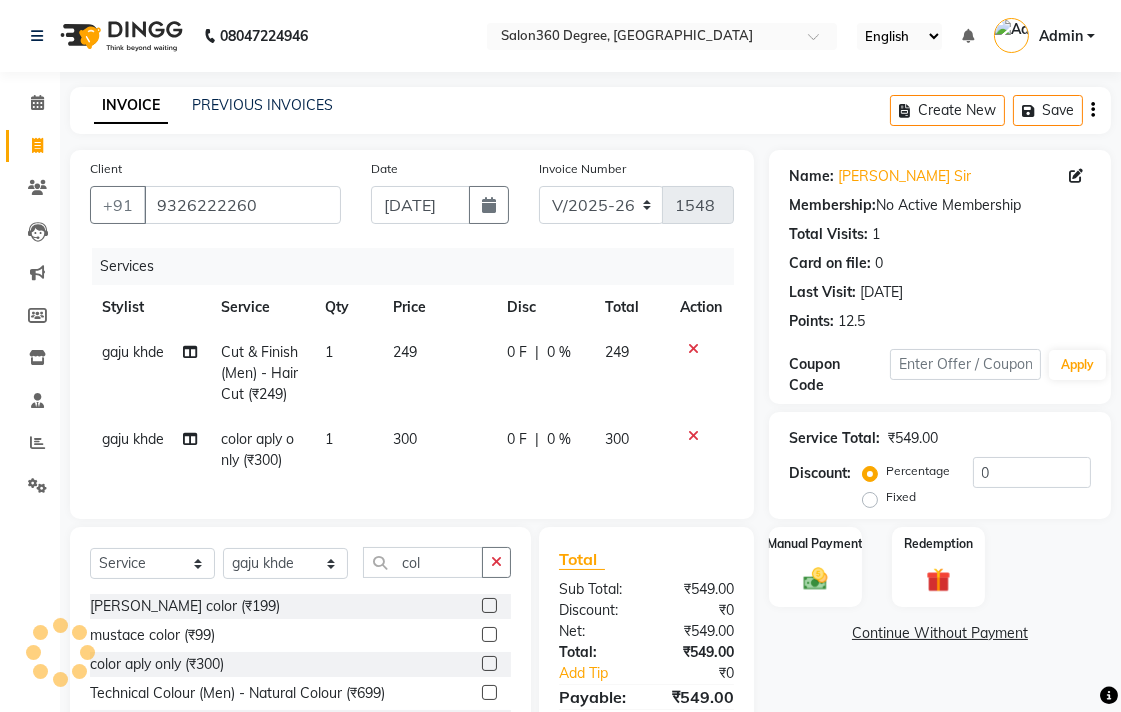 drag, startPoint x: 694, startPoint y: 437, endPoint x: 744, endPoint y: 450, distance: 51.662365 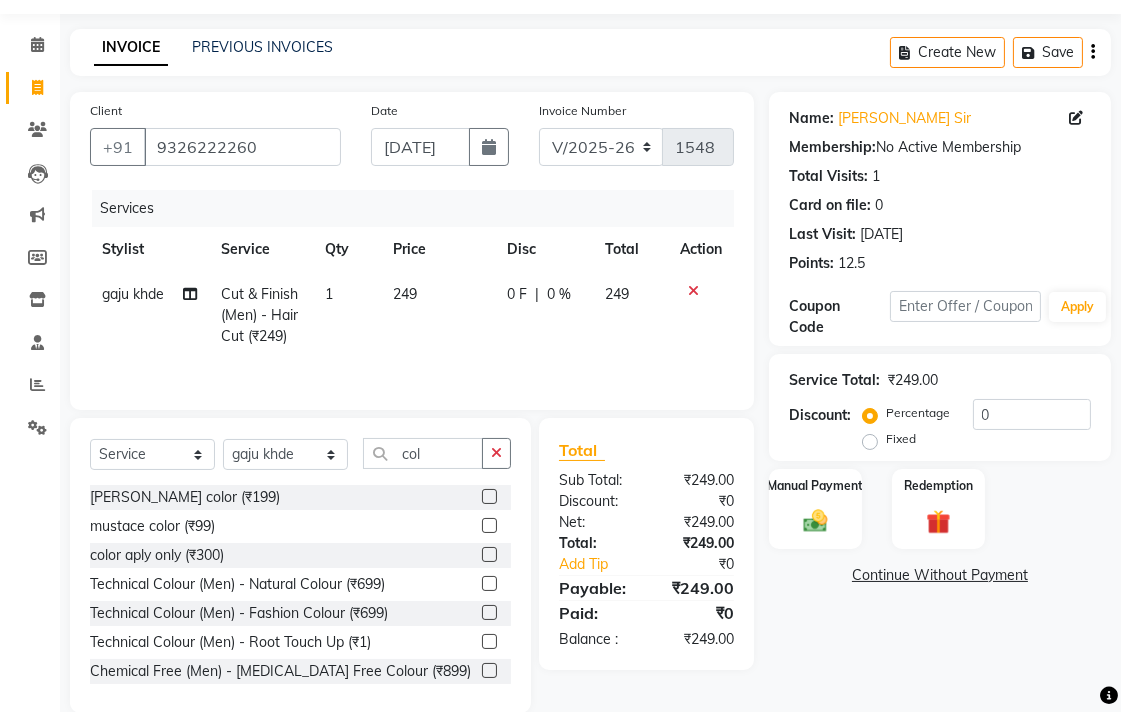scroll, scrollTop: 91, scrollLeft: 0, axis: vertical 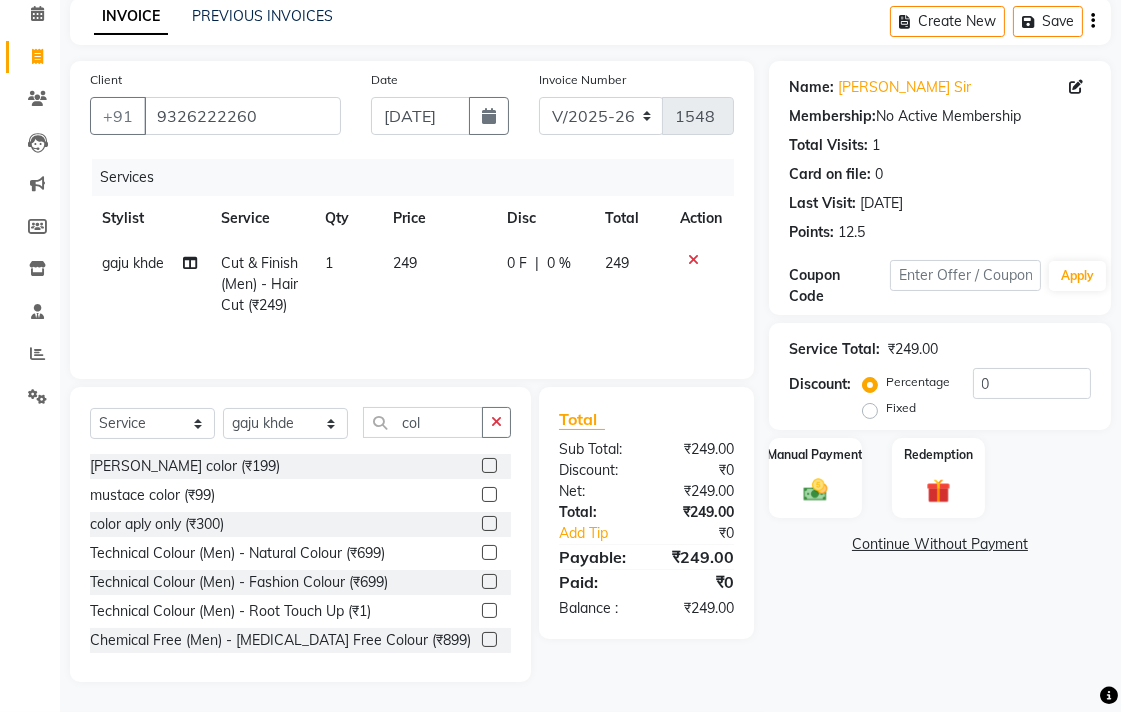 click 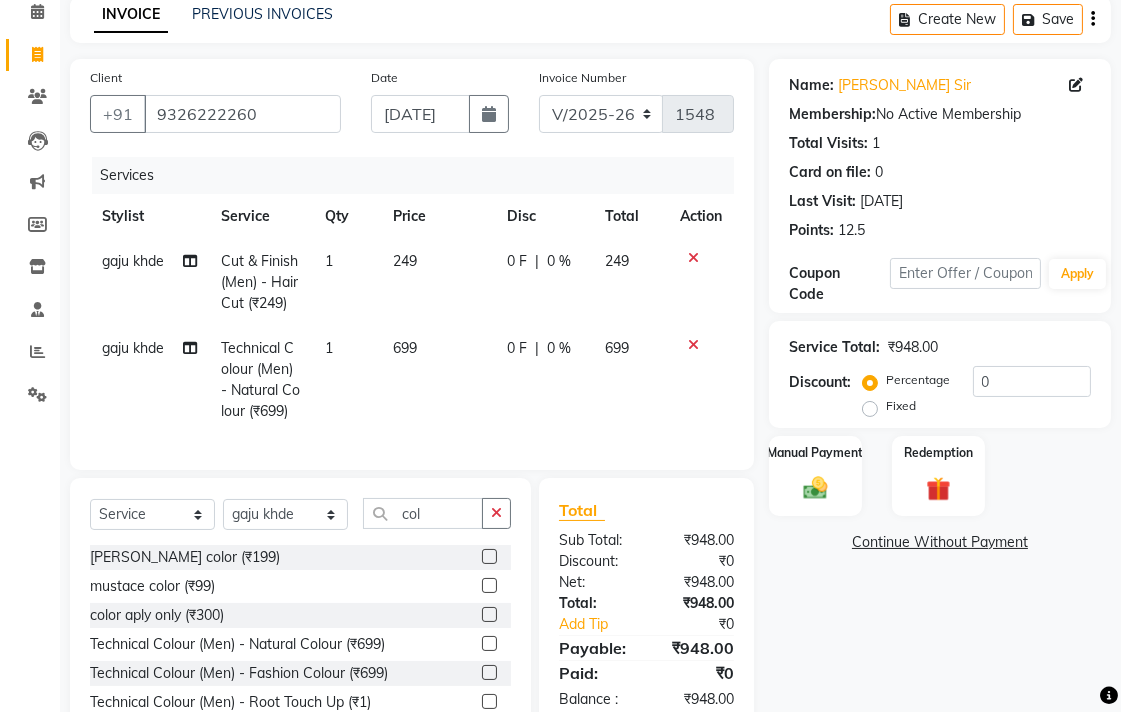 checkbox on "false" 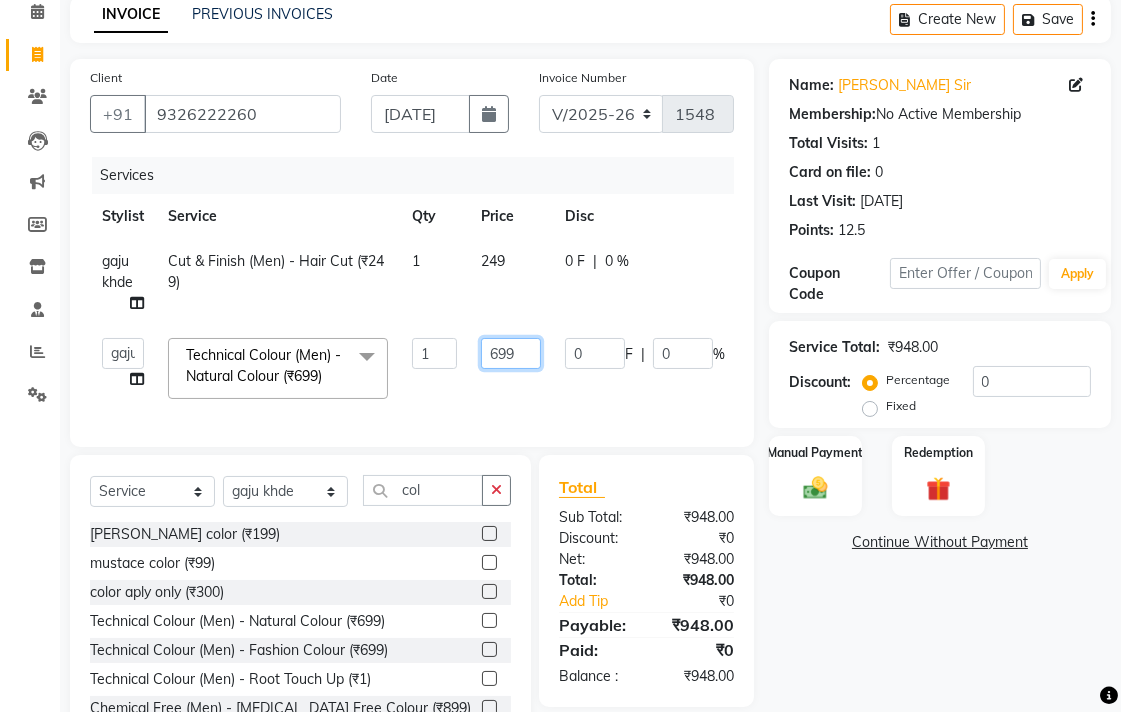click on "699" 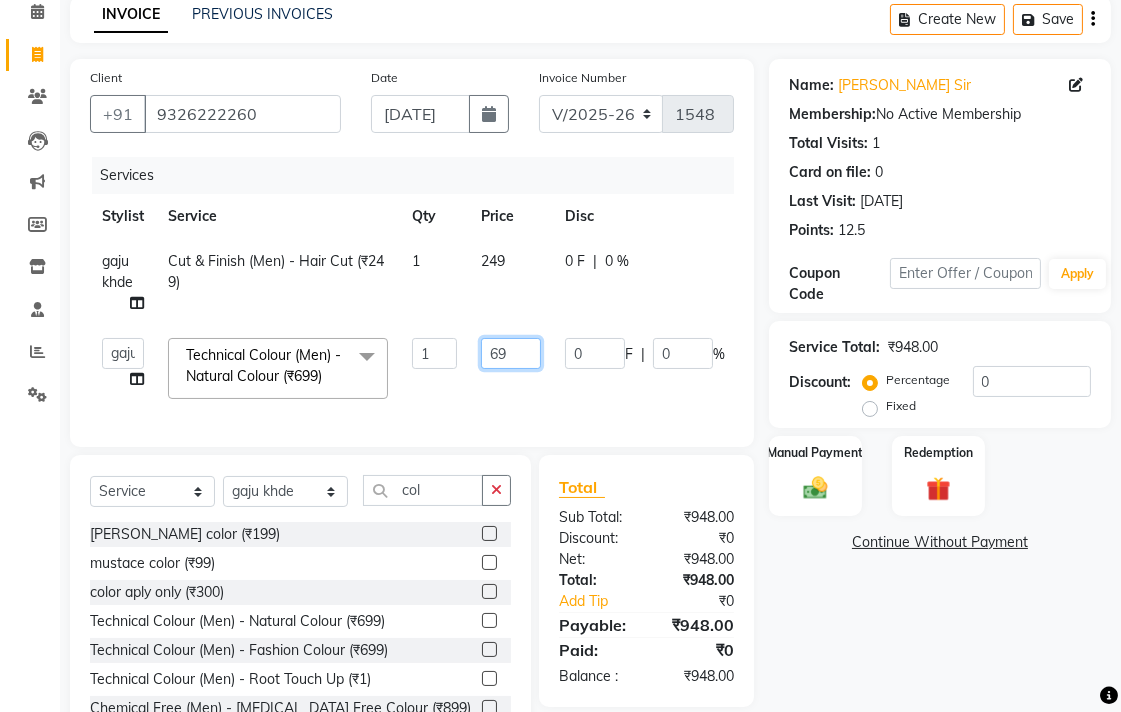 type on "6" 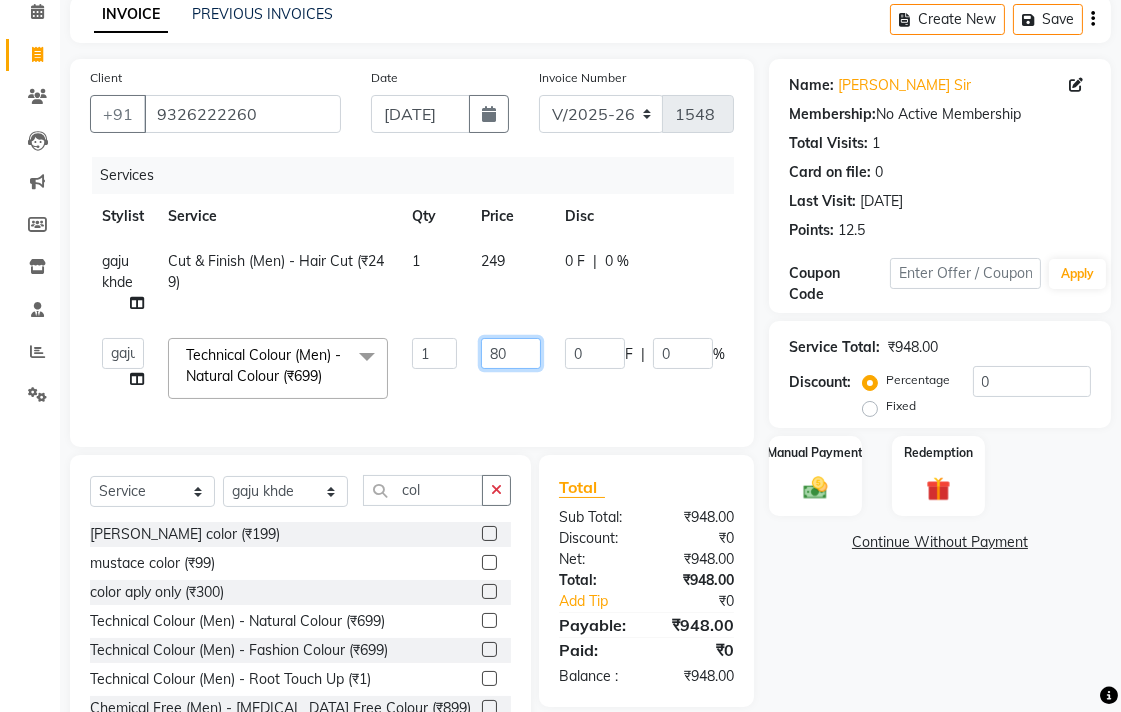 type on "800" 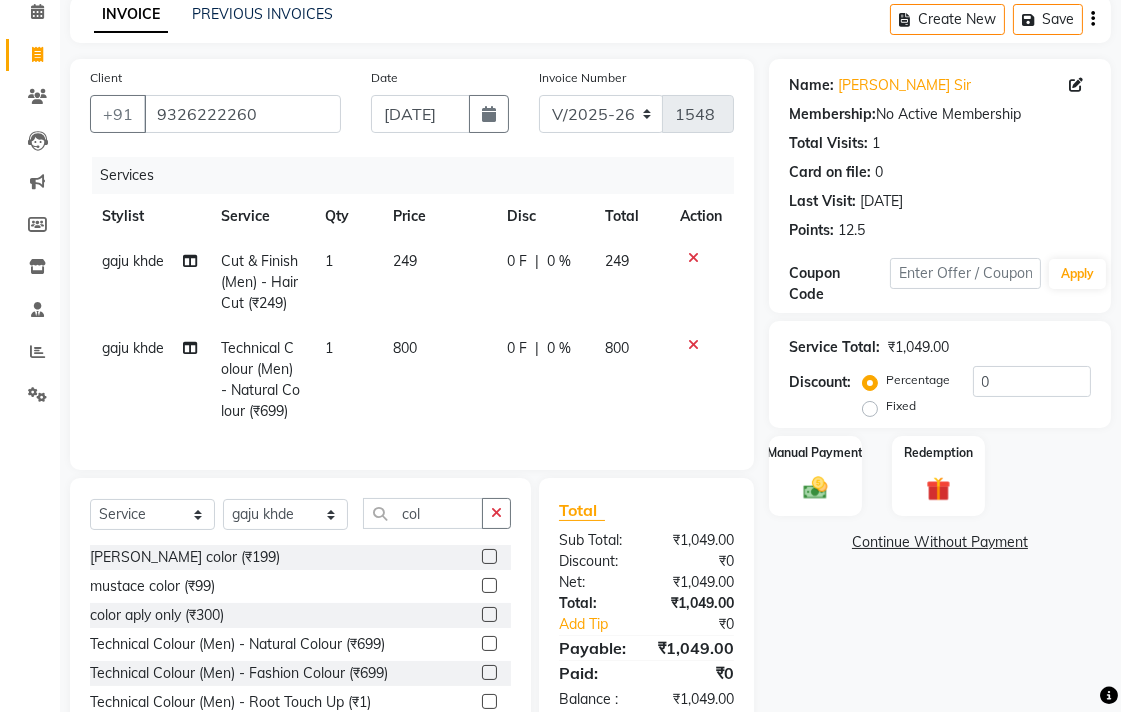 drag, startPoint x: 518, startPoint y: 300, endPoint x: 482, endPoint y: 298, distance: 36.05551 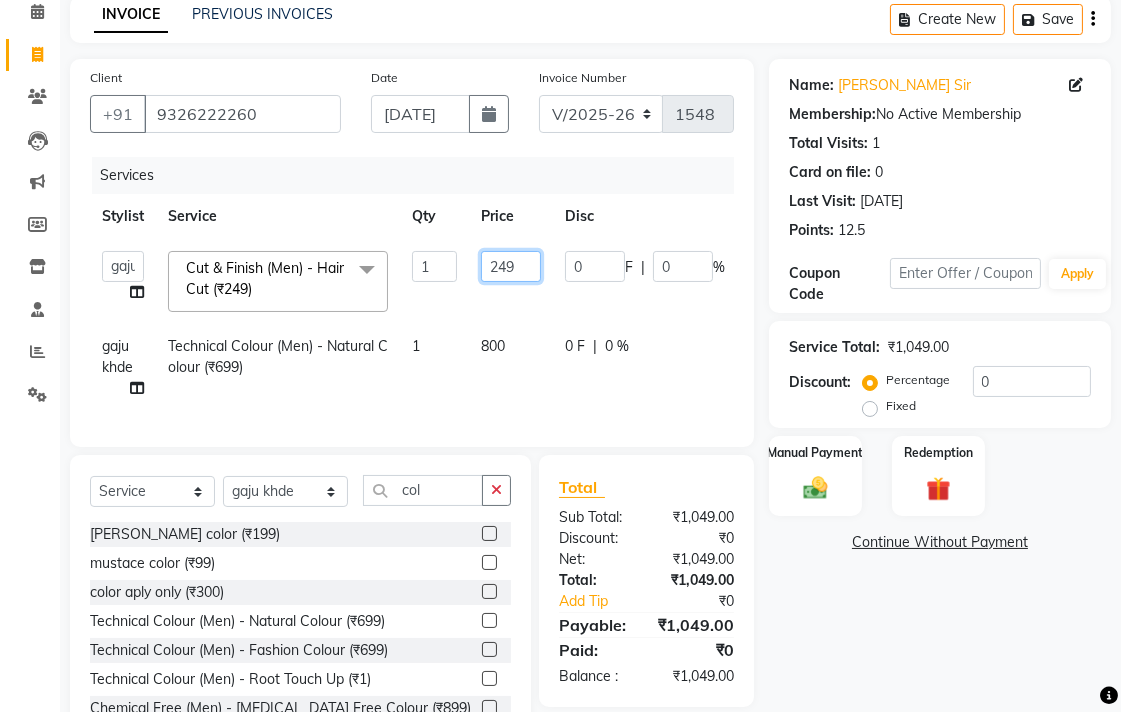 click on "249" 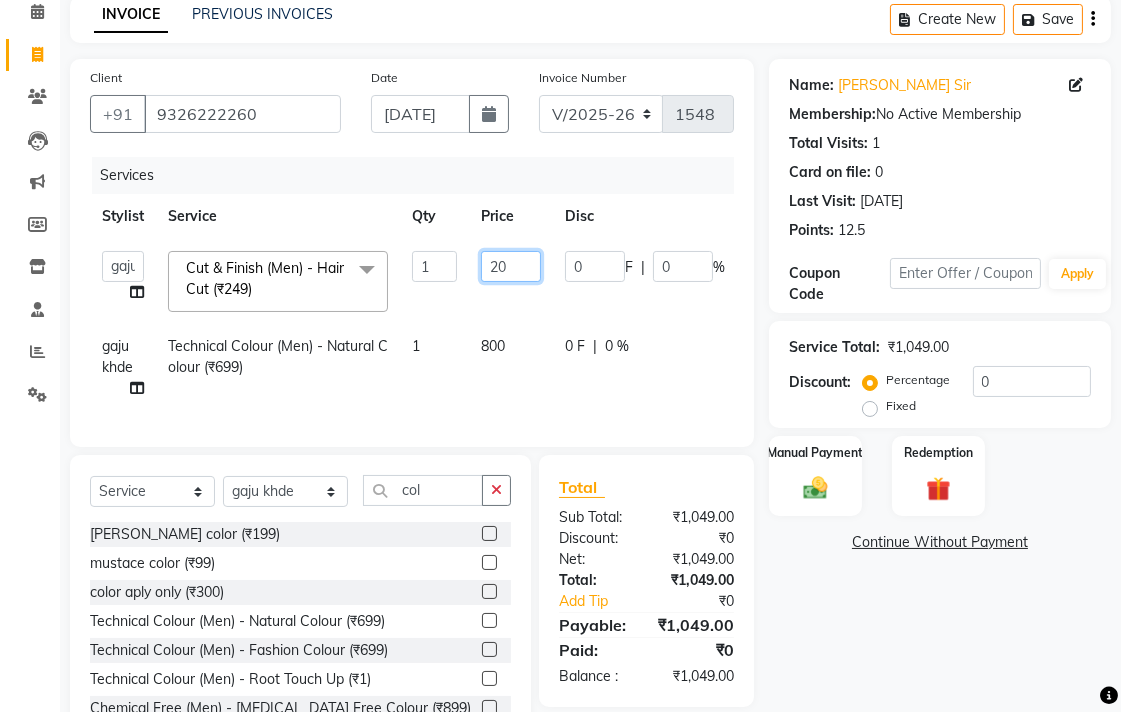 type on "200" 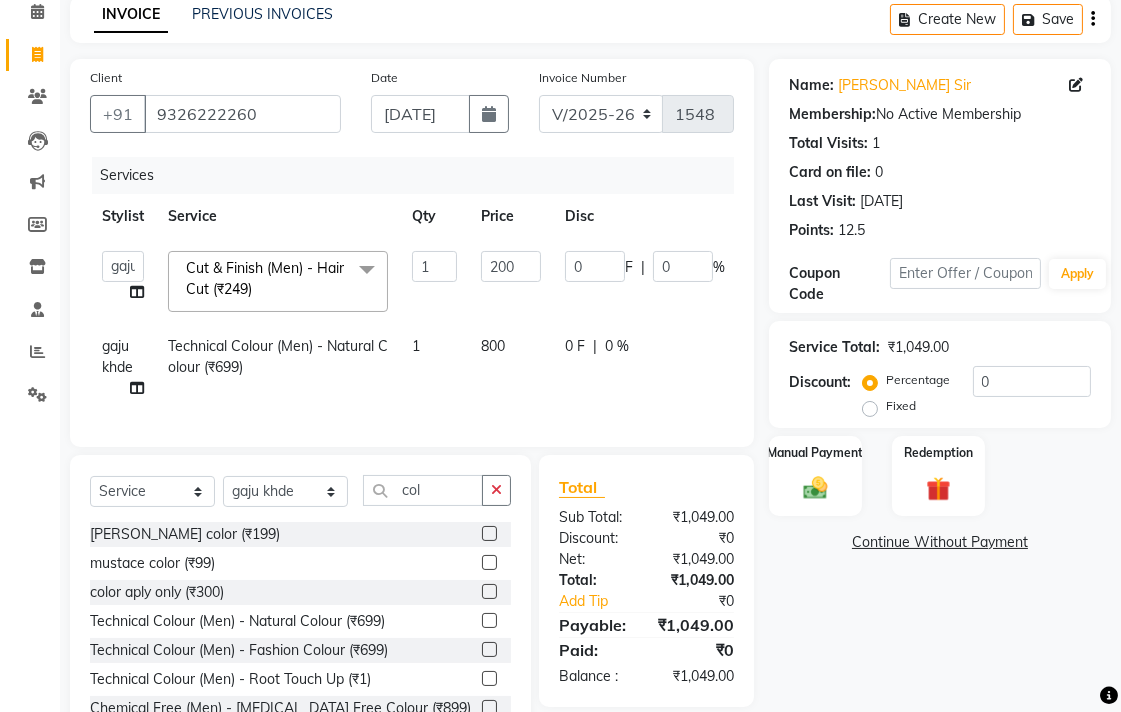 click on "Name: [PERSON_NAME] Sir  Membership:  No Active Membership  Total Visits:  1 Card on file:  0 Last Visit:   [DATE] Points:   12.5  Coupon Code Apply Service Total:  ₹1,049.00  Discount:  Percentage   Fixed  0 Manual Payment Redemption  Continue Without Payment" 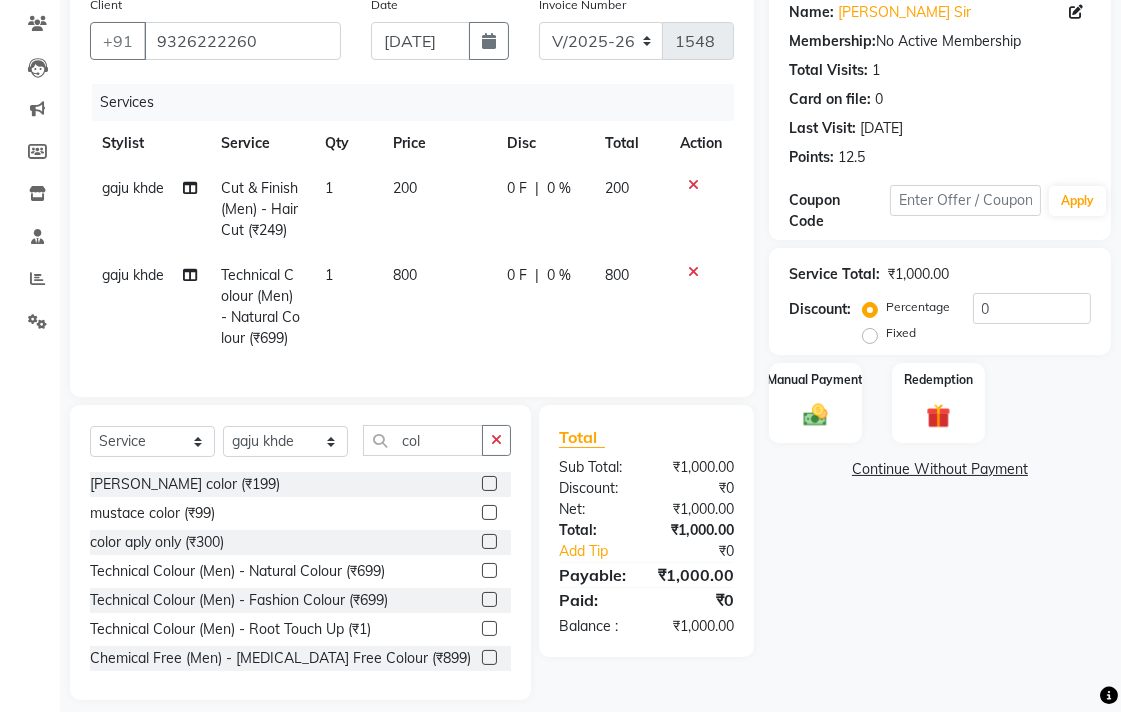 scroll, scrollTop: 198, scrollLeft: 0, axis: vertical 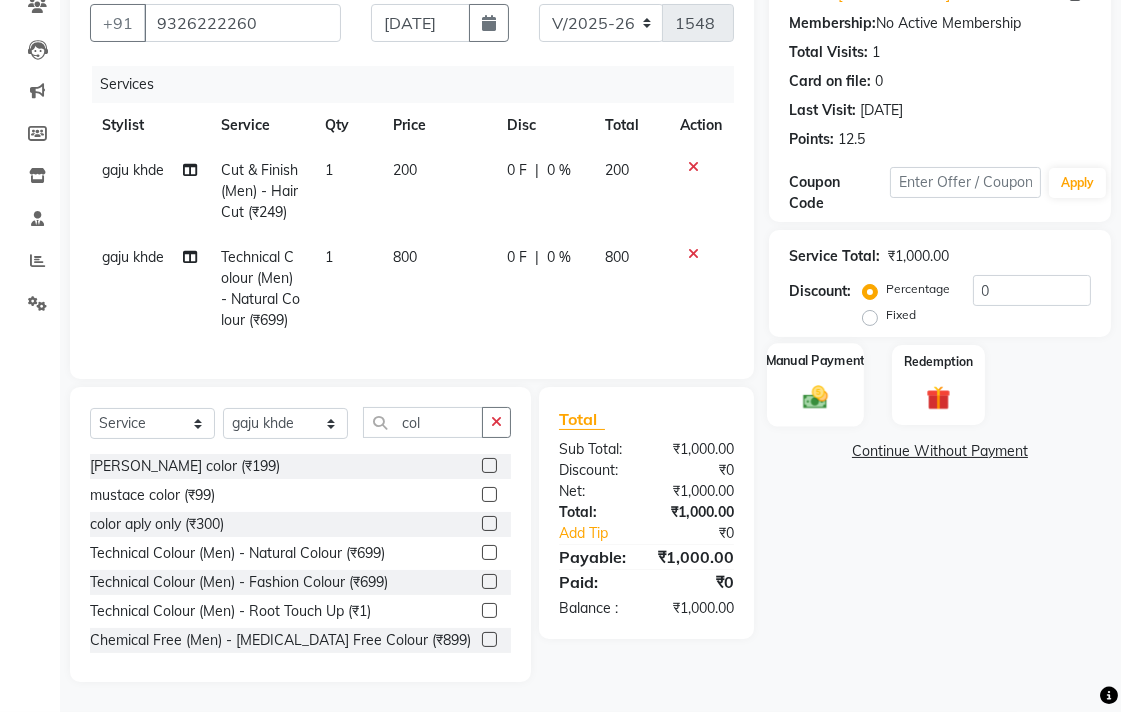 click 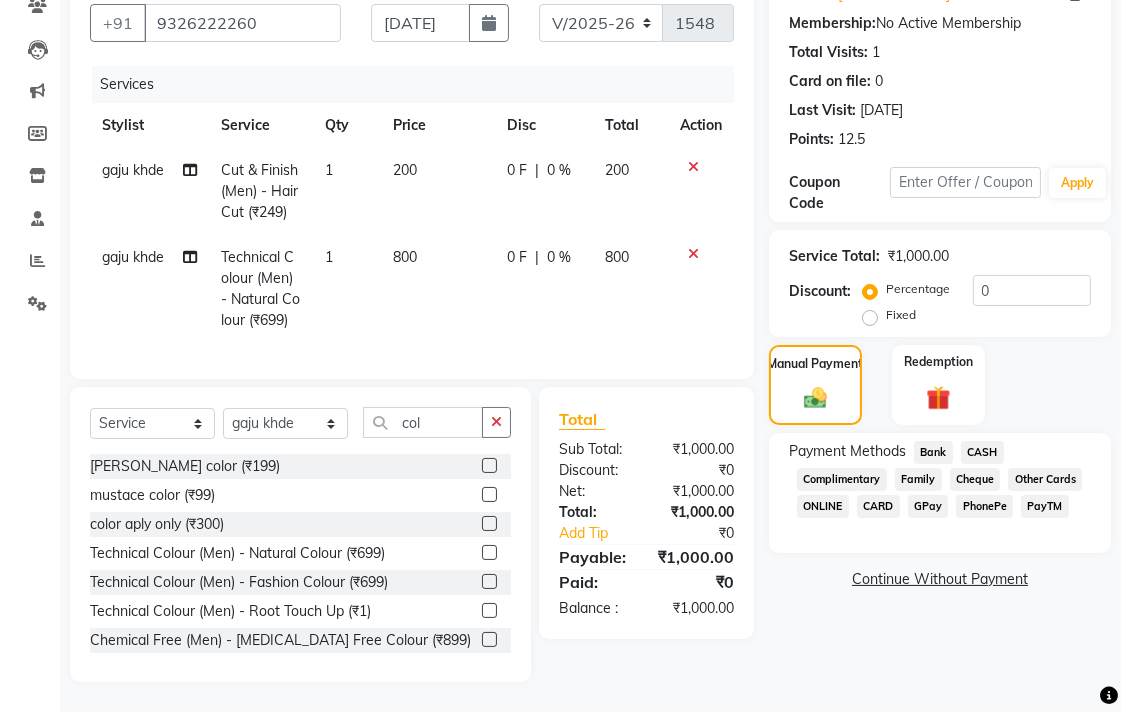 click on "CASH" 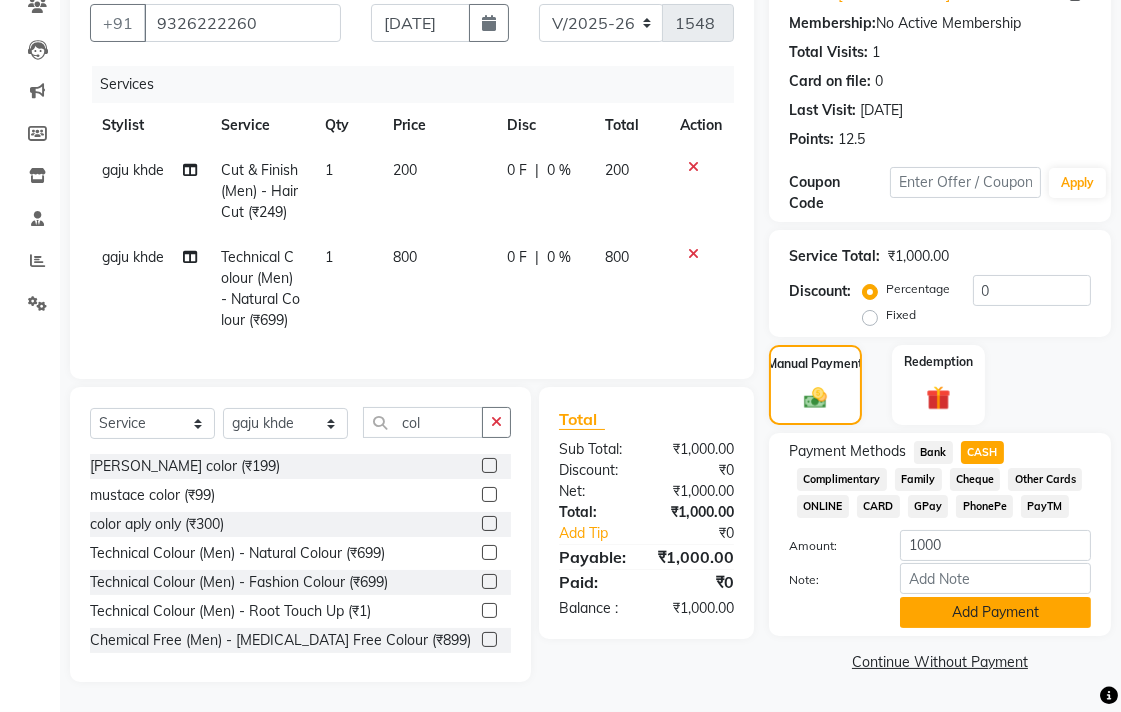 click on "Add Payment" 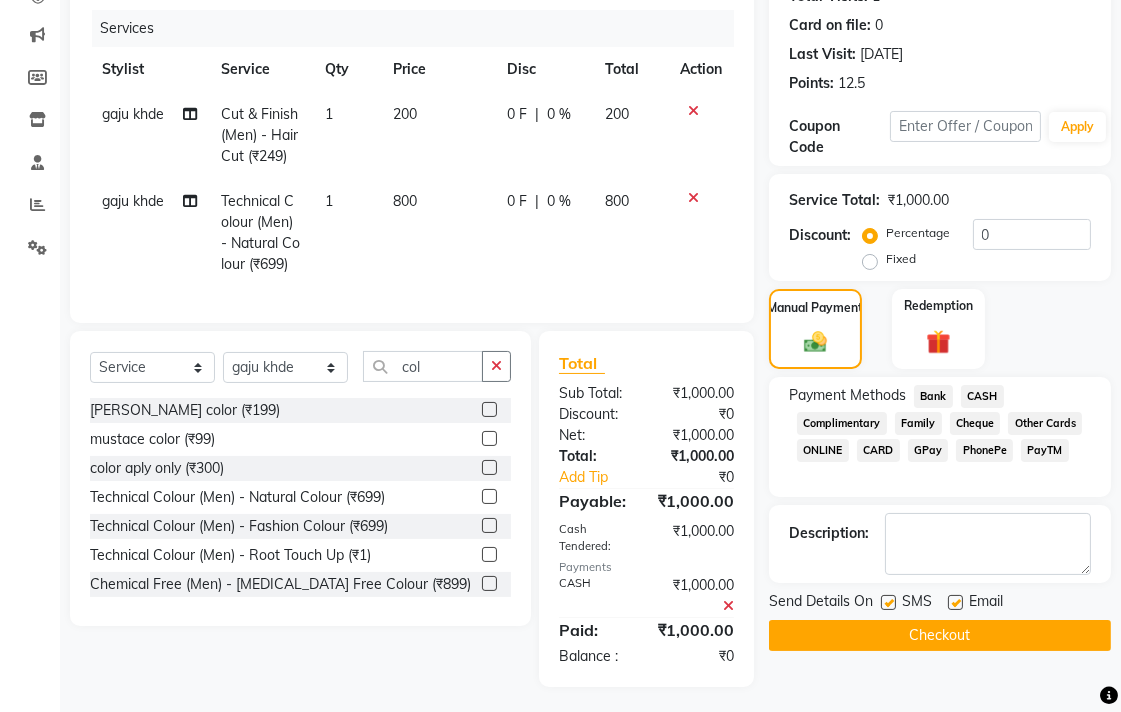 scroll, scrollTop: 260, scrollLeft: 0, axis: vertical 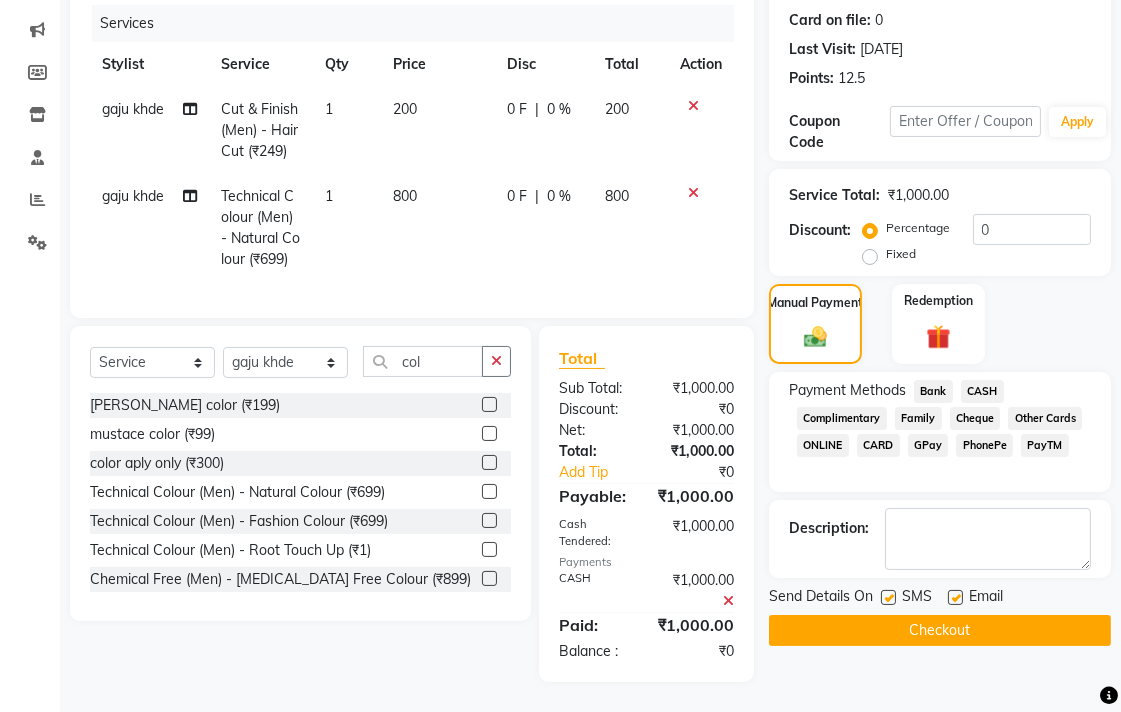 click on "Checkout" 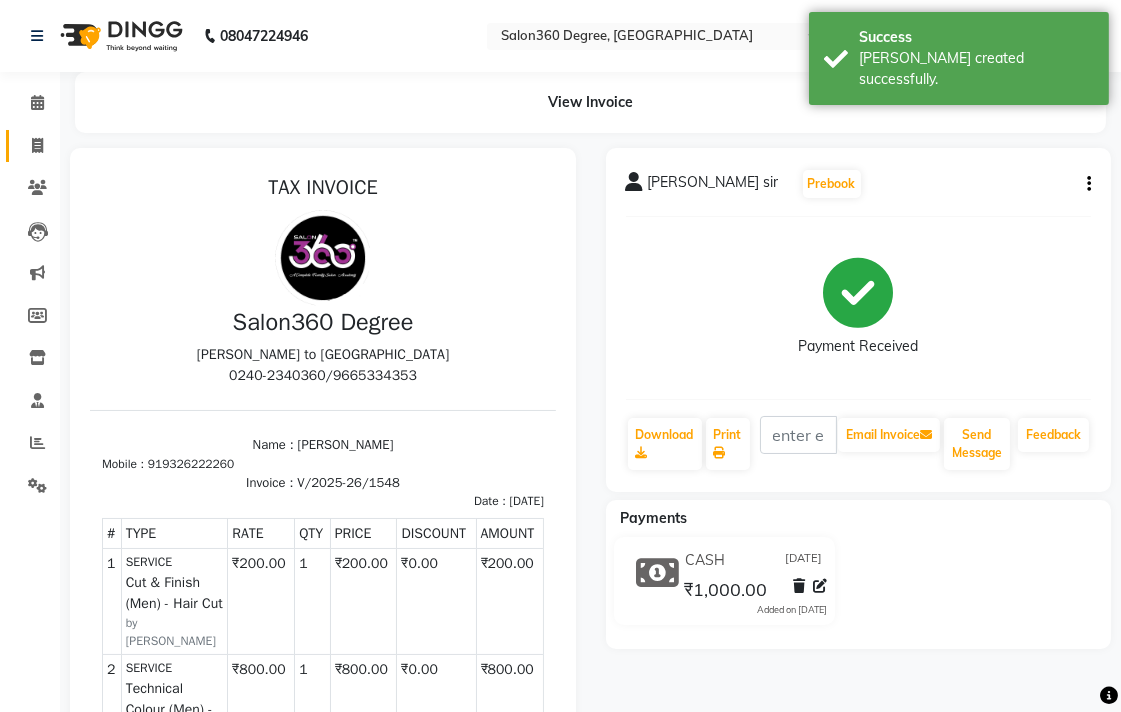 scroll, scrollTop: 0, scrollLeft: 0, axis: both 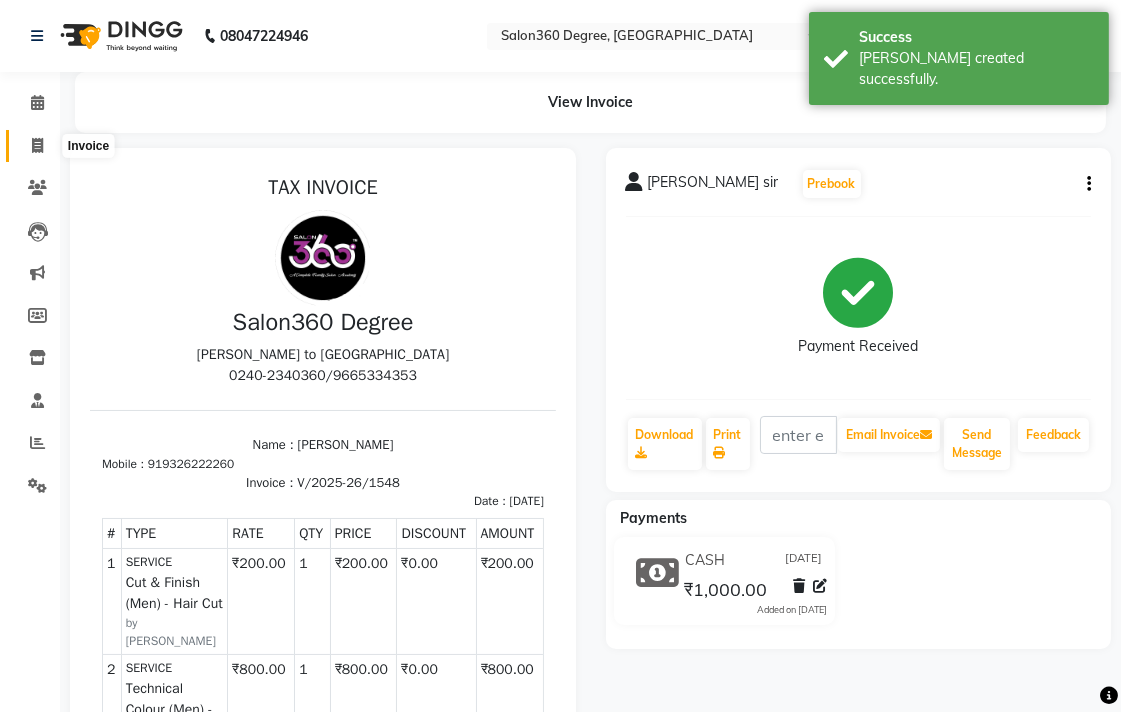 click 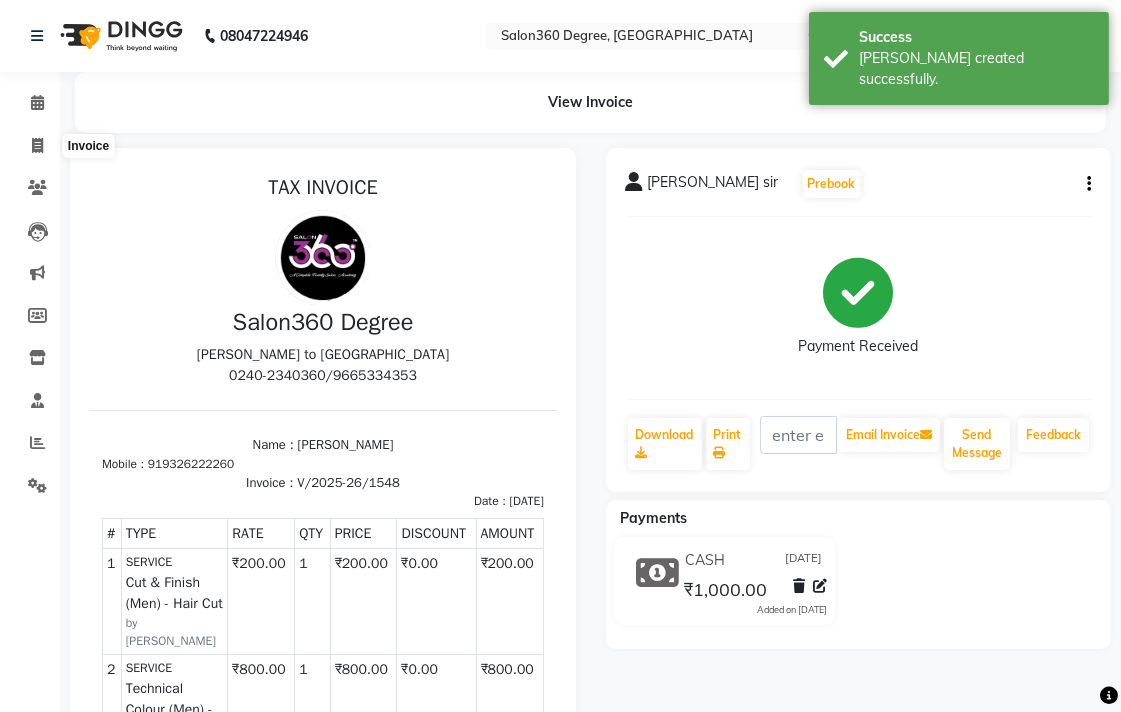 select on "5215" 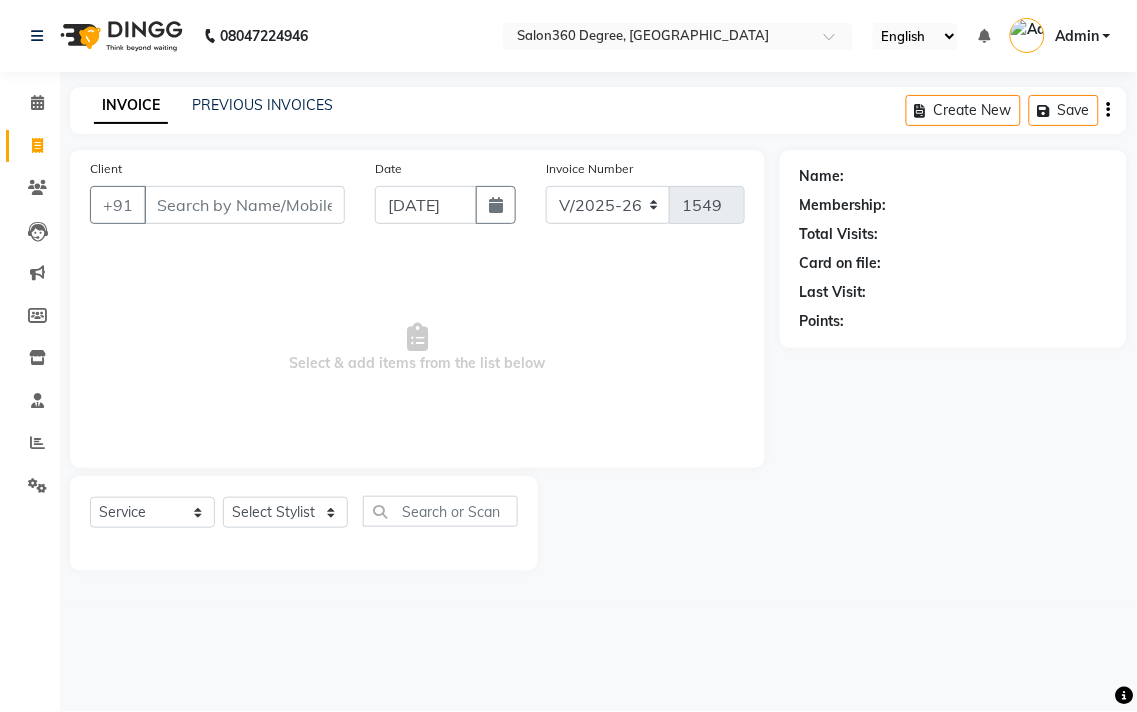 click on "PREVIOUS INVOICES" 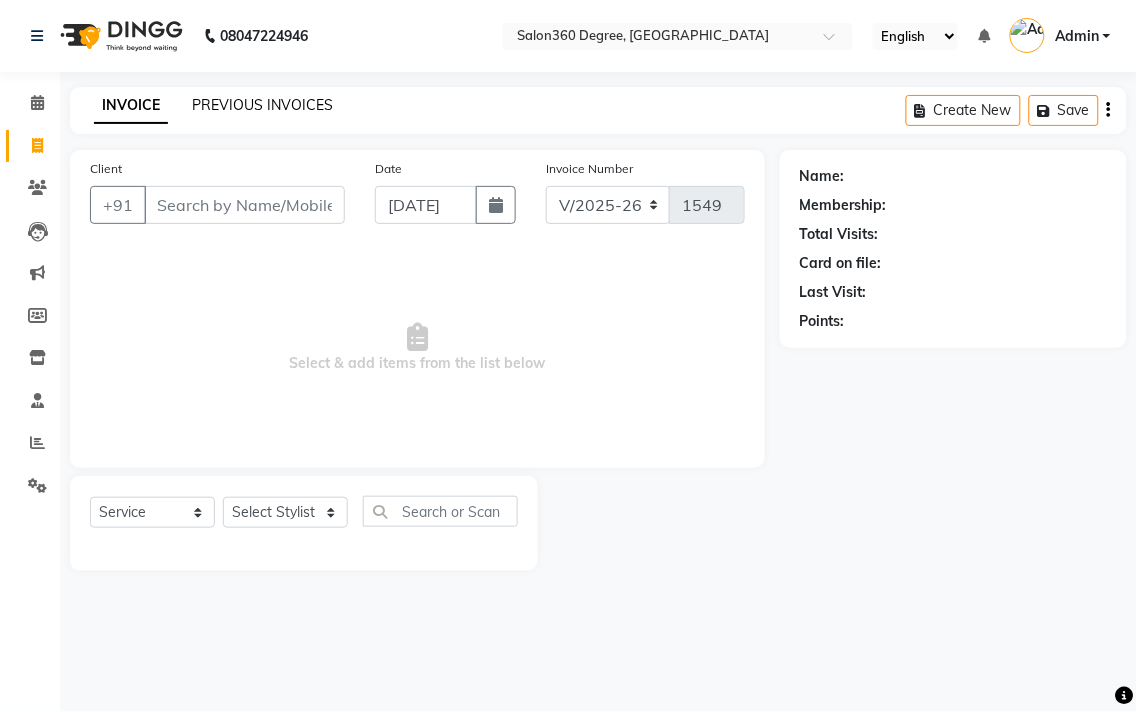 click on "PREVIOUS INVOICES" 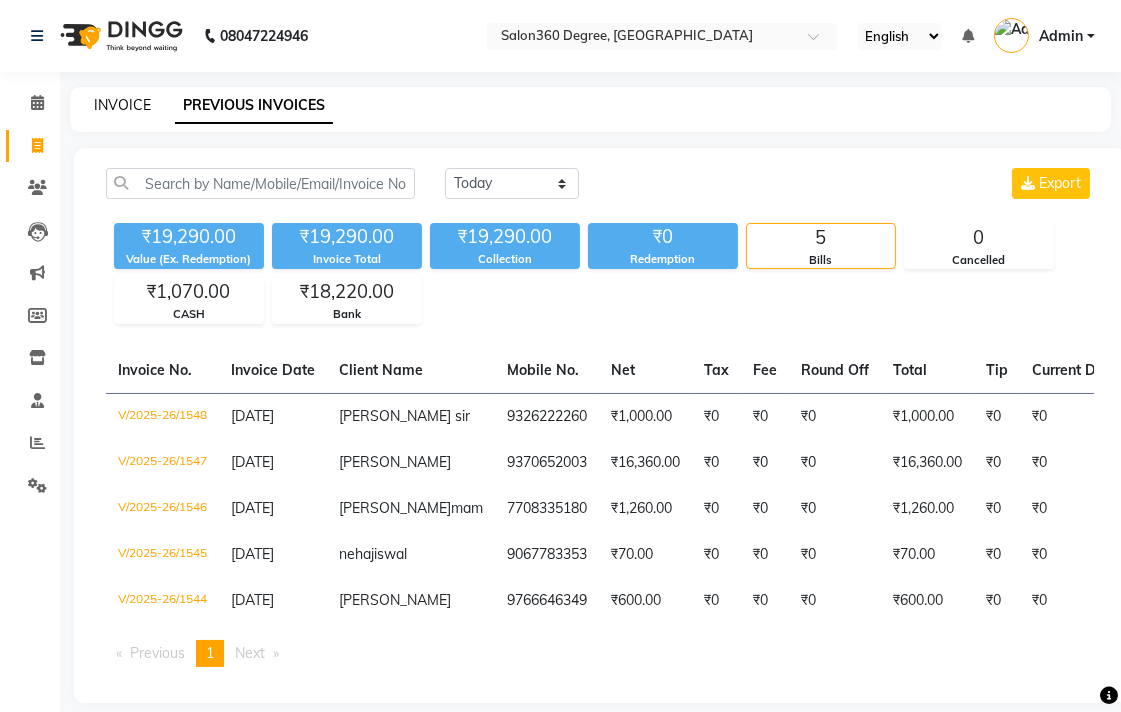 click on "INVOICE" 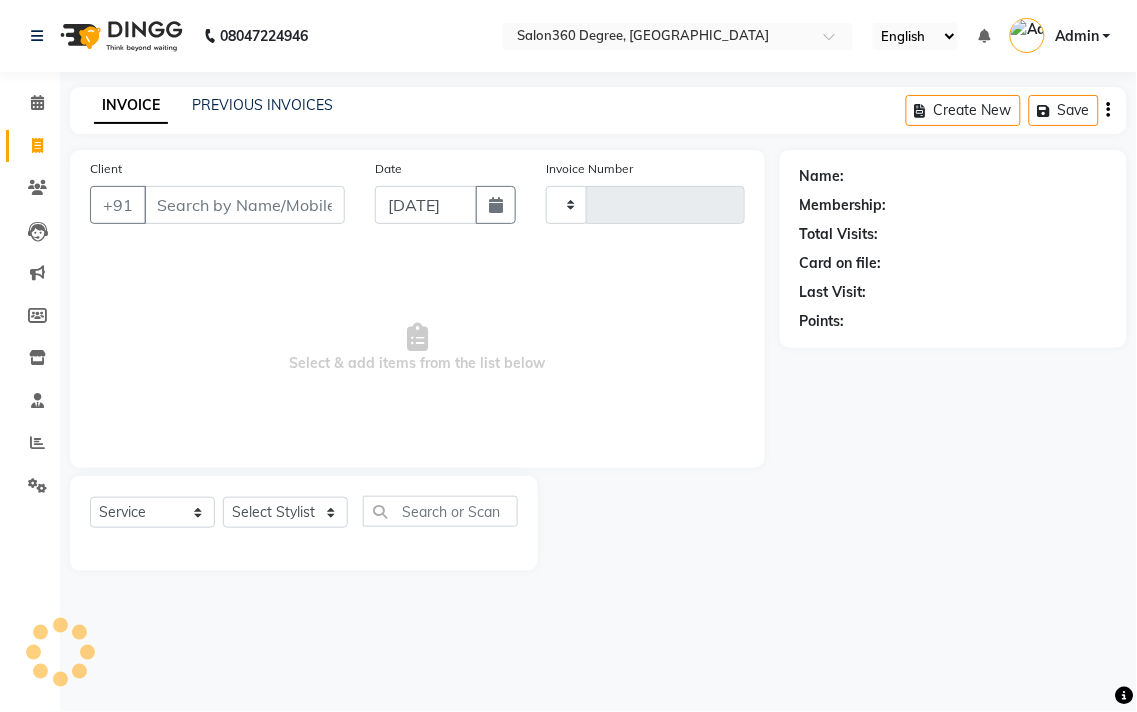 type on "1549" 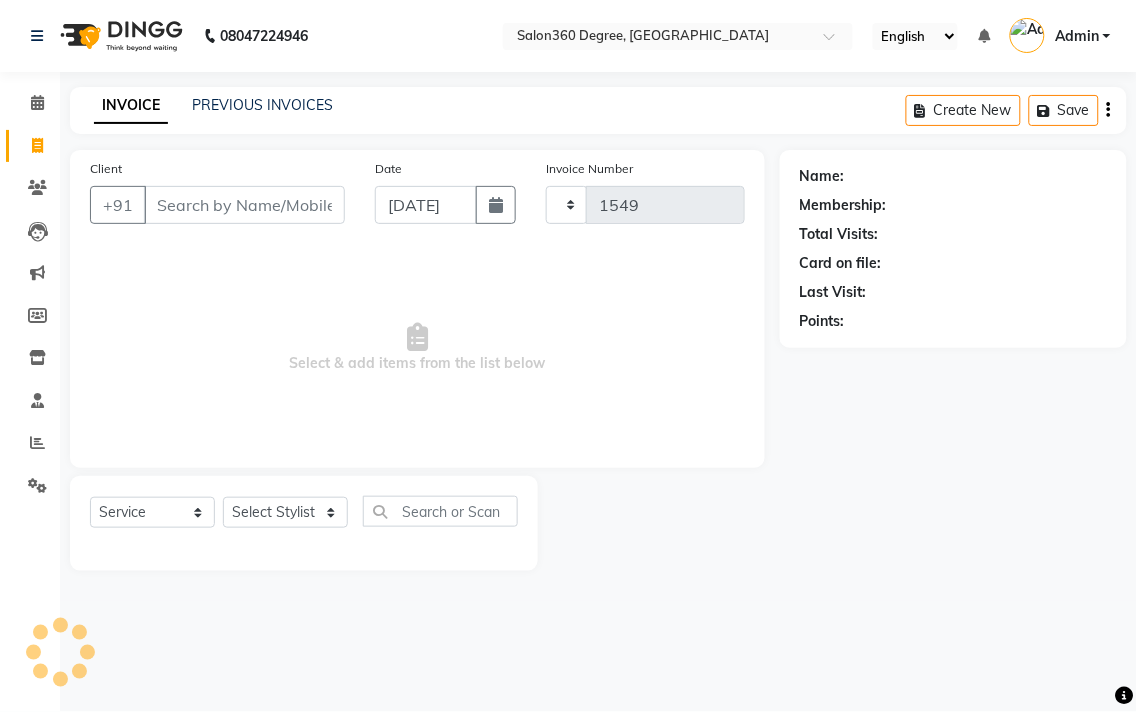 select on "5215" 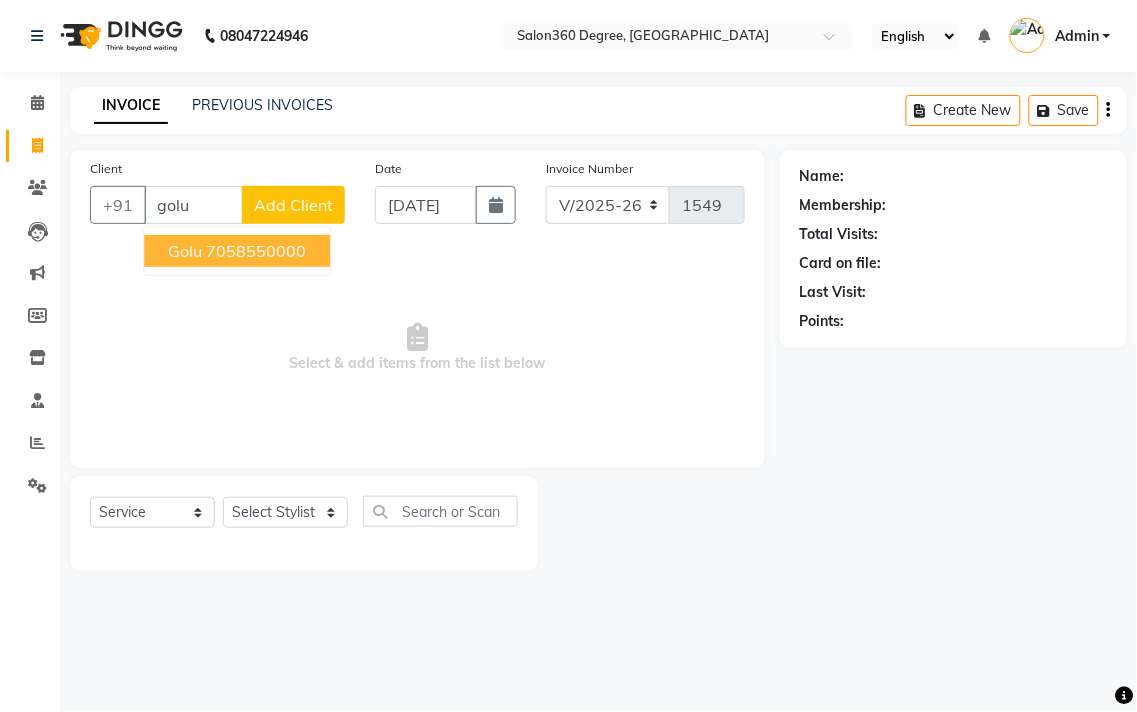 click on "7058550000" at bounding box center [256, 251] 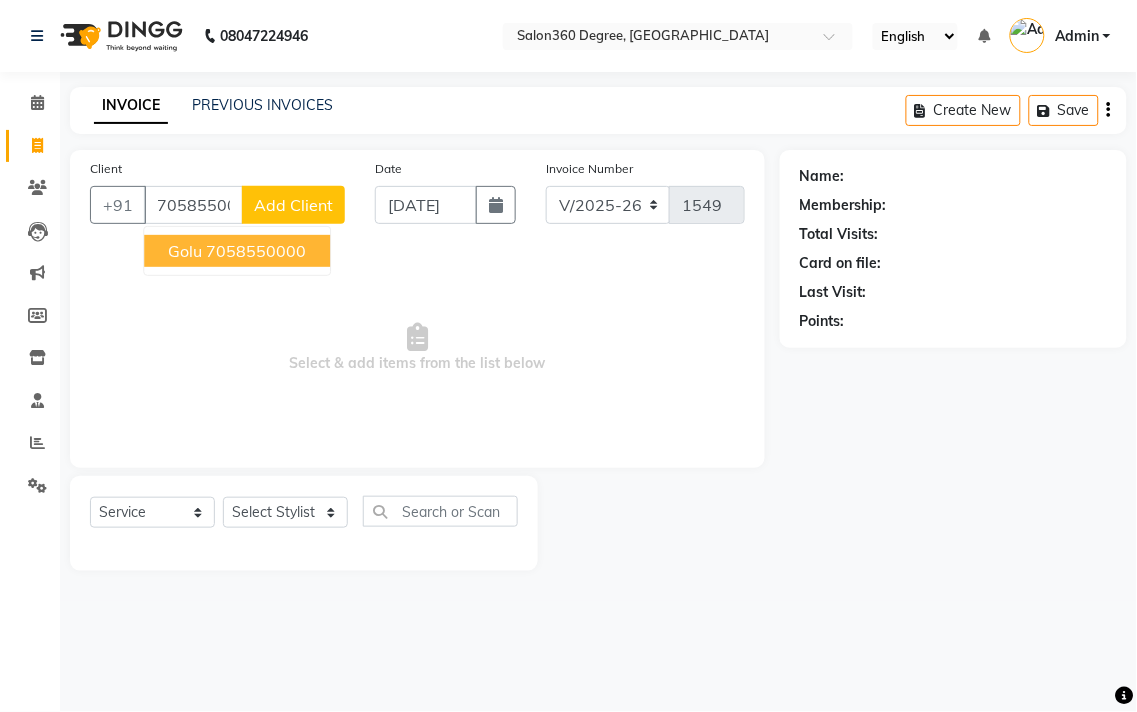 type on "7058550000" 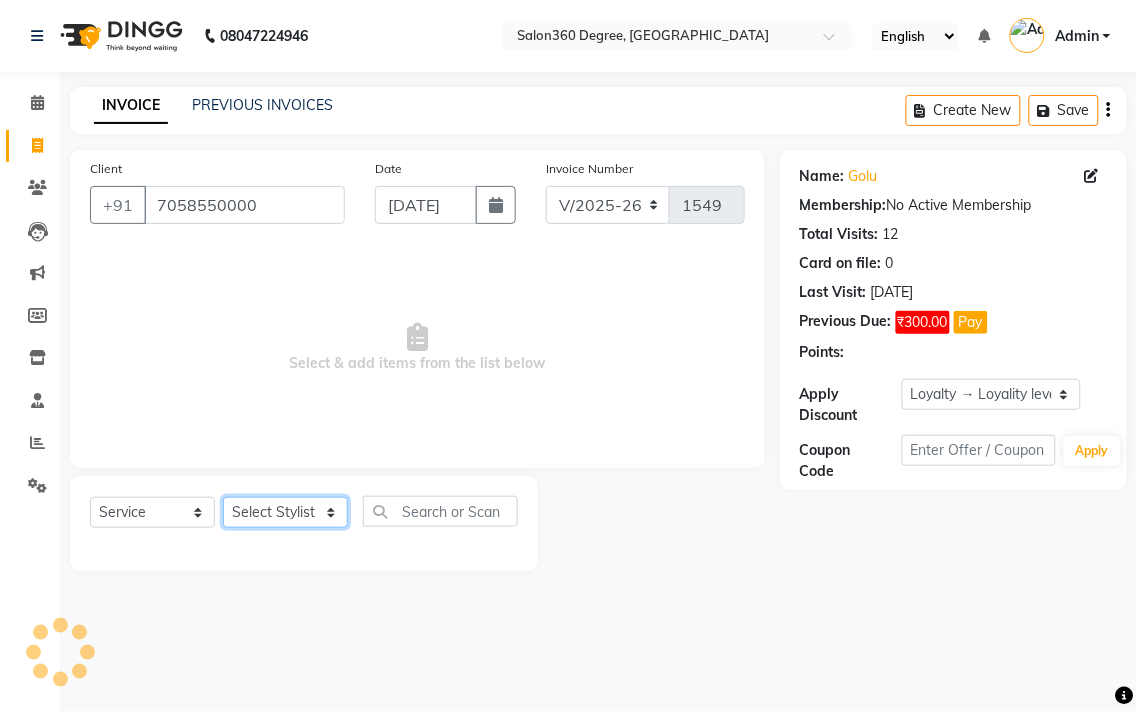 drag, startPoint x: 314, startPoint y: 521, endPoint x: 277, endPoint y: 517, distance: 37.215588 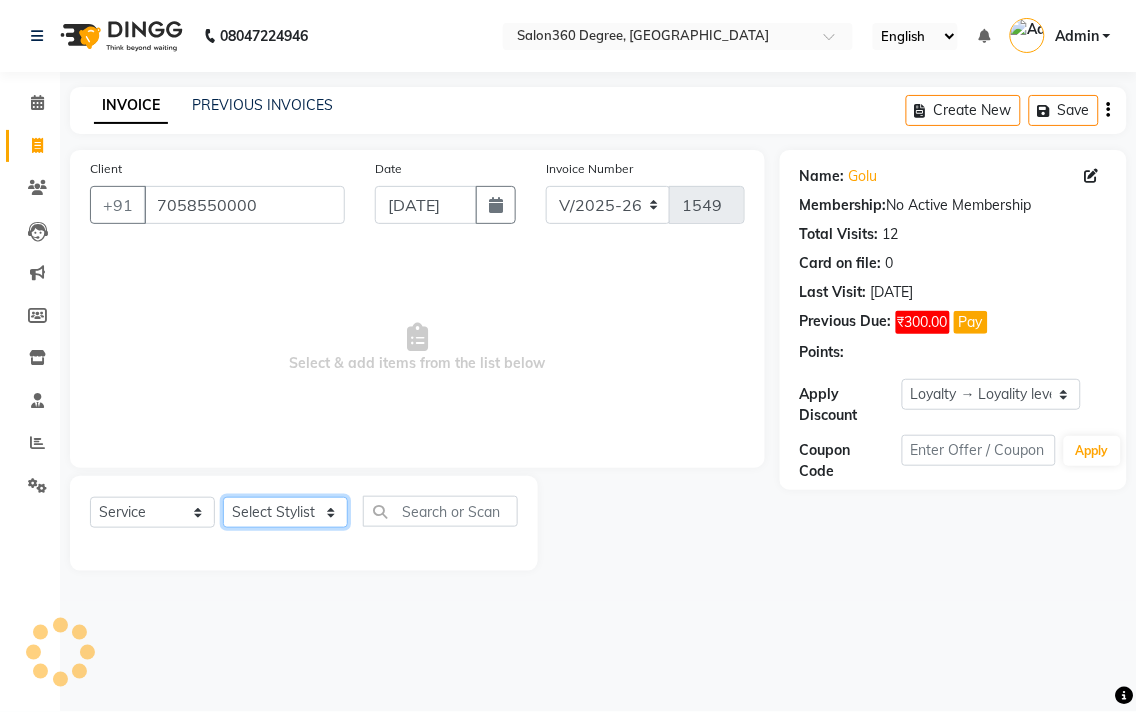 click on "Select Stylist [PERSON_NAME] [PERSON_NAME] dwarka [PERSON_NAME] khde [PERSON_NAME] [PERSON_NAME] pooja pansai [PERSON_NAME] [PERSON_NAME] savli [PERSON_NAME] [PERSON_NAME]" 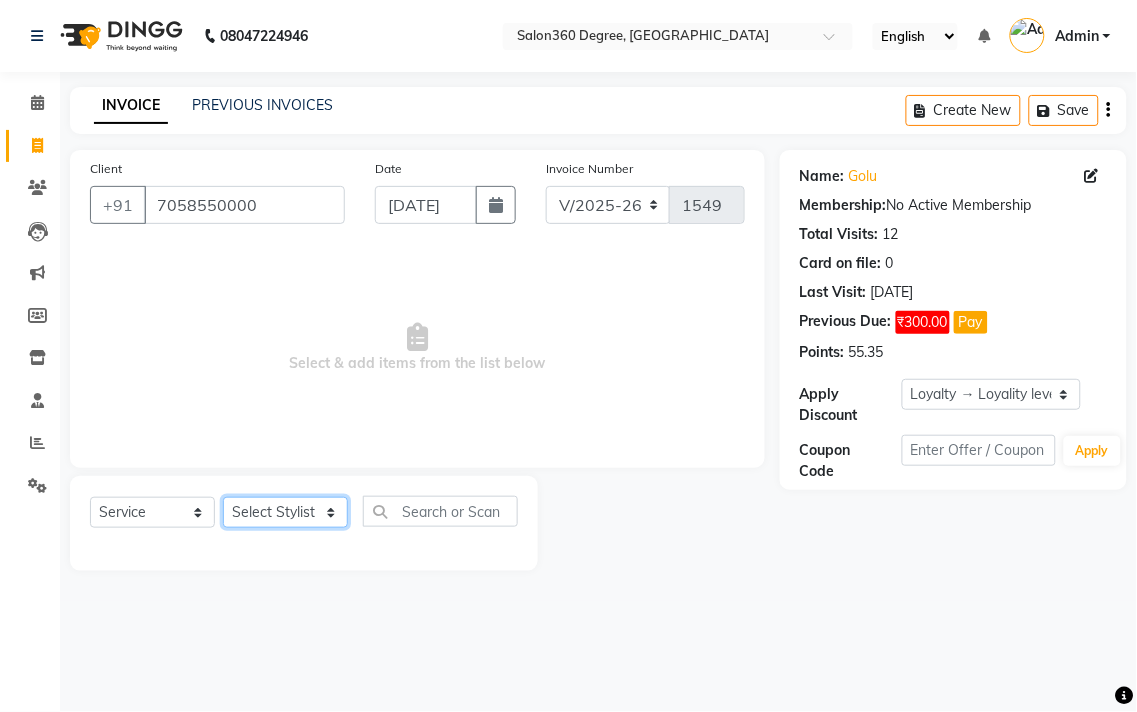 select on "33524" 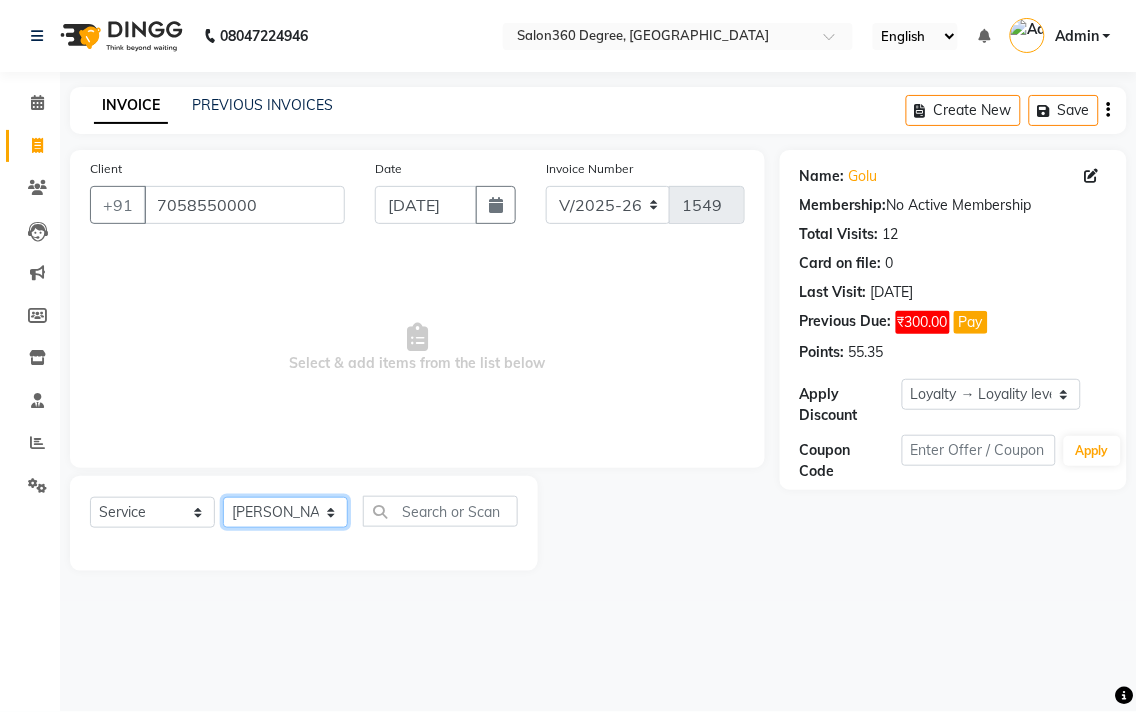 click on "Select Stylist [PERSON_NAME] [PERSON_NAME] dwarka [PERSON_NAME] khde [PERSON_NAME] [PERSON_NAME] pooja pansai [PERSON_NAME] [PERSON_NAME] savli [PERSON_NAME] [PERSON_NAME]" 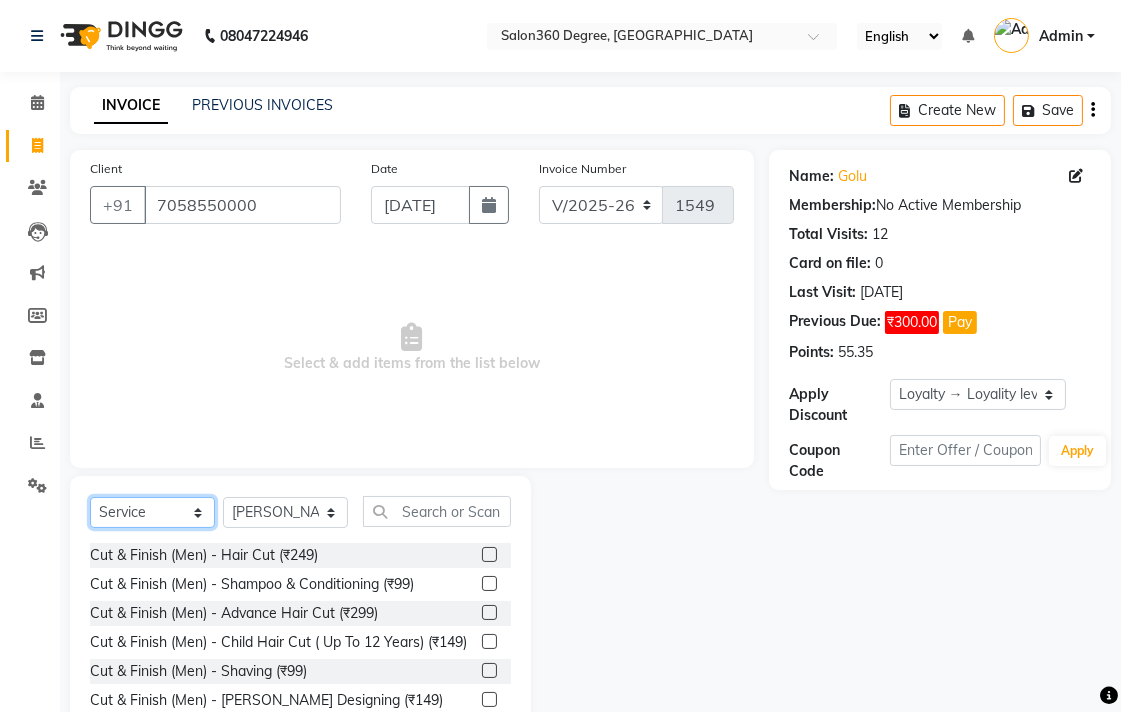 drag, startPoint x: 156, startPoint y: 521, endPoint x: 154, endPoint y: 498, distance: 23.086792 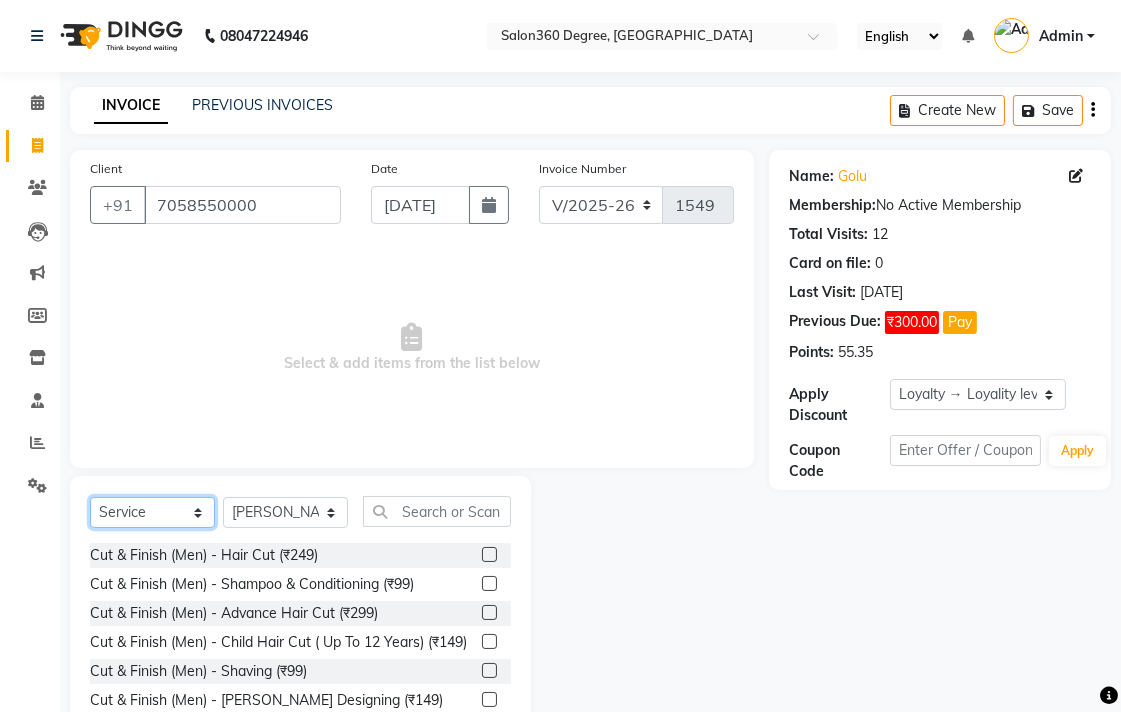 select on "product" 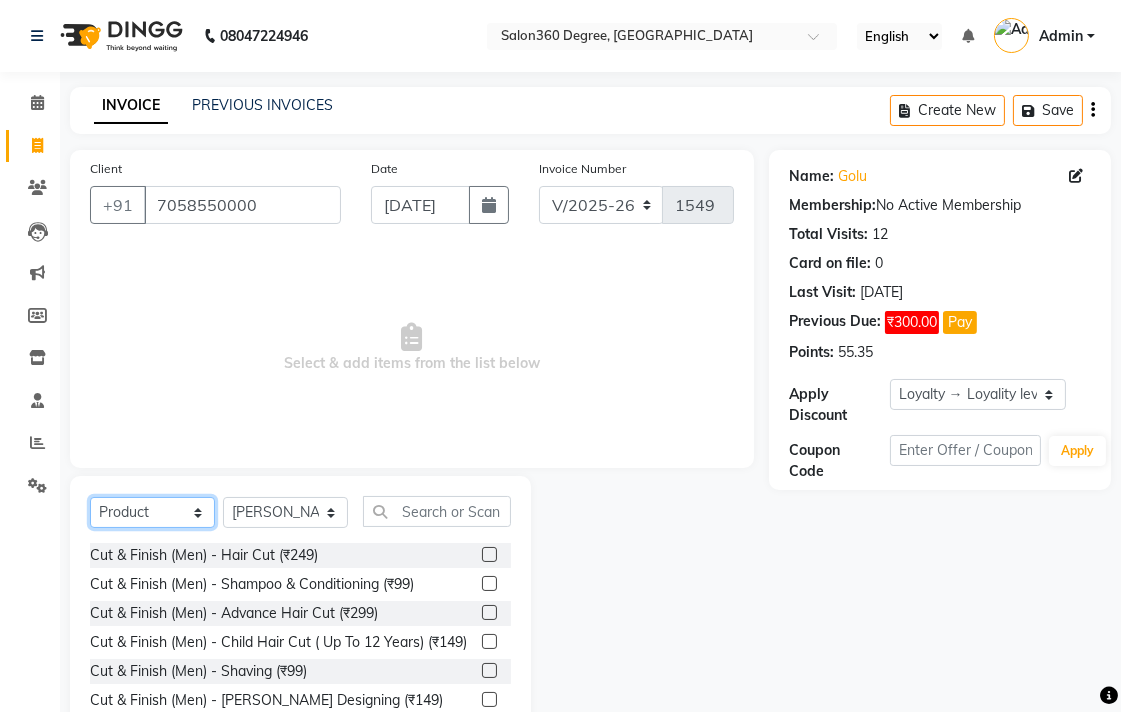 click on "Select  Service  Product  Membership  Package Voucher Prepaid Gift Card" 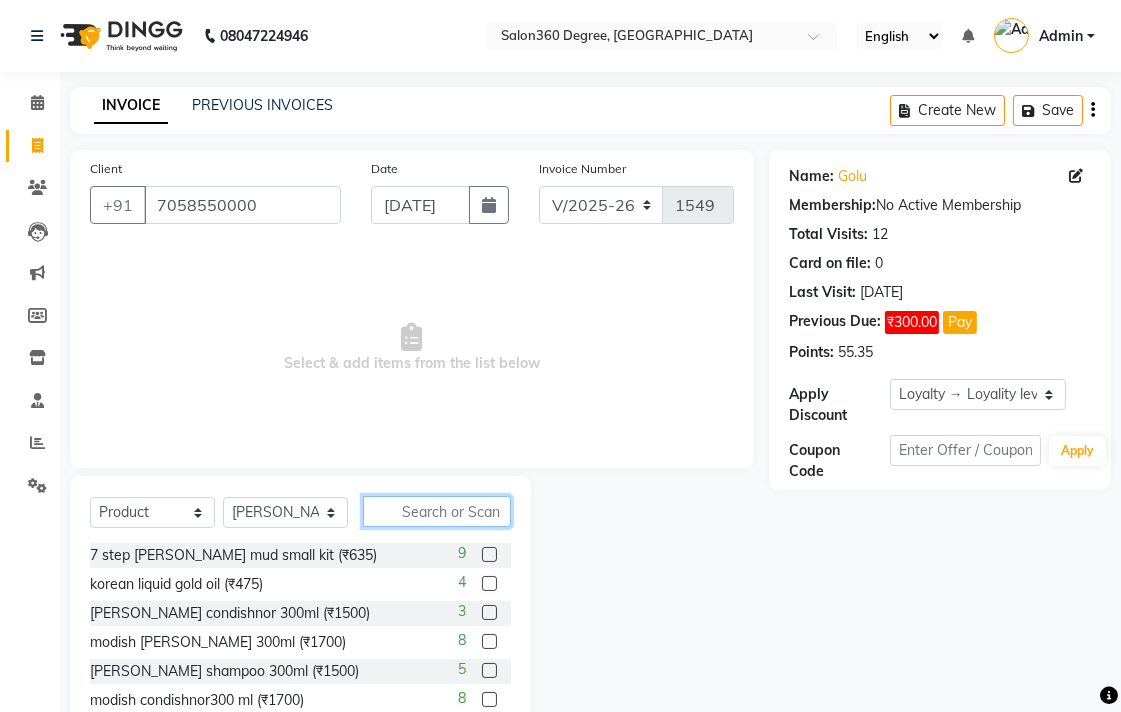 click 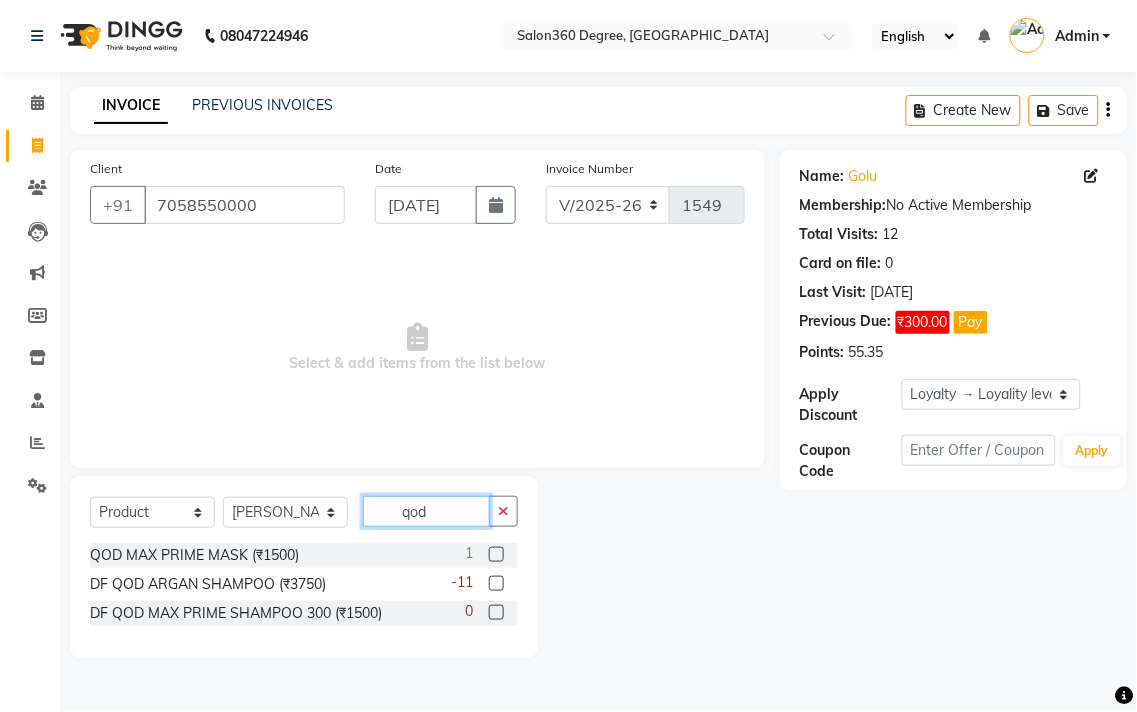 type on "qod" 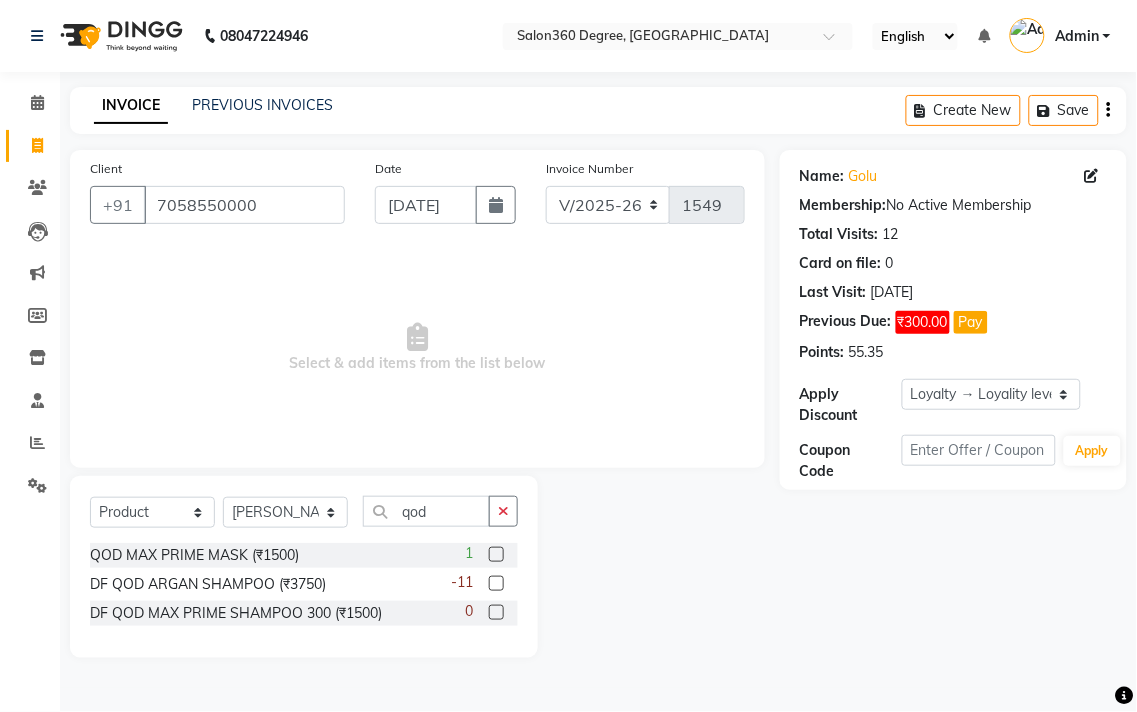 click 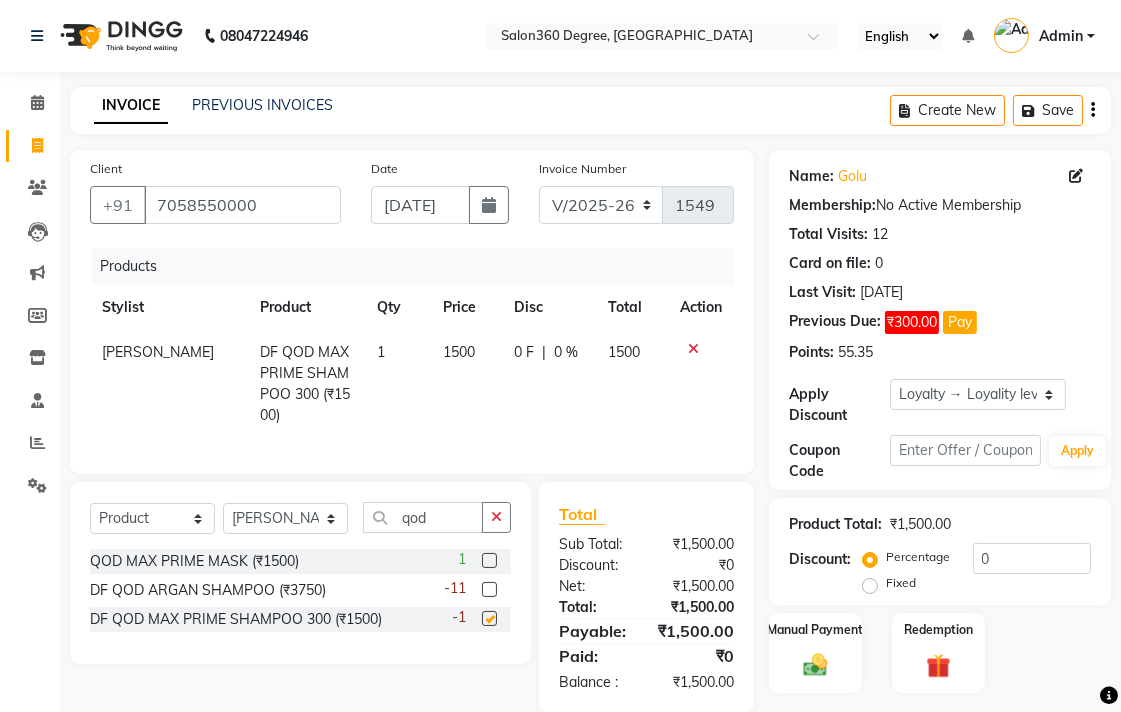 checkbox on "false" 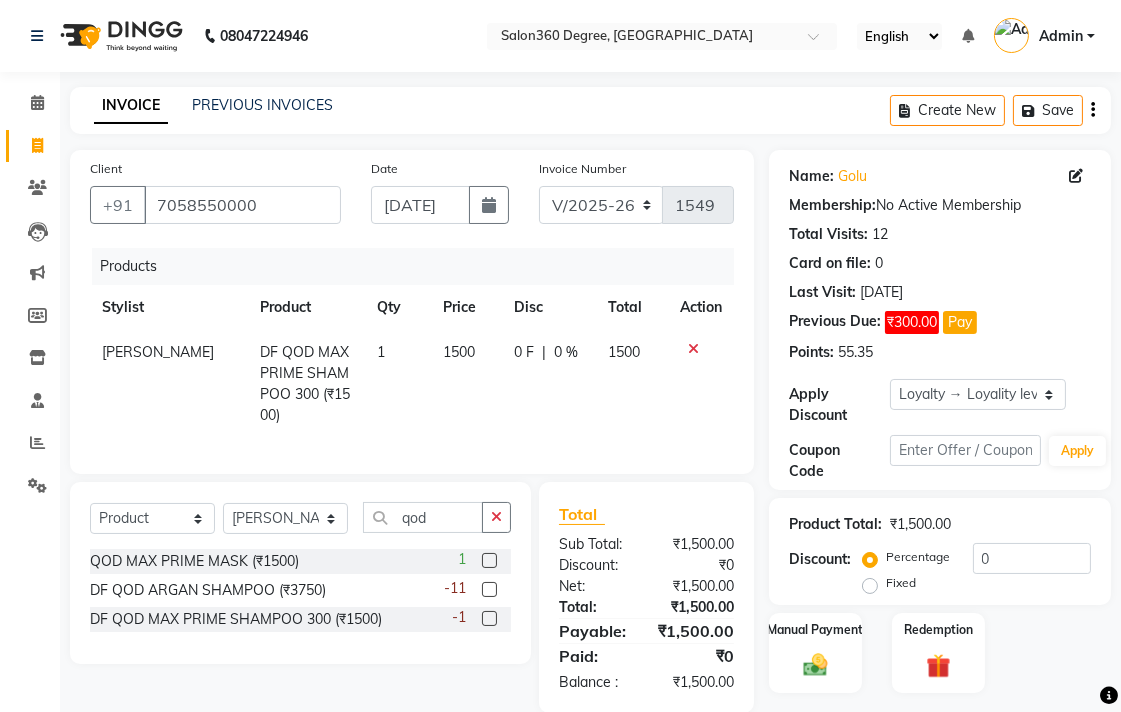 click on "0 F | 0 %" 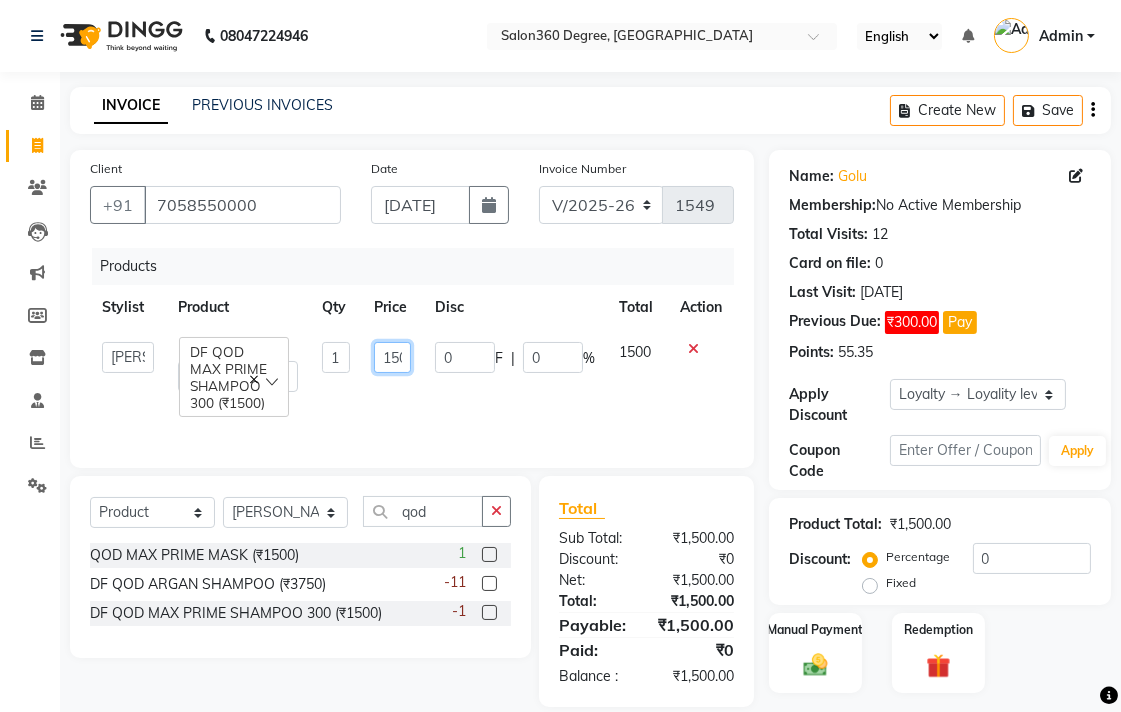 click on "1500" 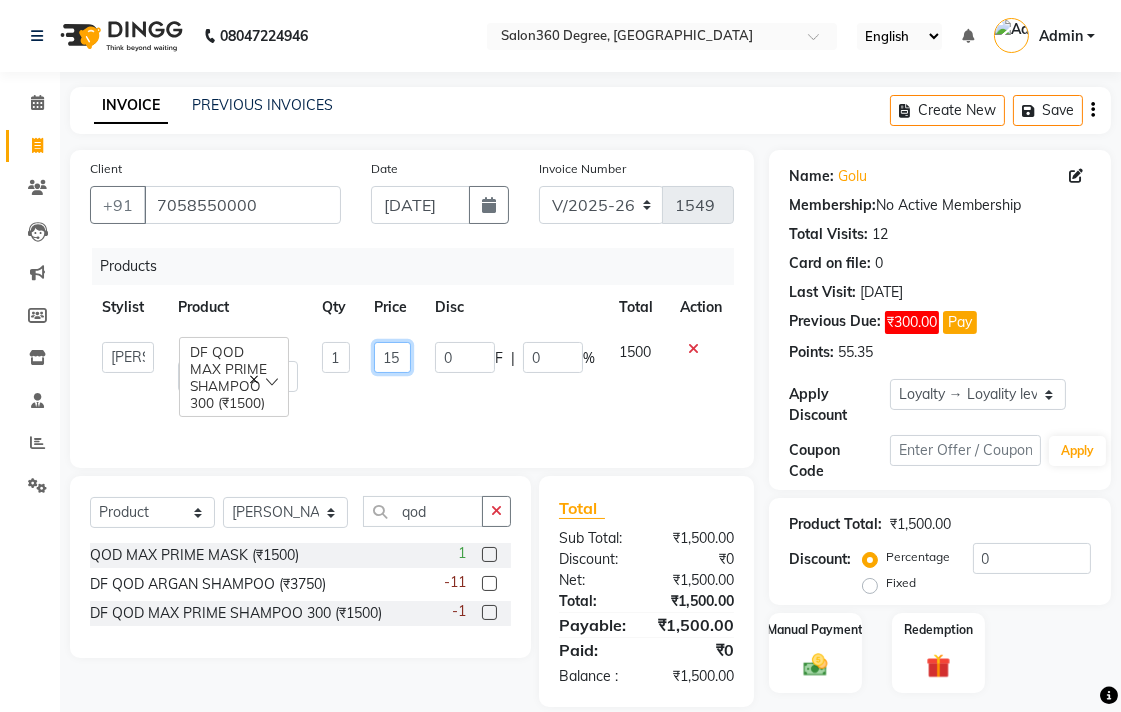 scroll, scrollTop: 0, scrollLeft: 0, axis: both 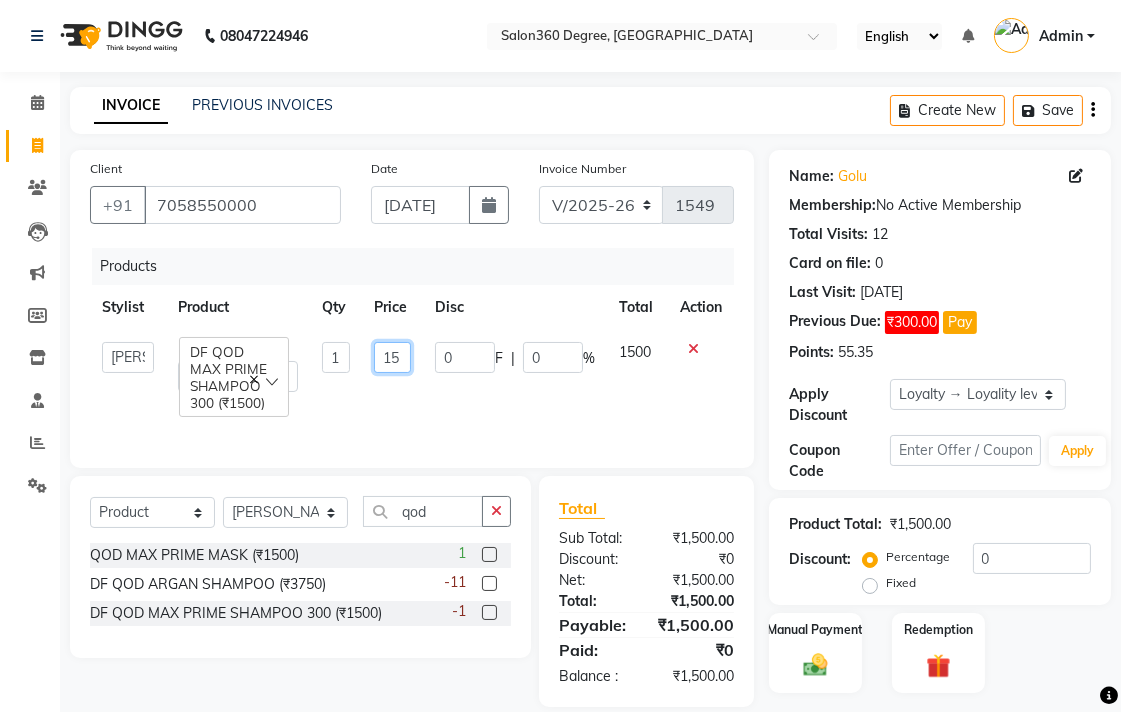 type on "1" 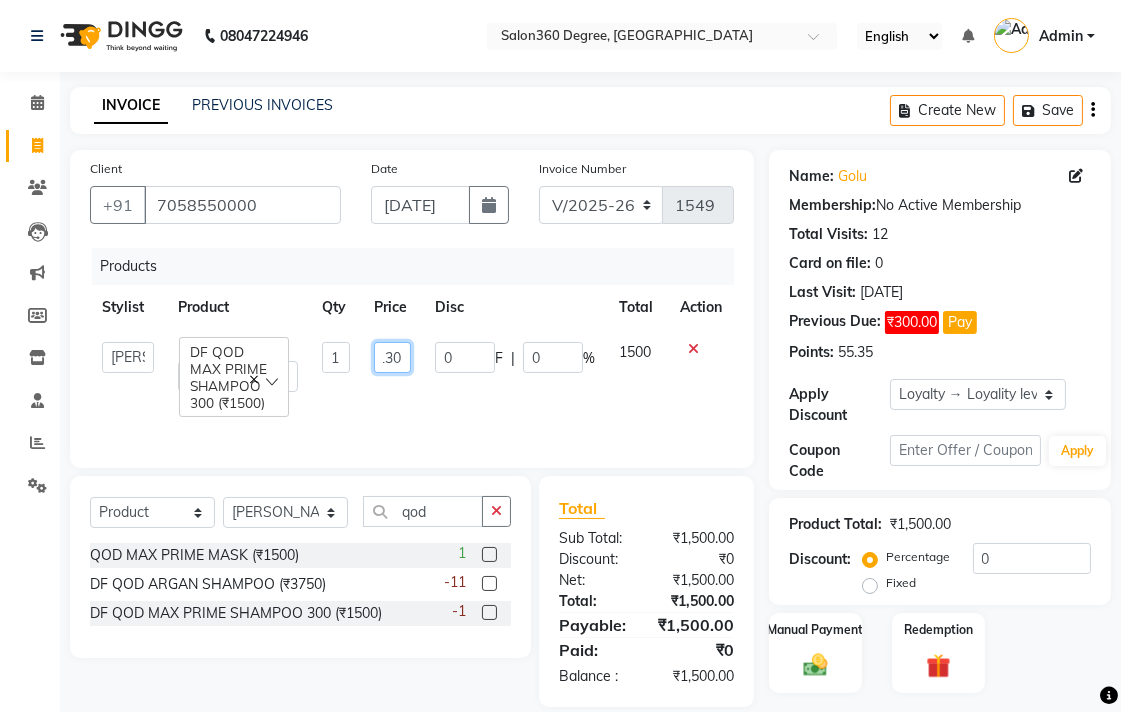 type on "1300" 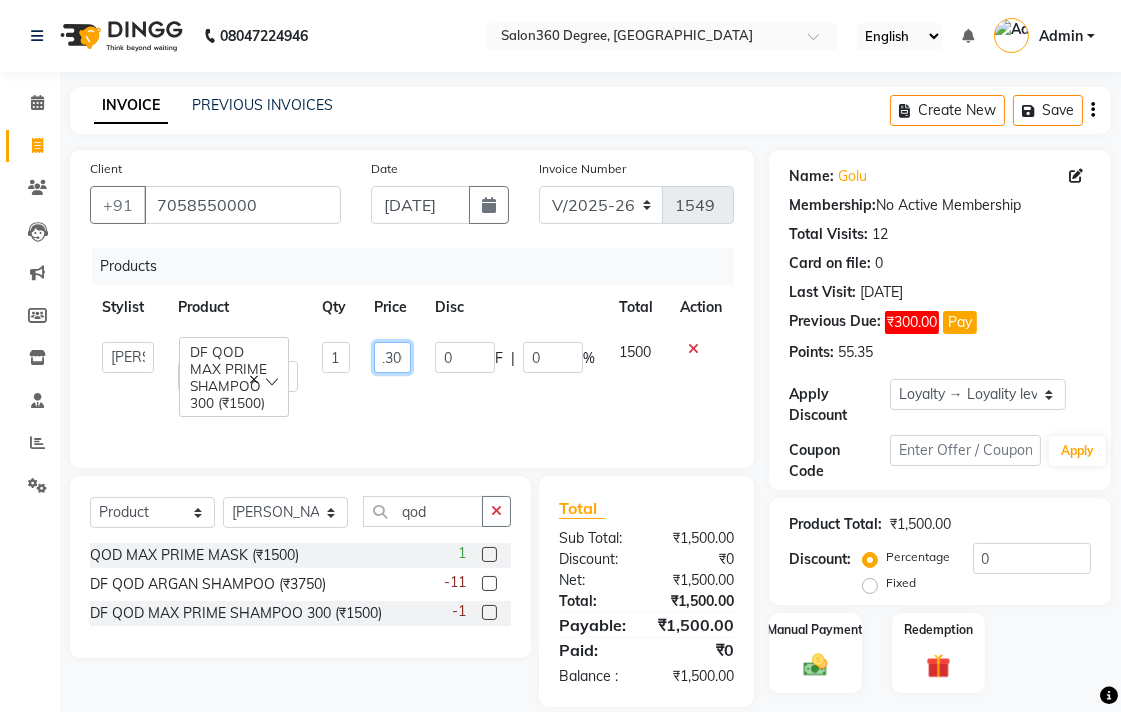 scroll, scrollTop: 0, scrollLeft: 15, axis: horizontal 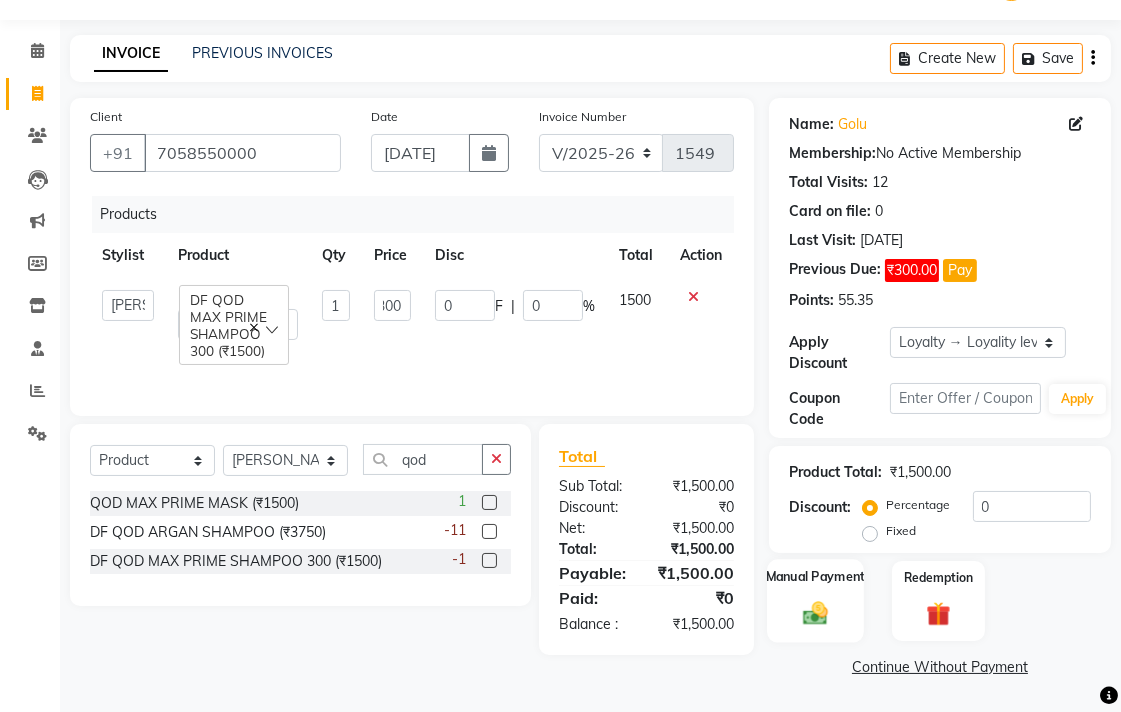 drag, startPoint x: 787, startPoint y: 641, endPoint x: 793, endPoint y: 625, distance: 17.088007 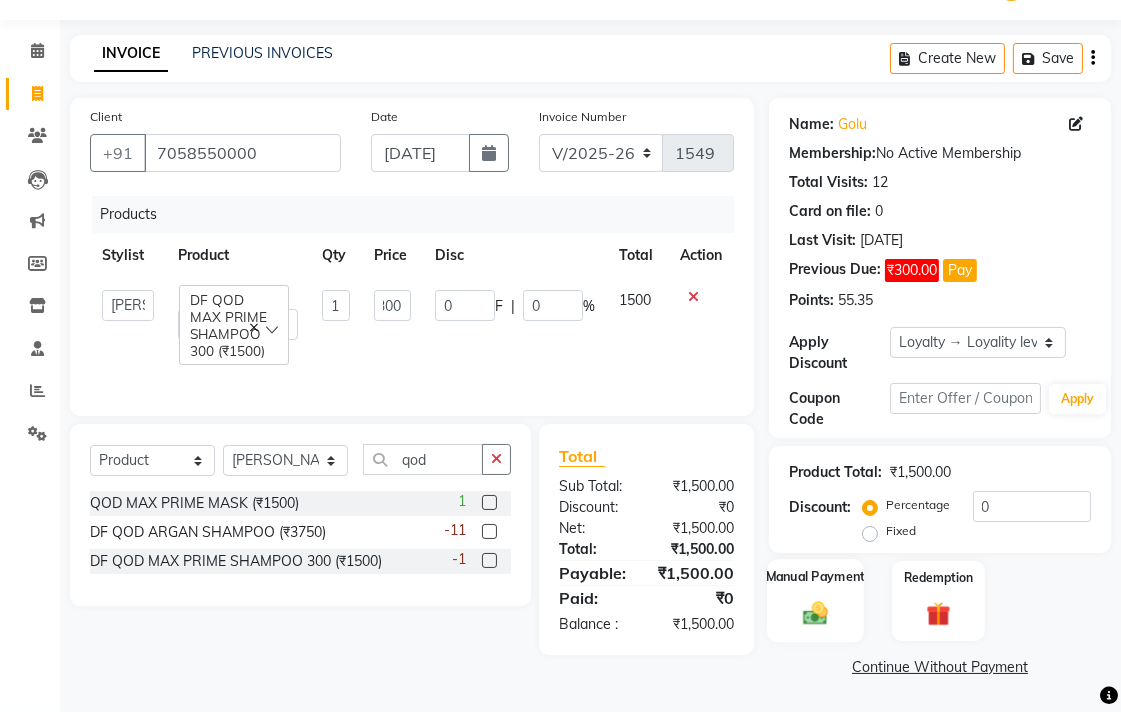 click on "Manual Payment" 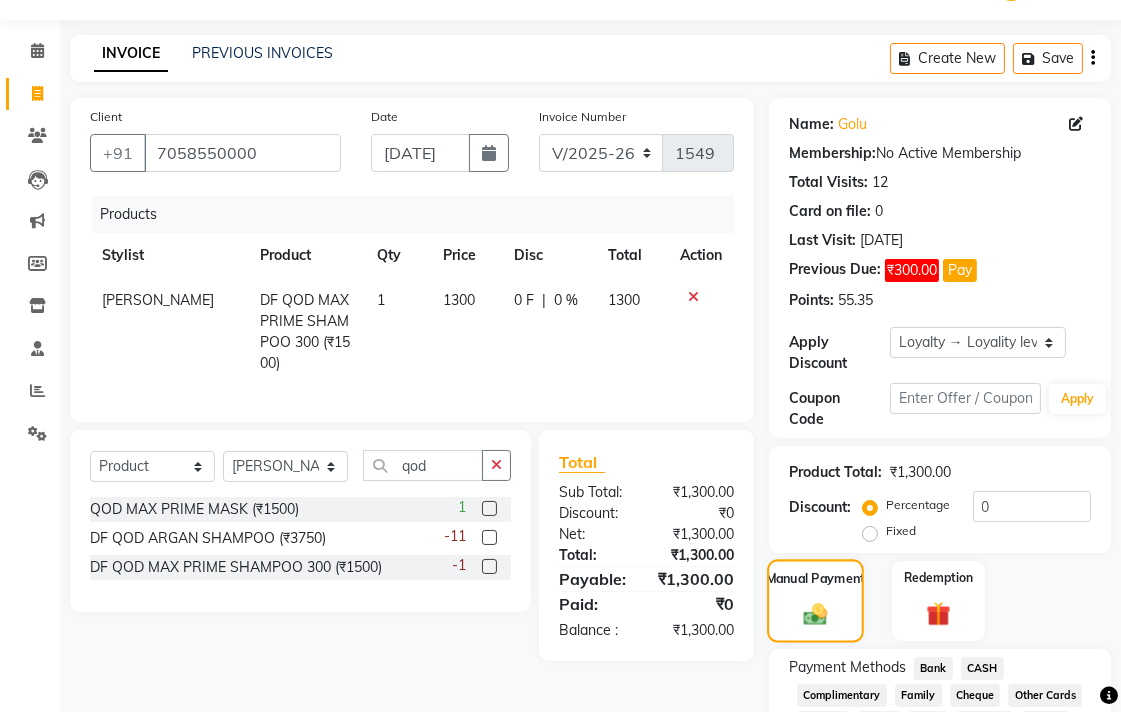 drag, startPoint x: 814, startPoint y: 581, endPoint x: 825, endPoint y: 578, distance: 11.401754 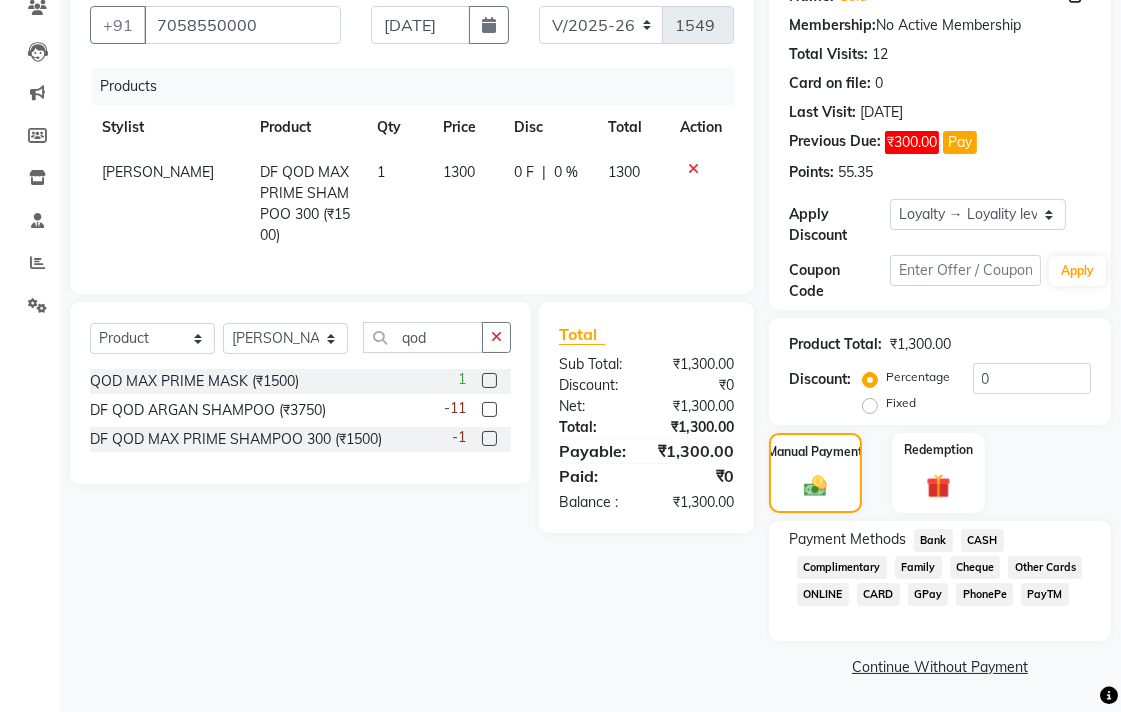 click on "CASH" 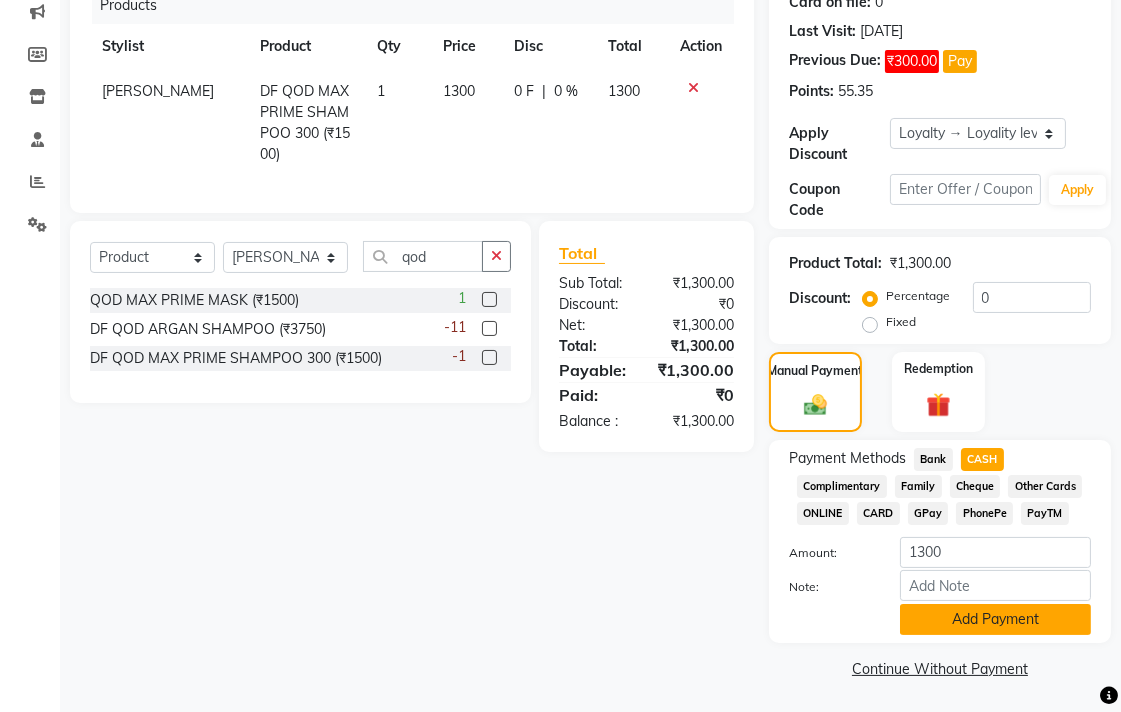 scroll, scrollTop: 264, scrollLeft: 0, axis: vertical 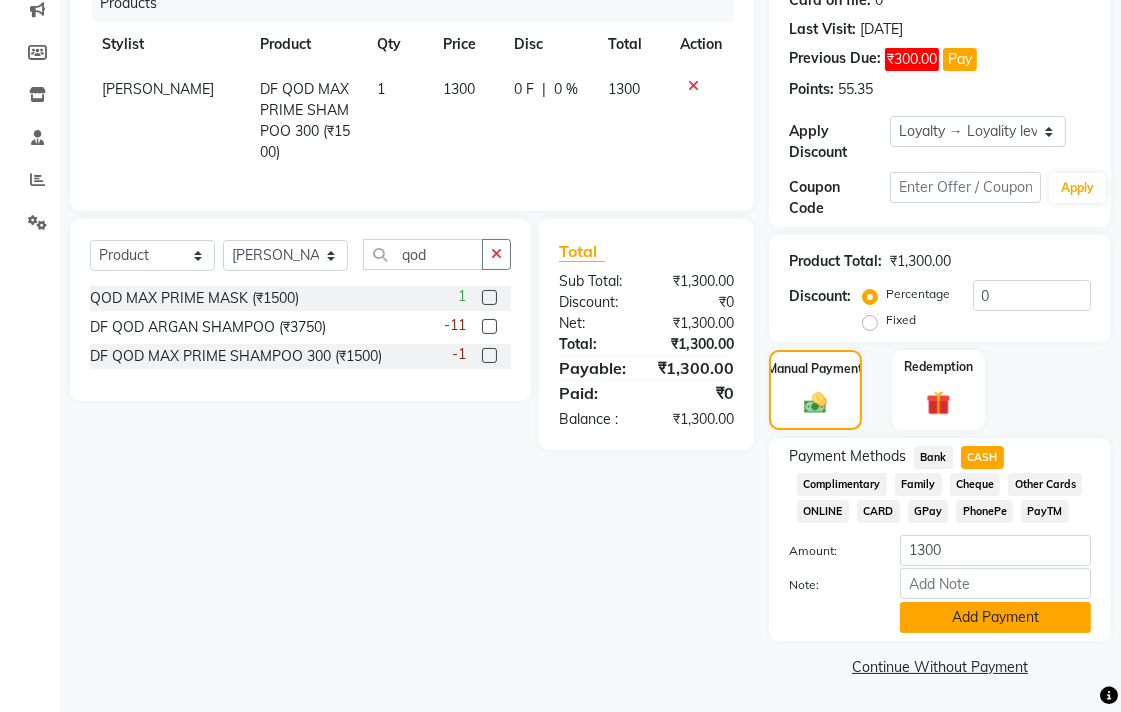 click on "Add Payment" 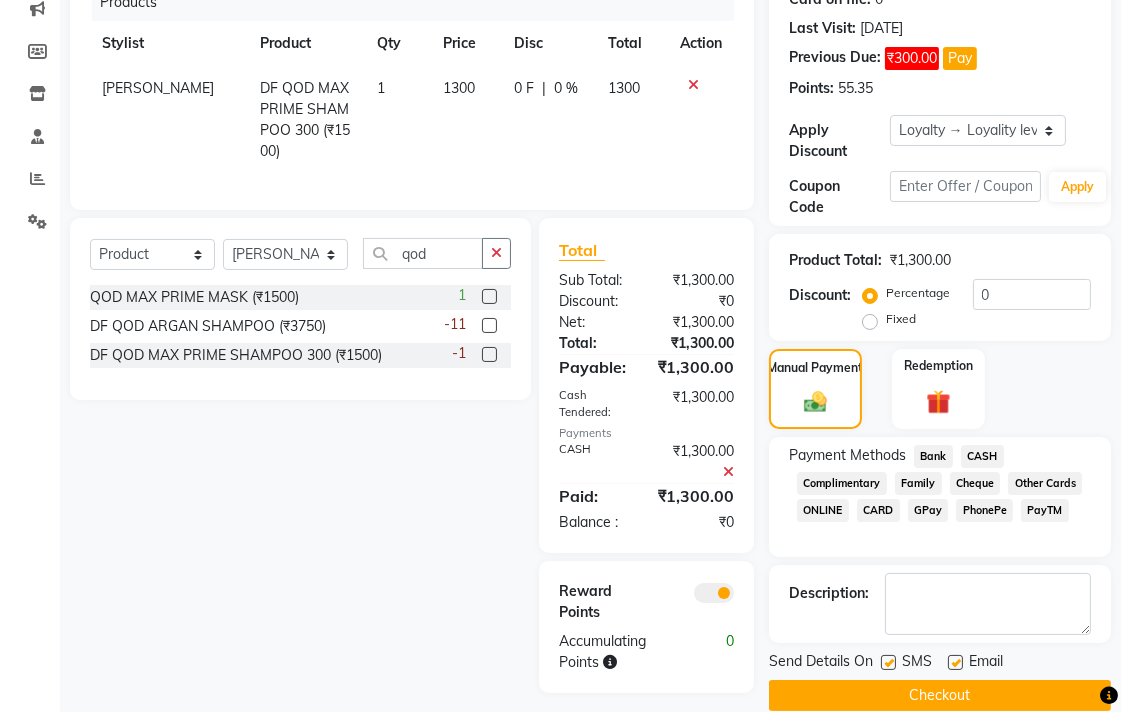 click on "Checkout" 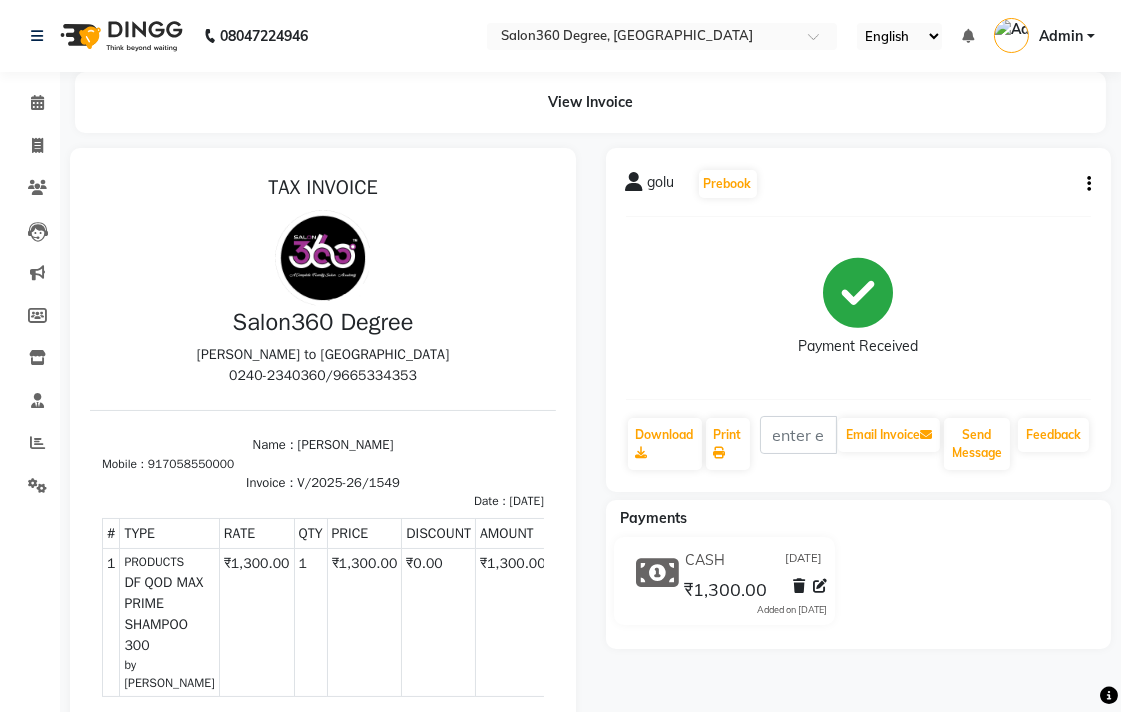 scroll, scrollTop: 0, scrollLeft: 0, axis: both 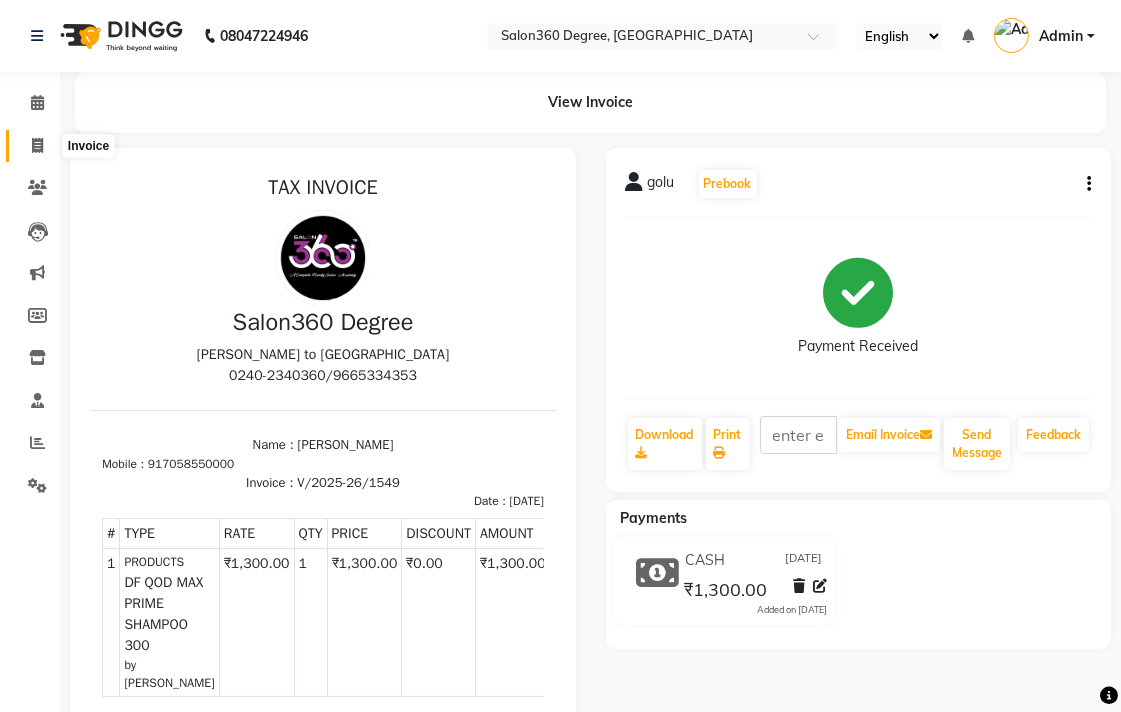 click 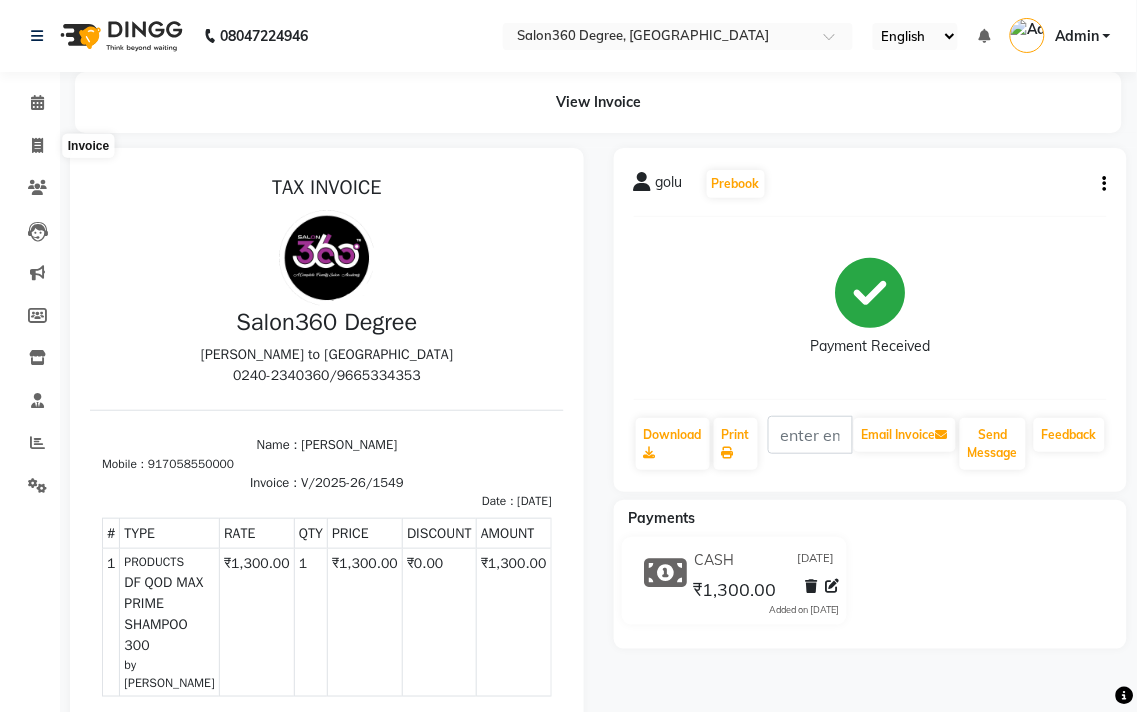 select on "5215" 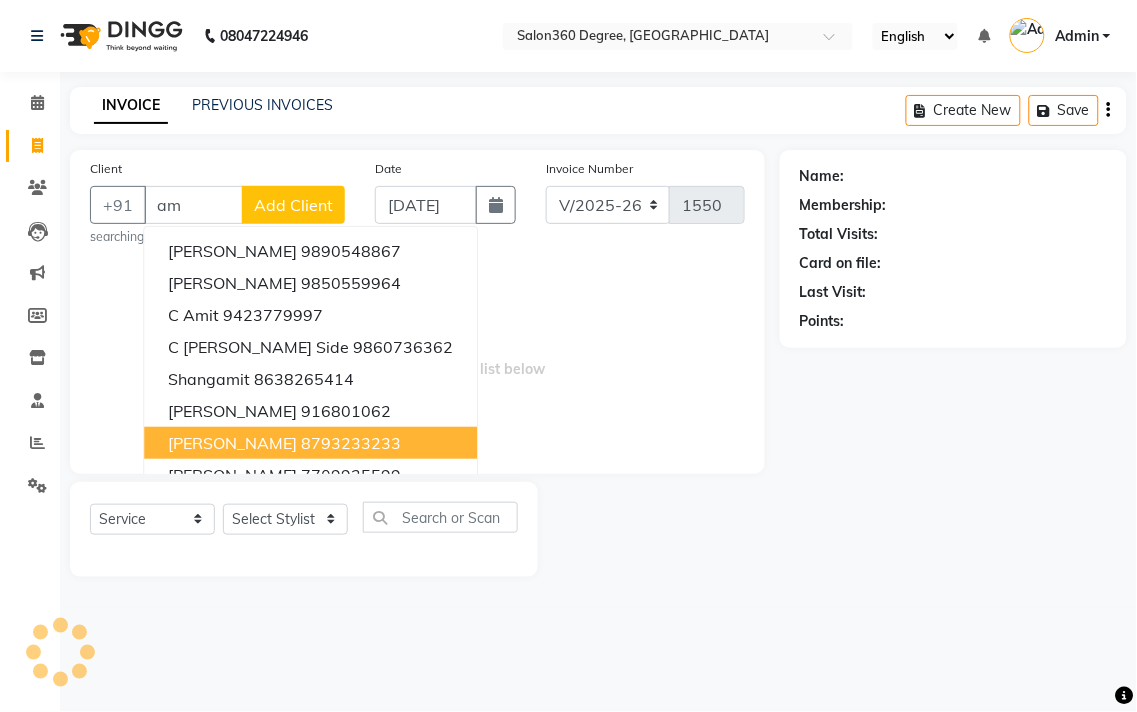 type on "a" 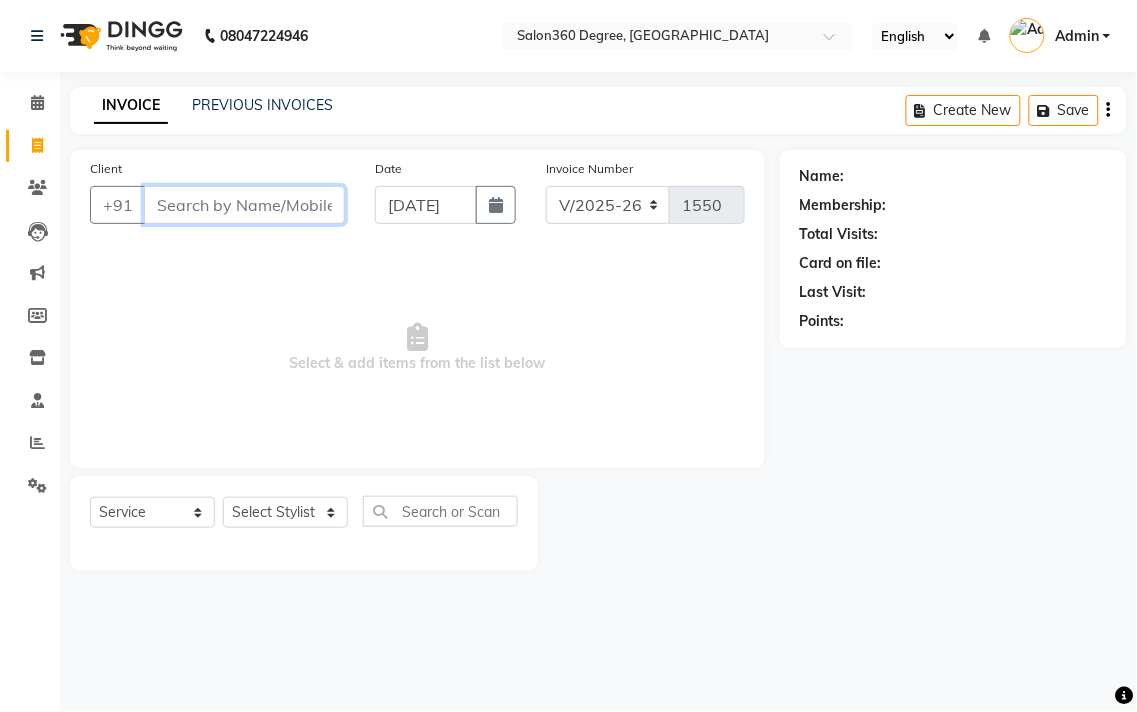 paste on "9529872811" 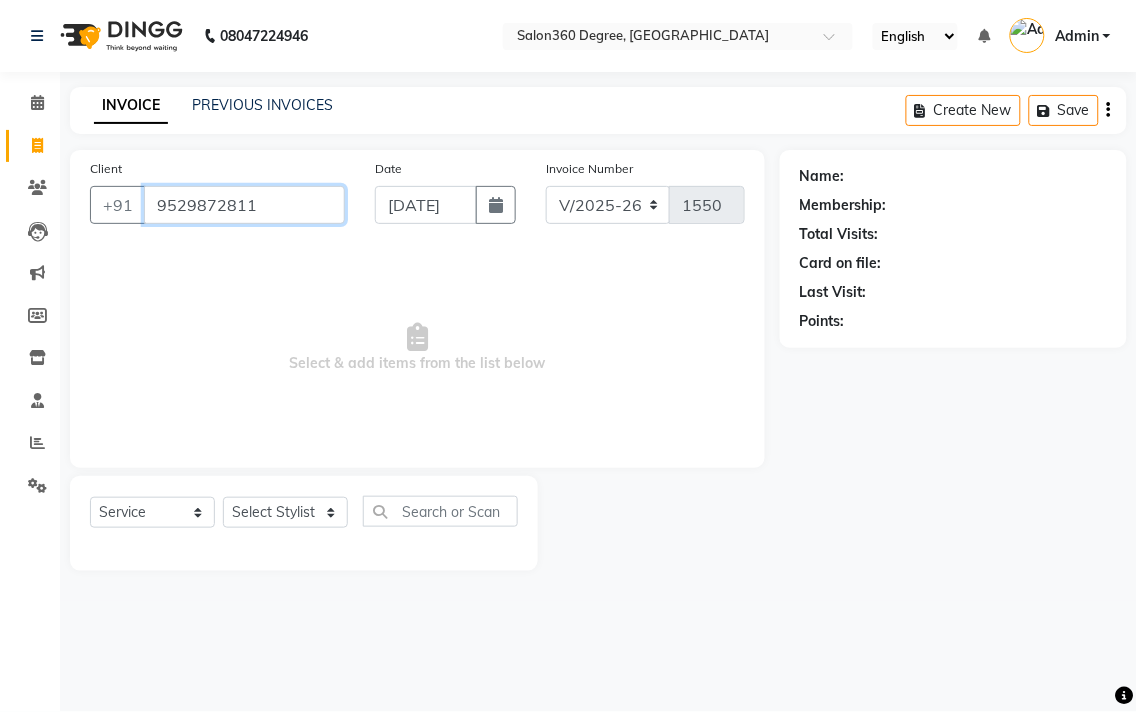 type on "9529872811" 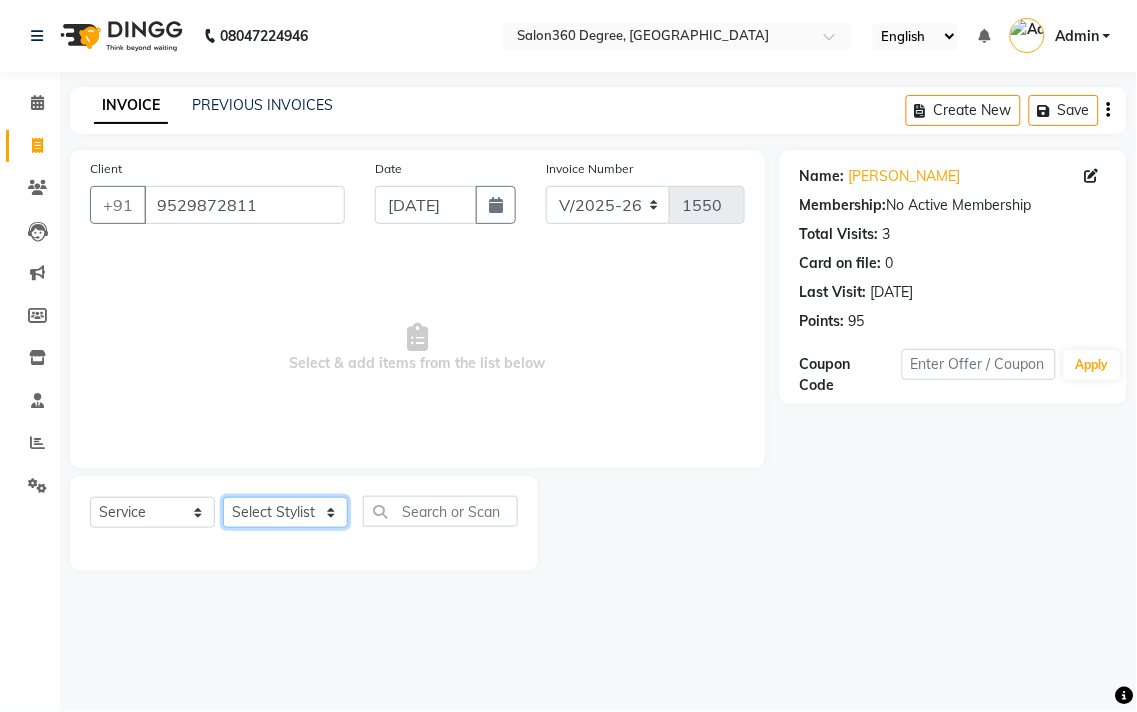 click on "Select Stylist [PERSON_NAME] [PERSON_NAME] dwarka [PERSON_NAME] khde [PERSON_NAME] [PERSON_NAME] pooja pansai [PERSON_NAME] [PERSON_NAME] savli [PERSON_NAME] [PERSON_NAME]" 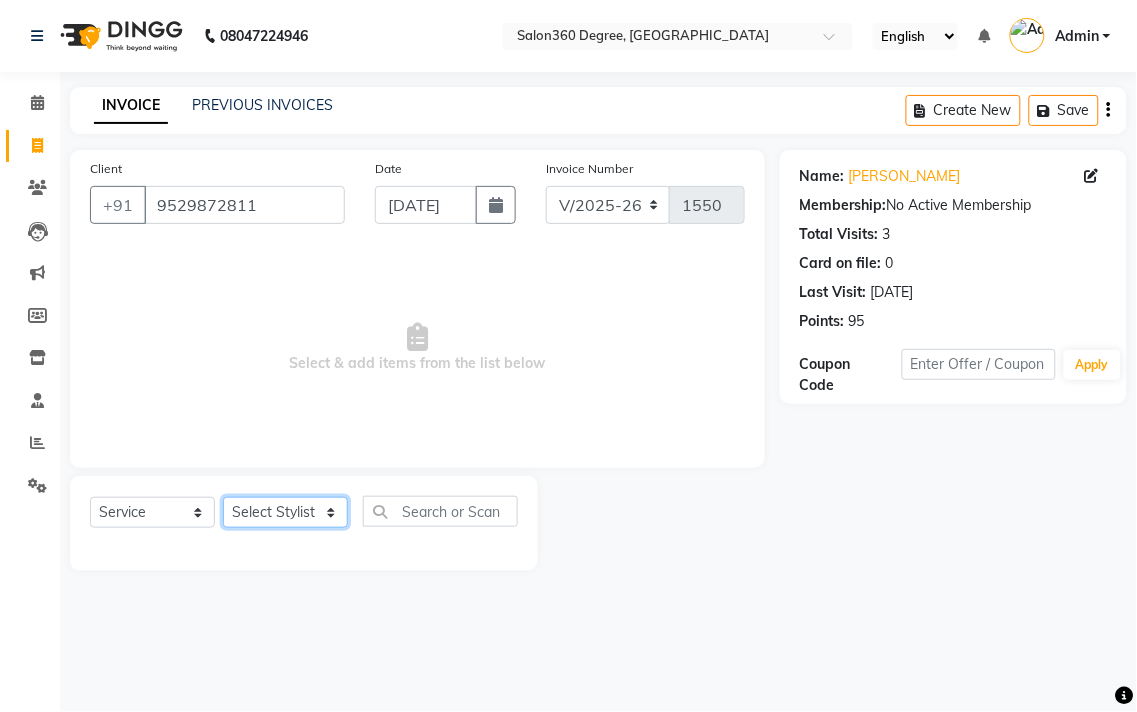 select on "68192" 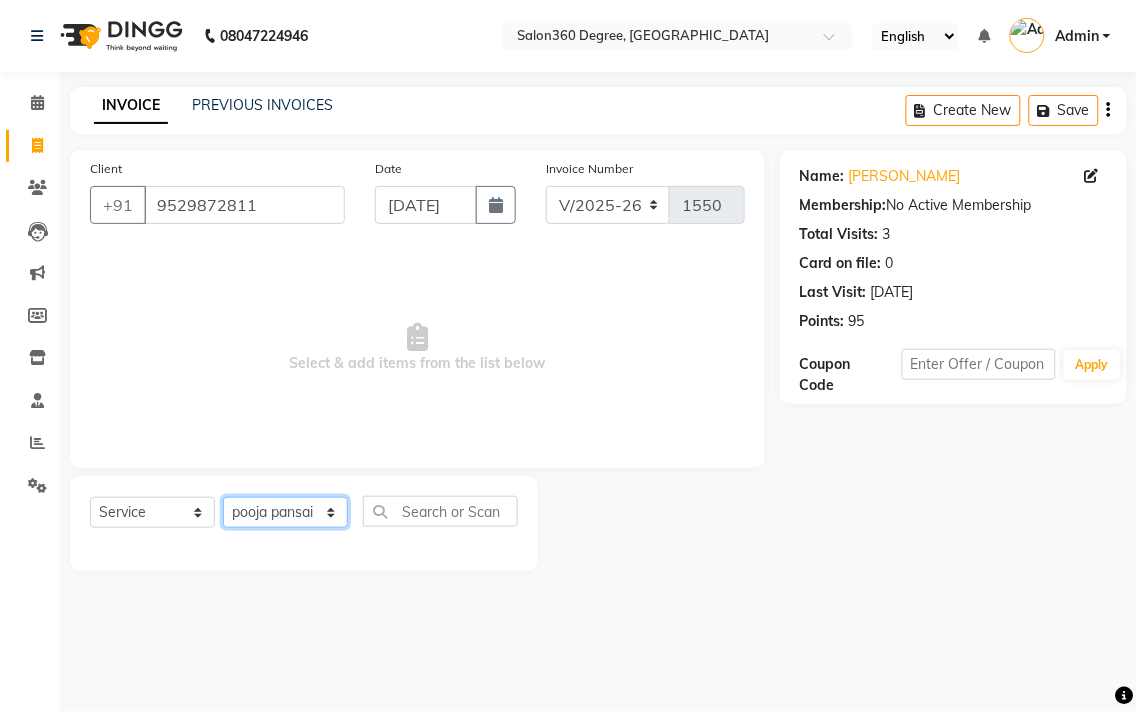 click on "Select Stylist [PERSON_NAME] [PERSON_NAME] dwarka [PERSON_NAME] khde [PERSON_NAME] [PERSON_NAME] pooja pansai [PERSON_NAME] [PERSON_NAME] savli [PERSON_NAME] [PERSON_NAME]" 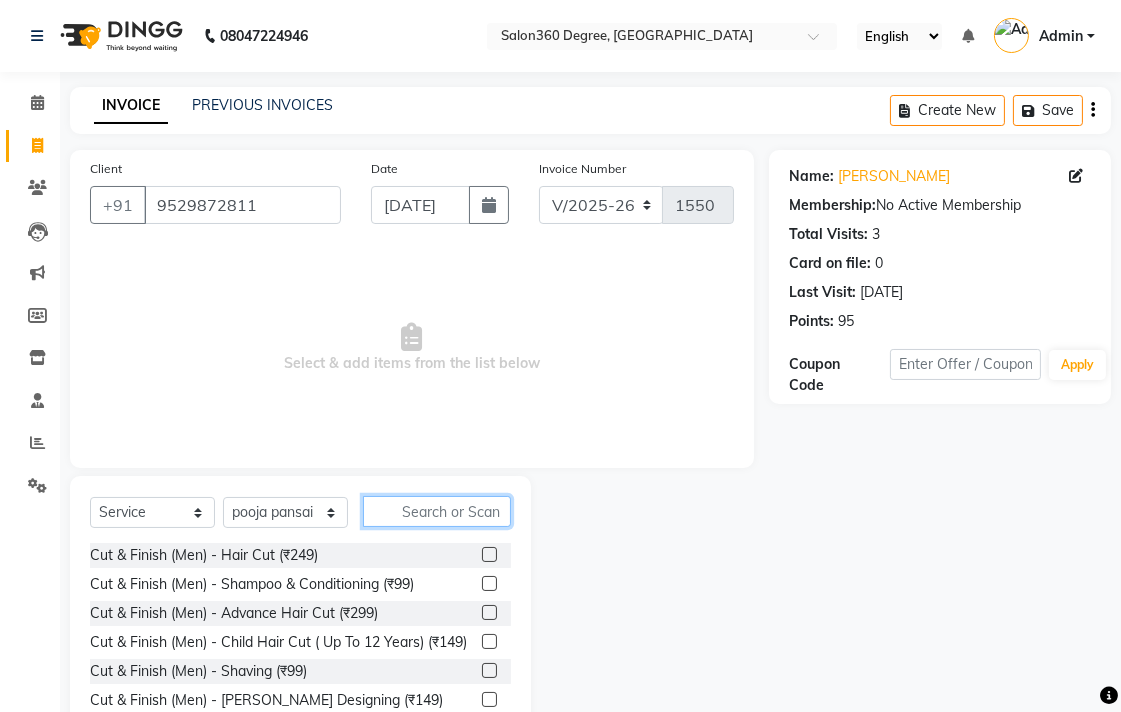 click 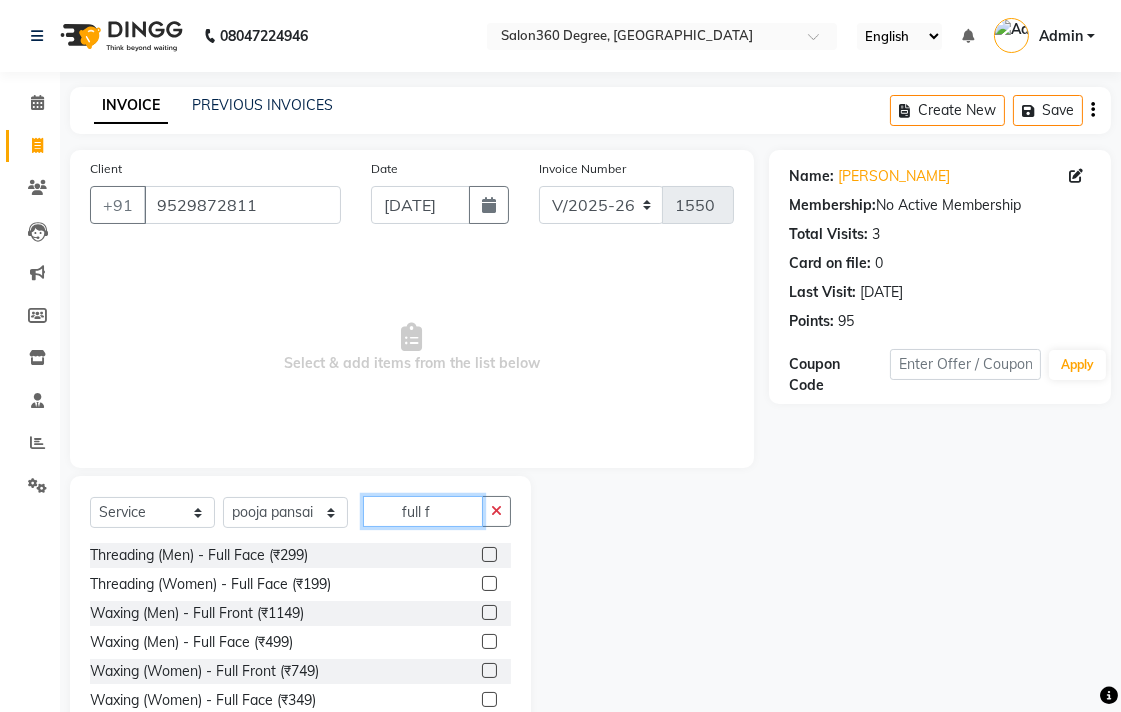 type on "full f" 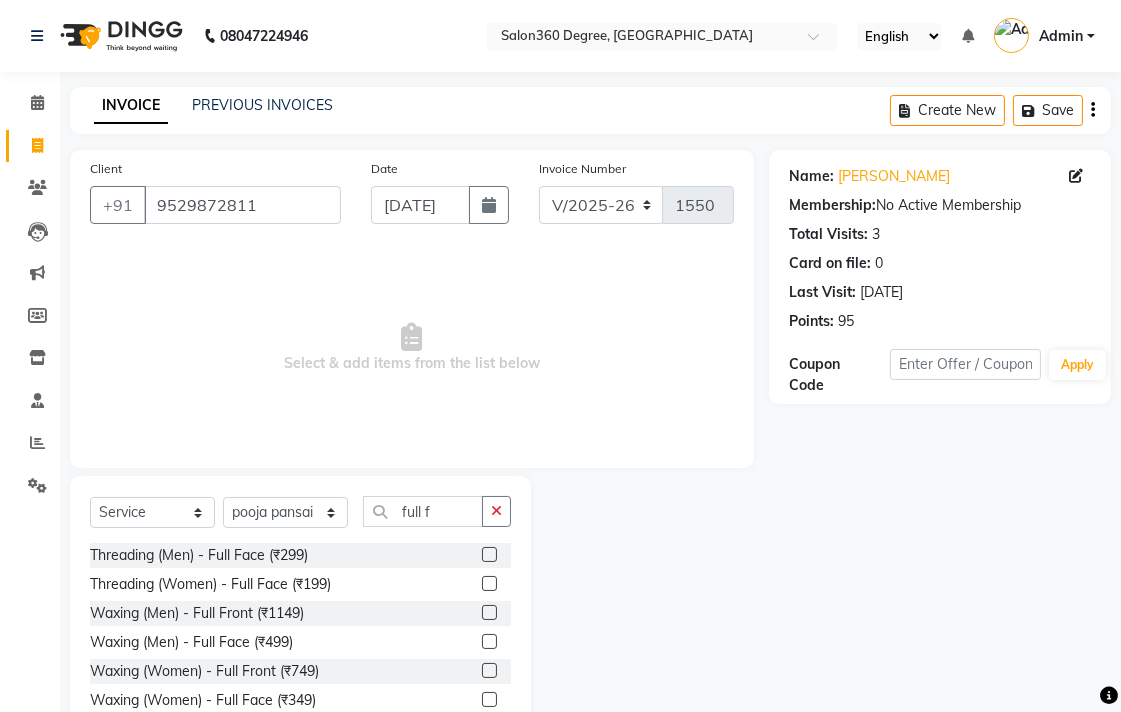 click 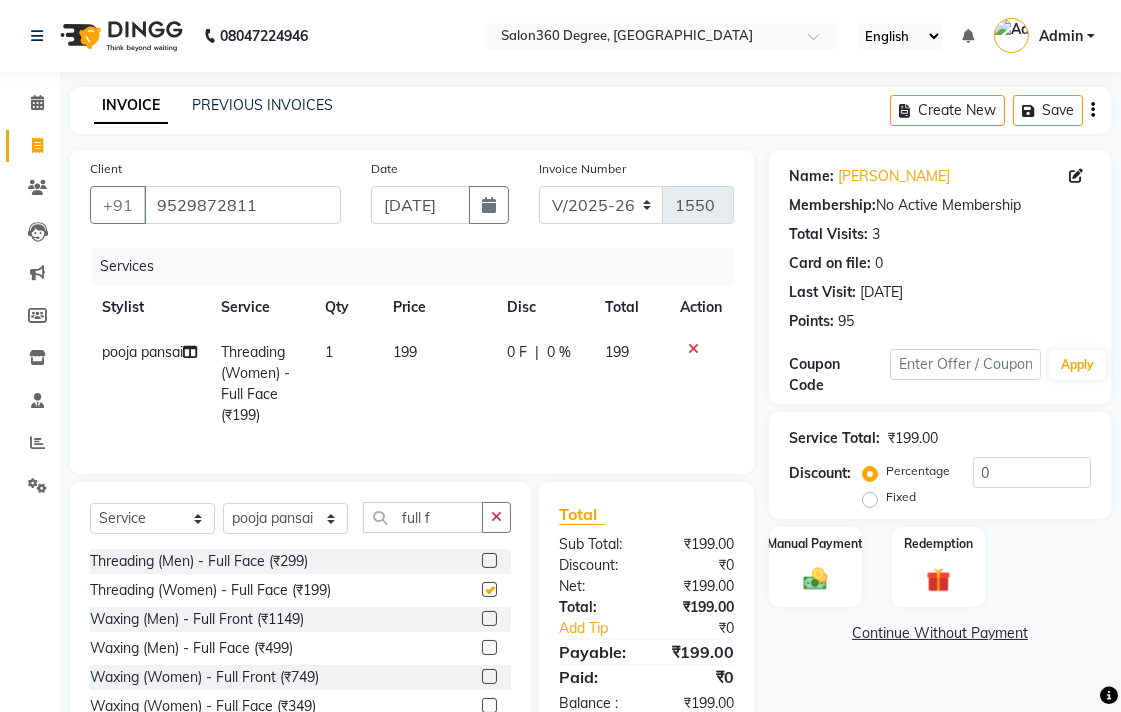 checkbox on "false" 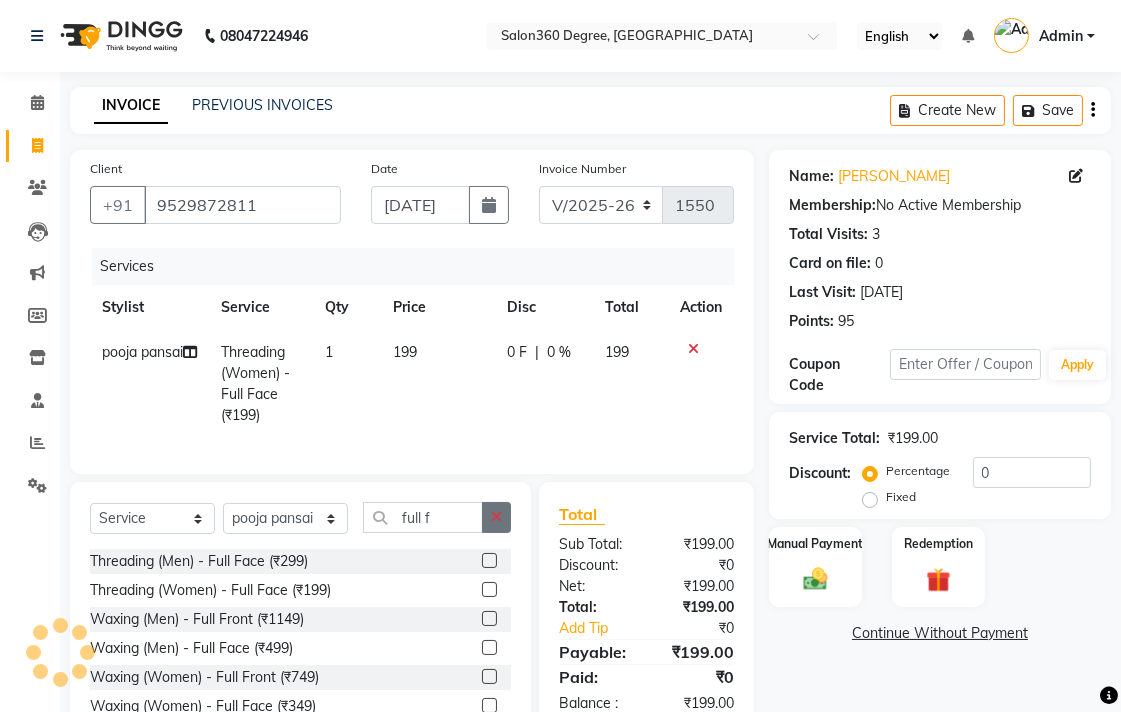 click 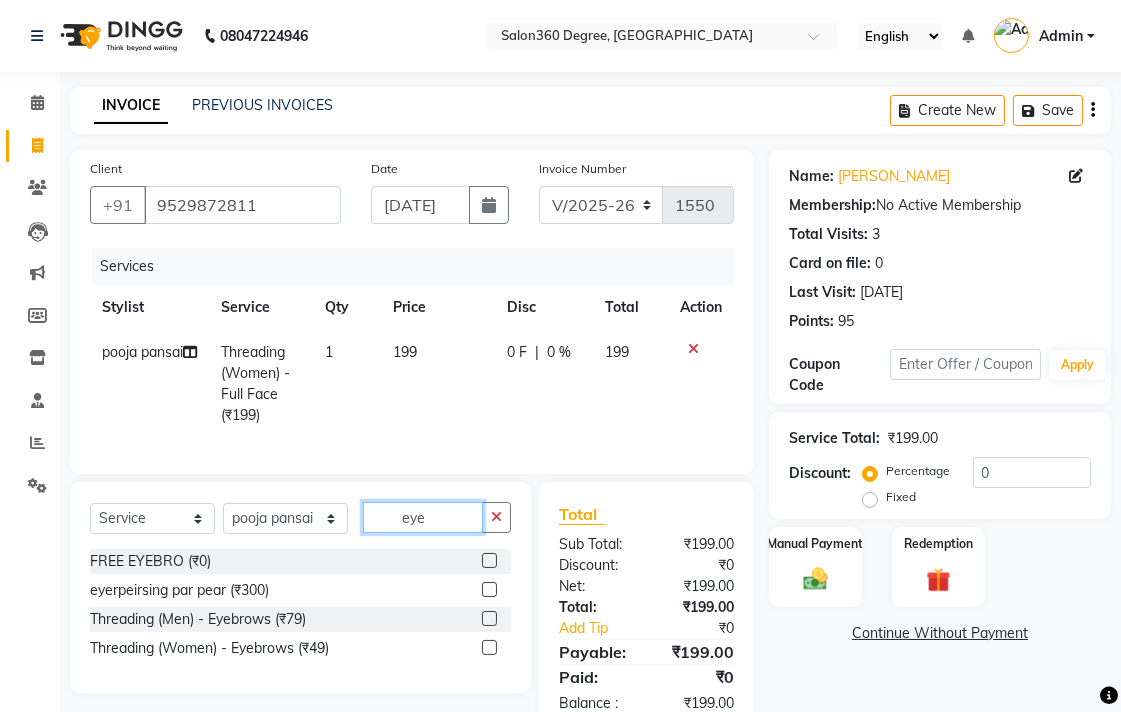 type on "eye" 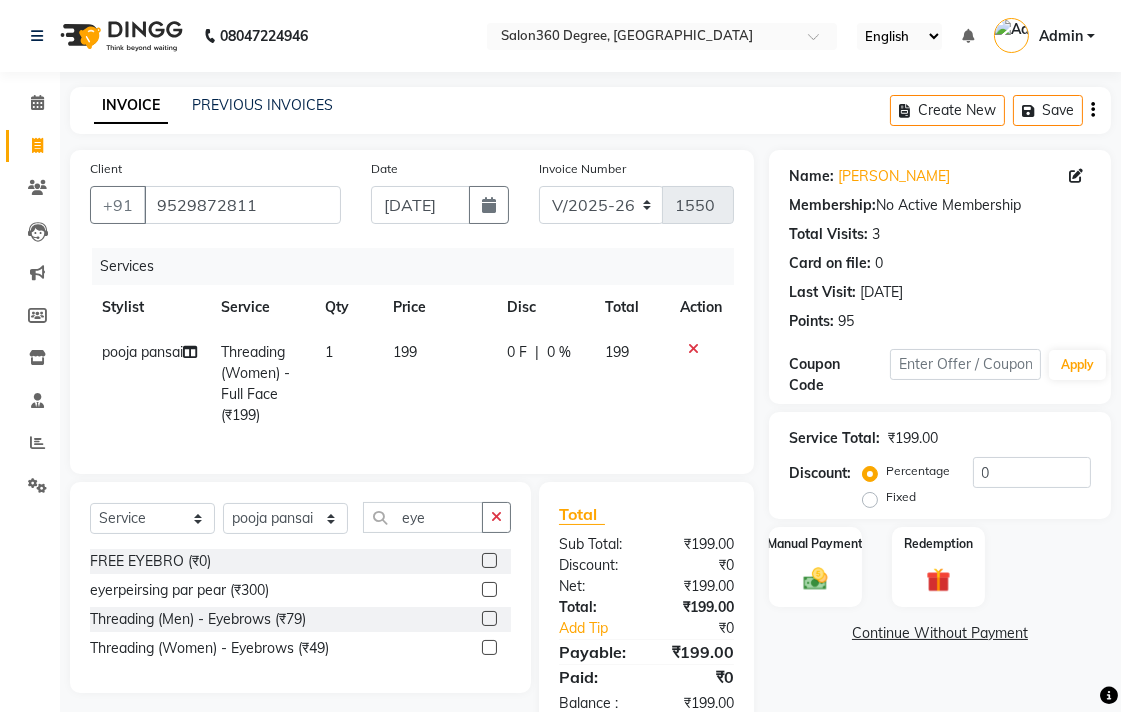 click 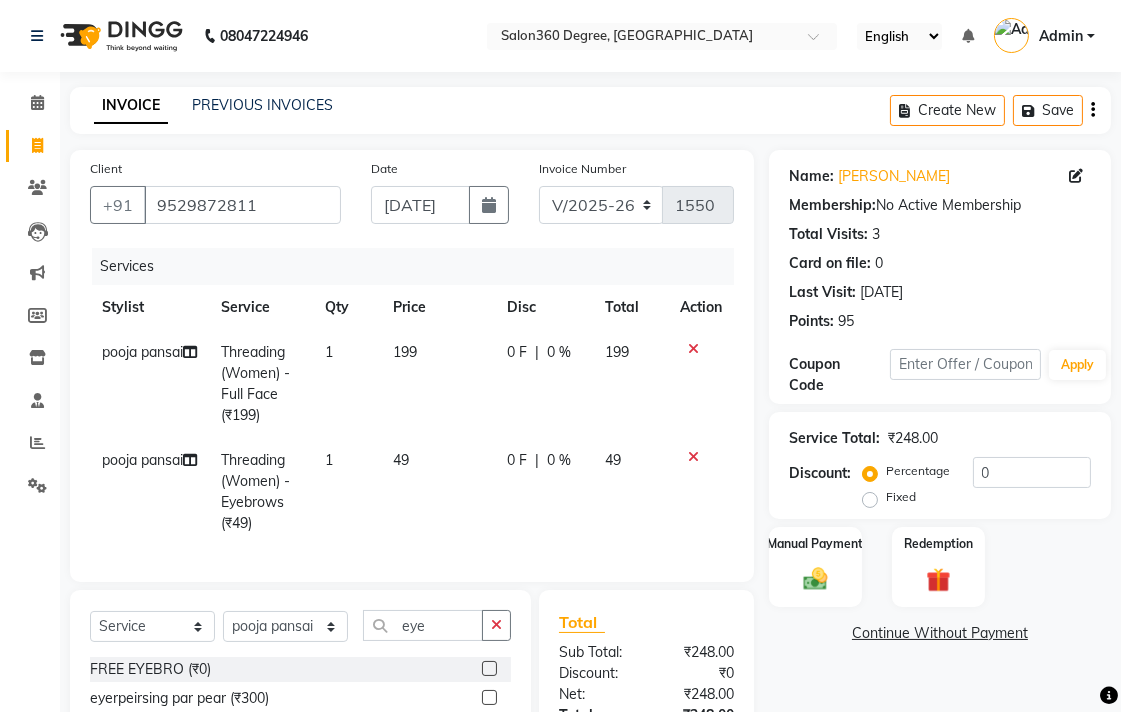 checkbox on "false" 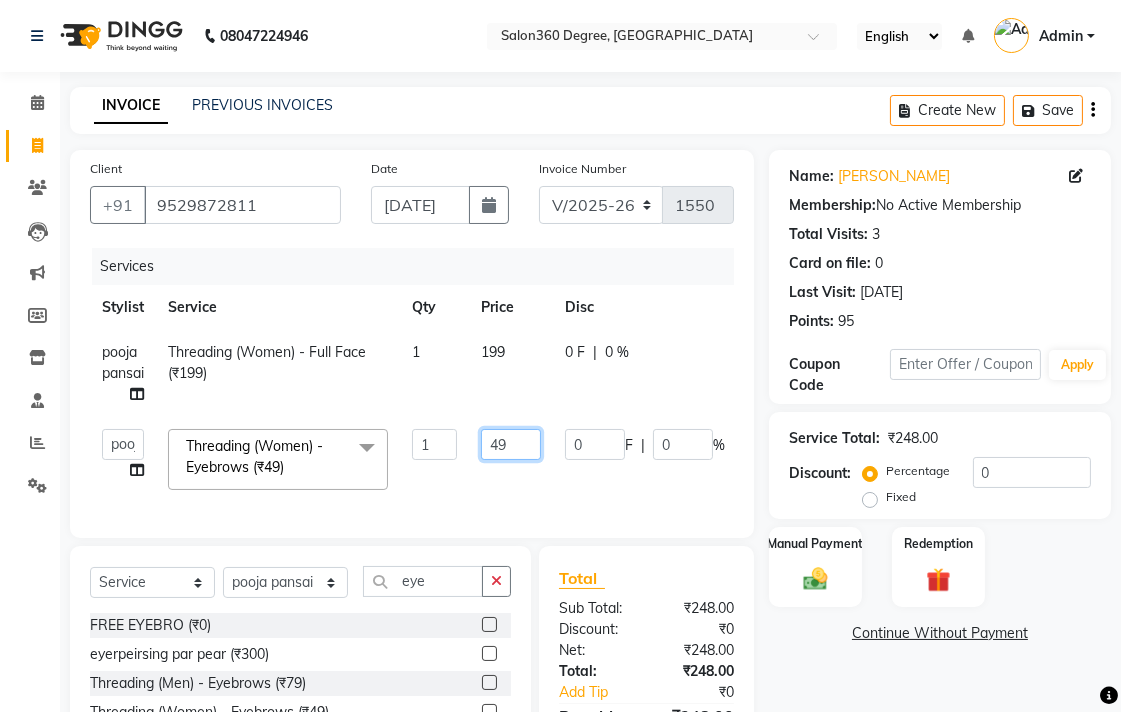 click on "49" 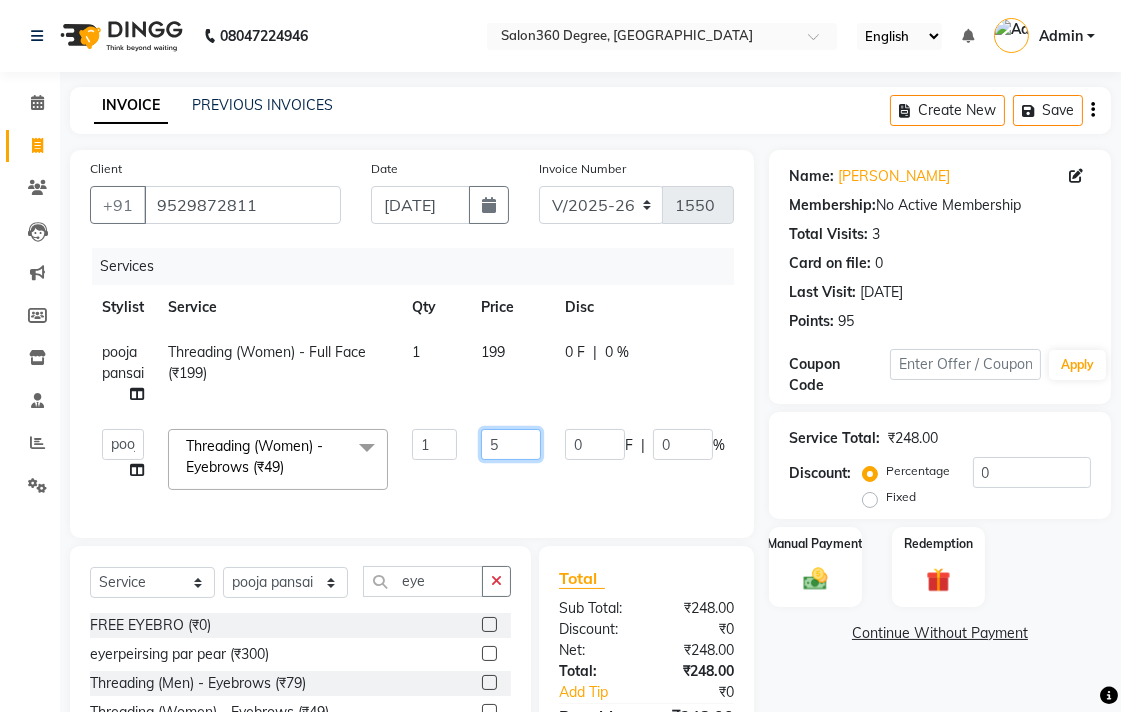 type on "50" 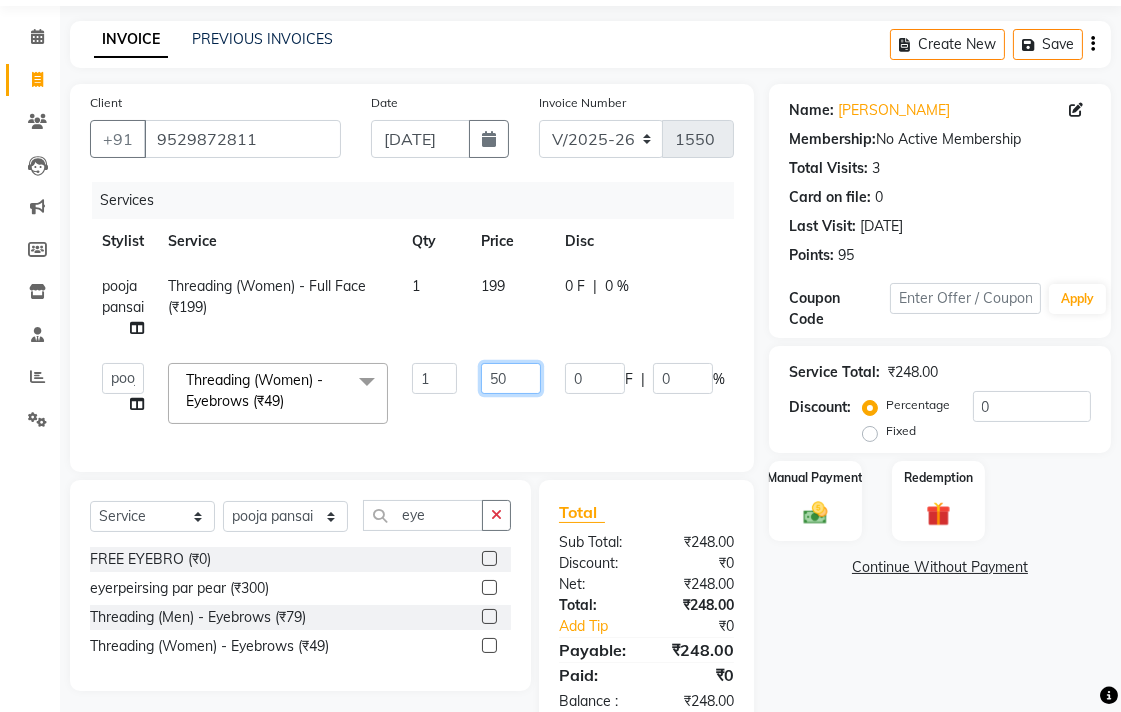 scroll, scrollTop: 132, scrollLeft: 0, axis: vertical 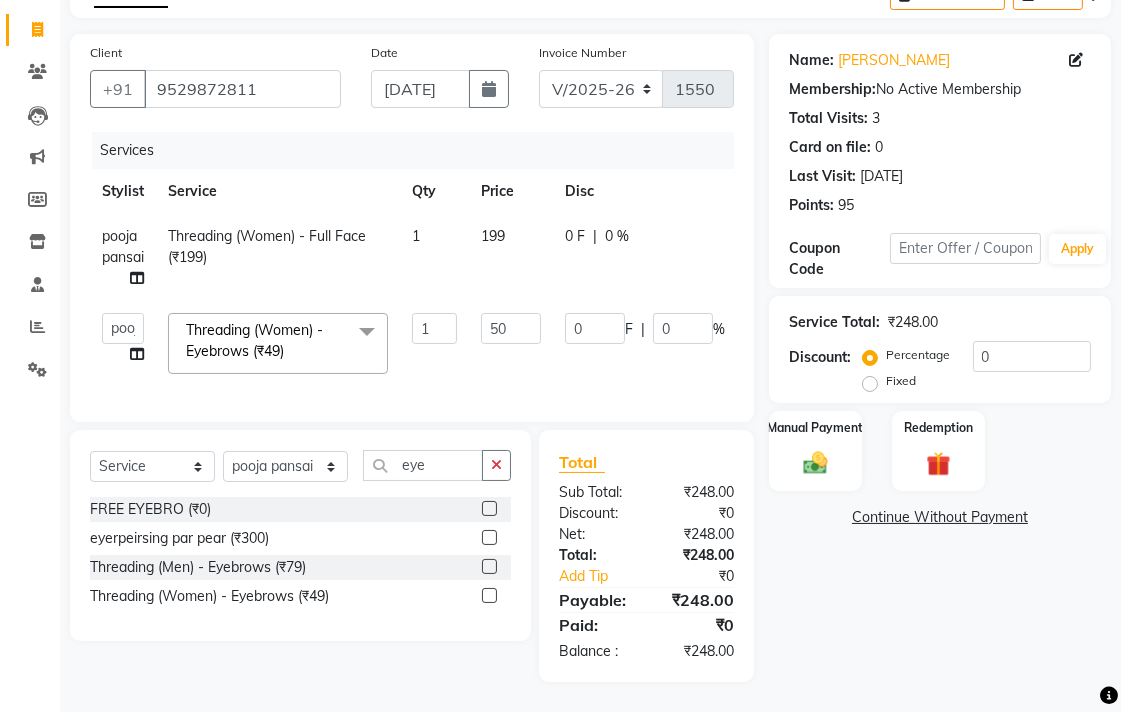 click on "Name: [PERSON_NAME] Membership:  No Active Membership  Total Visits:  3 Card on file:  0 Last Visit:   [DATE] Points:   95  Coupon Code Apply Service Total:  ₹248.00  Discount:  Percentage   Fixed  0 Manual Payment Redemption  Continue Without Payment" 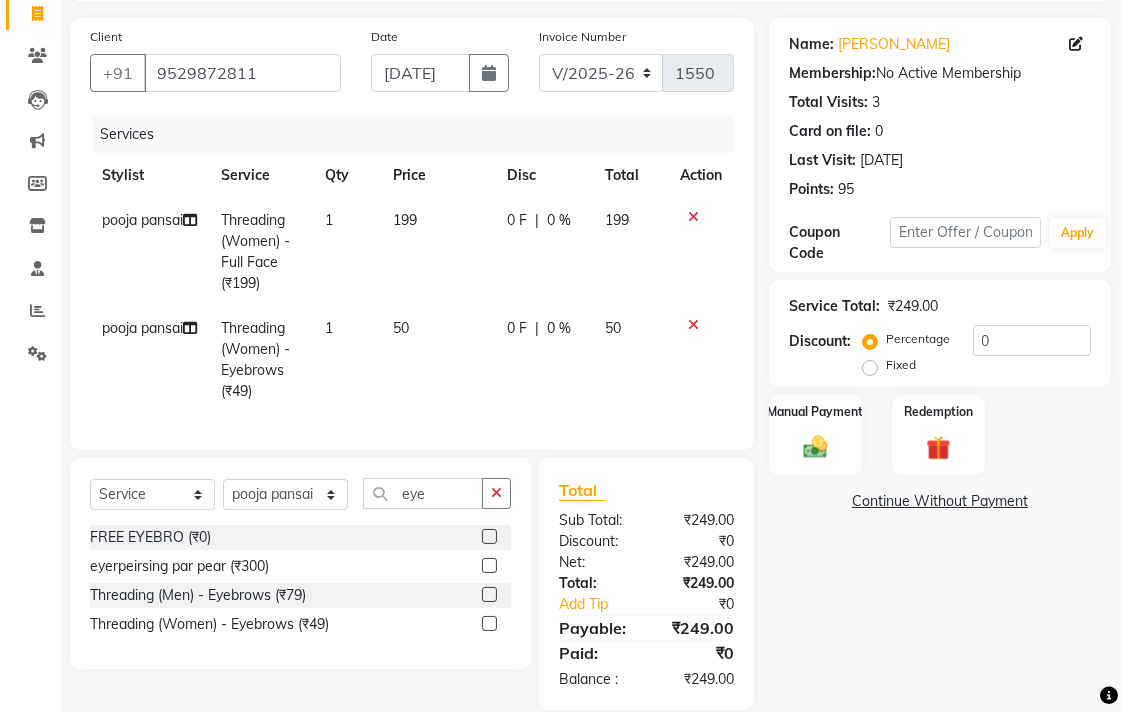 click on "199" 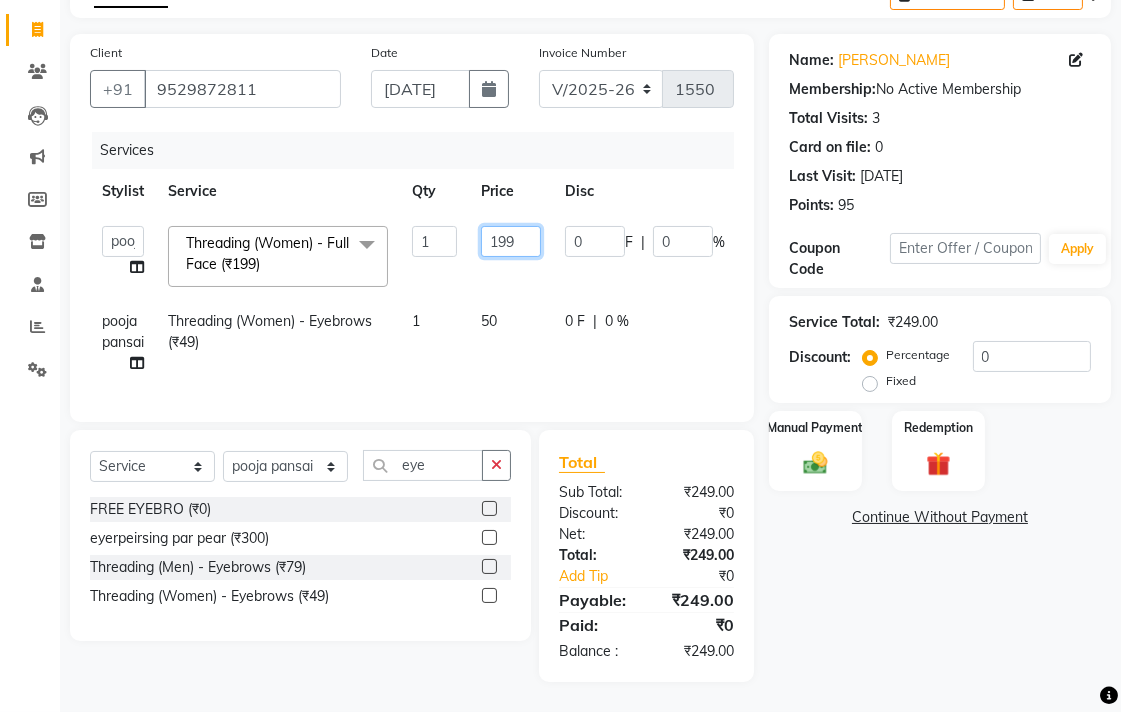 click on "199" 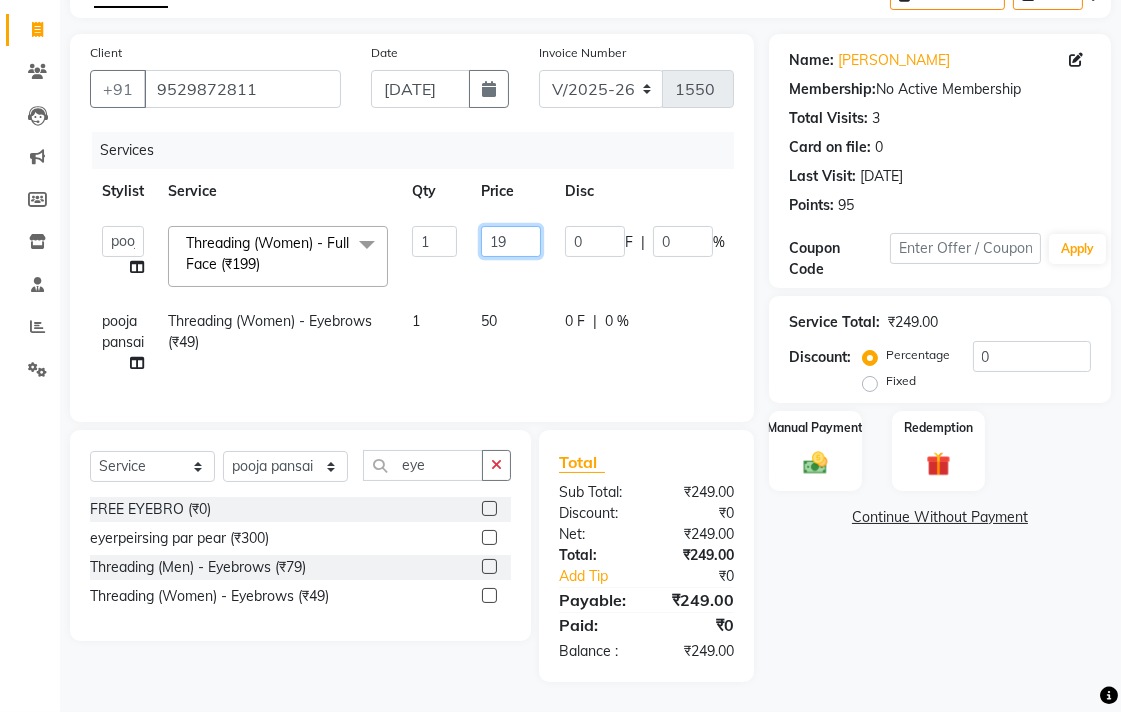type on "1" 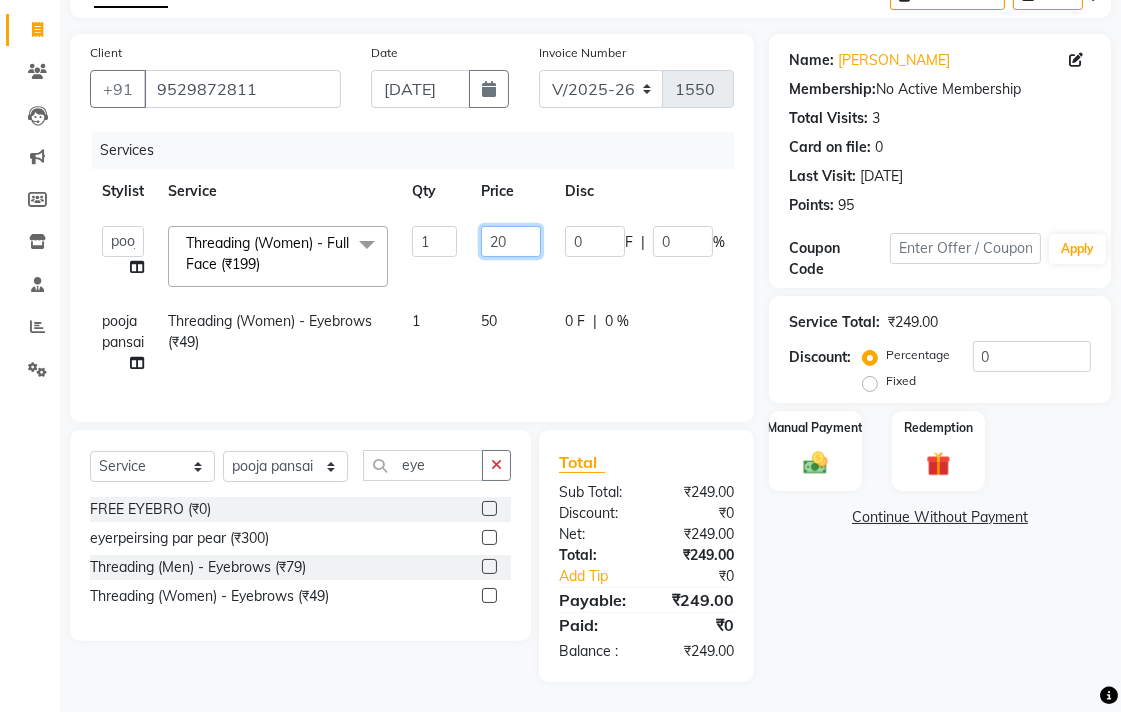 type on "200" 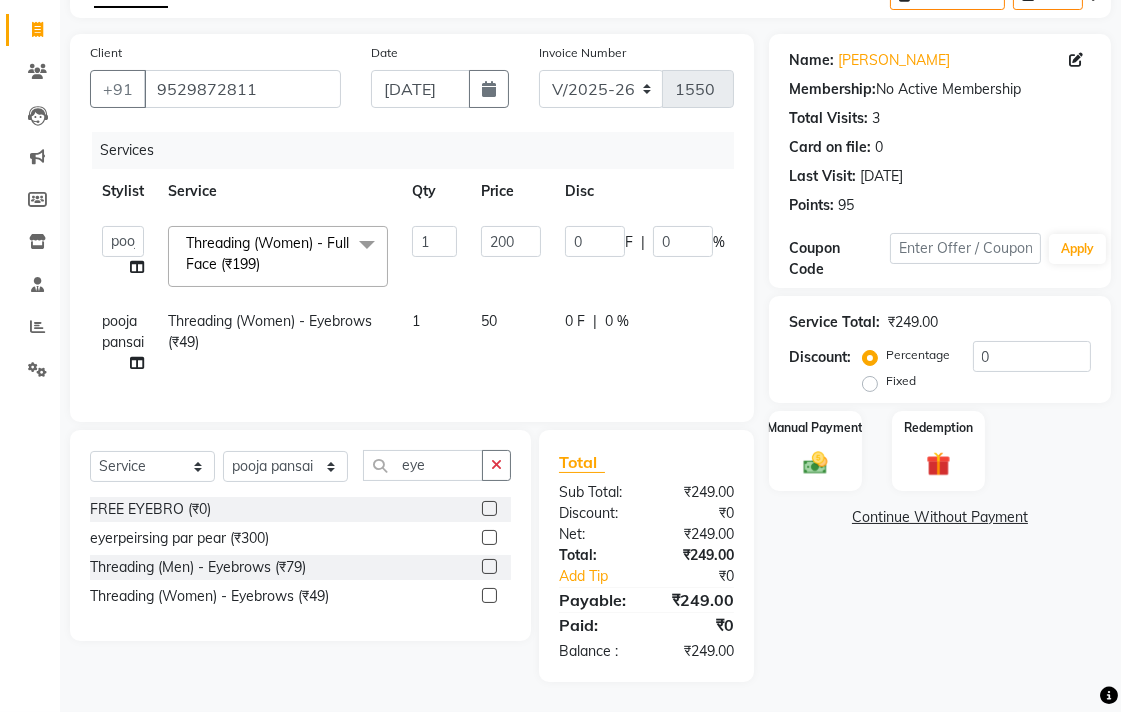 drag, startPoint x: 840, startPoint y: 610, endPoint x: 560, endPoint y: 544, distance: 287.67343 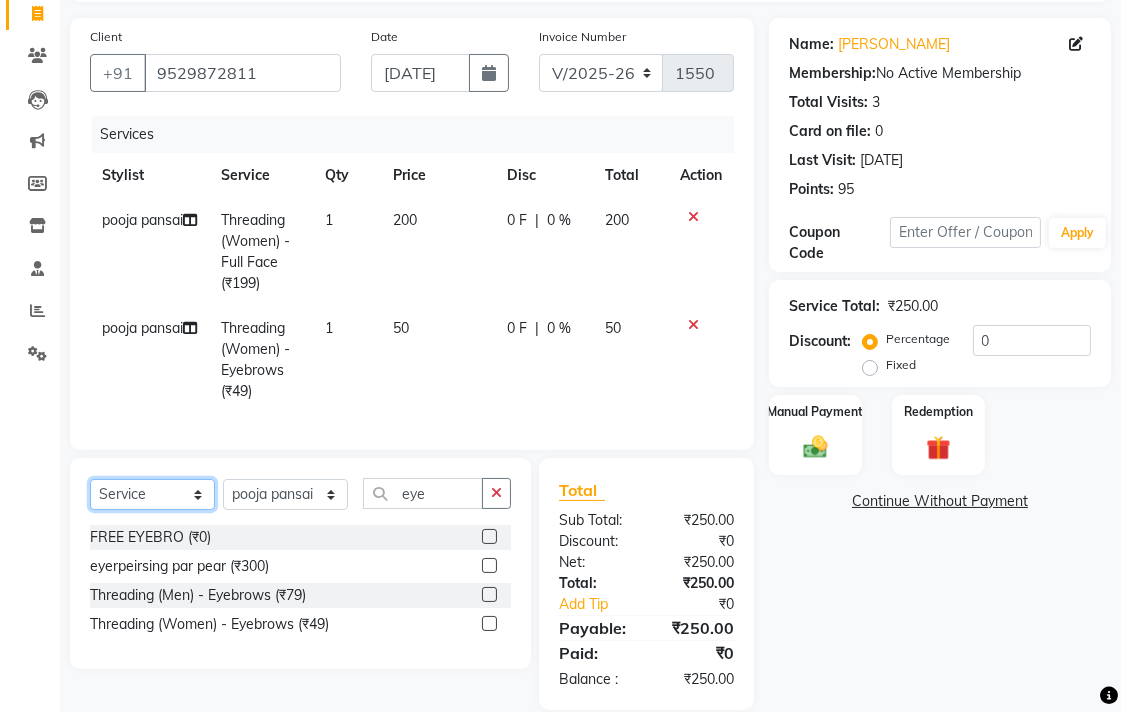drag, startPoint x: 212, startPoint y: 511, endPoint x: 195, endPoint y: 498, distance: 21.400934 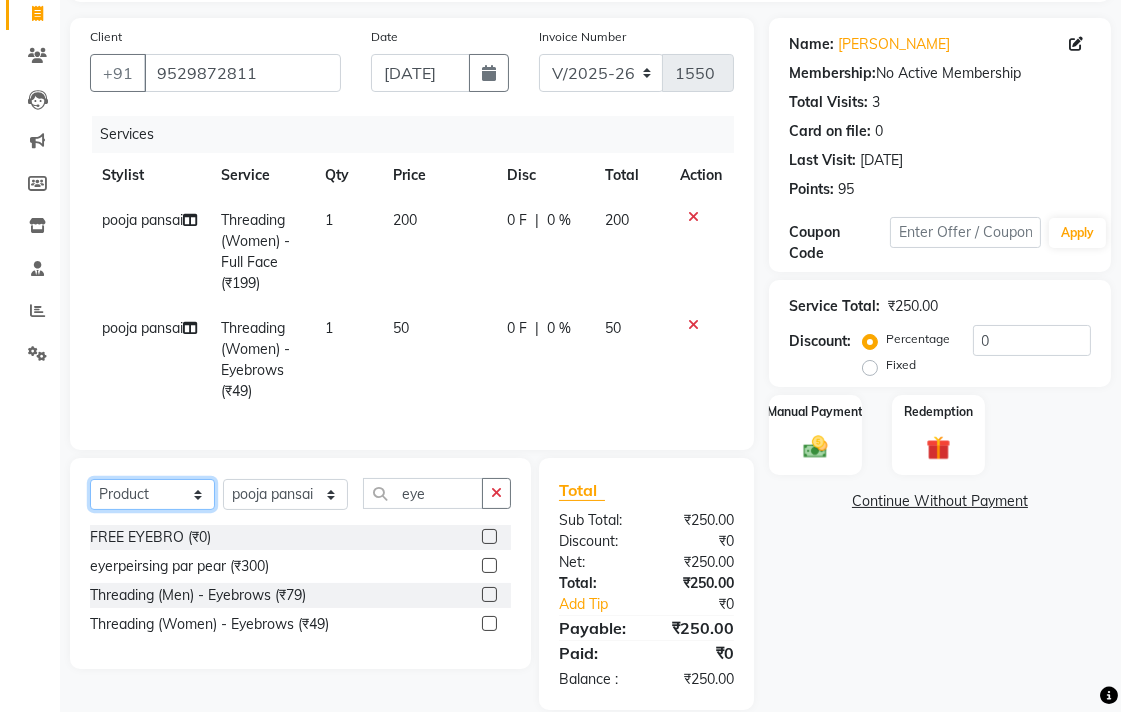 click on "Select  Service  Product  Membership  Package Voucher Prepaid Gift Card" 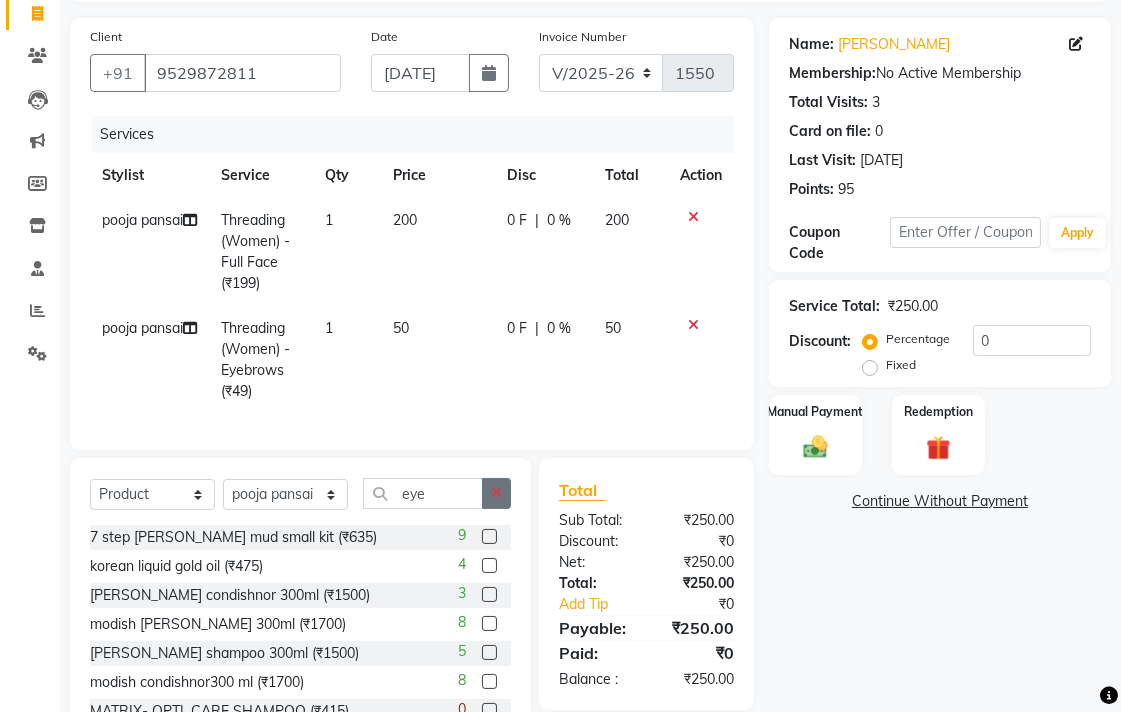 click 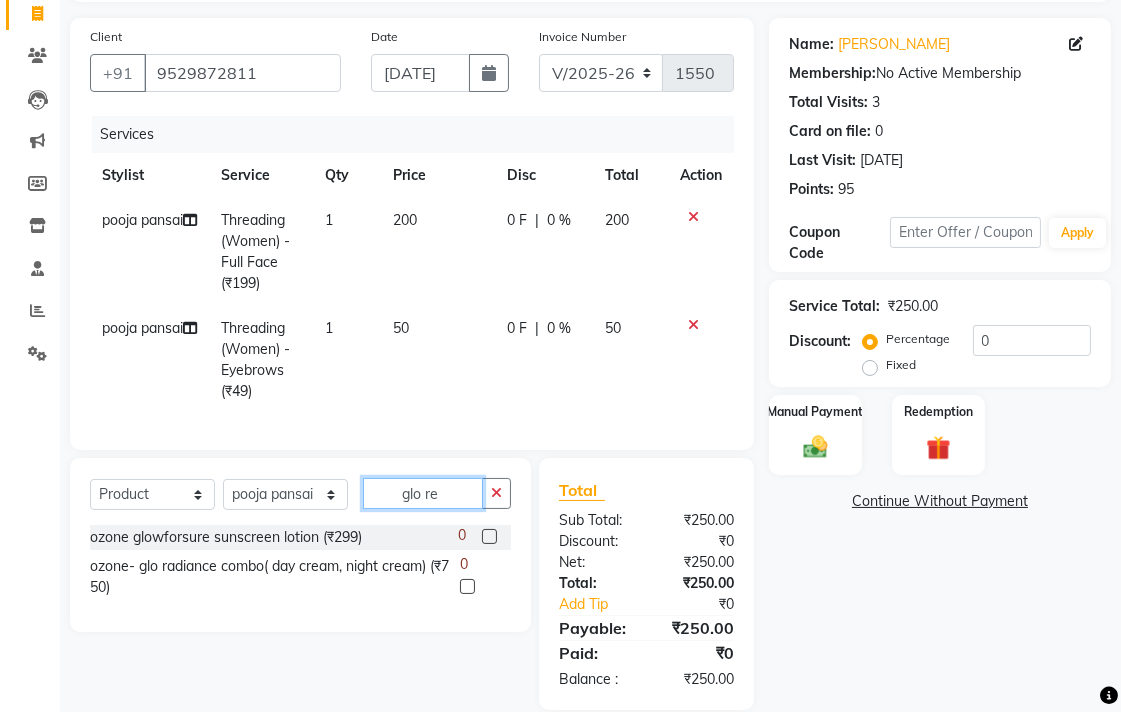 type on "glo re" 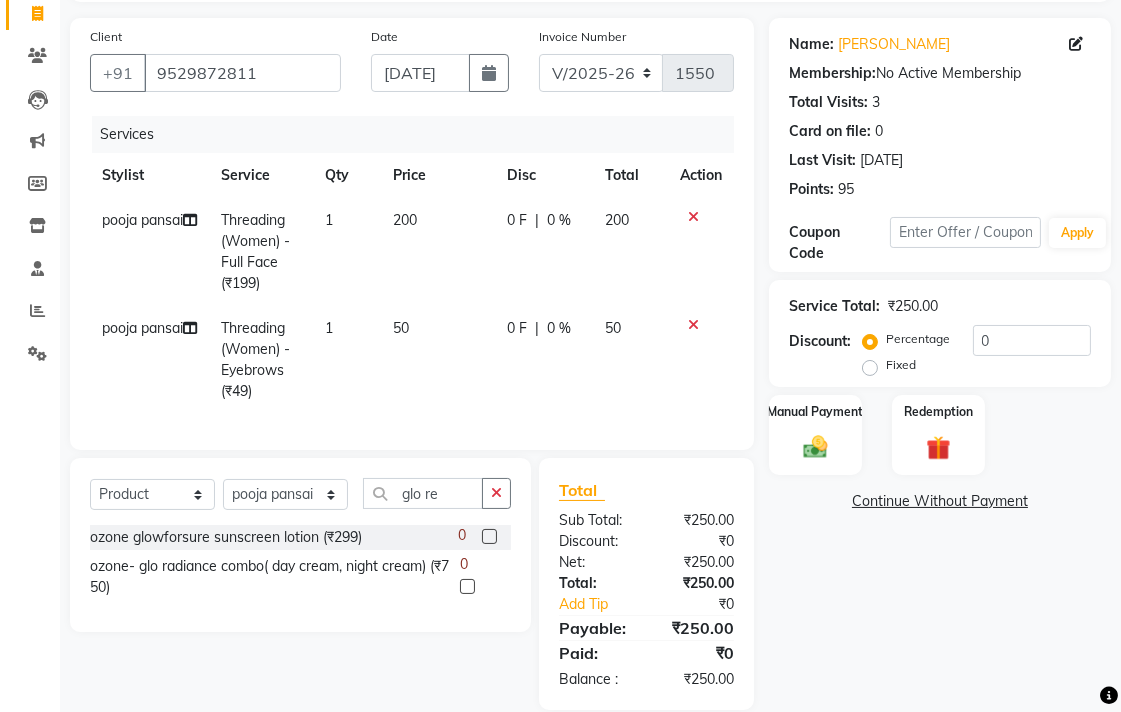 click 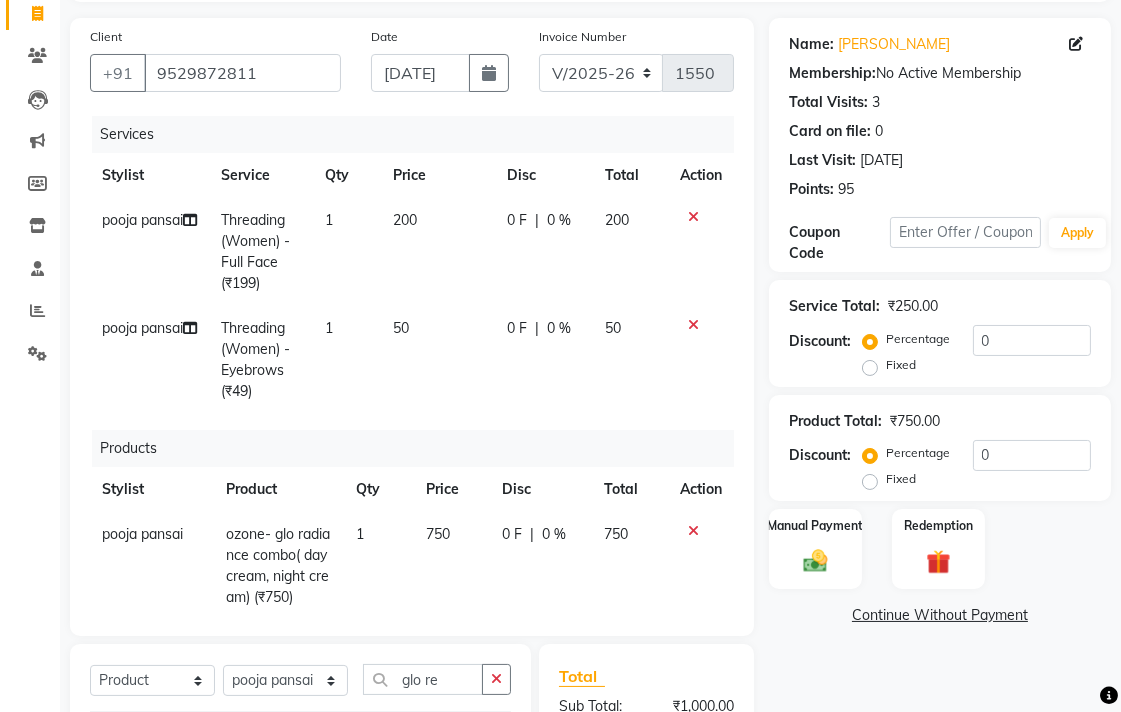 checkbox on "false" 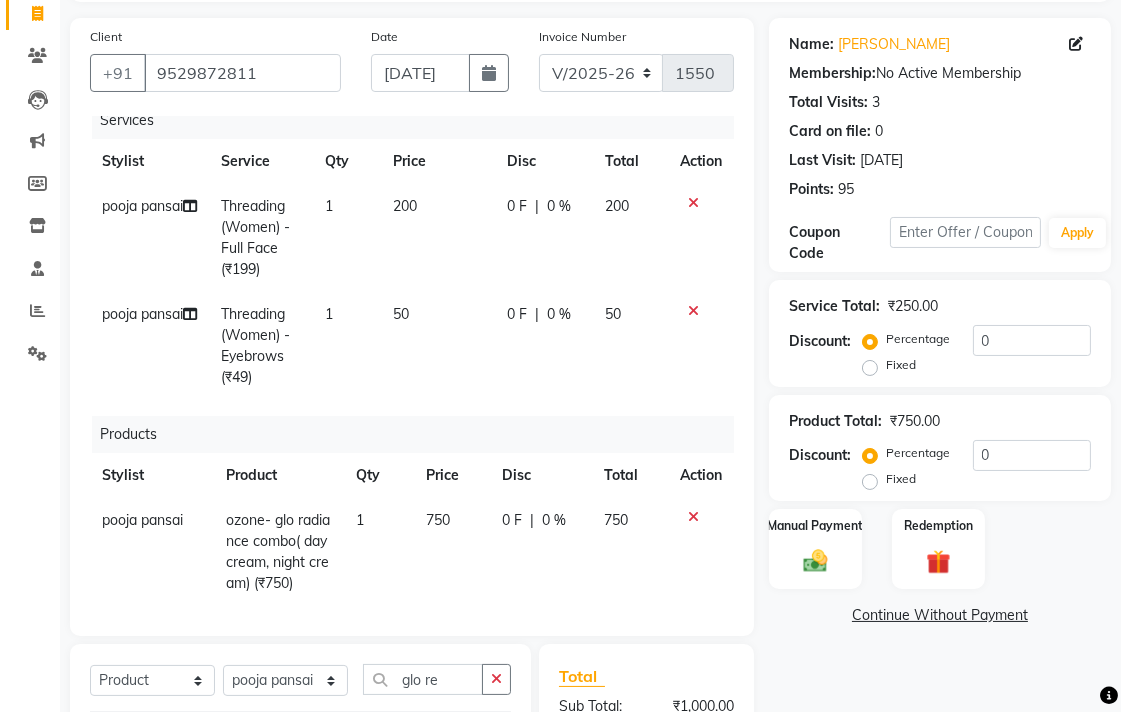 scroll, scrollTop: 36, scrollLeft: 0, axis: vertical 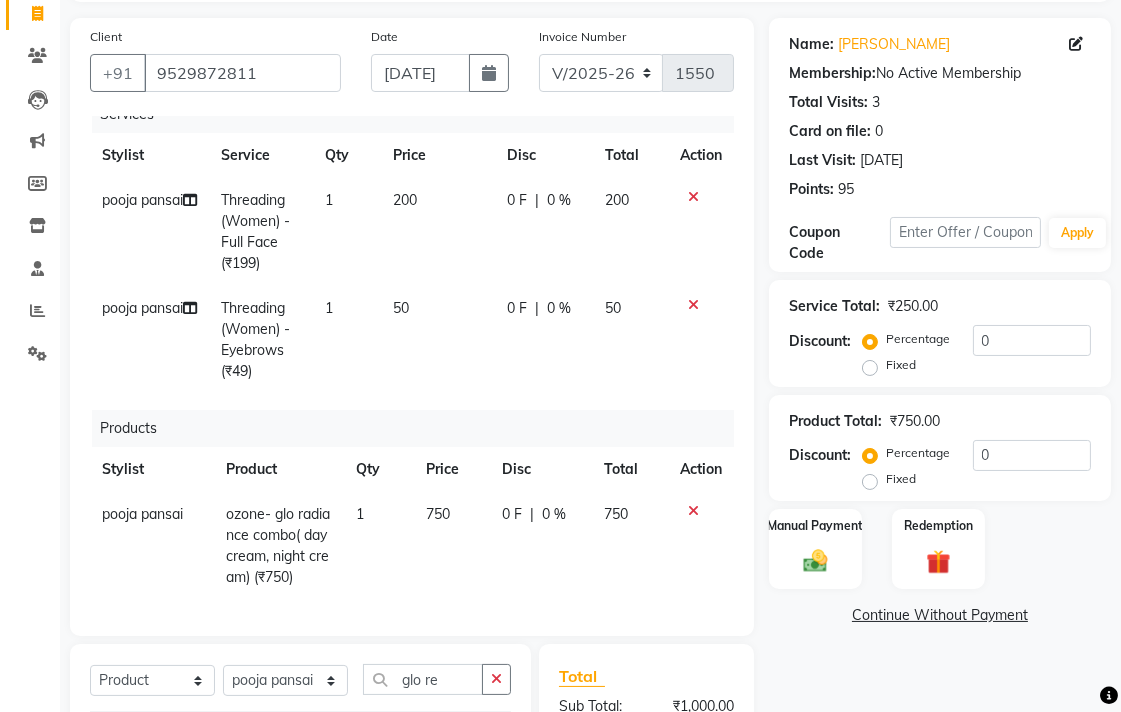 click on "750" 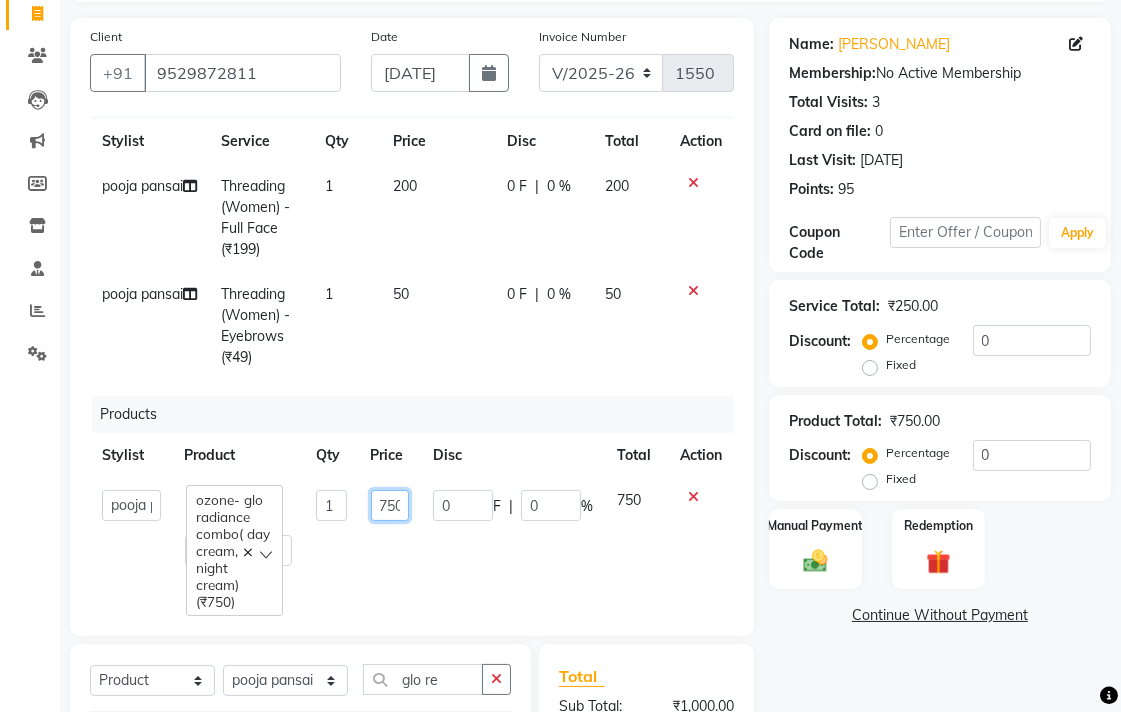 click on "750" 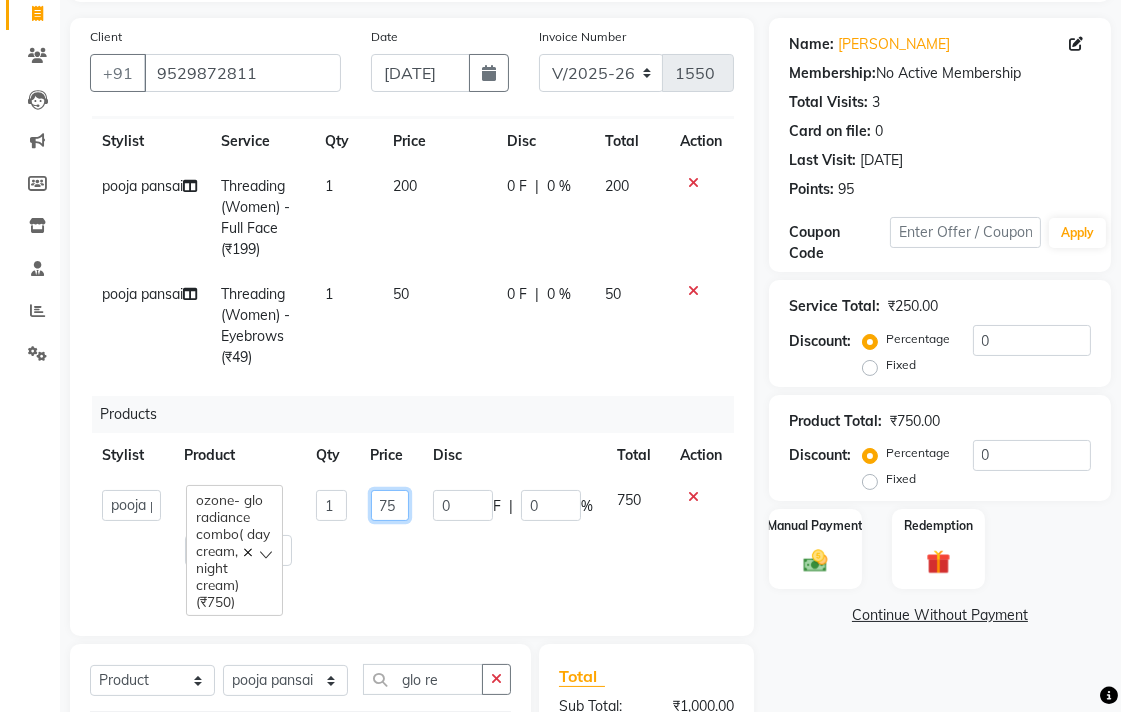 scroll, scrollTop: 0, scrollLeft: 0, axis: both 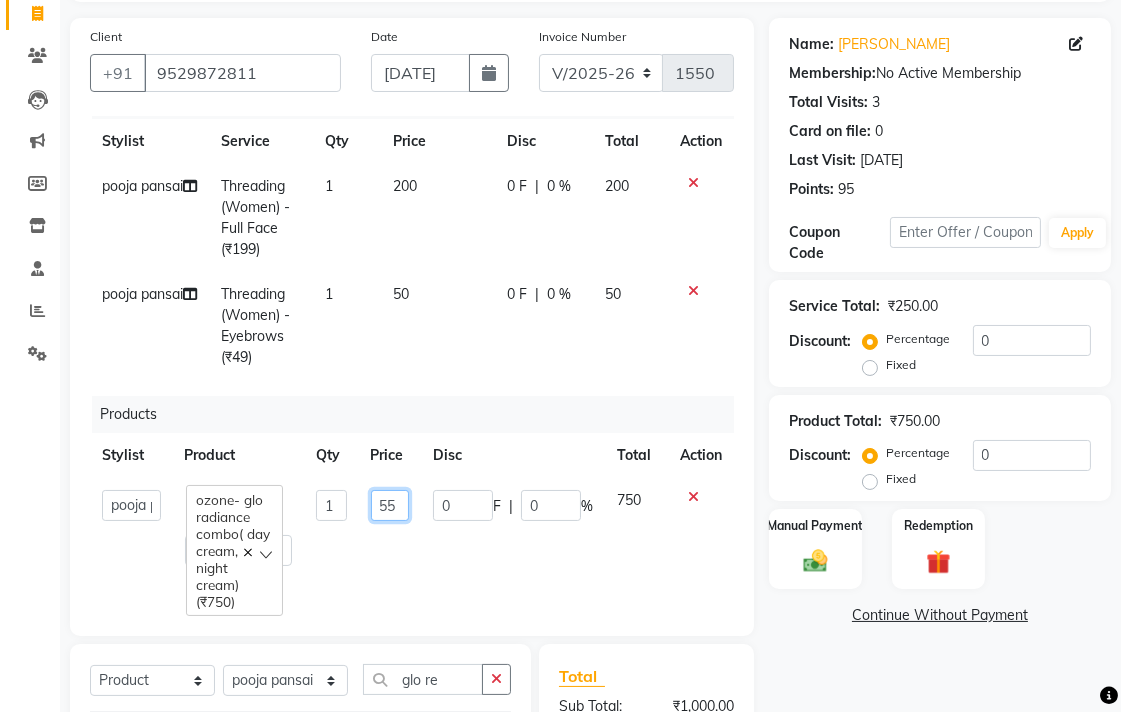 type on "550" 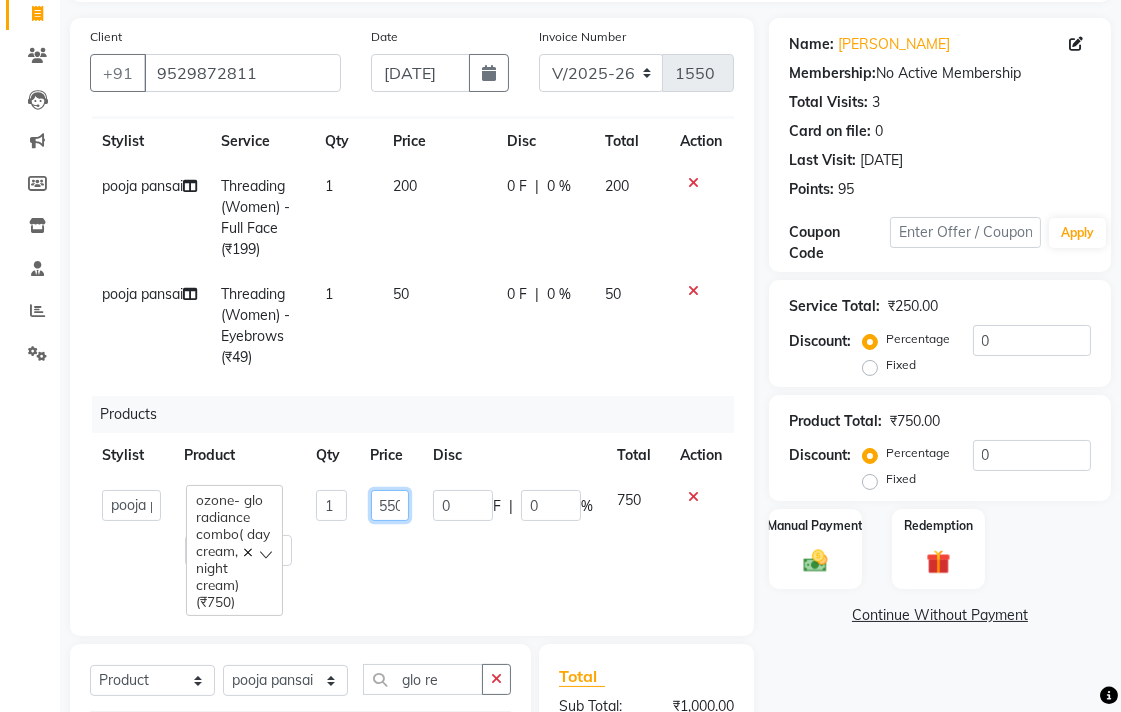 scroll, scrollTop: 0, scrollLeft: 6, axis: horizontal 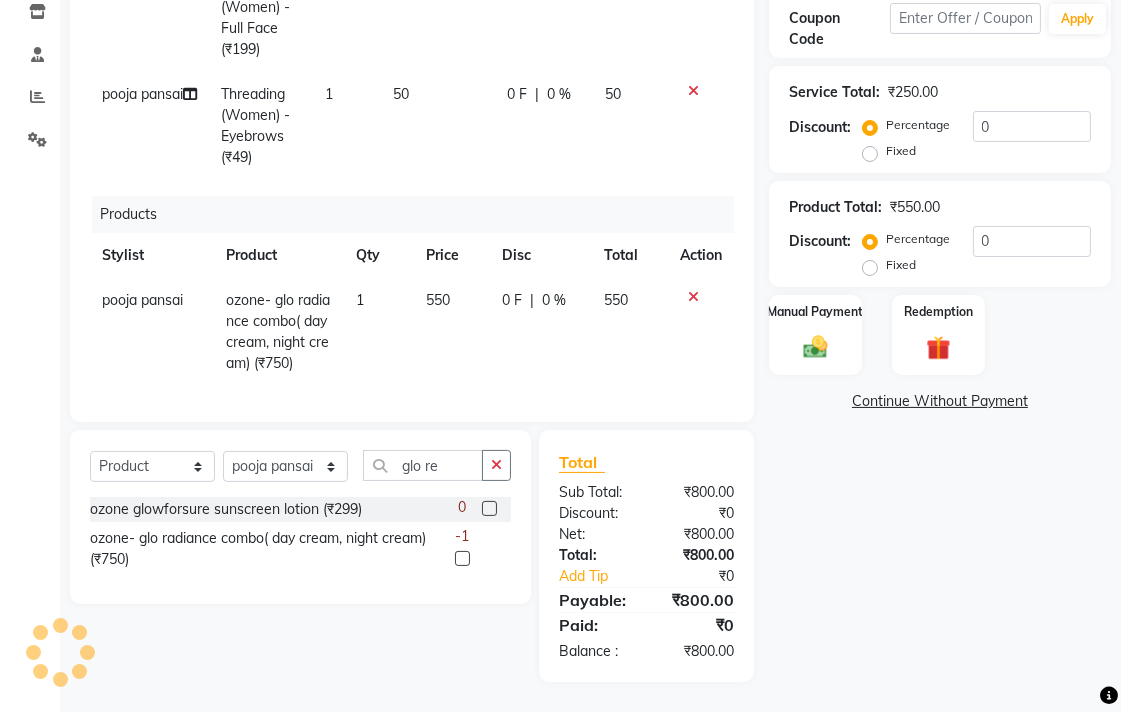 click on "Name: [PERSON_NAME] Membership:  No Active Membership  Total Visits:  3 Card on file:  0 Last Visit:   [DATE] Points:   95  Coupon Code Apply Service Total:  ₹250.00  Discount:  Percentage   Fixed  0 Product Total:  ₹550.00  Discount:  Percentage   Fixed  0 Manual Payment Redemption  Continue Without Payment" 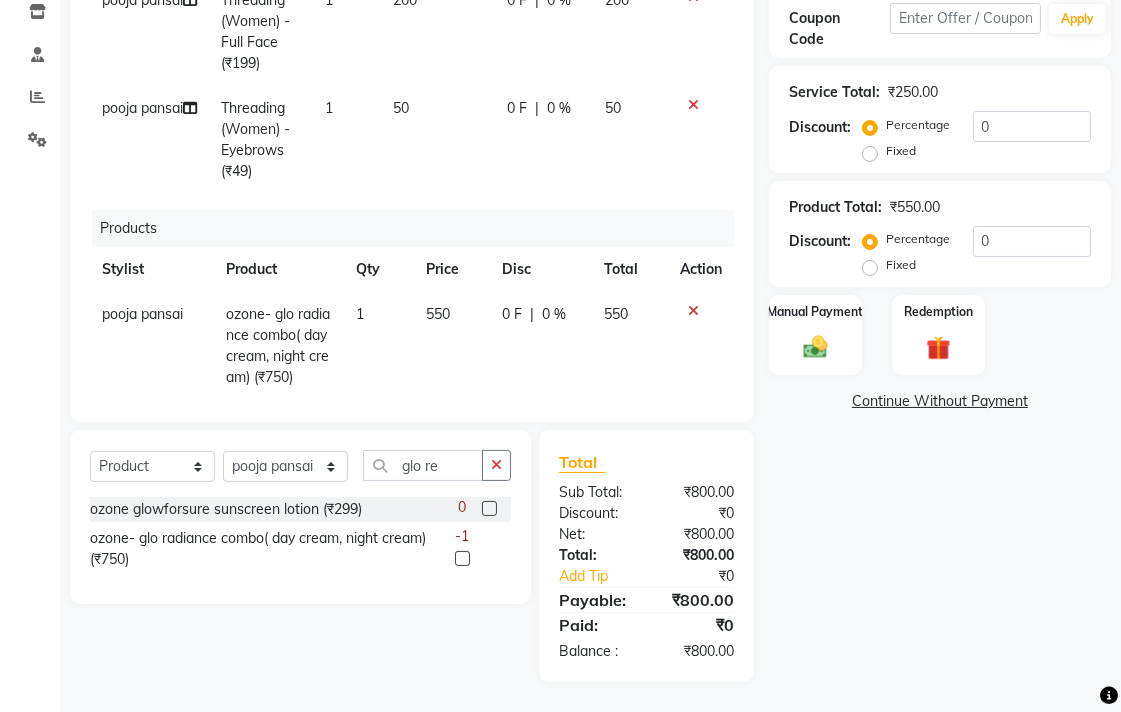 scroll, scrollTop: 0, scrollLeft: 0, axis: both 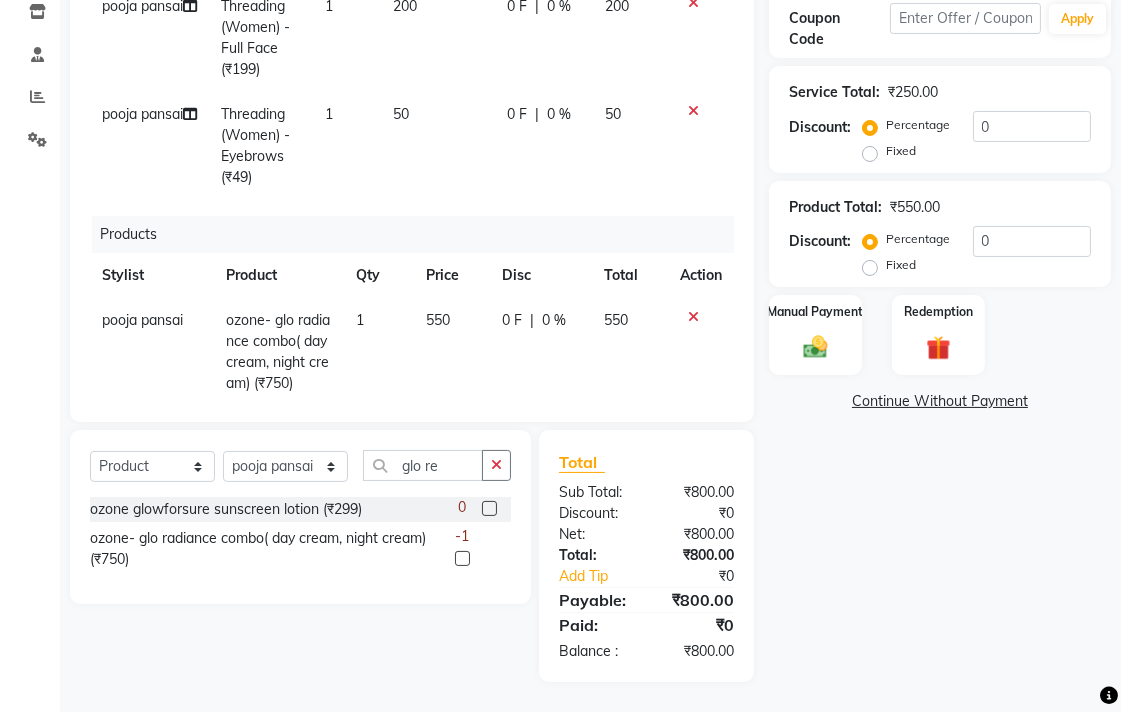 click on "550" 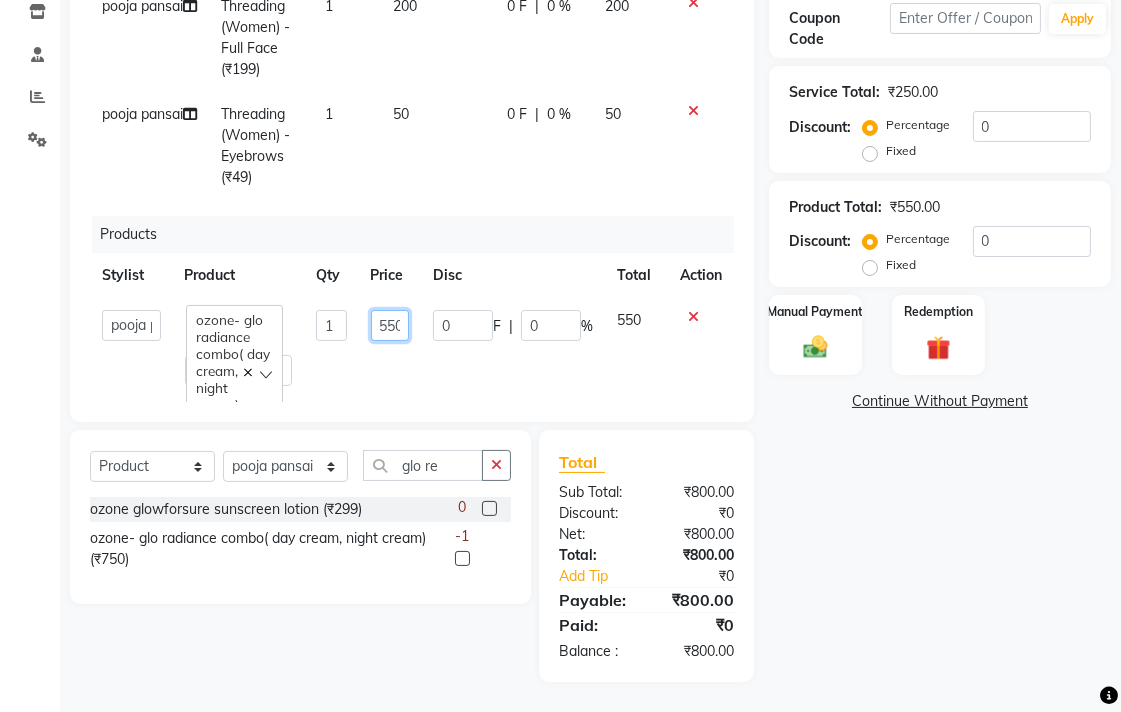 click on "550" 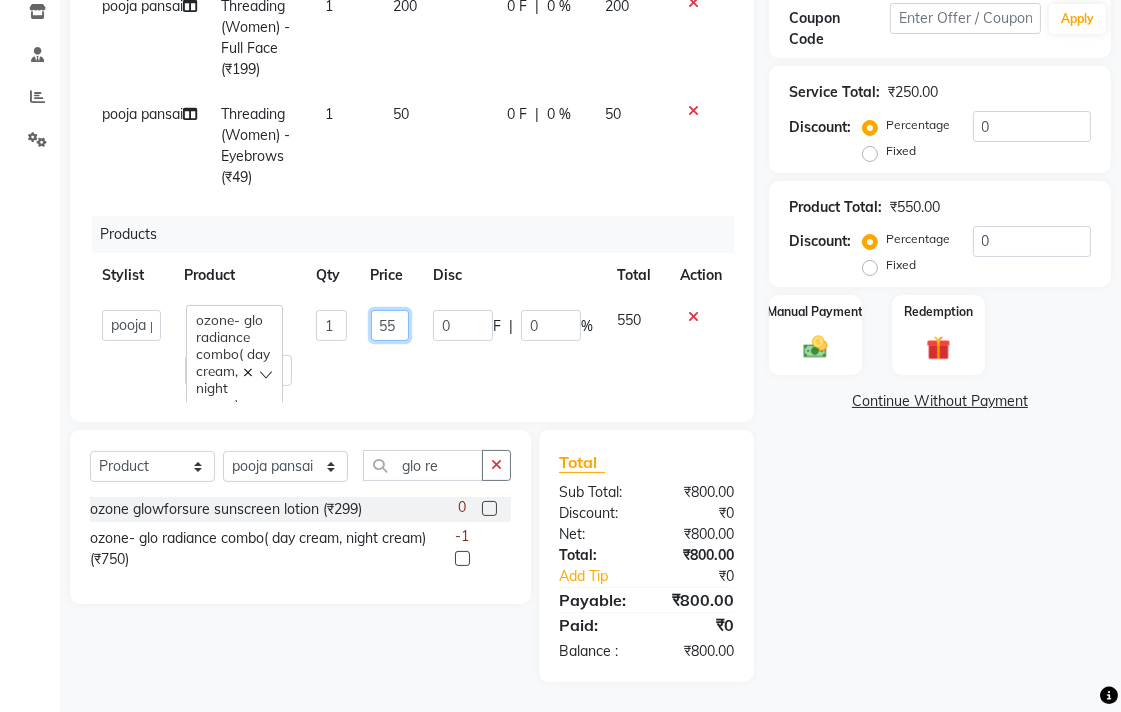 scroll, scrollTop: 0, scrollLeft: 0, axis: both 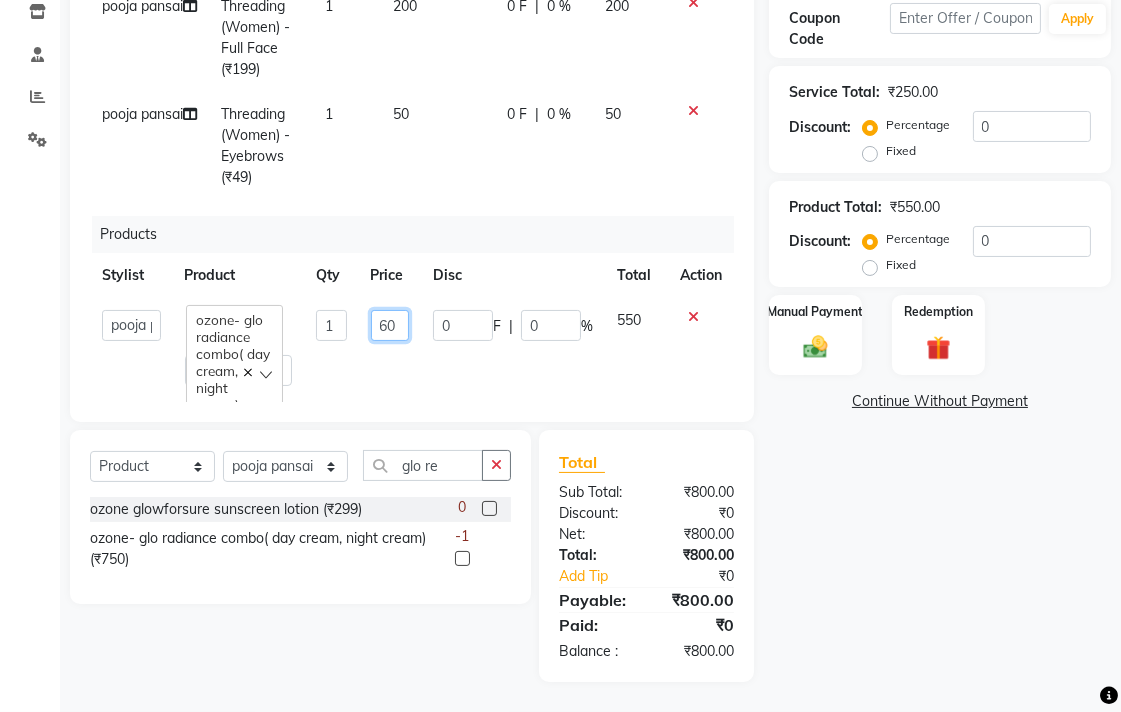 type on "600" 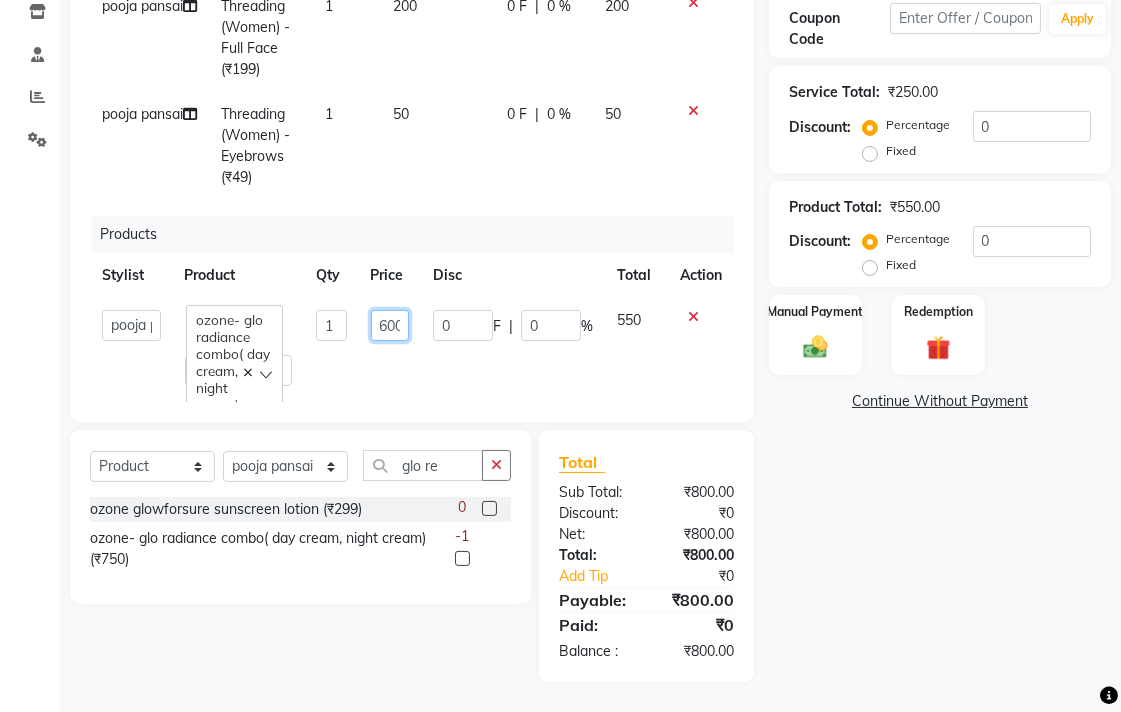 scroll, scrollTop: 0, scrollLeft: 6, axis: horizontal 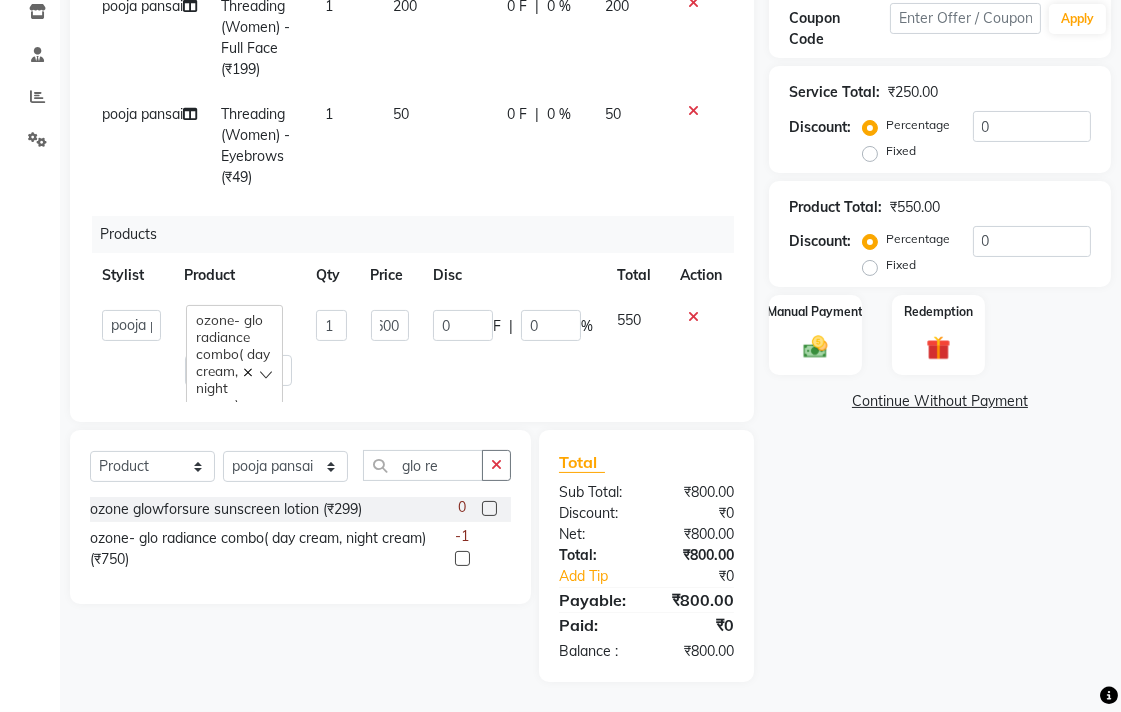 click on "Name: [PERSON_NAME] Membership:  No Active Membership  Total Visits:  3 Card on file:  0 Last Visit:   [DATE] Points:   95  Coupon Code Apply Service Total:  ₹250.00  Discount:  Percentage   Fixed  0 Product Total:  ₹550.00  Discount:  Percentage   Fixed  0 Manual Payment Redemption  Continue Without Payment" 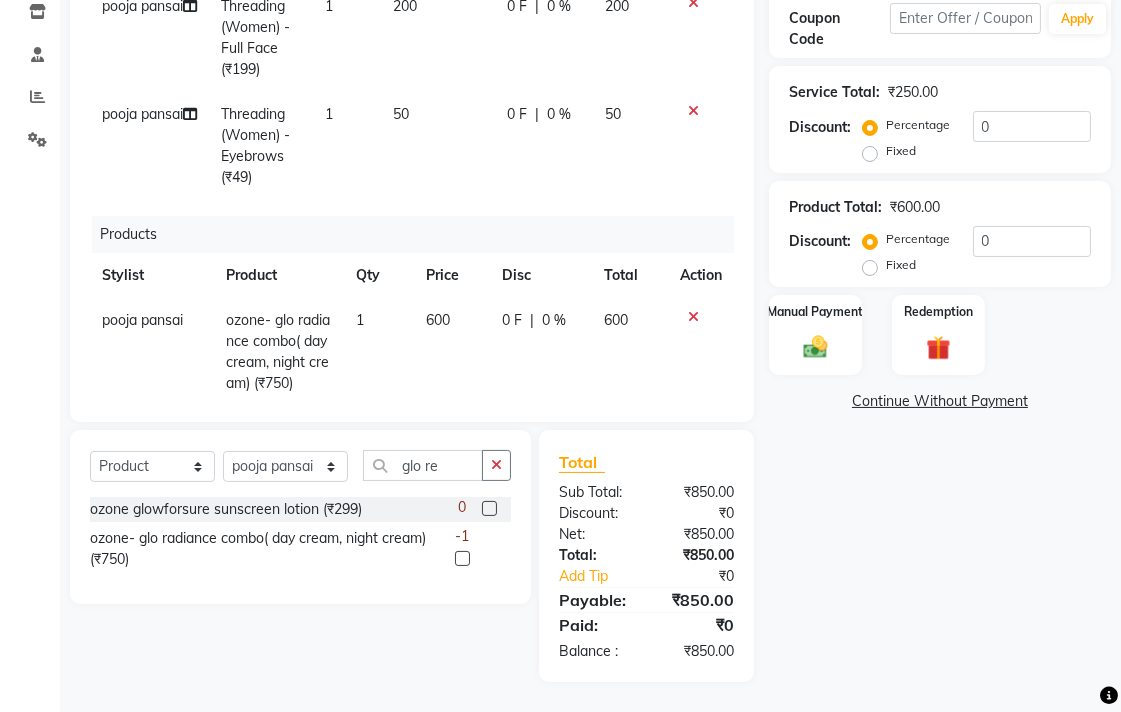 scroll, scrollTop: 13, scrollLeft: 0, axis: vertical 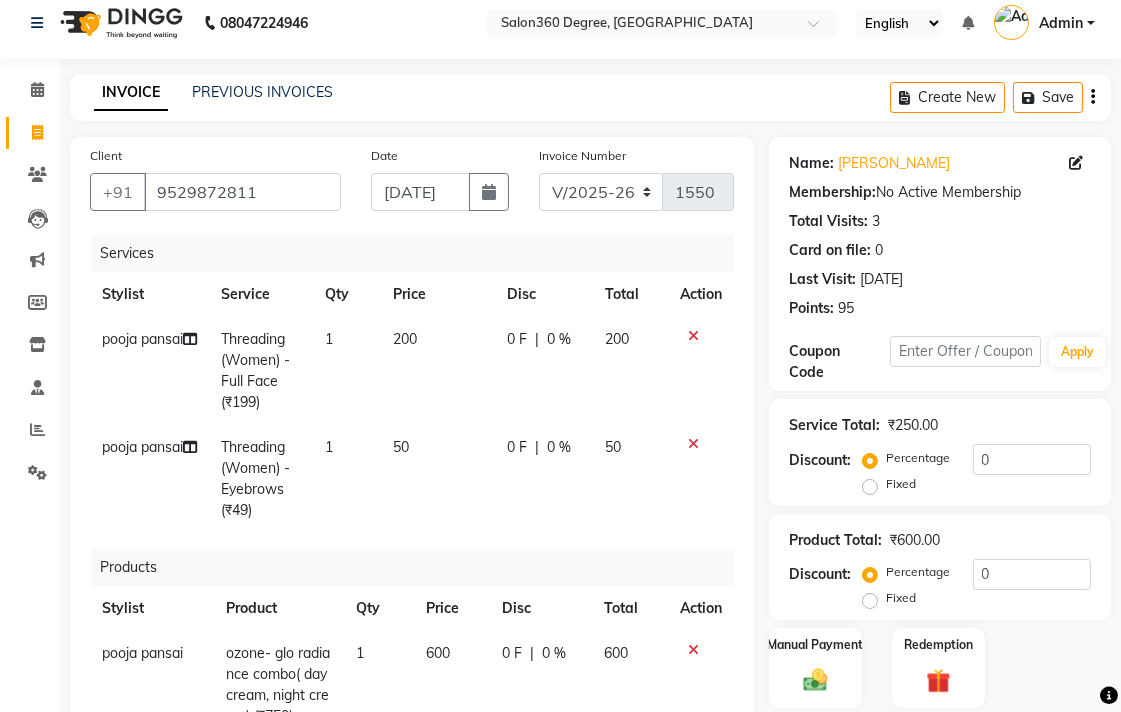 click on "200" 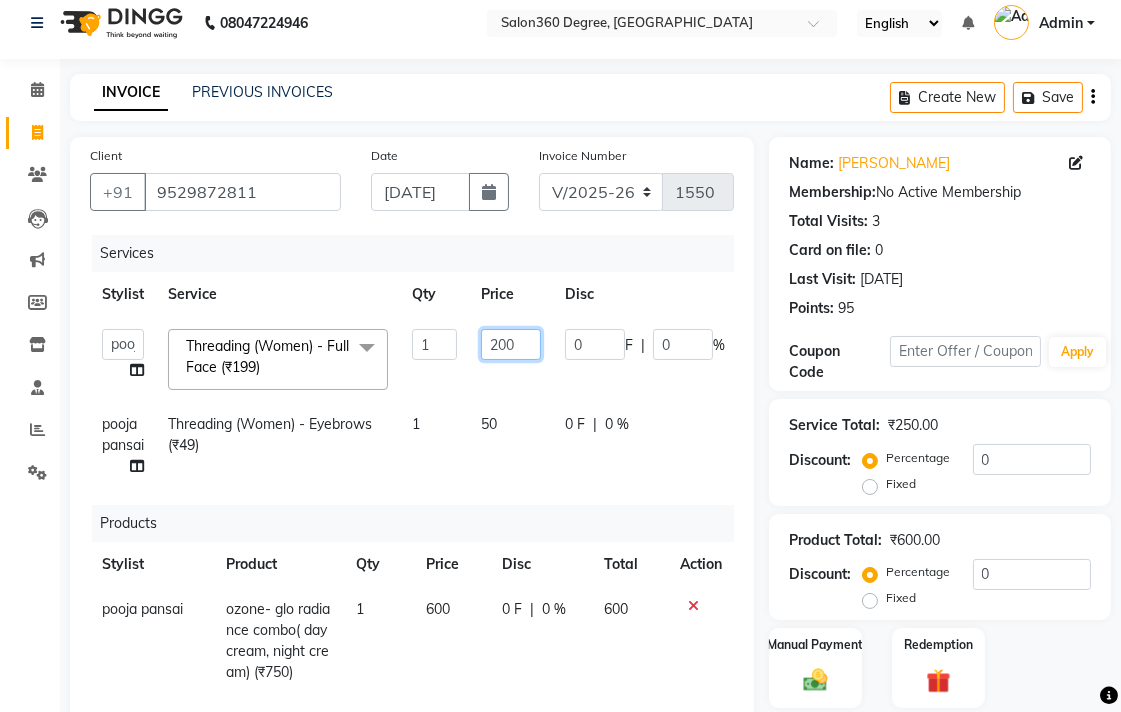 click on "200" 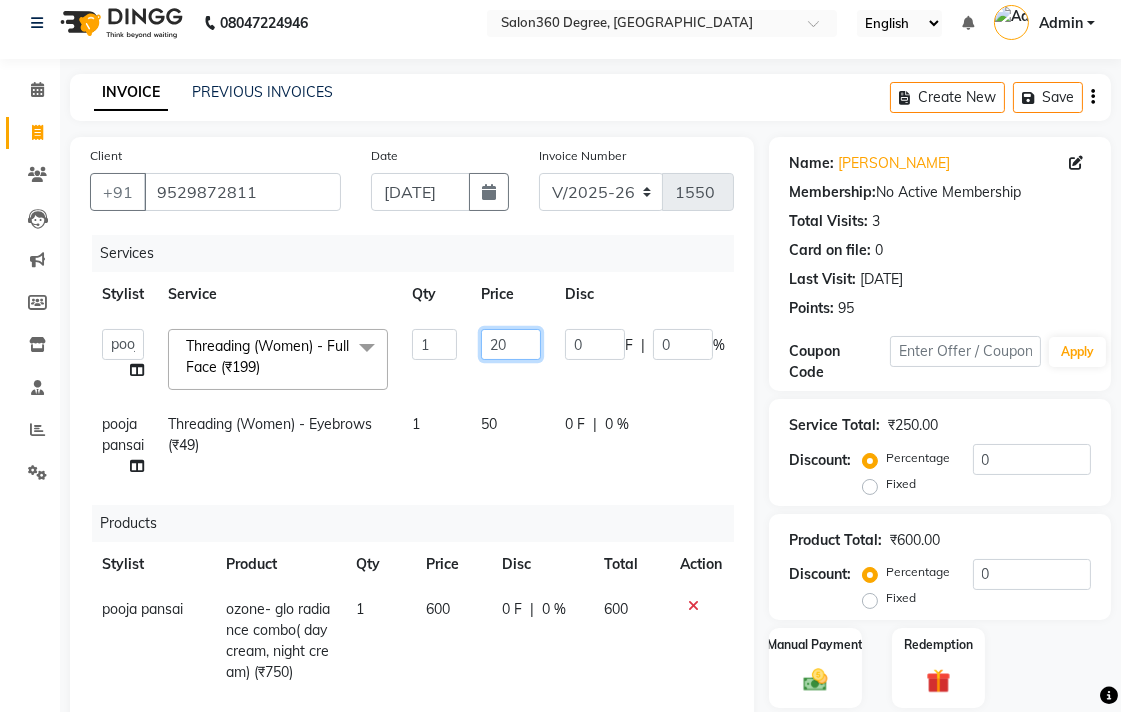 type on "2" 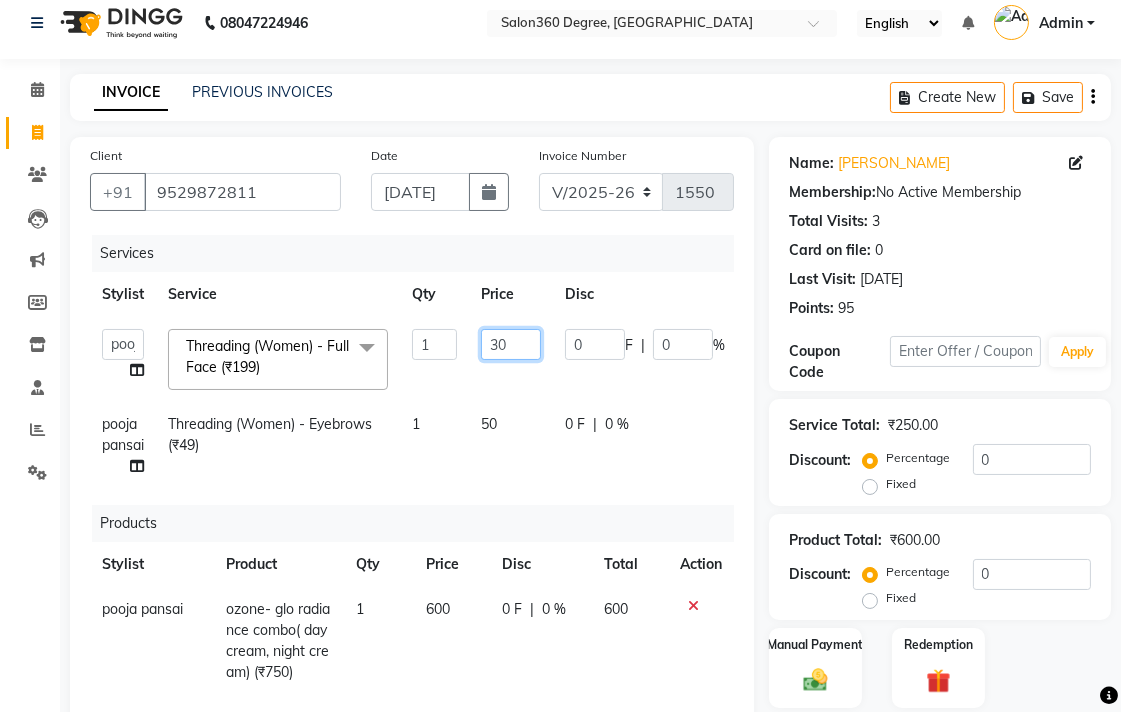 type on "300" 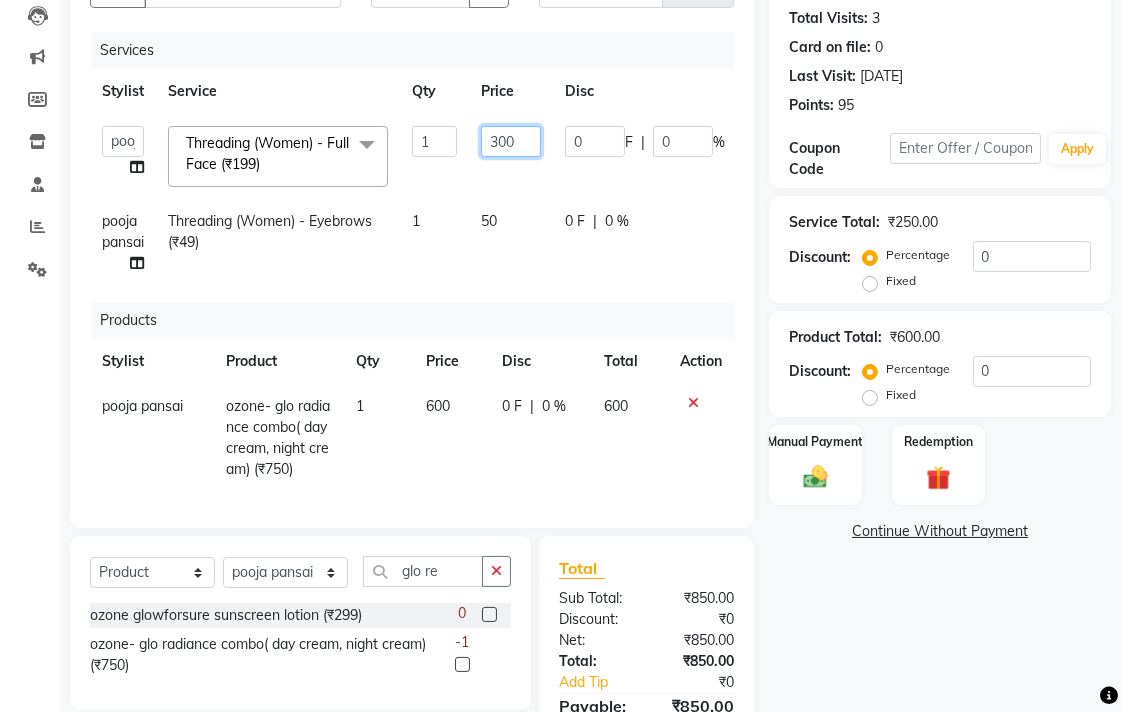 scroll, scrollTop: 338, scrollLeft: 0, axis: vertical 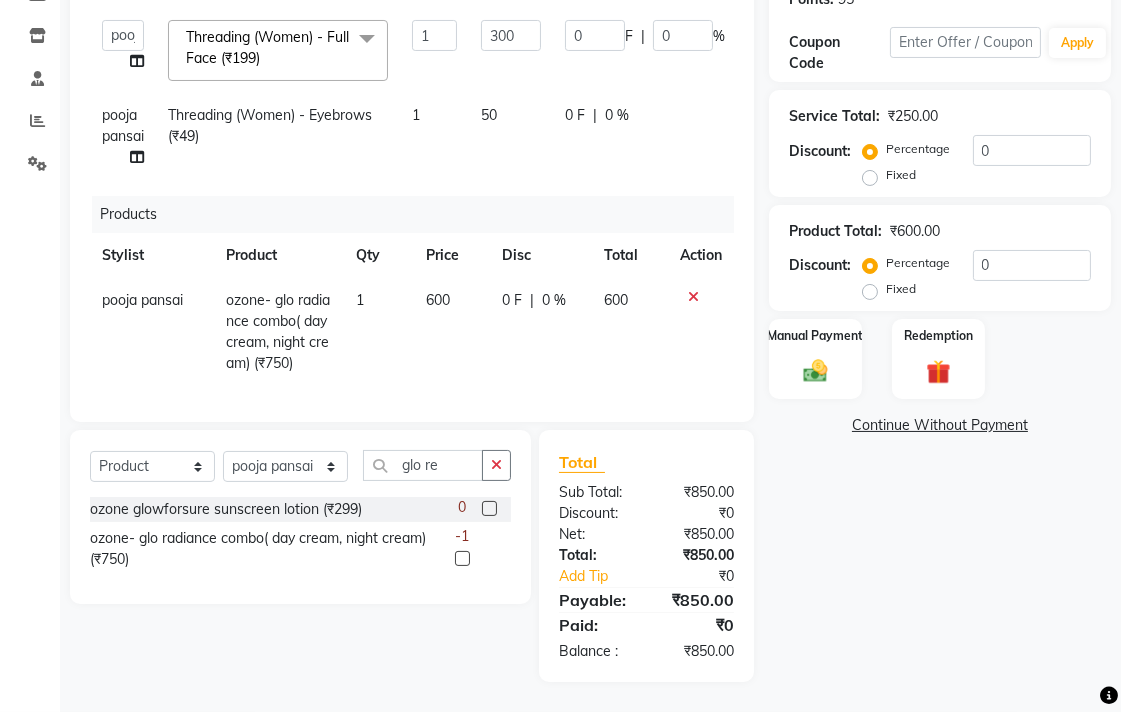 click on "Name: [PERSON_NAME] Membership:  No Active Membership  Total Visits:  3 Card on file:  0 Last Visit:   [DATE] Points:   95  Coupon Code Apply Service Total:  ₹250.00  Discount:  Percentage   Fixed  0 Product Total:  ₹600.00  Discount:  Percentage   Fixed  0 Manual Payment Redemption  Continue Without Payment" 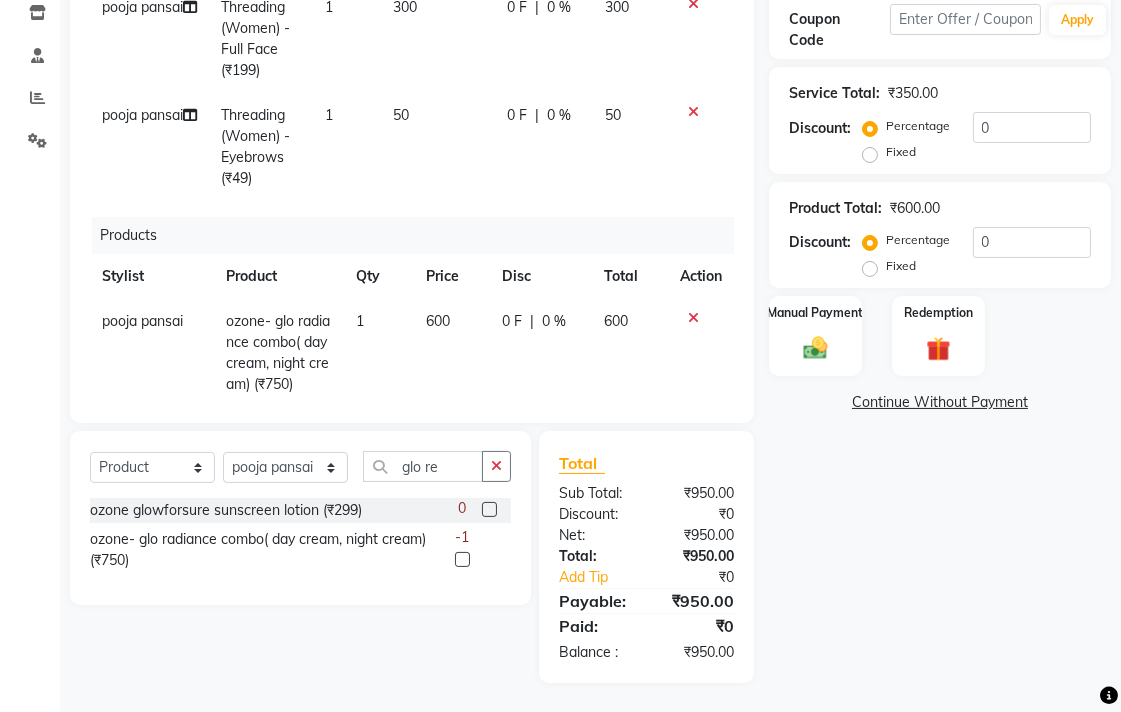 scroll, scrollTop: 346, scrollLeft: 0, axis: vertical 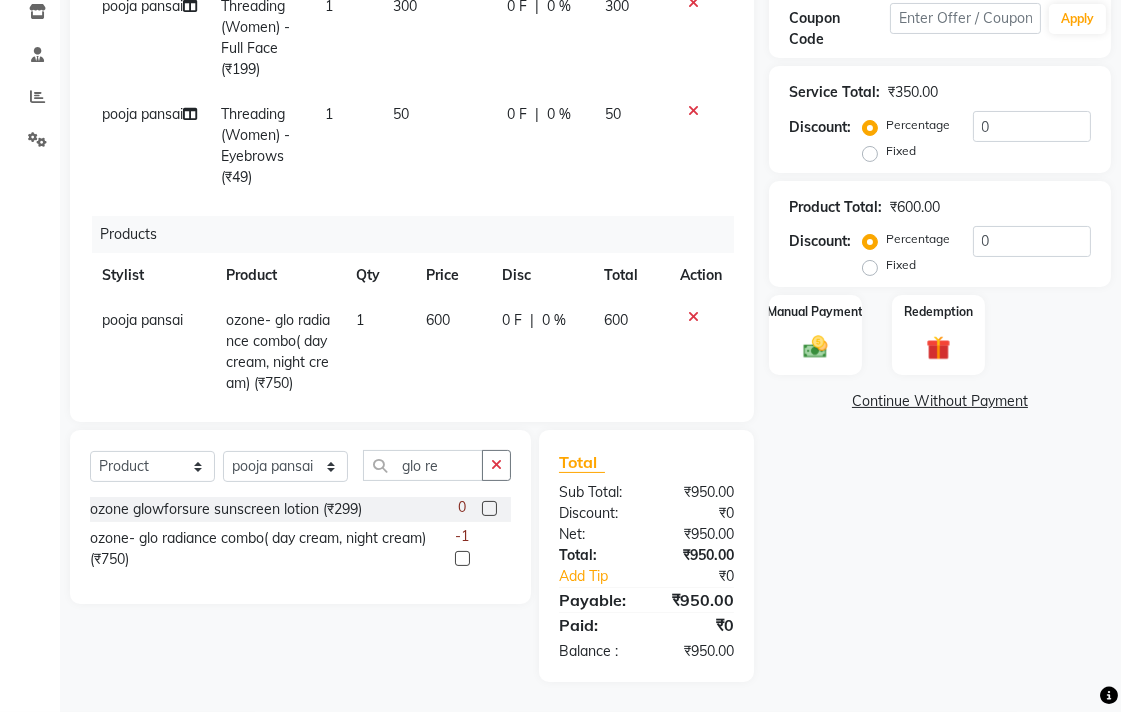 click on "600" 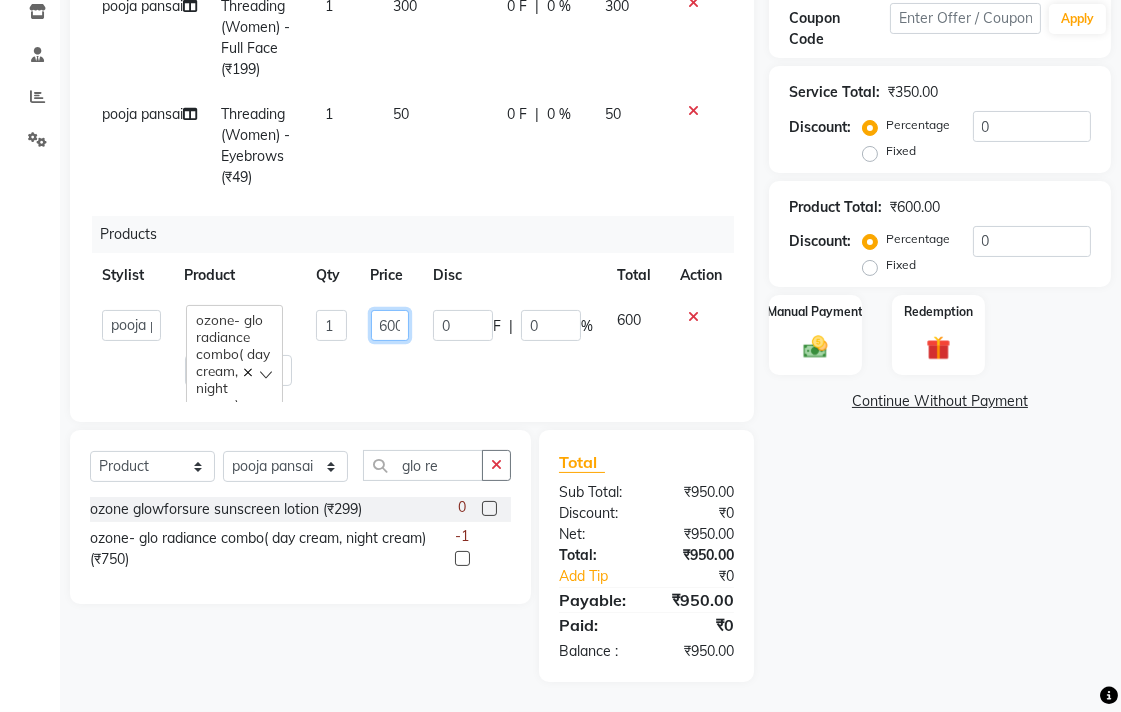 click on "600" 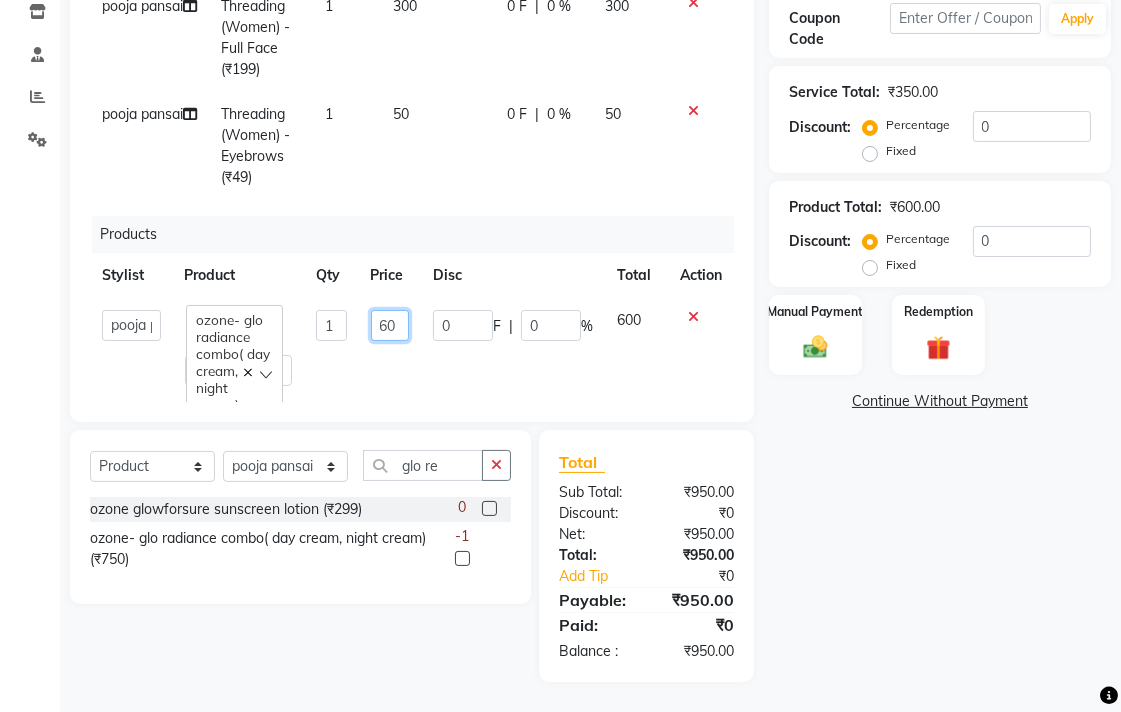 scroll, scrollTop: 0, scrollLeft: 0, axis: both 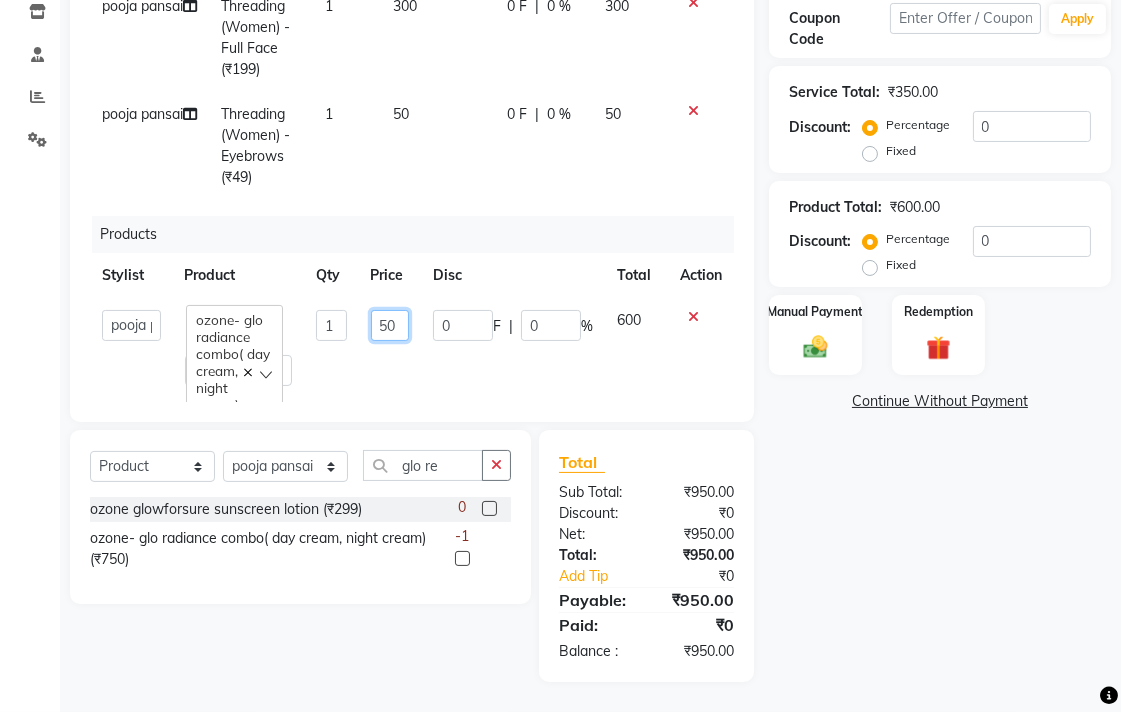 type on "500" 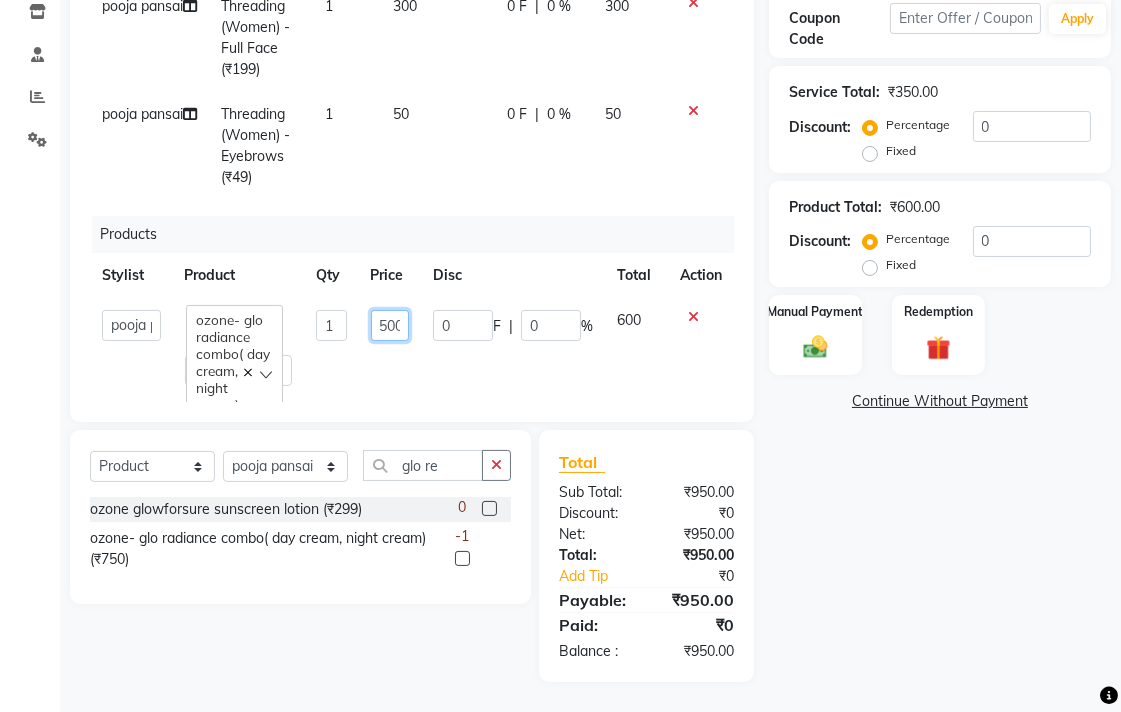 scroll, scrollTop: 0, scrollLeft: 6, axis: horizontal 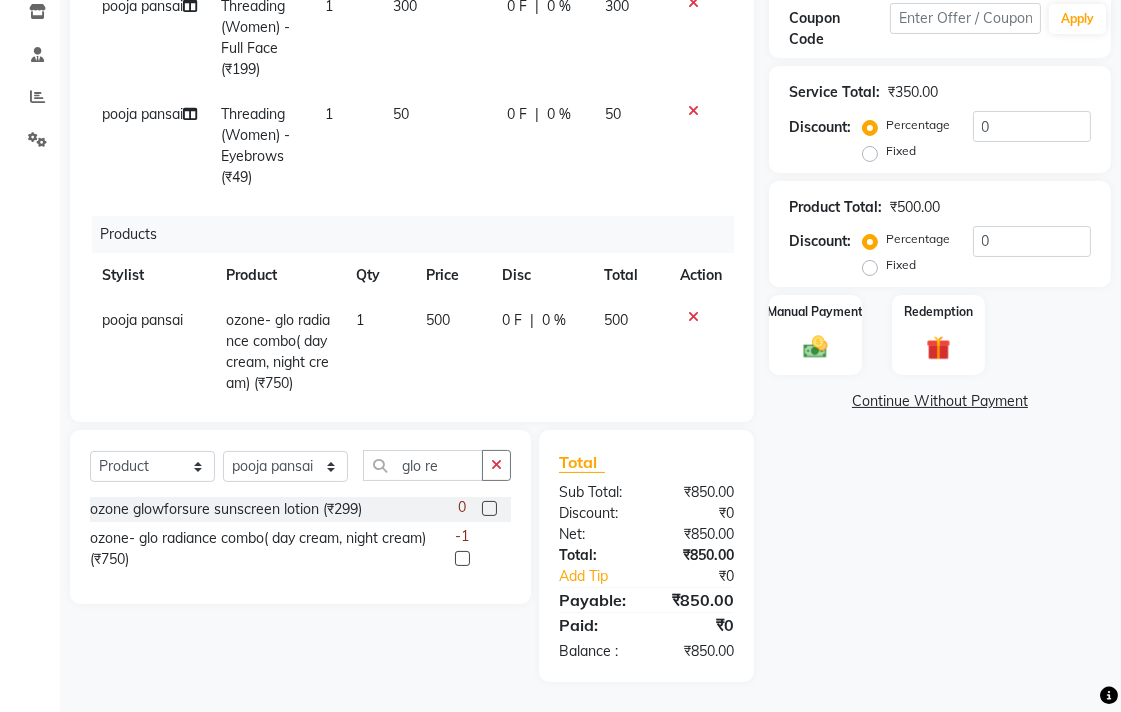drag, startPoint x: 844, startPoint y: 573, endPoint x: 826, endPoint y: 552, distance: 27.658634 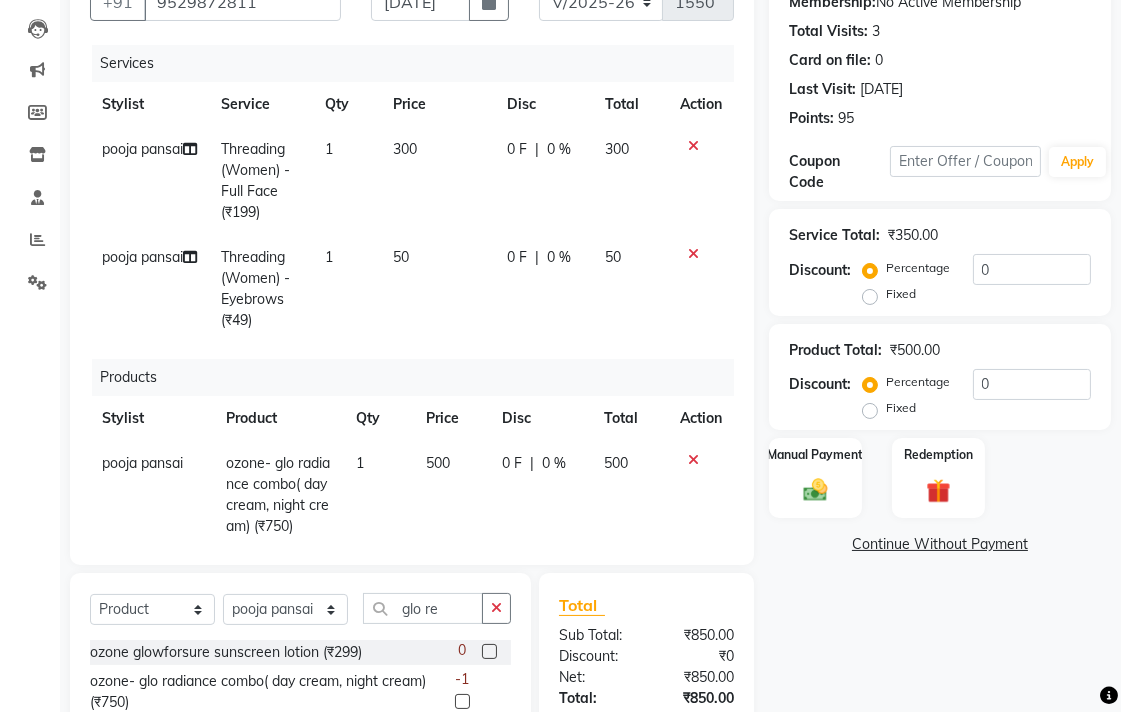 scroll, scrollTop: 0, scrollLeft: 0, axis: both 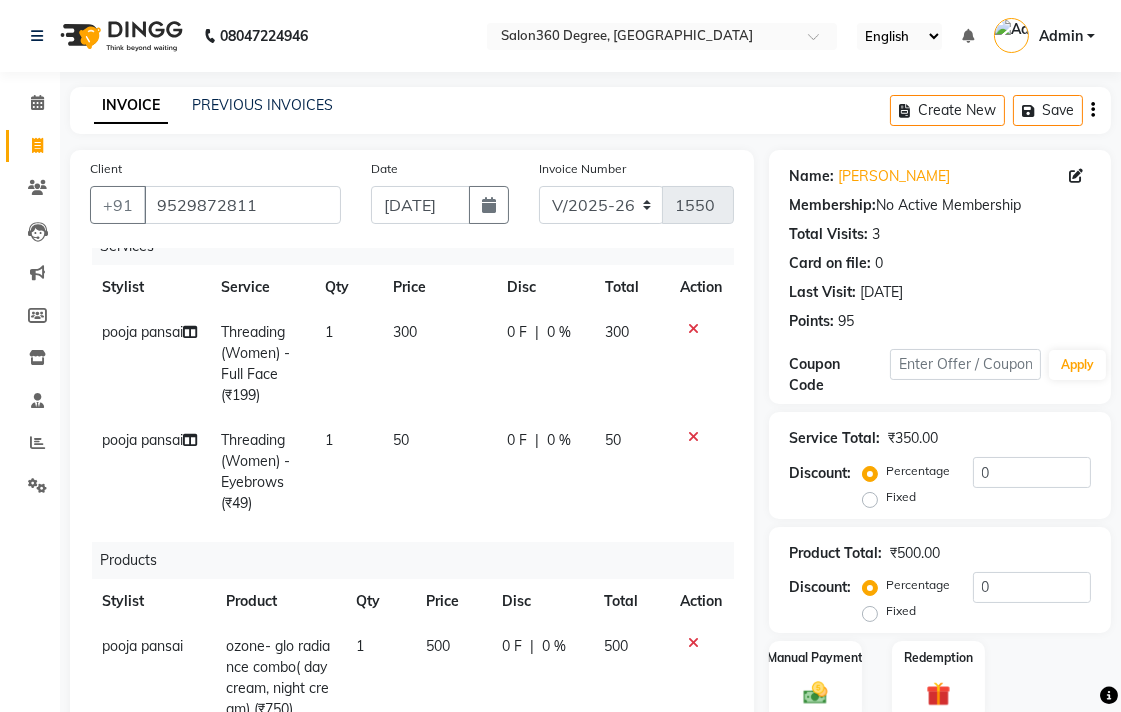 click on "300" 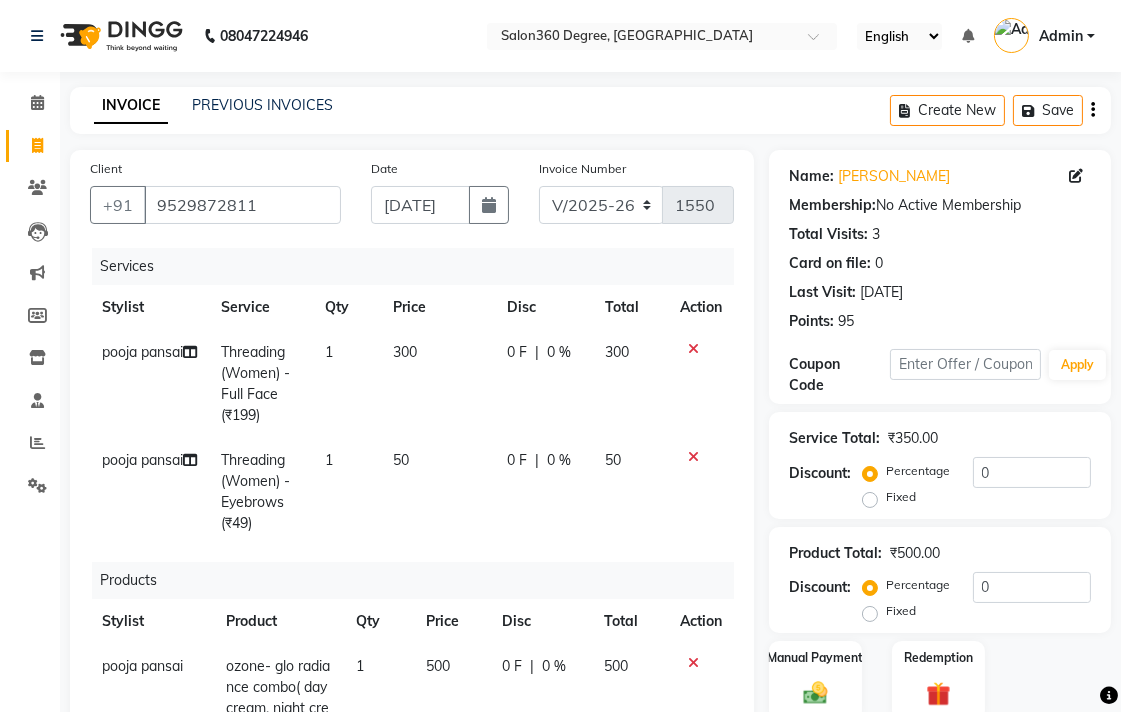 select on "68192" 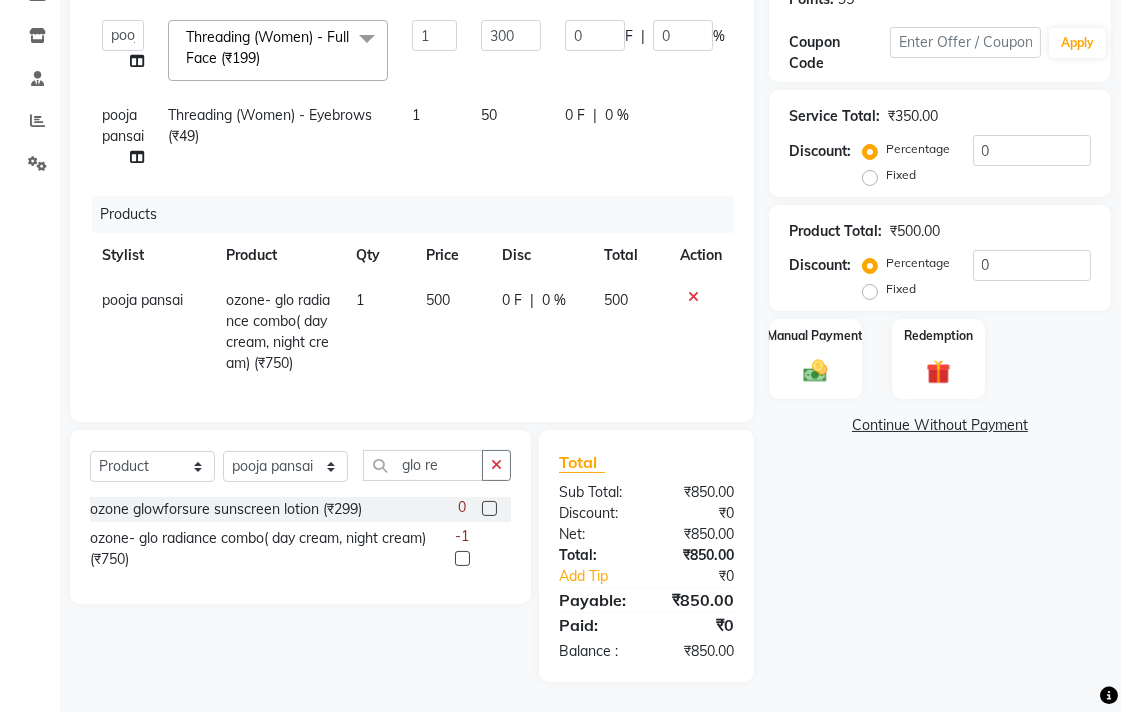 scroll, scrollTop: 116, scrollLeft: 0, axis: vertical 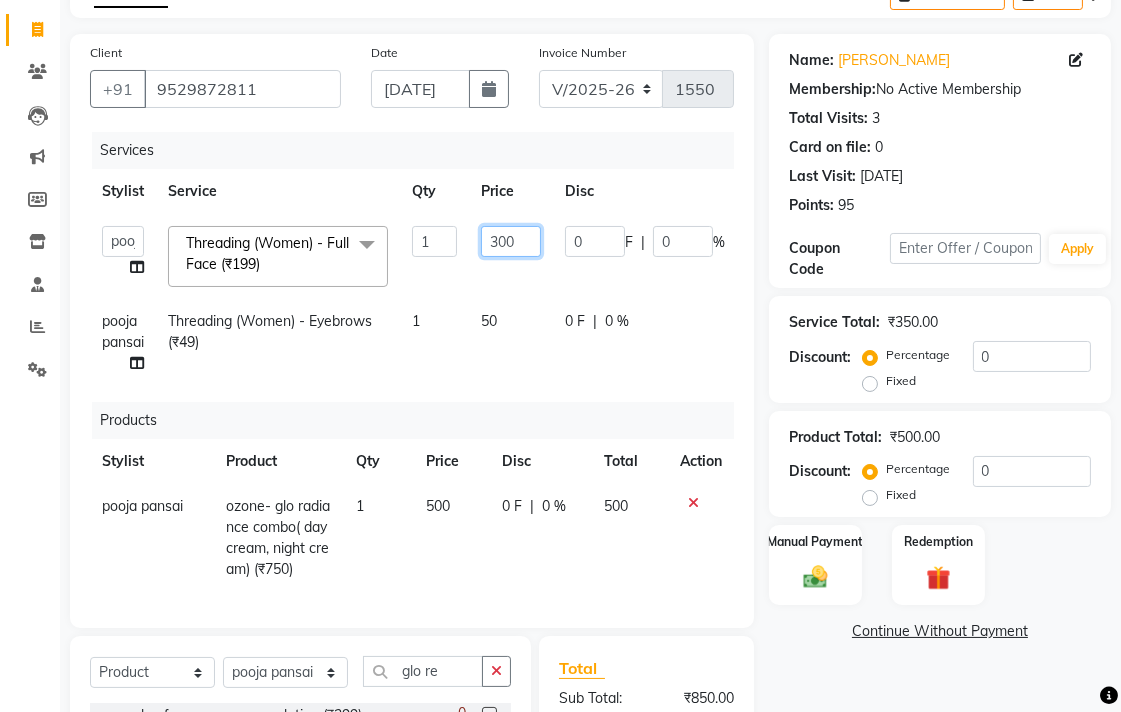 click on "300" 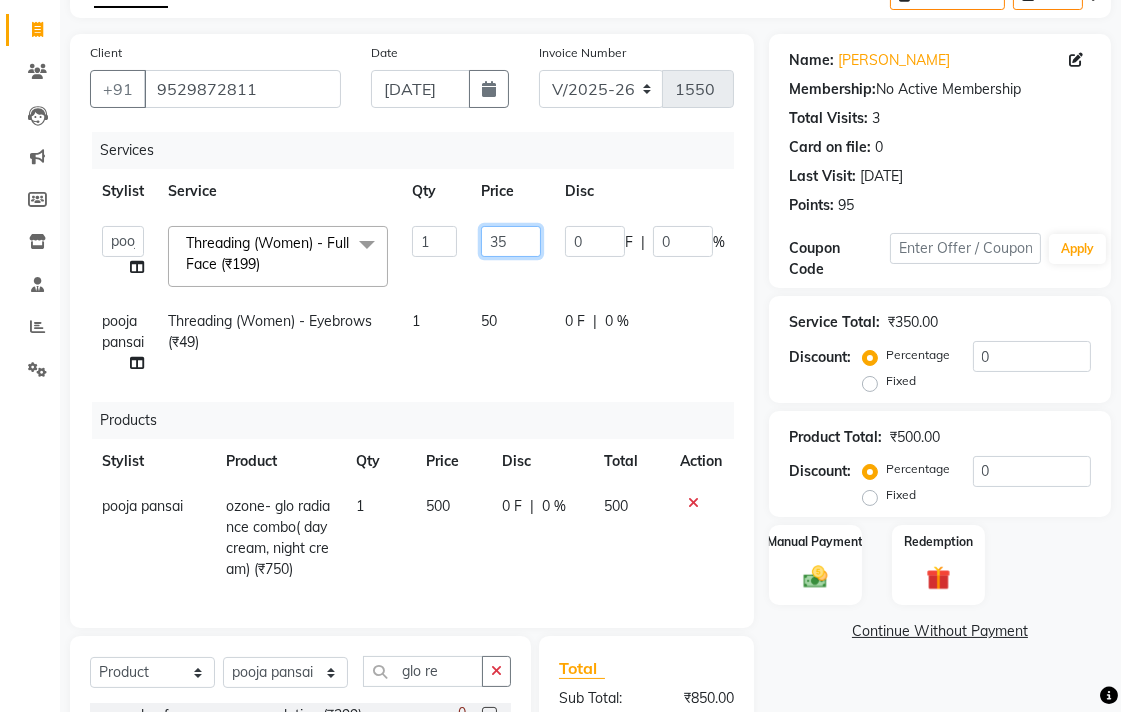type on "350" 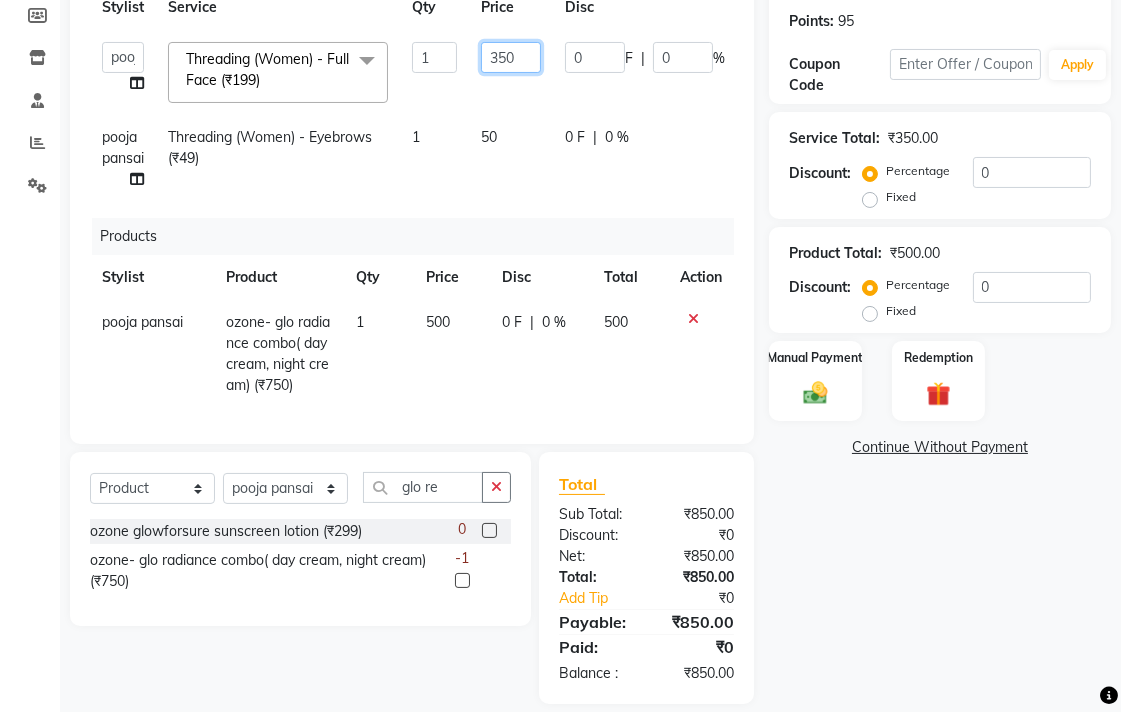 scroll, scrollTop: 338, scrollLeft: 0, axis: vertical 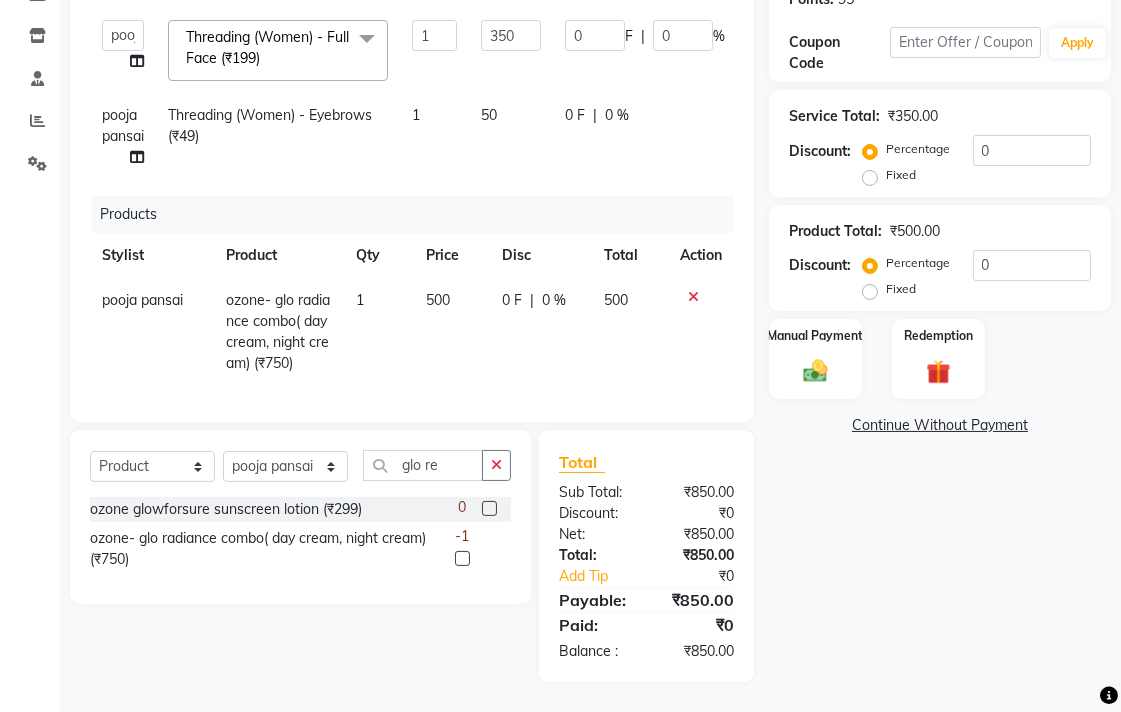 click on "Name: [PERSON_NAME] Membership:  No Active Membership  Total Visits:  3 Card on file:  0 Last Visit:   [DATE] Points:   95  Coupon Code Apply Service Total:  ₹350.00  Discount:  Percentage   Fixed  0 Product Total:  ₹500.00  Discount:  Percentage   Fixed  0 Manual Payment Redemption  Continue Without Payment" 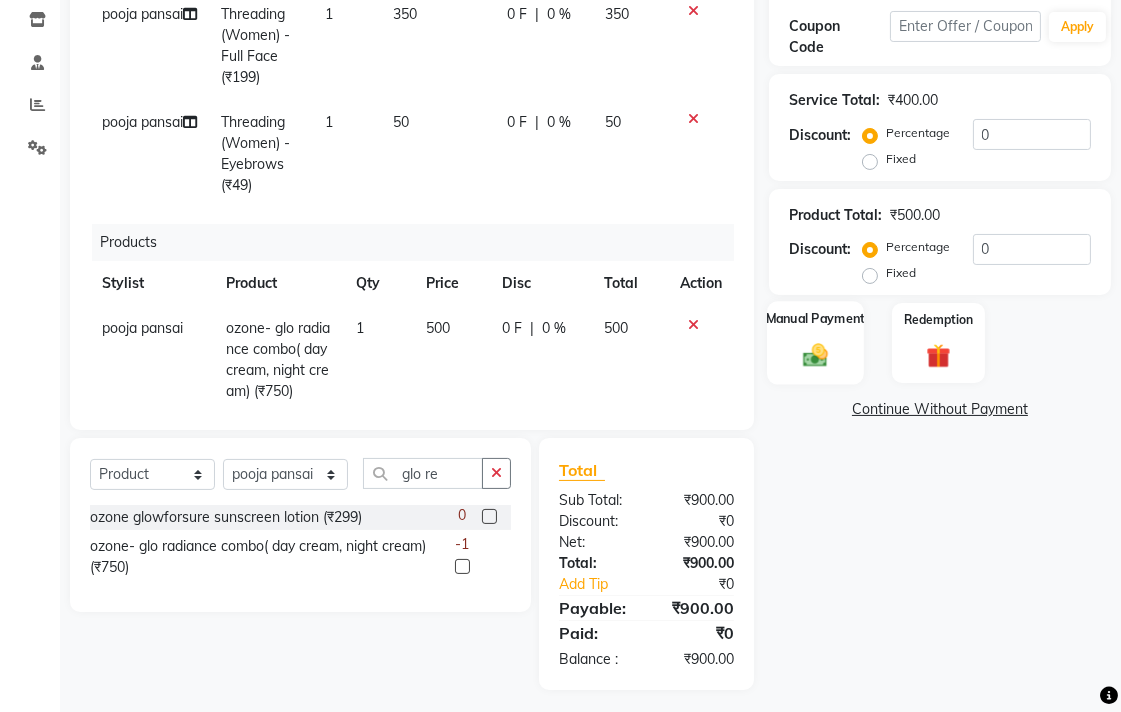 drag, startPoint x: 796, startPoint y: 343, endPoint x: 800, endPoint y: 367, distance: 24.33105 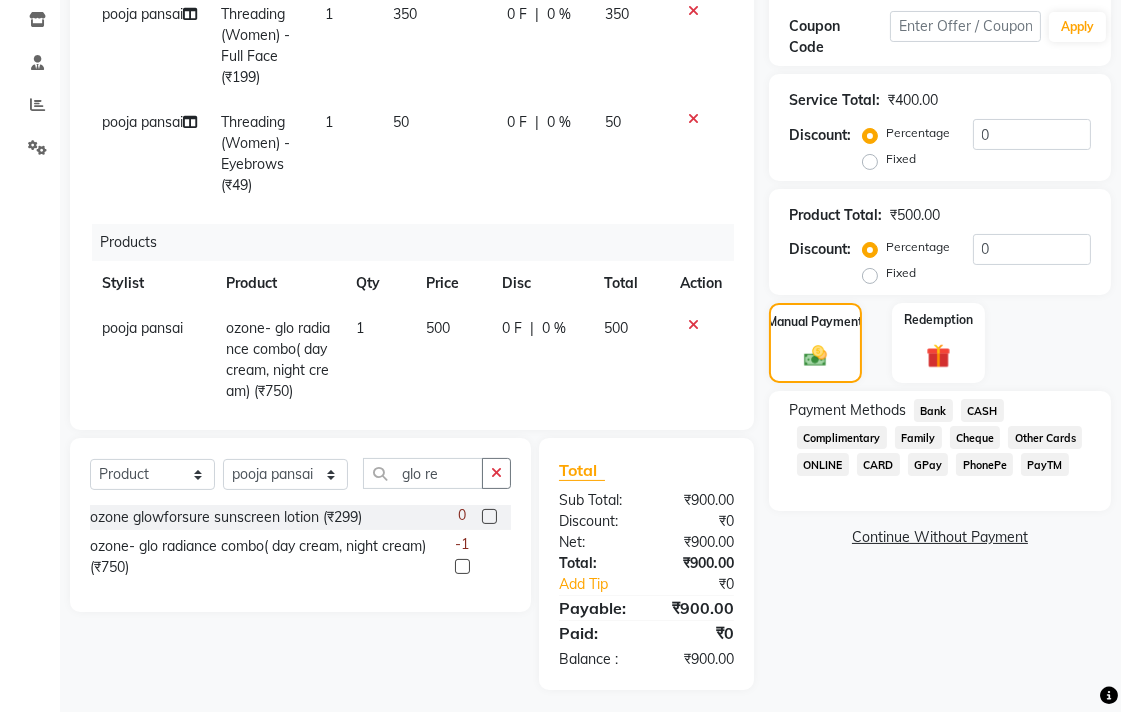 click on "Bank" 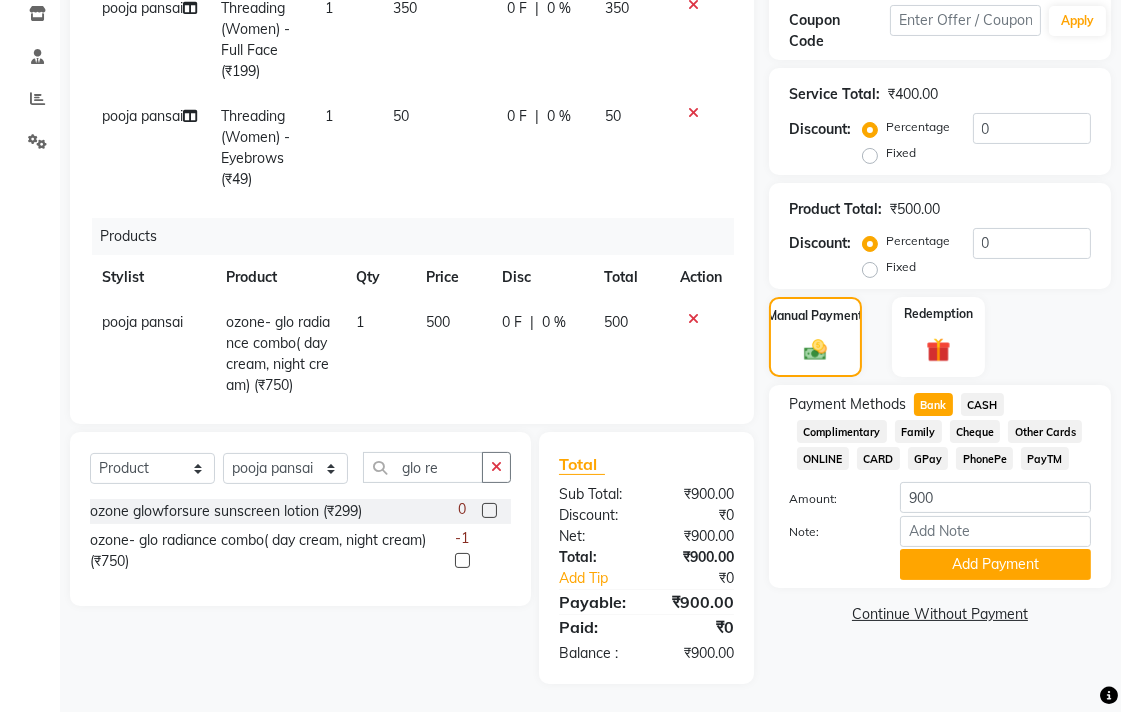 scroll, scrollTop: 346, scrollLeft: 0, axis: vertical 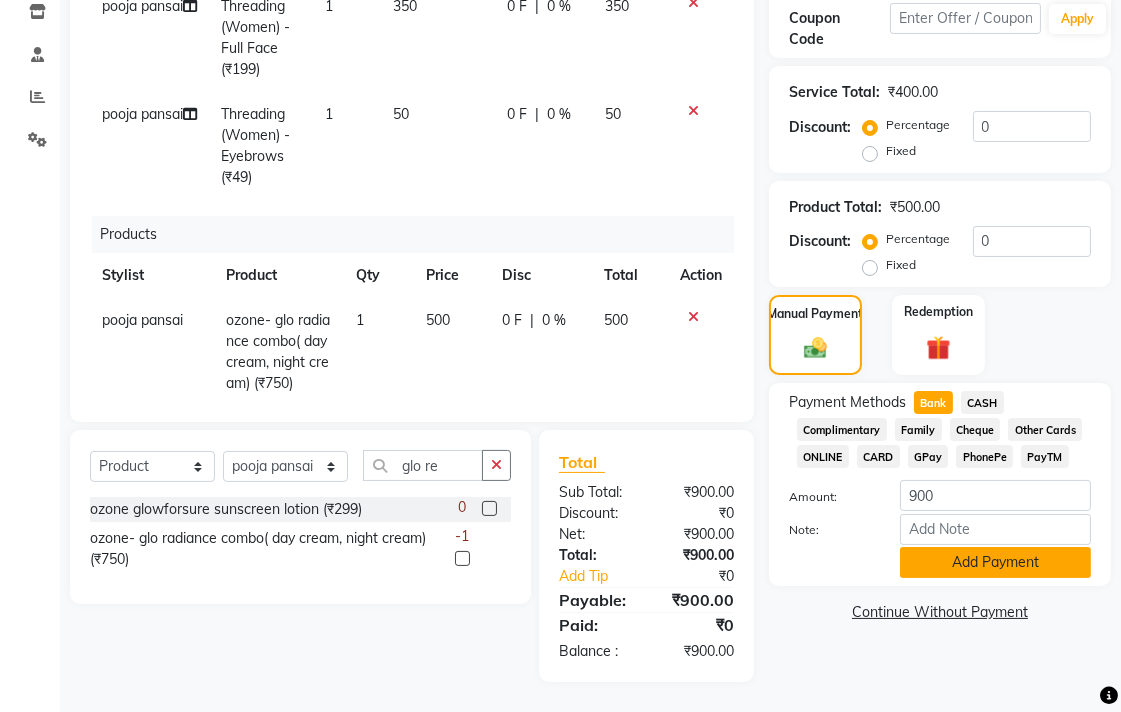 click on "Add Payment" 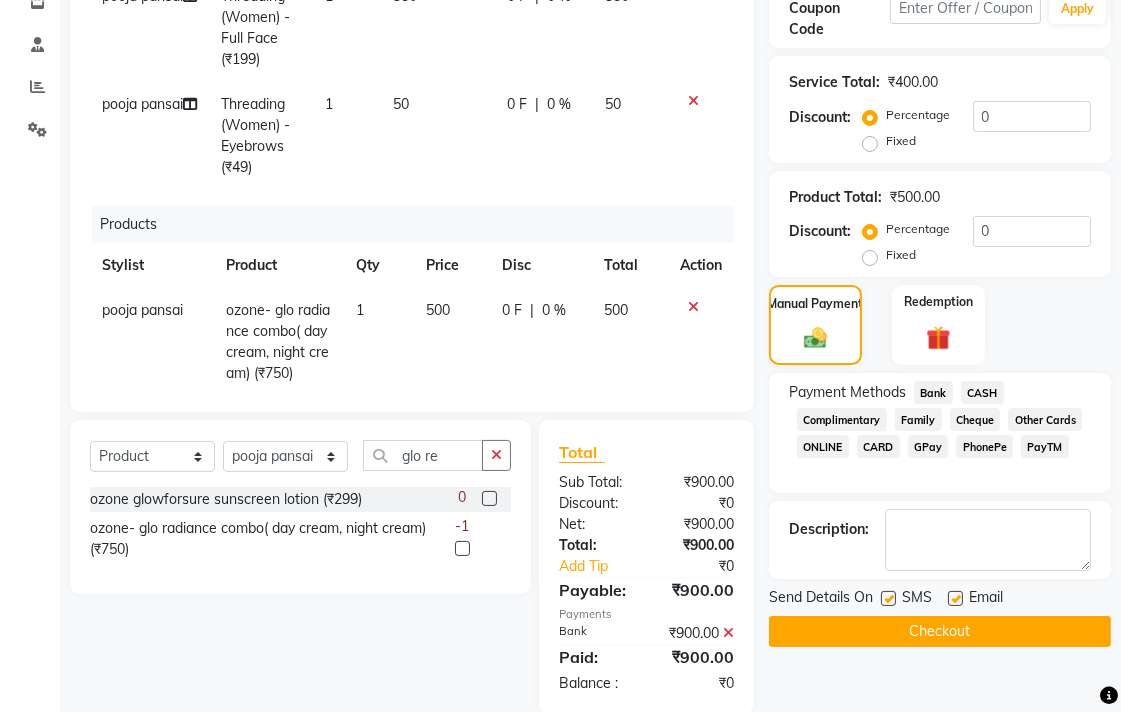 scroll, scrollTop: 387, scrollLeft: 0, axis: vertical 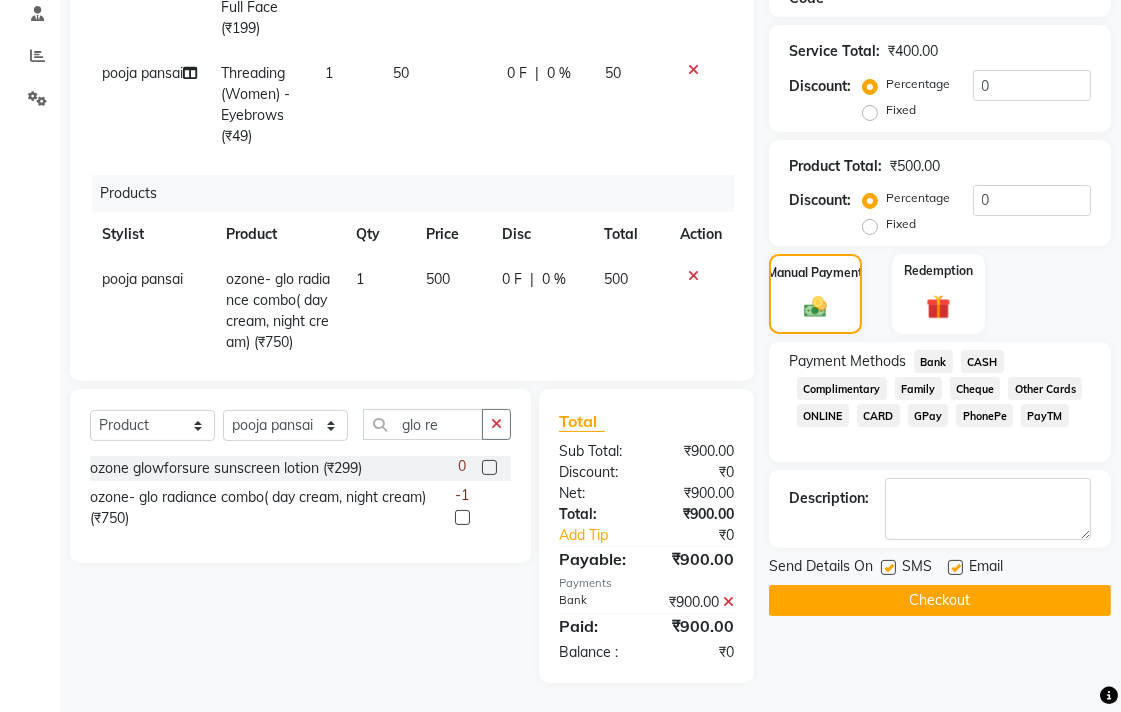 click on "Checkout" 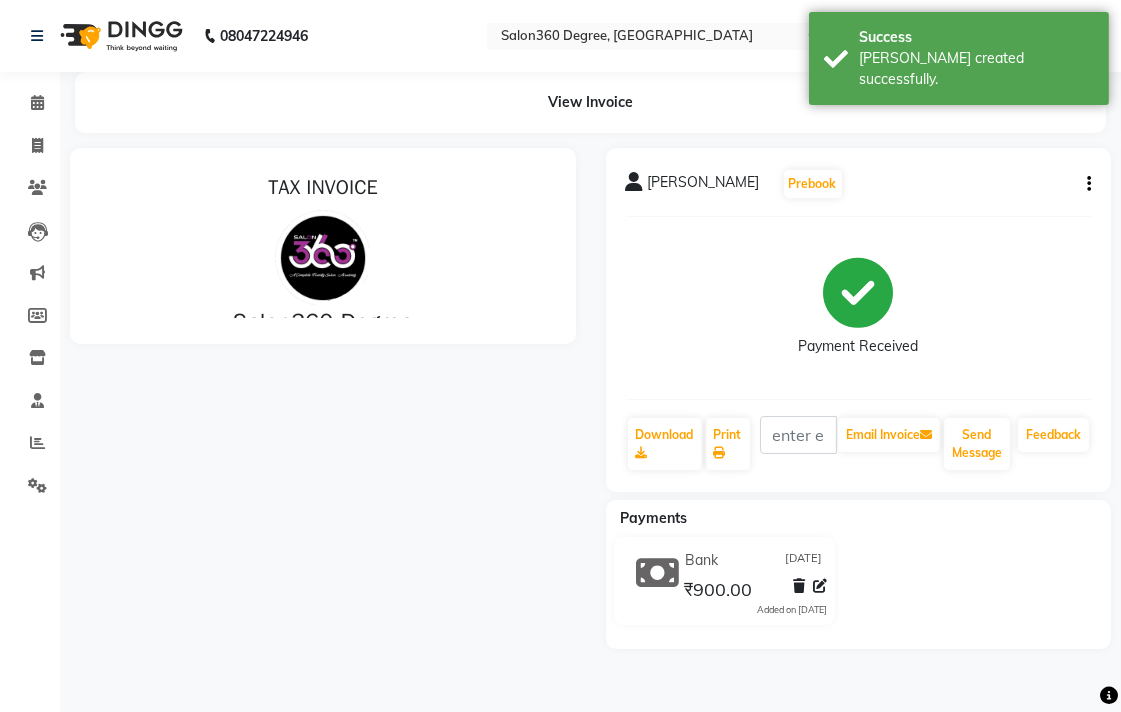 scroll, scrollTop: 0, scrollLeft: 0, axis: both 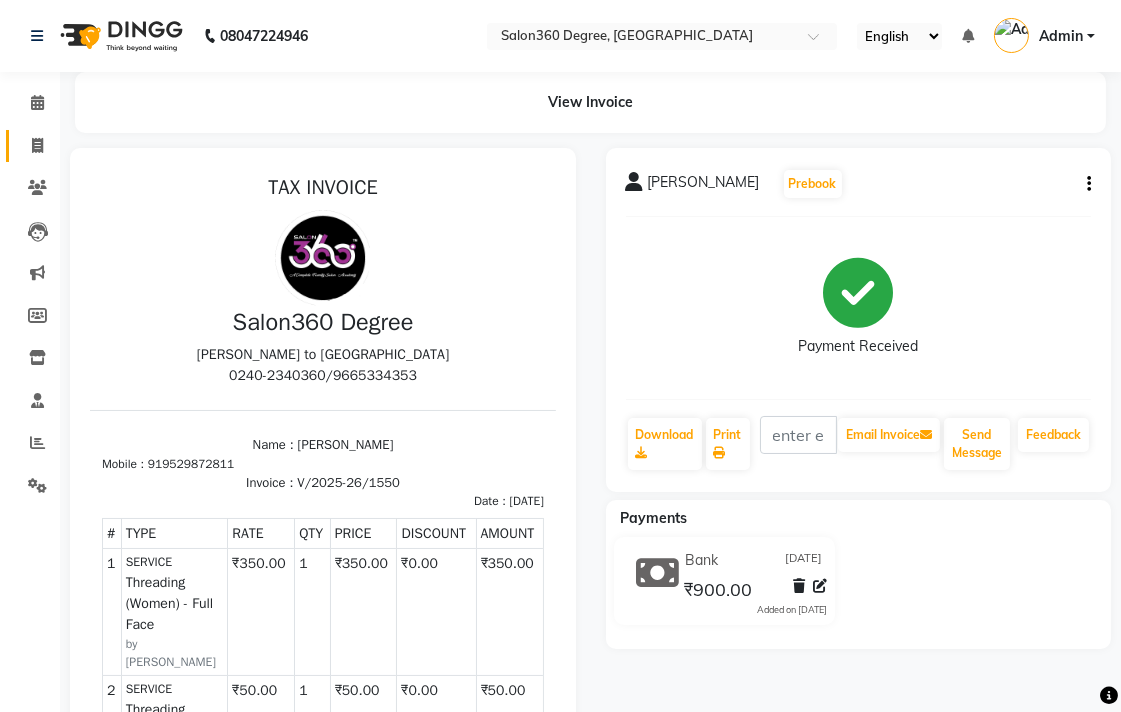 drag, startPoint x: 37, startPoint y: 143, endPoint x: 50, endPoint y: 141, distance: 13.152946 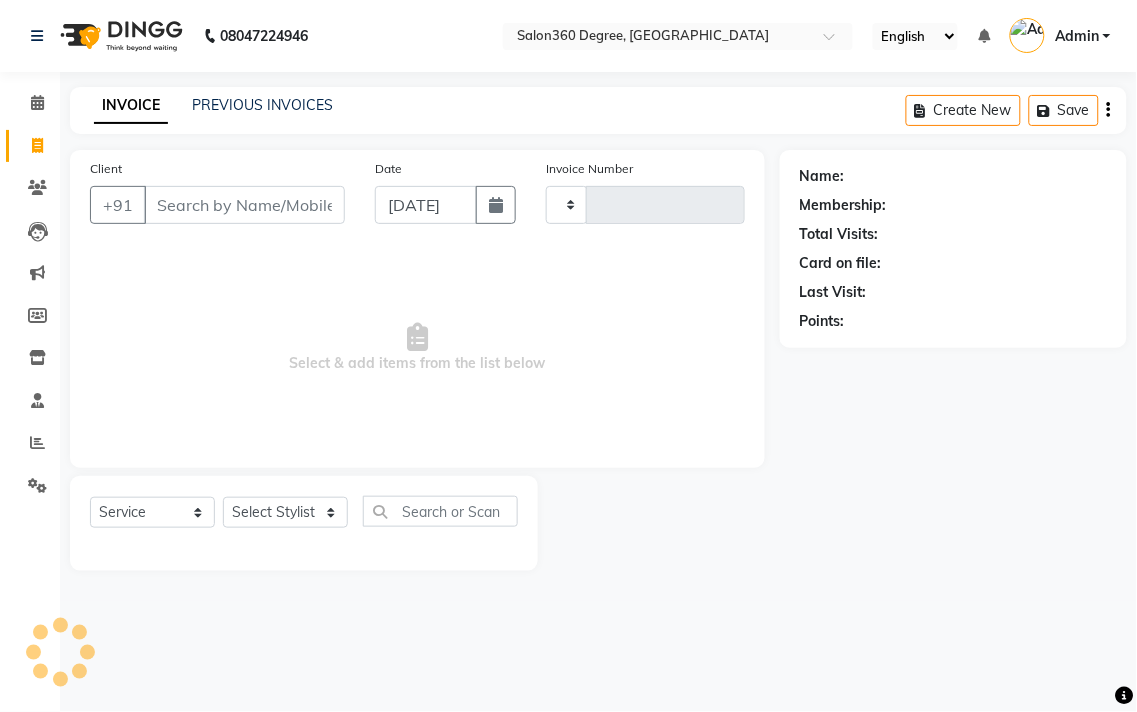 type on "1551" 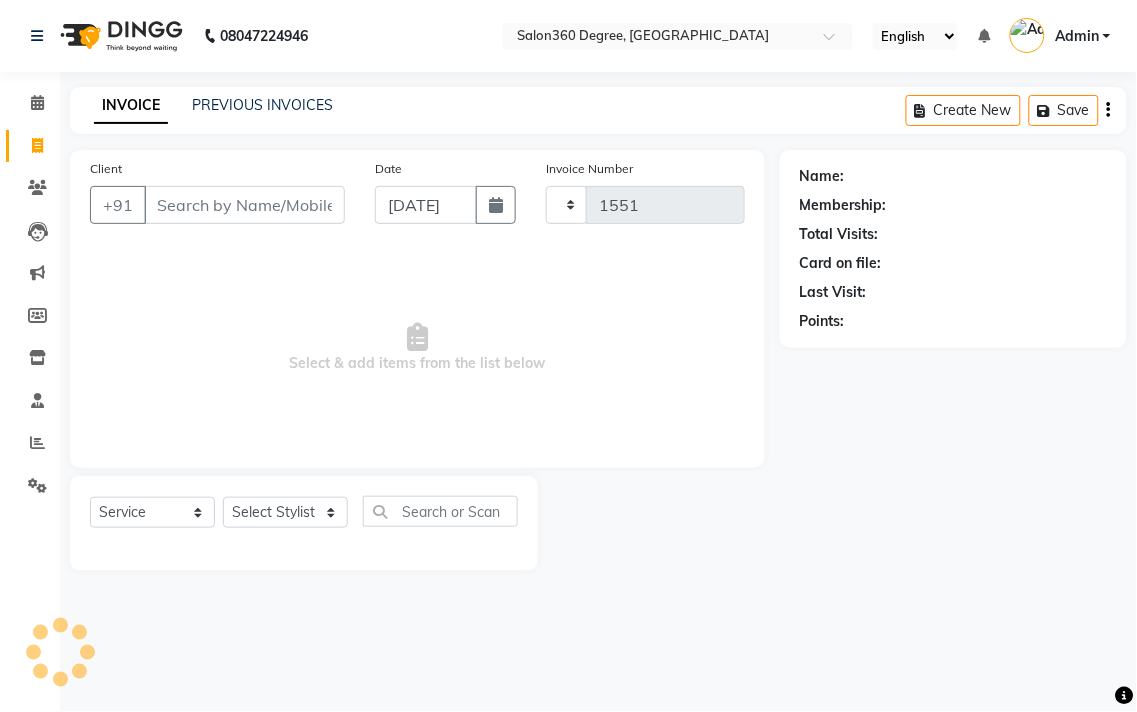 select on "5215" 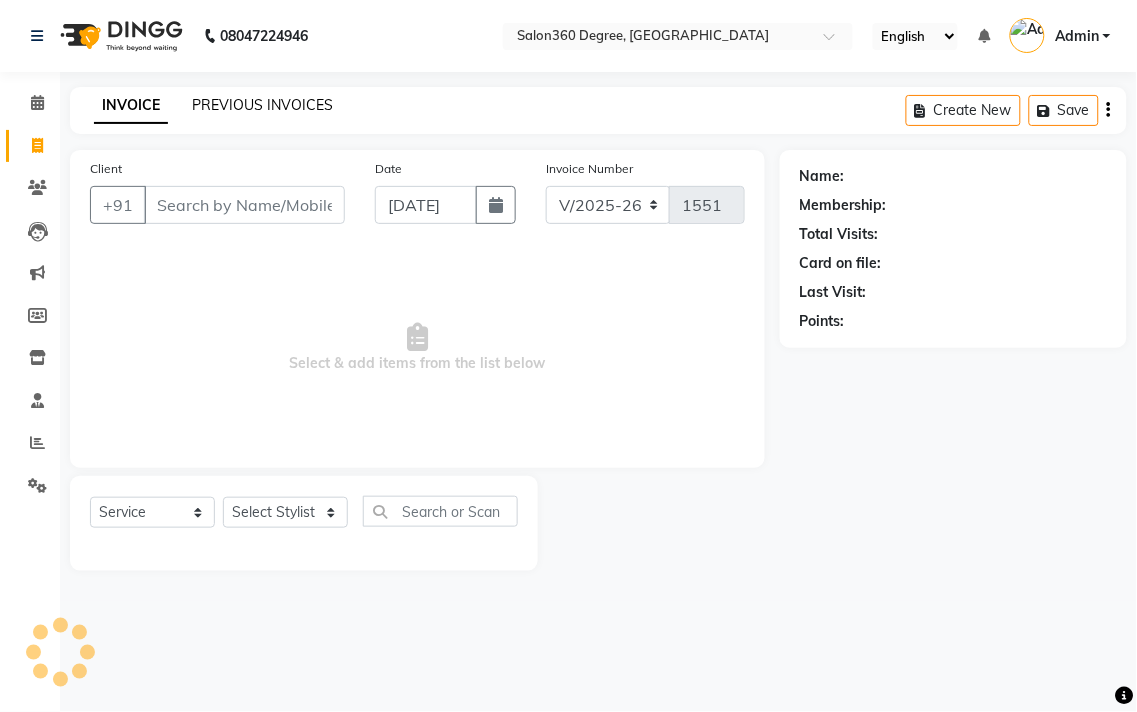 click on "PREVIOUS INVOICES" 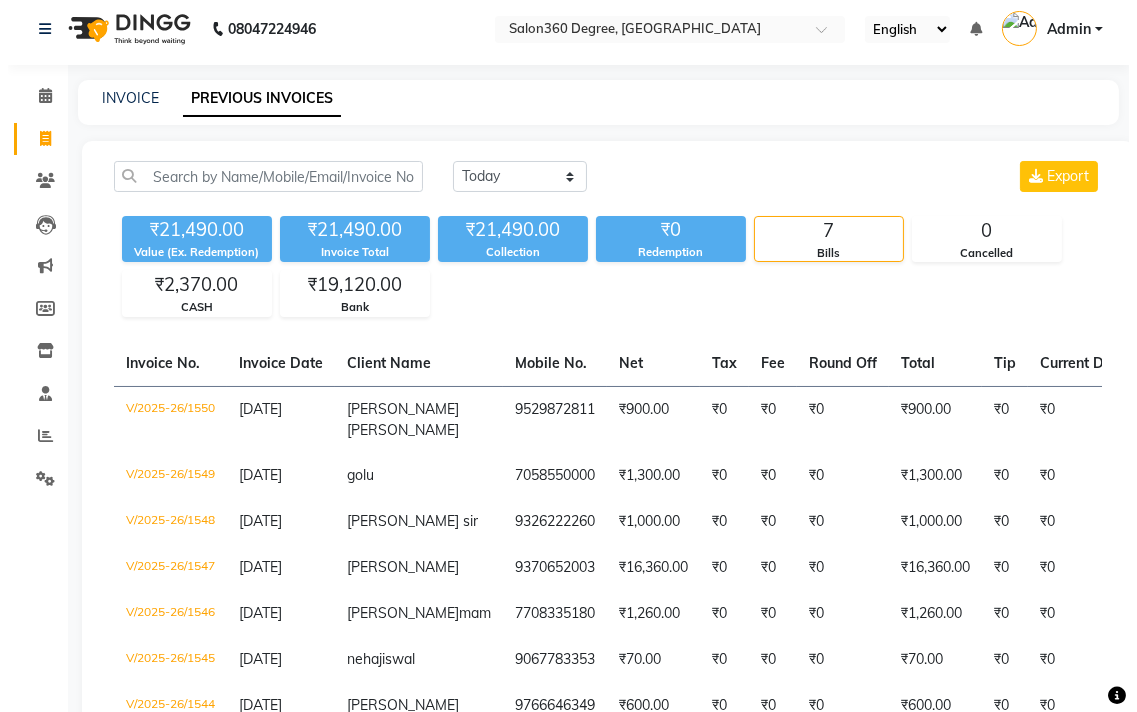 scroll, scrollTop: 0, scrollLeft: 0, axis: both 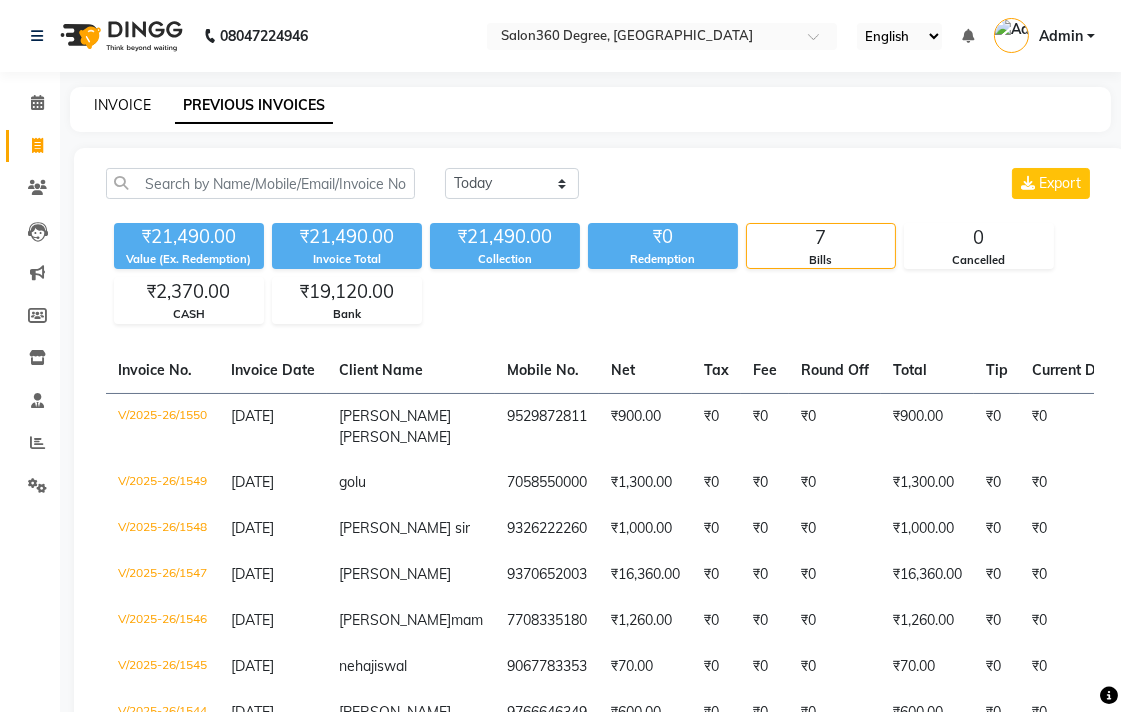 click on "INVOICE" 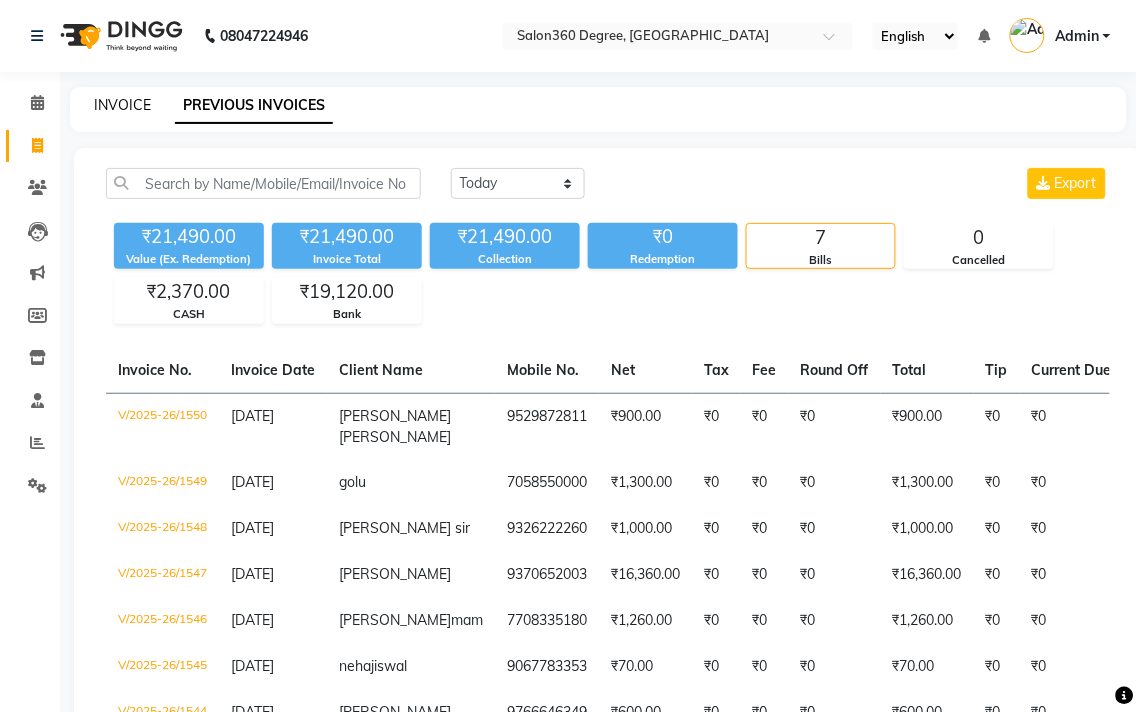 select on "5215" 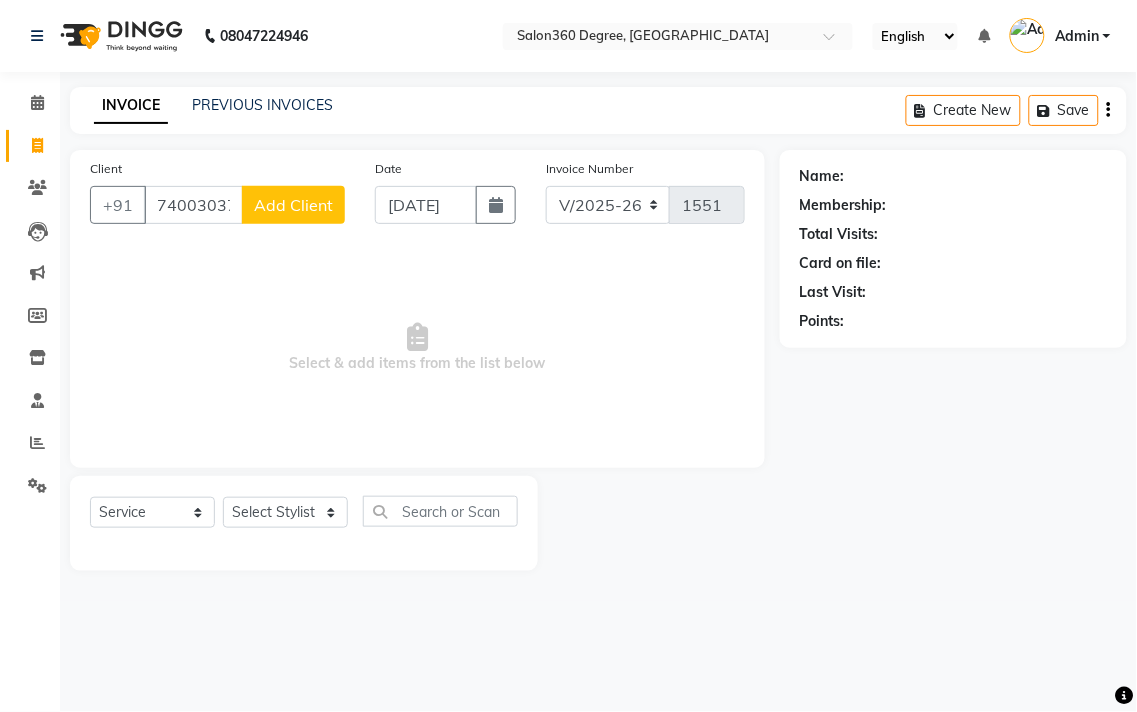 type on "7400303749" 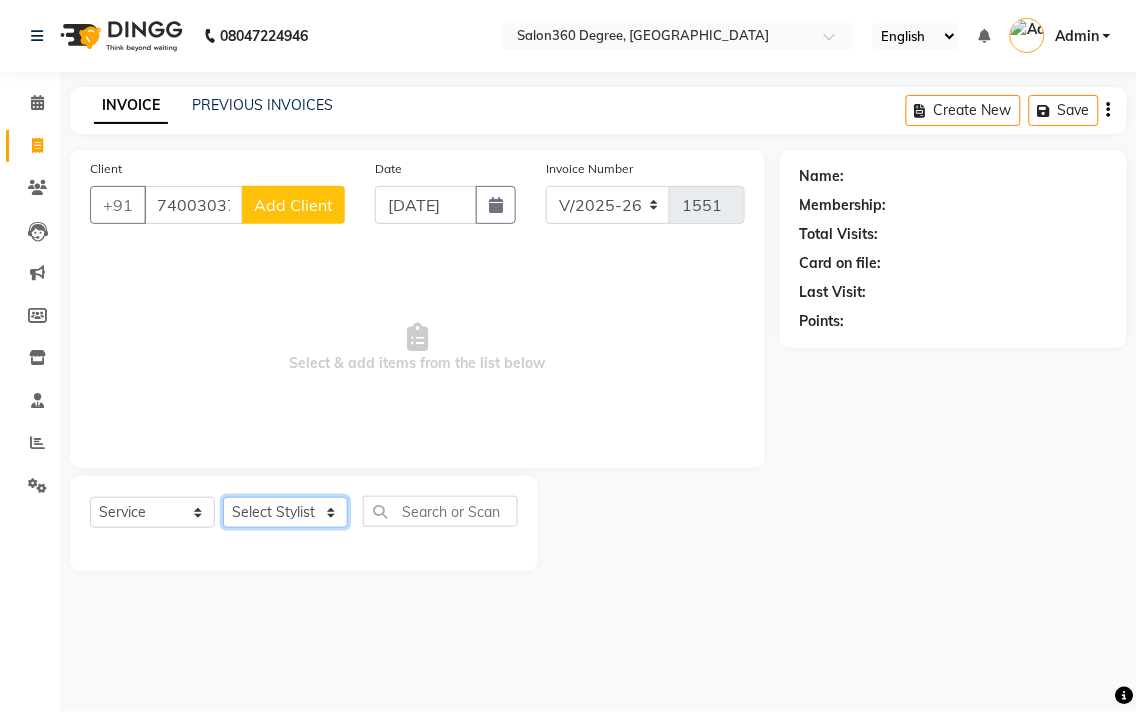click on "Select Stylist [PERSON_NAME] [PERSON_NAME] dwarka [PERSON_NAME] khde [PERSON_NAME] [PERSON_NAME] pooja pansai [PERSON_NAME] [PERSON_NAME] savli [PERSON_NAME] [PERSON_NAME]" 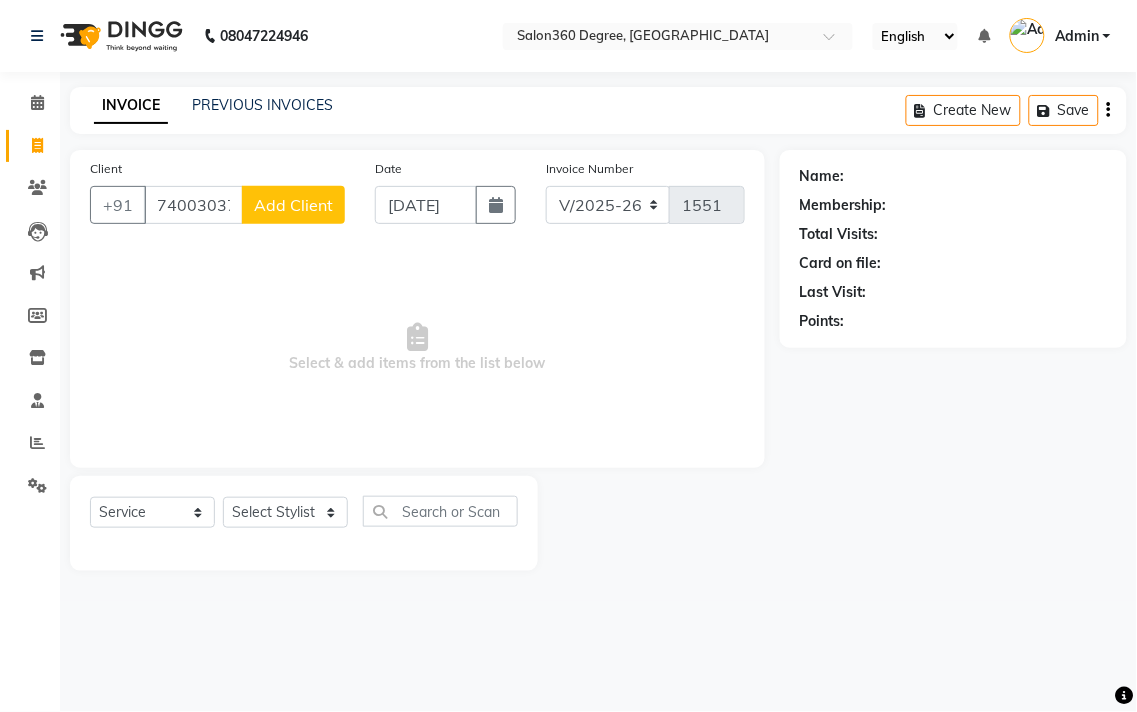 drag, startPoint x: 130, startPoint y: 442, endPoint x: 212, endPoint y: 351, distance: 122.494896 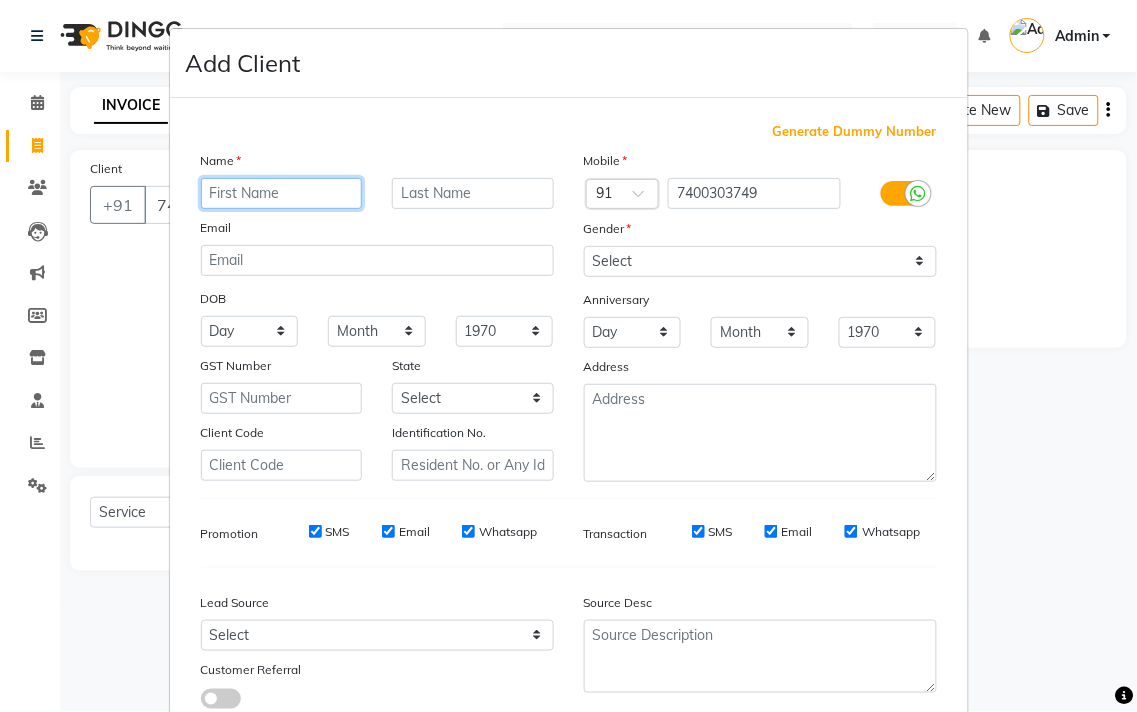 paste on "[PERSON_NAME] maam" 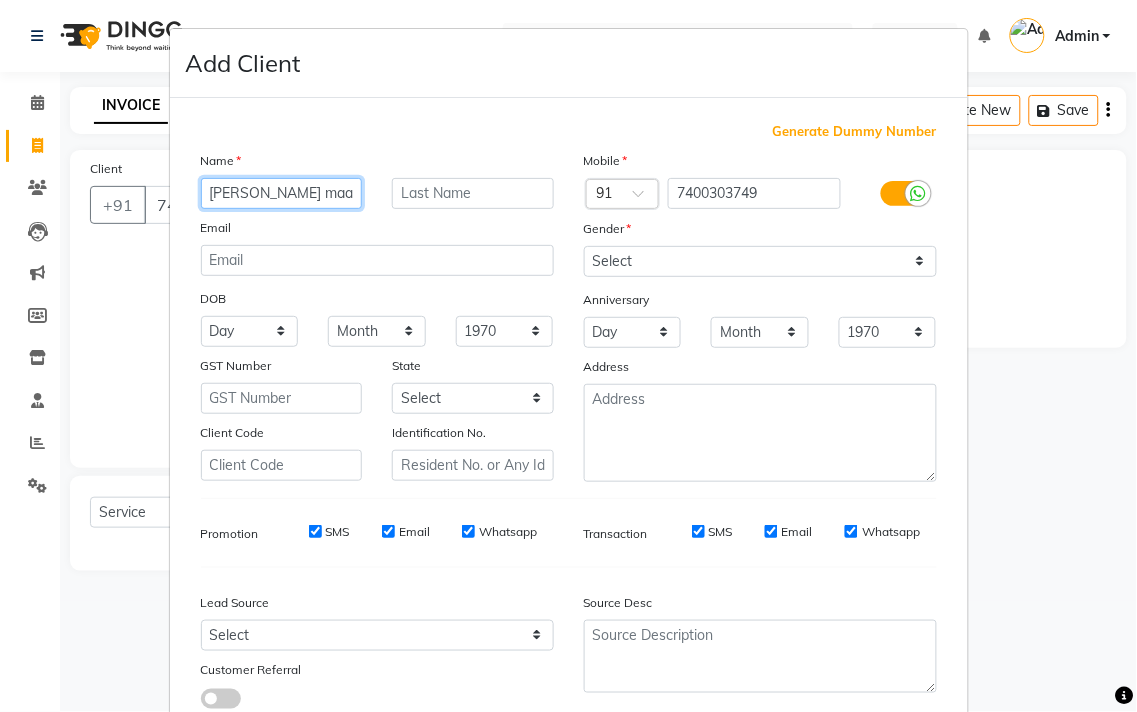 type on "[PERSON_NAME] maam" 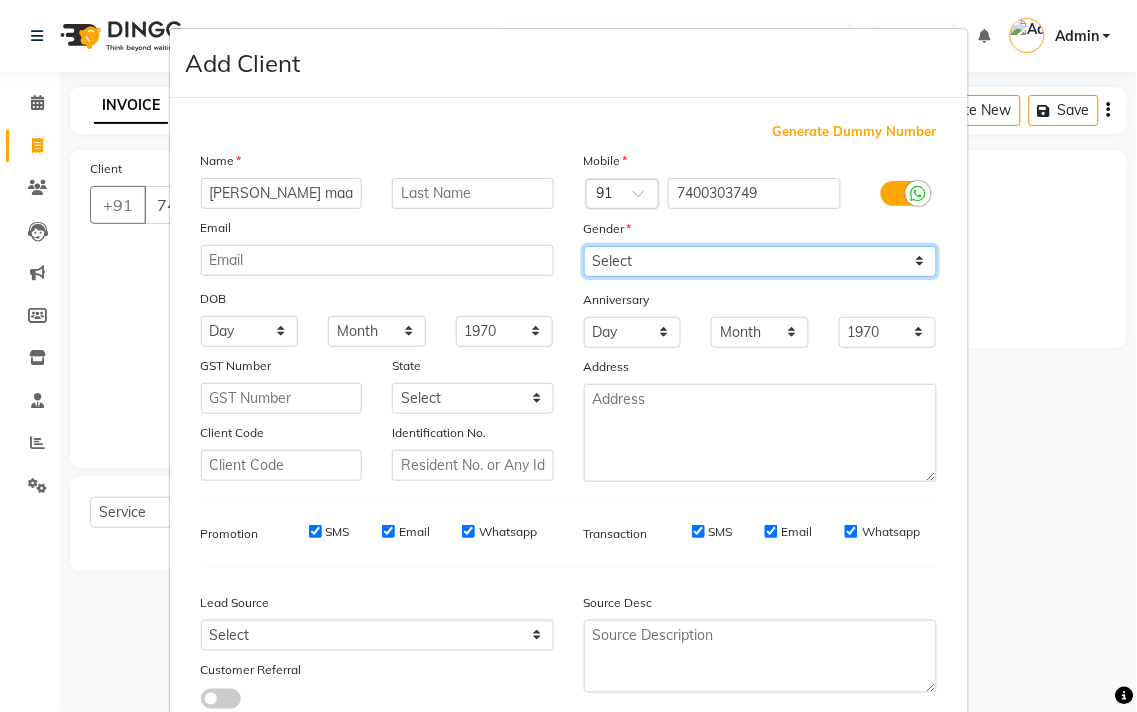 click on "Select [DEMOGRAPHIC_DATA] [DEMOGRAPHIC_DATA] Other Prefer Not To Say" at bounding box center (760, 261) 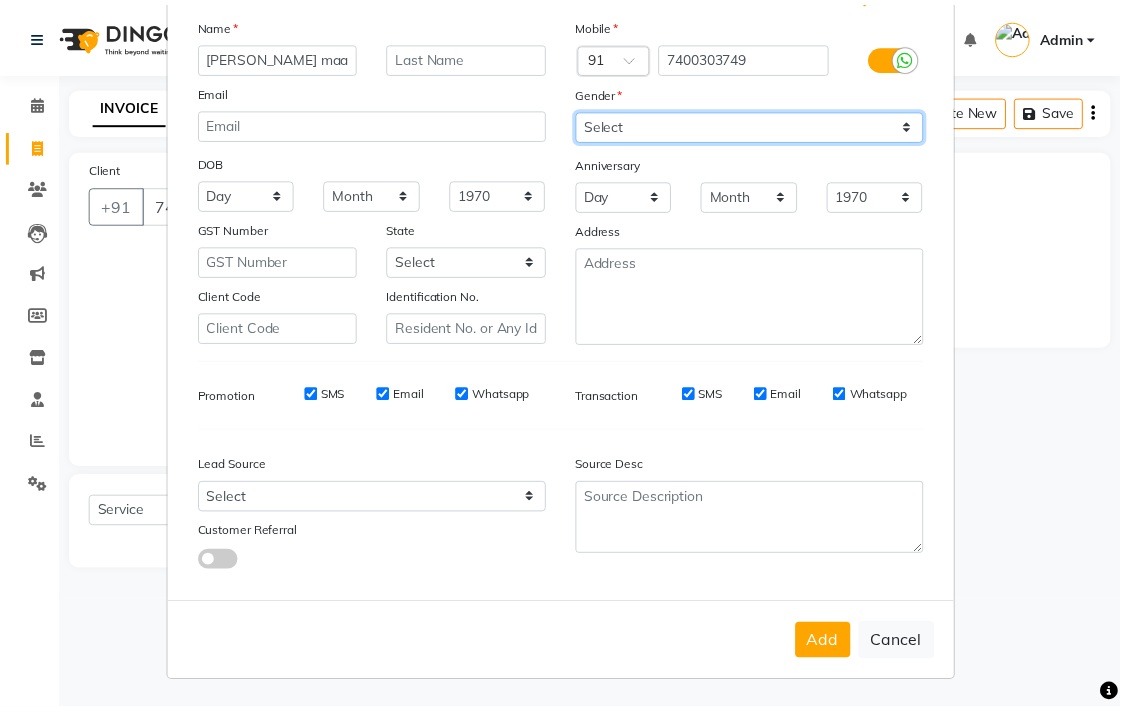 scroll, scrollTop: 138, scrollLeft: 0, axis: vertical 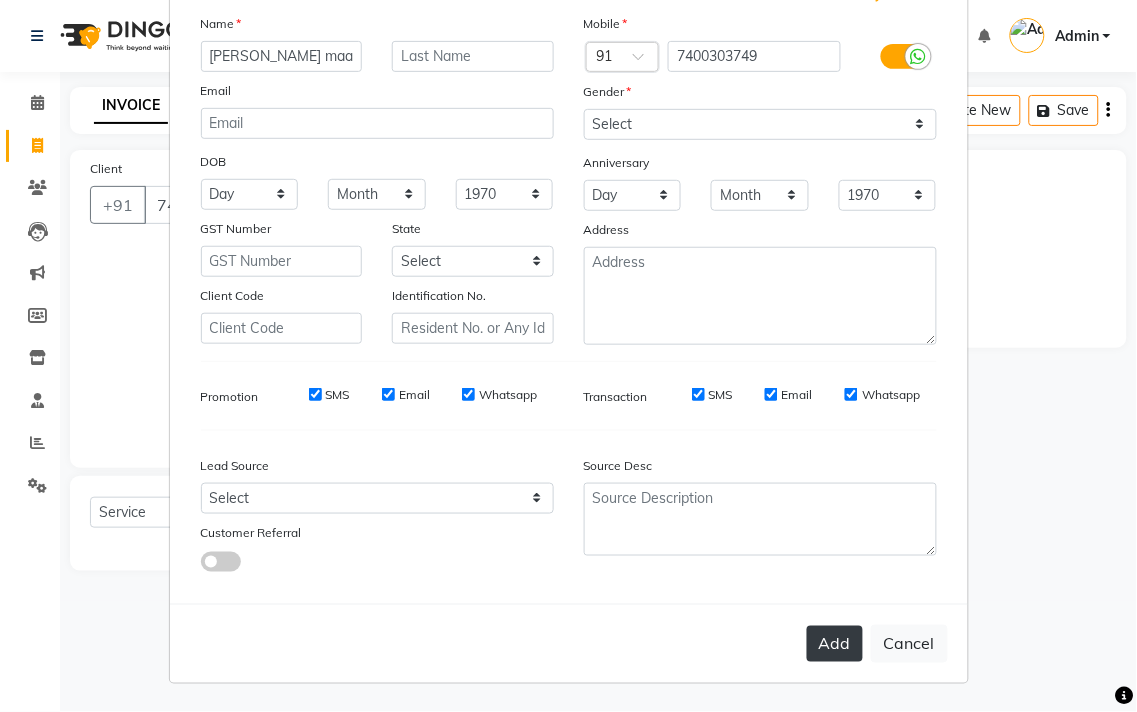 click on "Add" at bounding box center [835, 644] 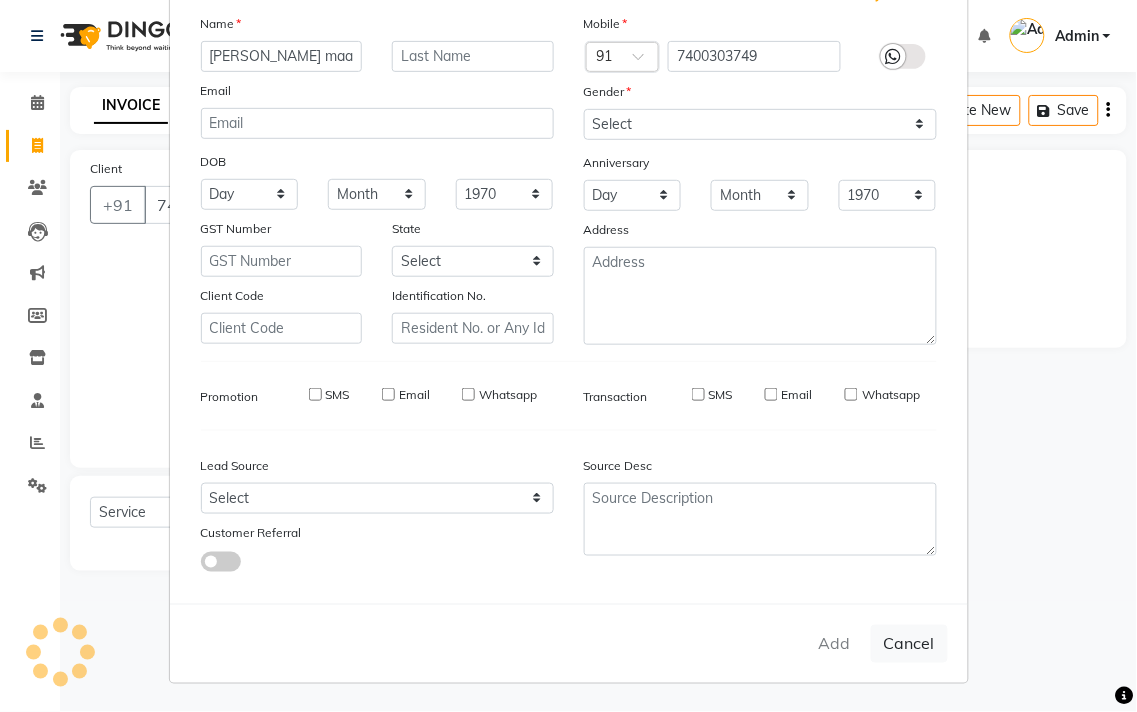 type 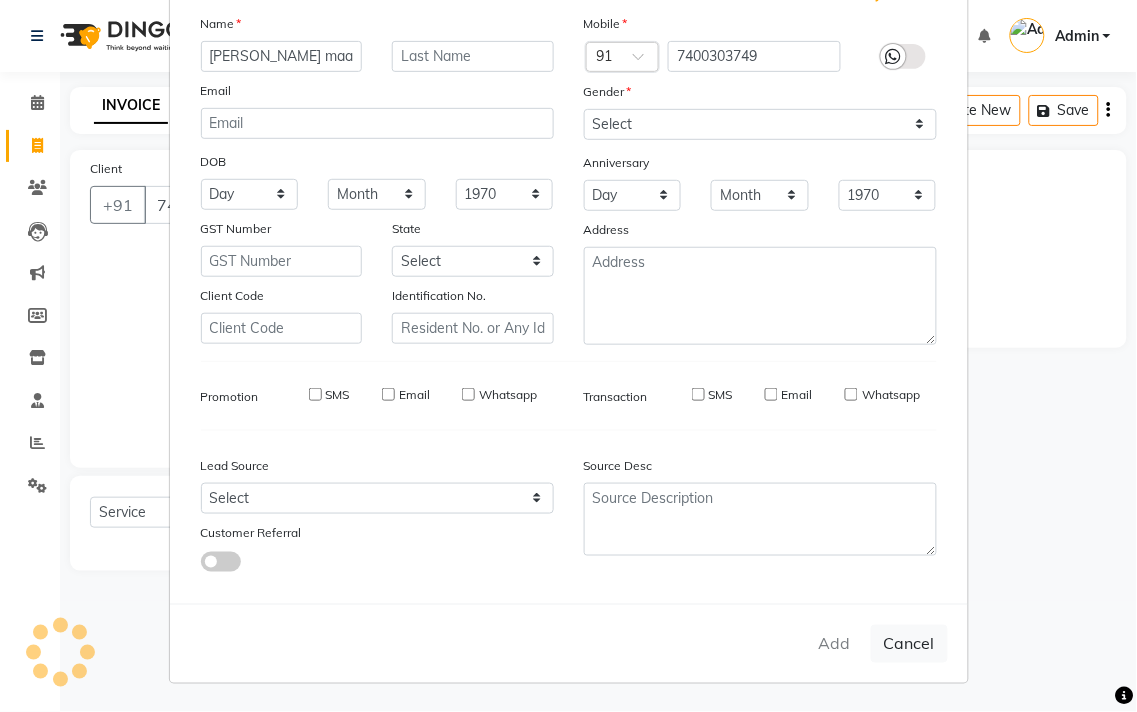 checkbox on "false" 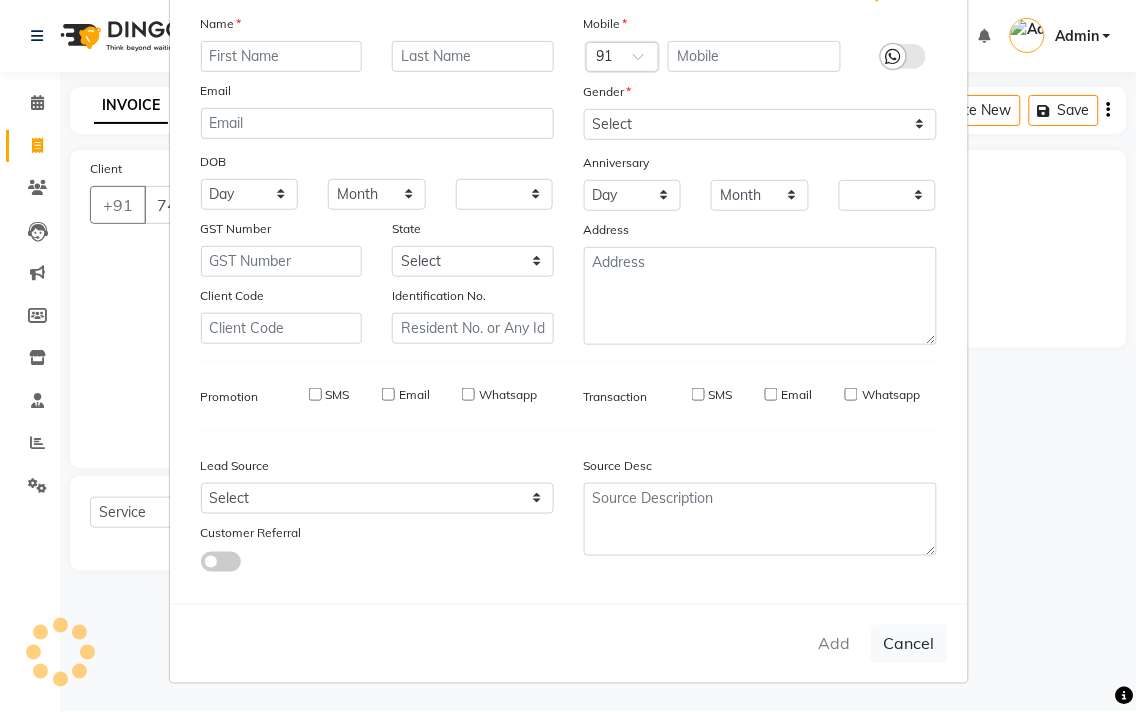 select on "1: Object" 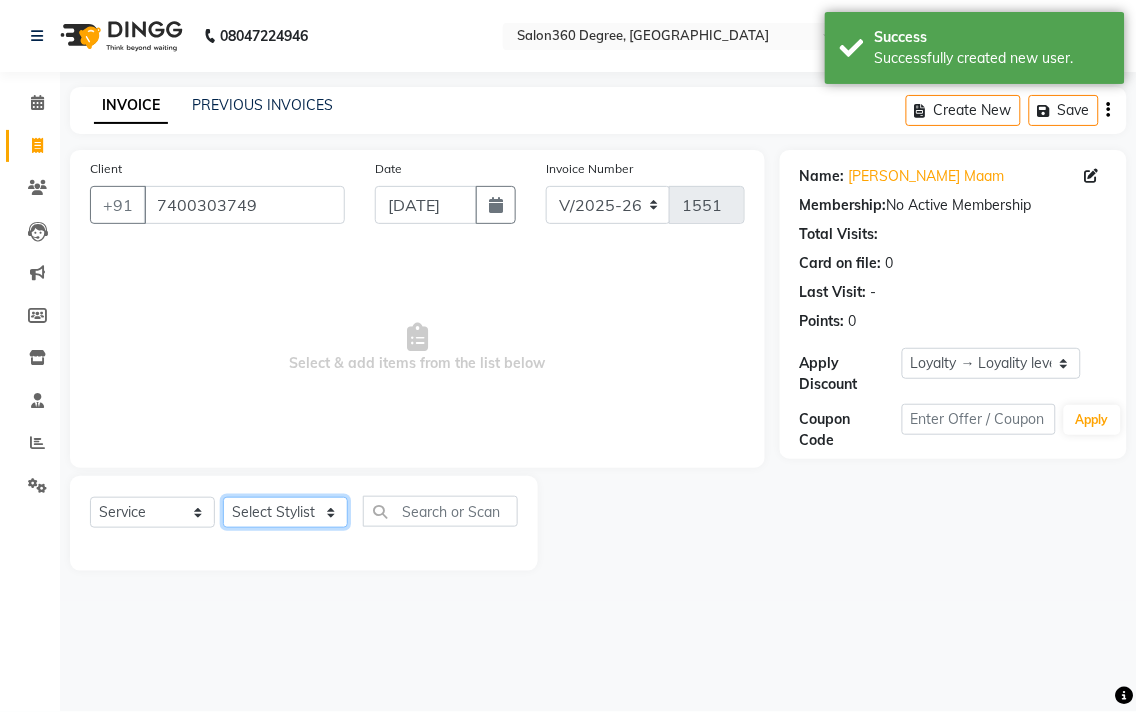 drag, startPoint x: 268, startPoint y: 517, endPoint x: 276, endPoint y: 498, distance: 20.615528 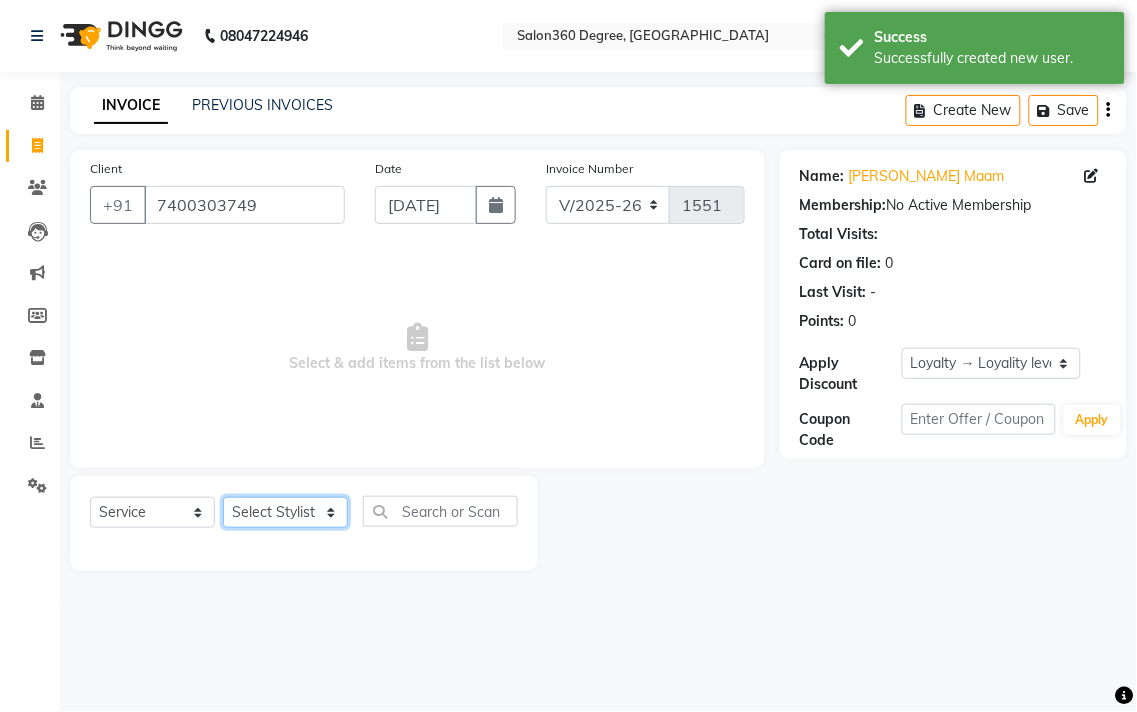 select on "68192" 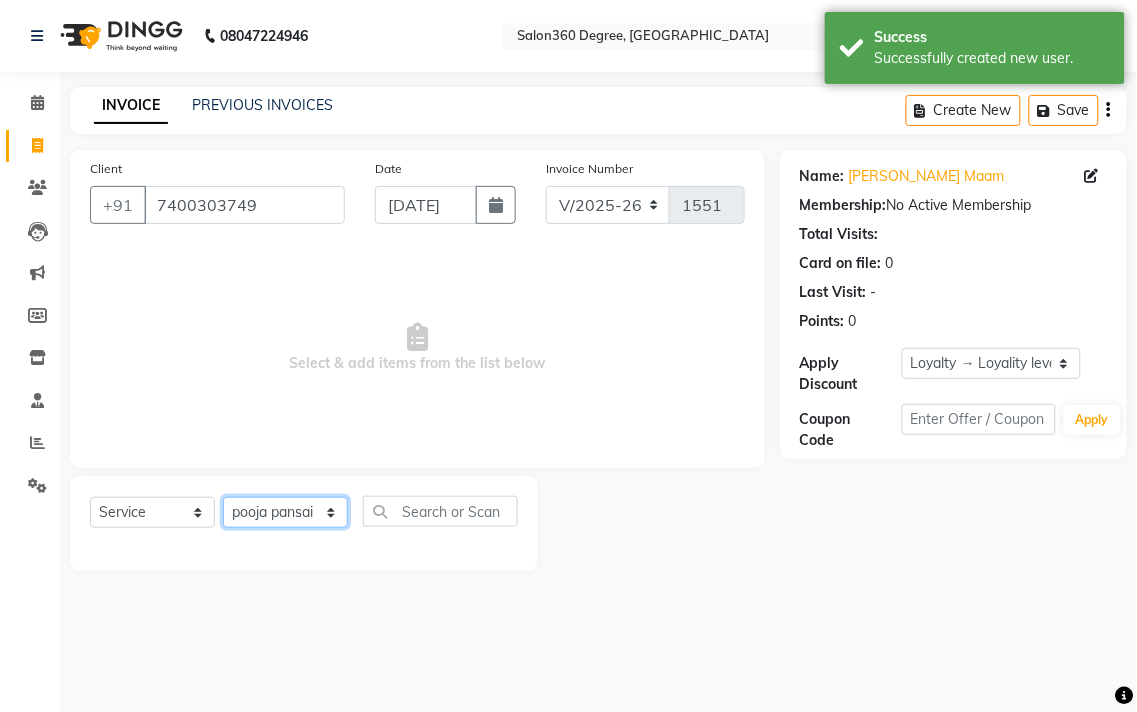click on "Select Stylist [PERSON_NAME] [PERSON_NAME] dwarka [PERSON_NAME] khde [PERSON_NAME] [PERSON_NAME] pooja pansai [PERSON_NAME] [PERSON_NAME] savli [PERSON_NAME] [PERSON_NAME]" 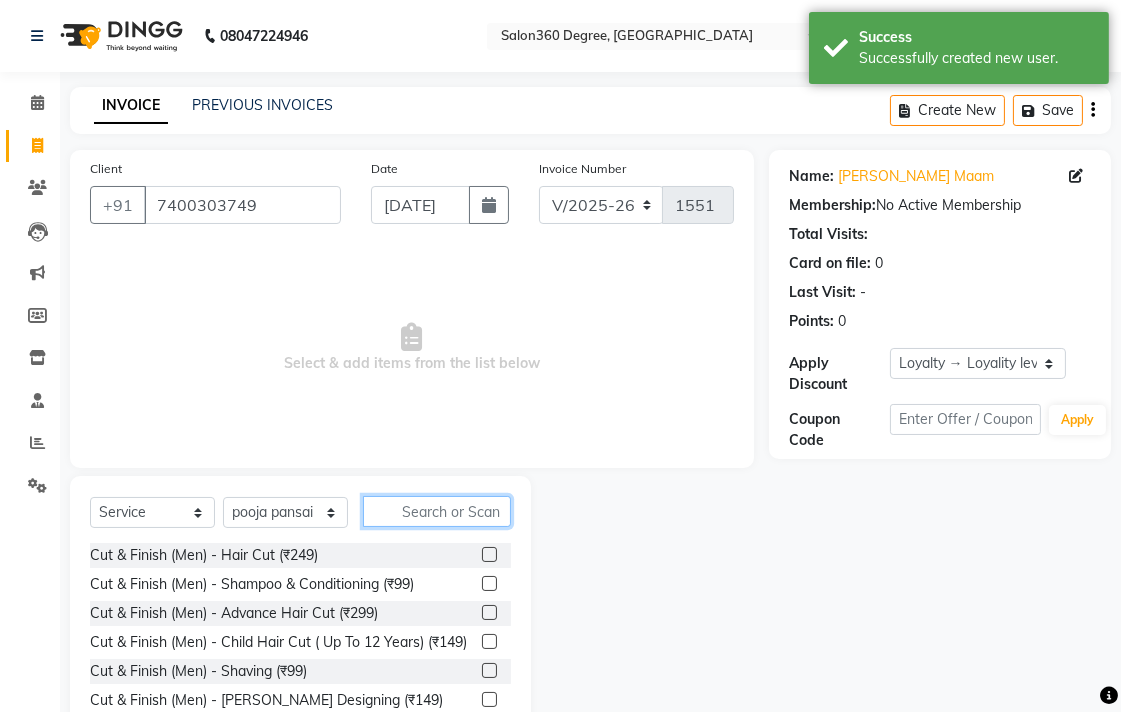 click 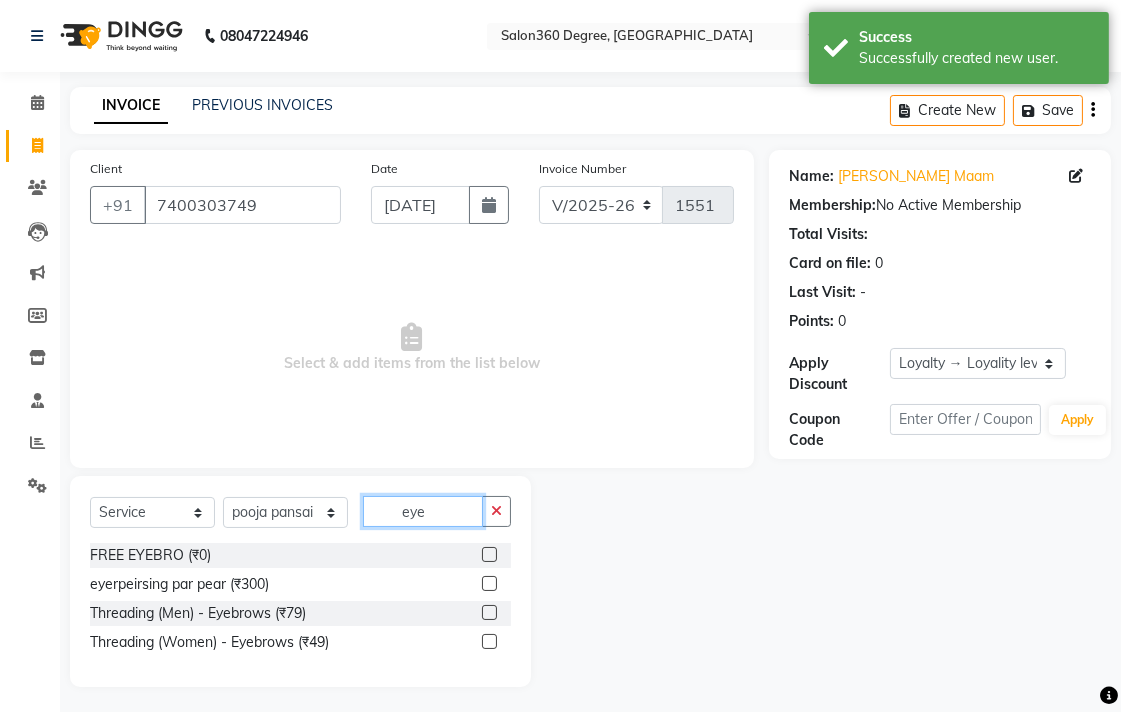 type on "eye" 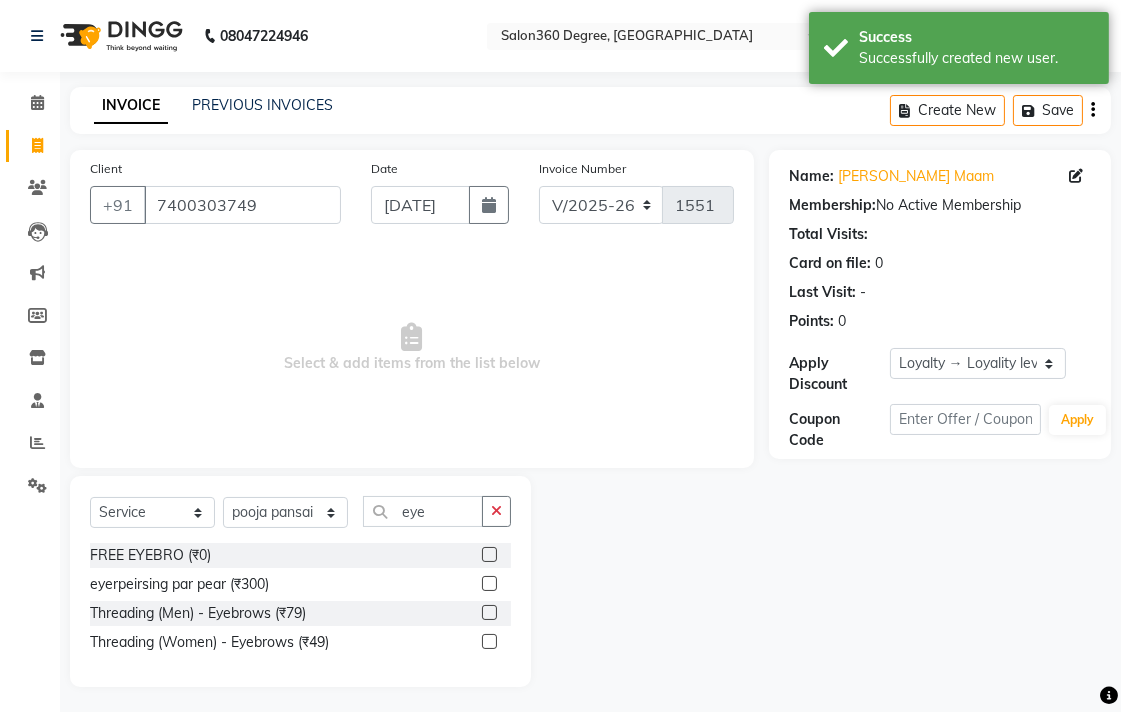 drag, startPoint x: 490, startPoint y: 638, endPoint x: 511, endPoint y: 584, distance: 57.939625 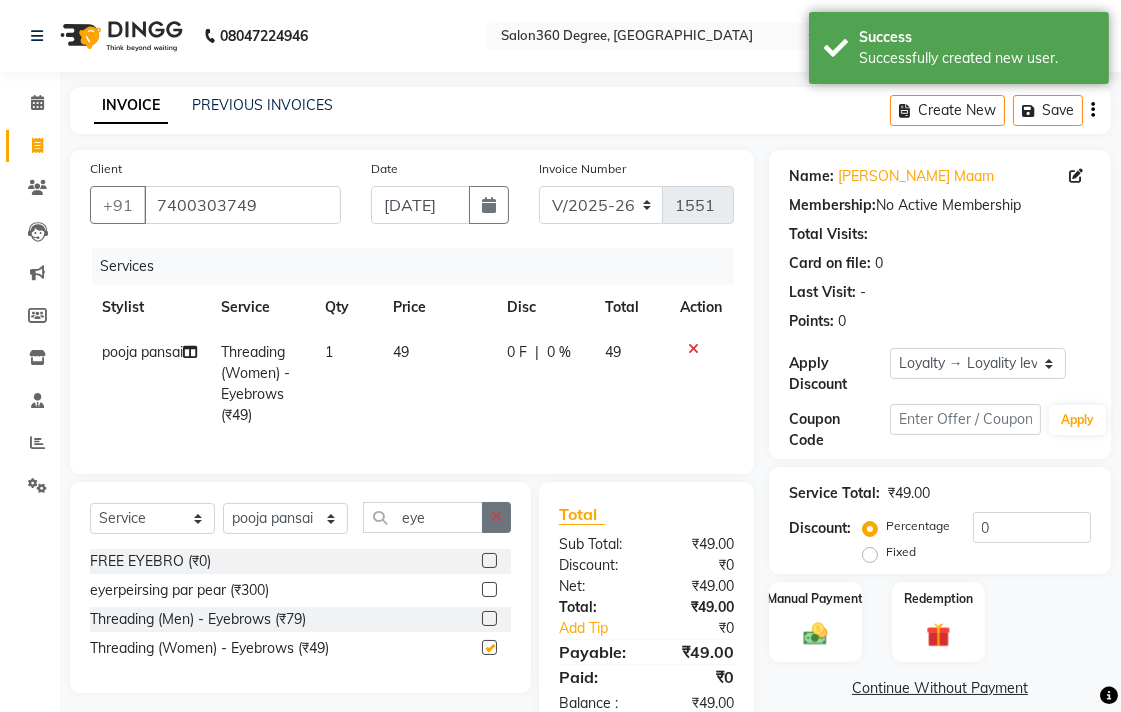 checkbox on "false" 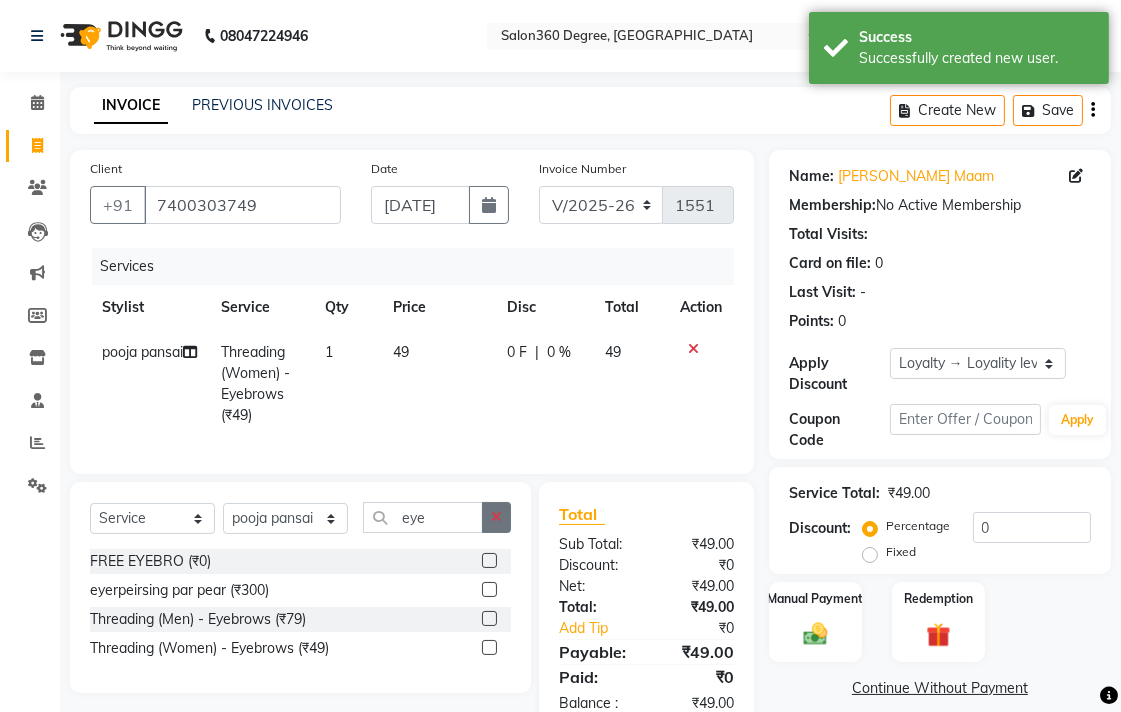 click 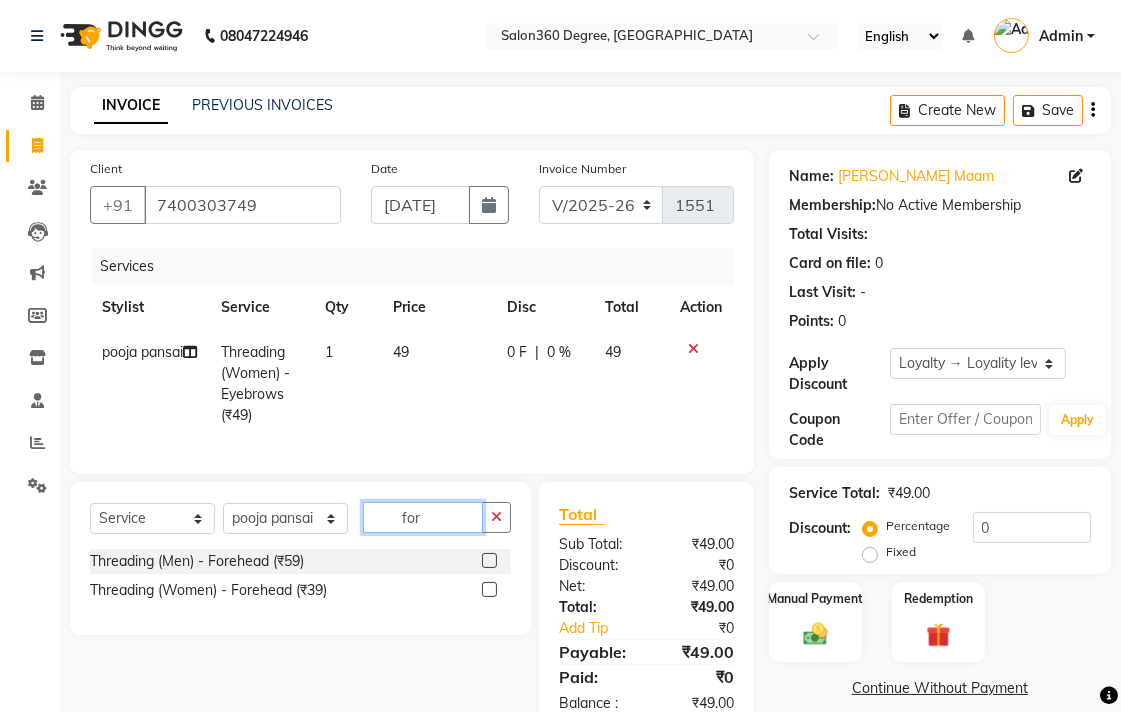 type on "for" 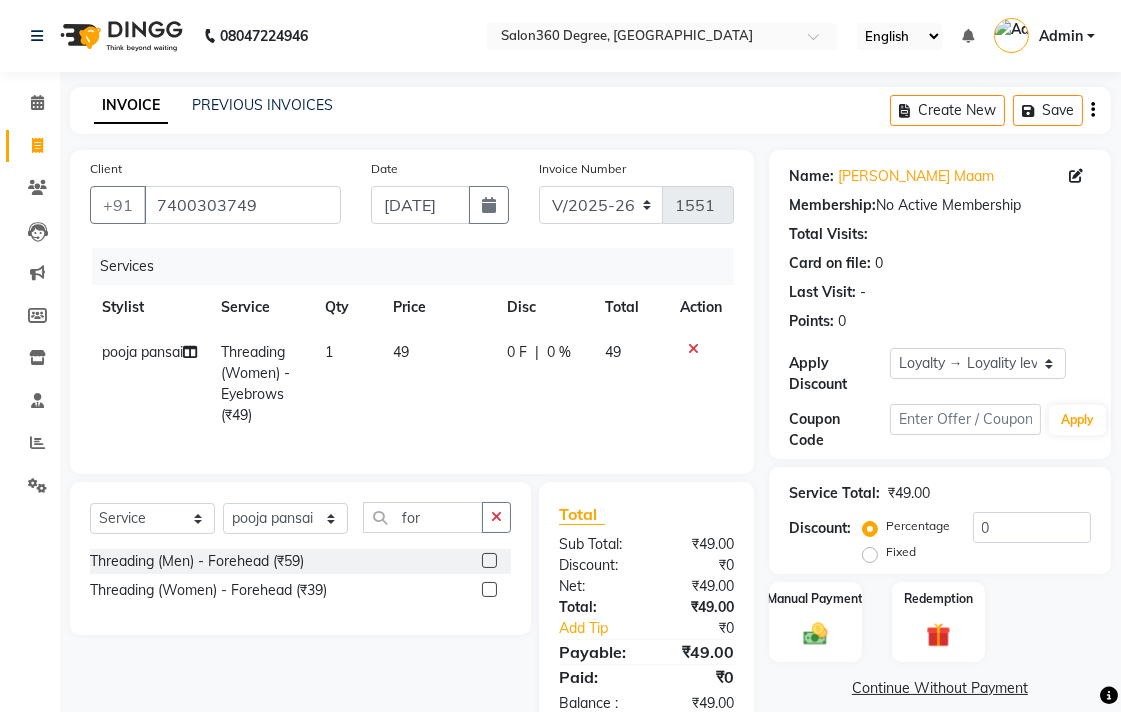 click 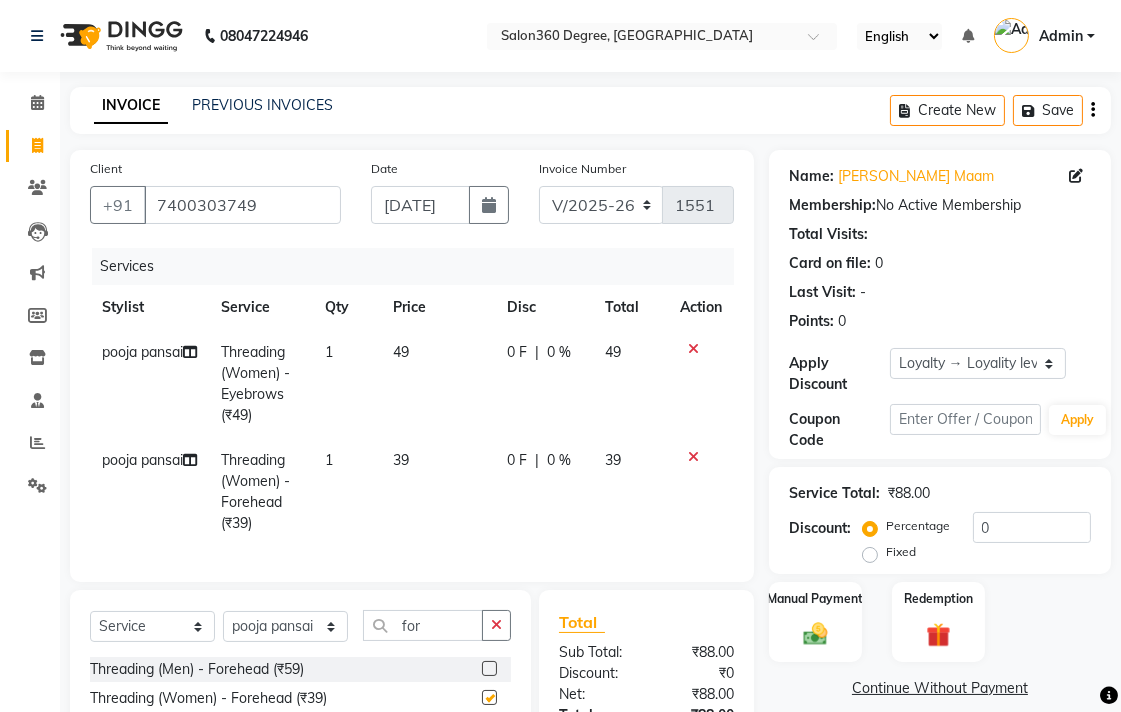 checkbox on "false" 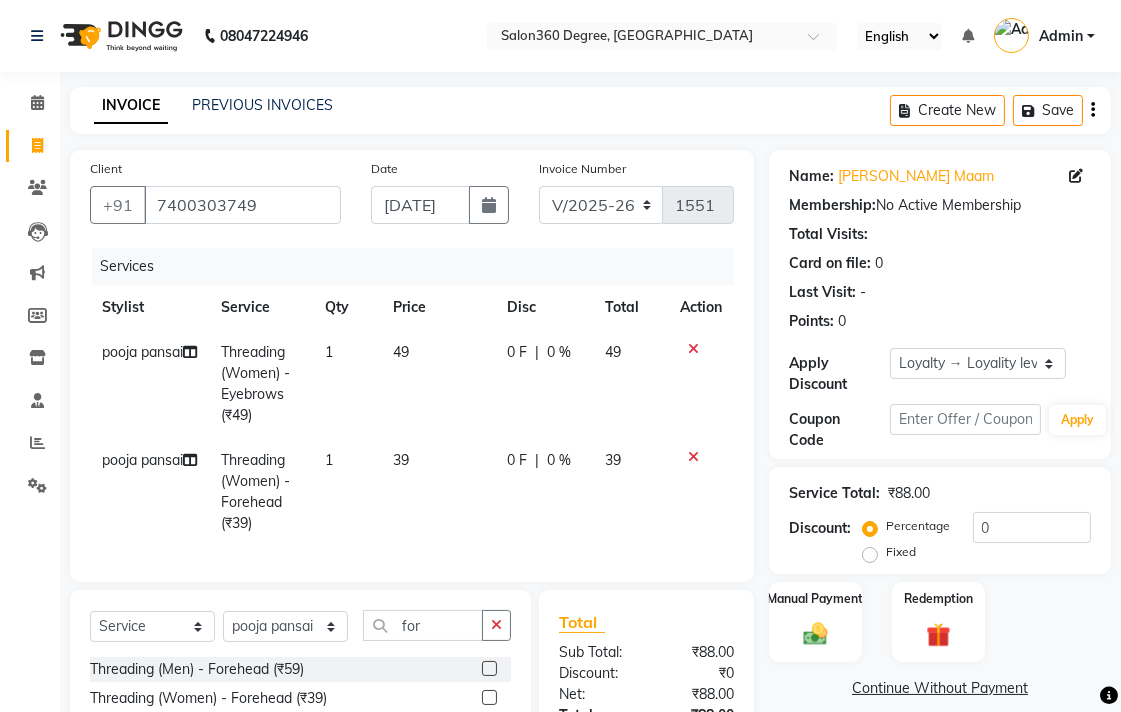 click on "39" 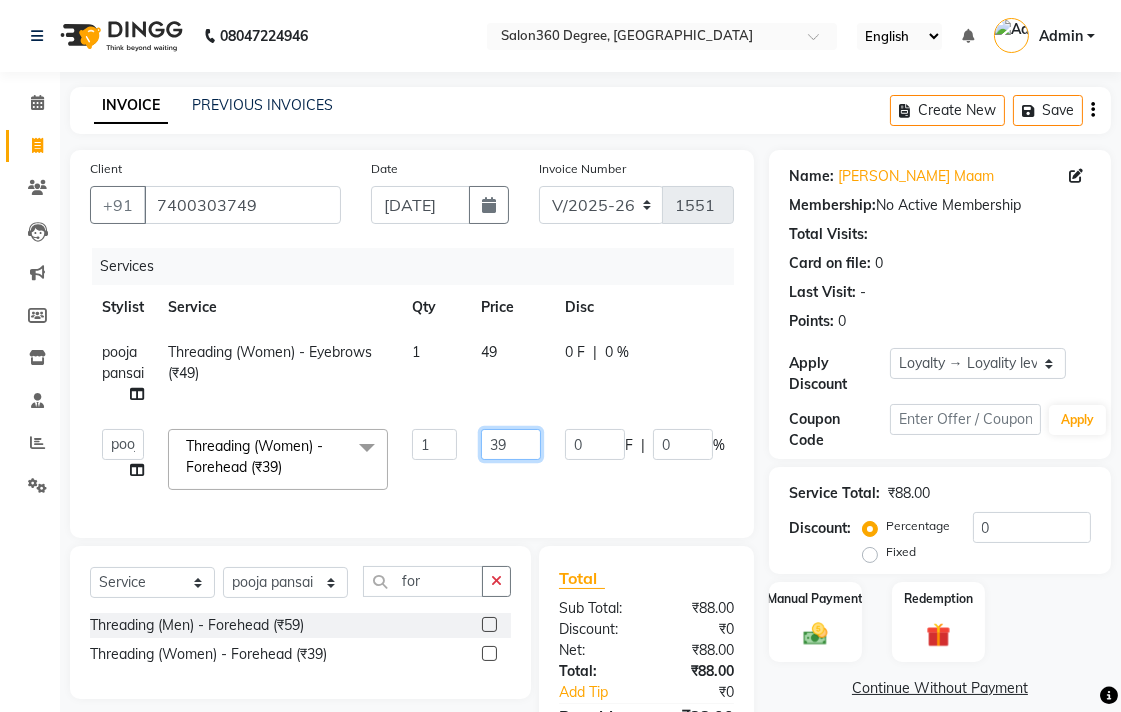 click on "39" 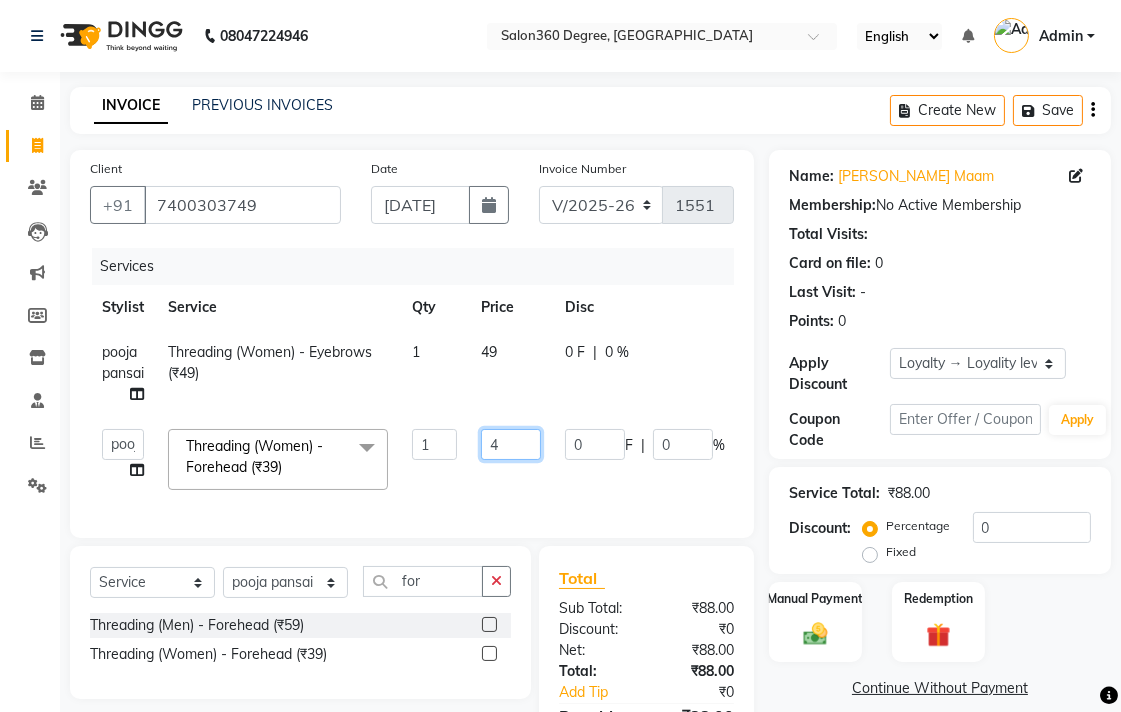 type on "40" 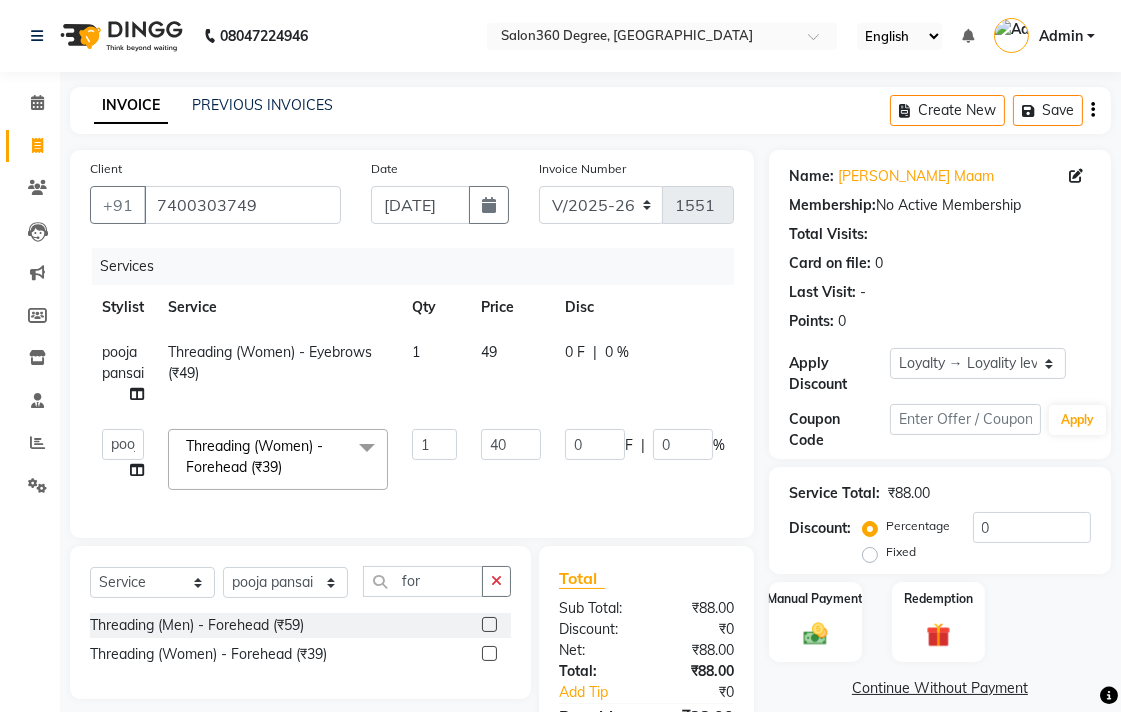 click on "pooja pansai Threading (Women) - Eyebrows (₹49) 1 49 0 F | 0 % 49" 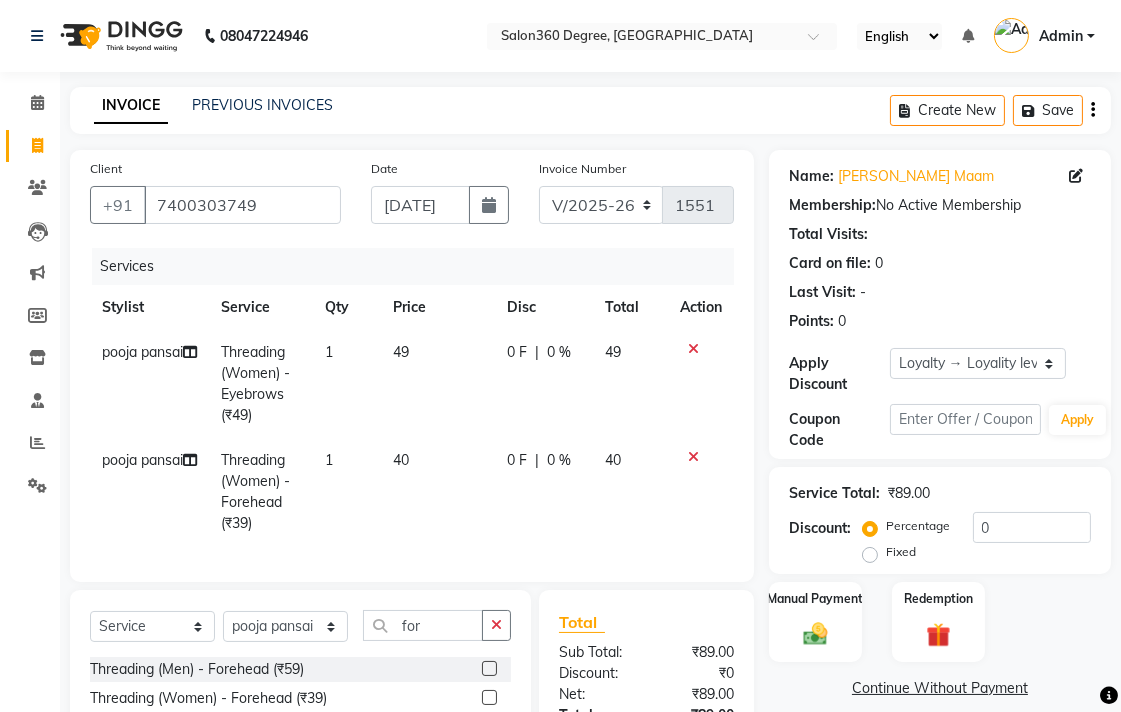 click on "49" 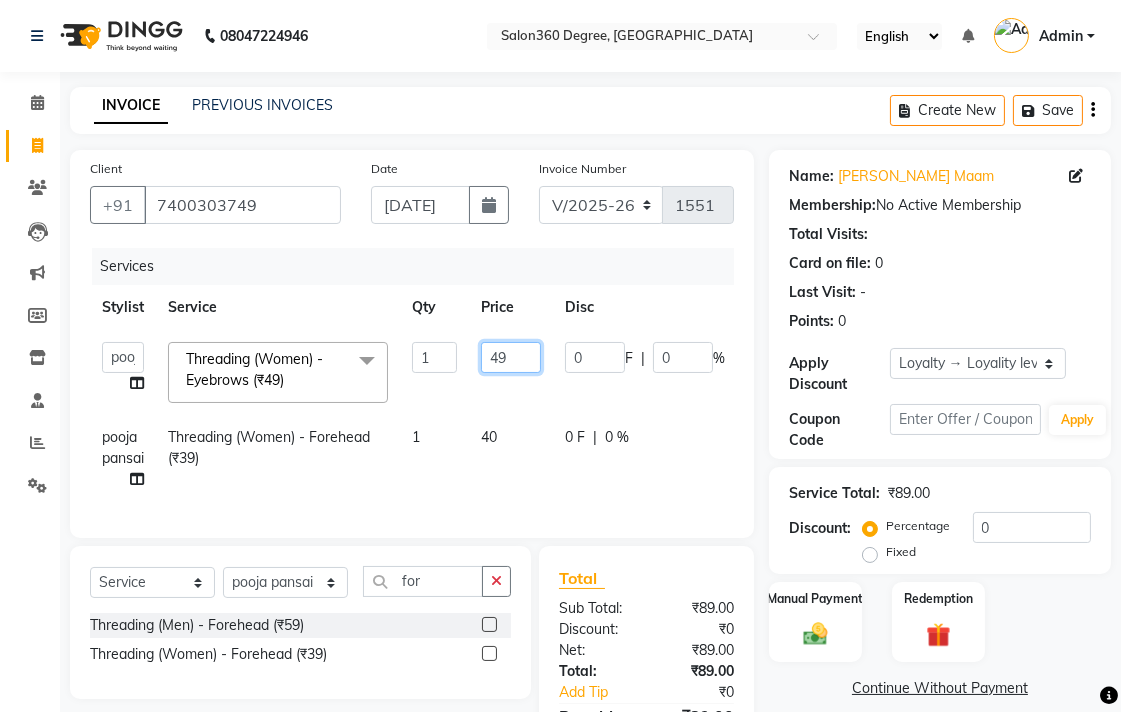click on "49" 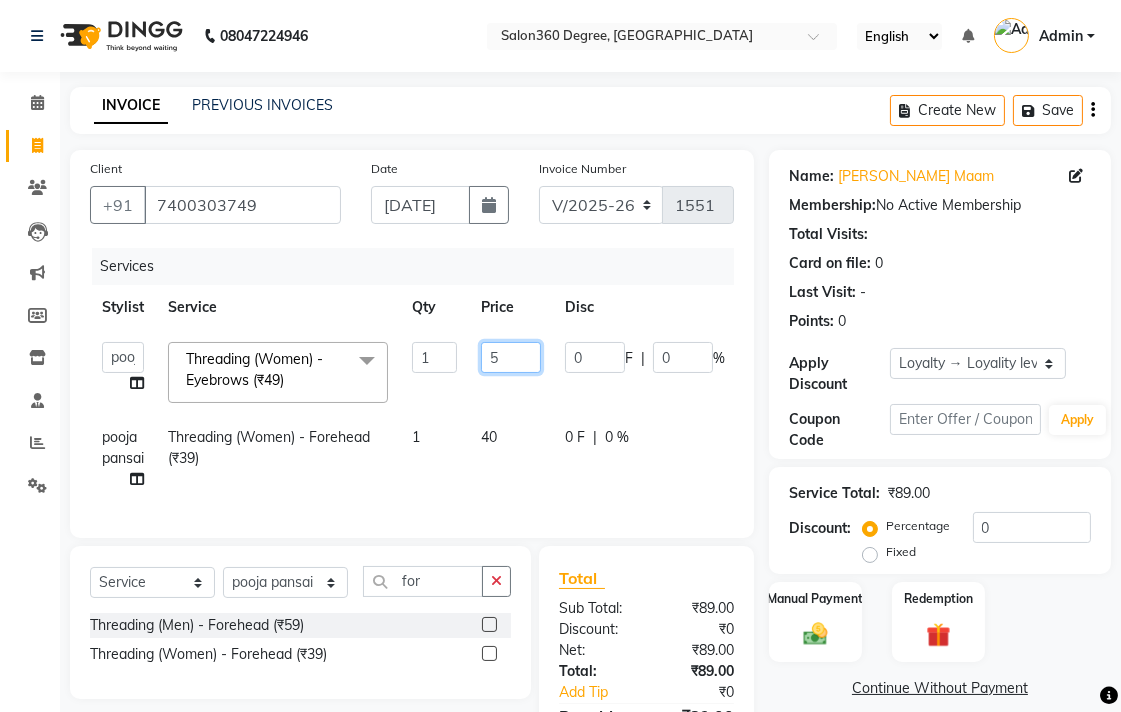 type on "50" 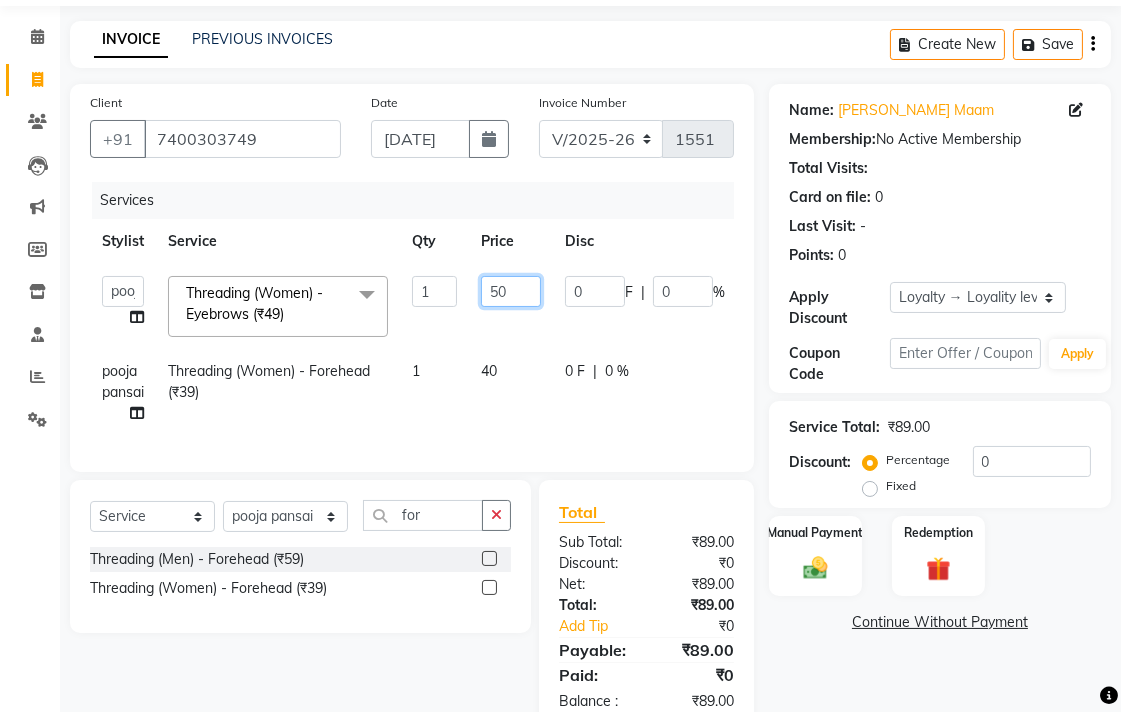 scroll, scrollTop: 132, scrollLeft: 0, axis: vertical 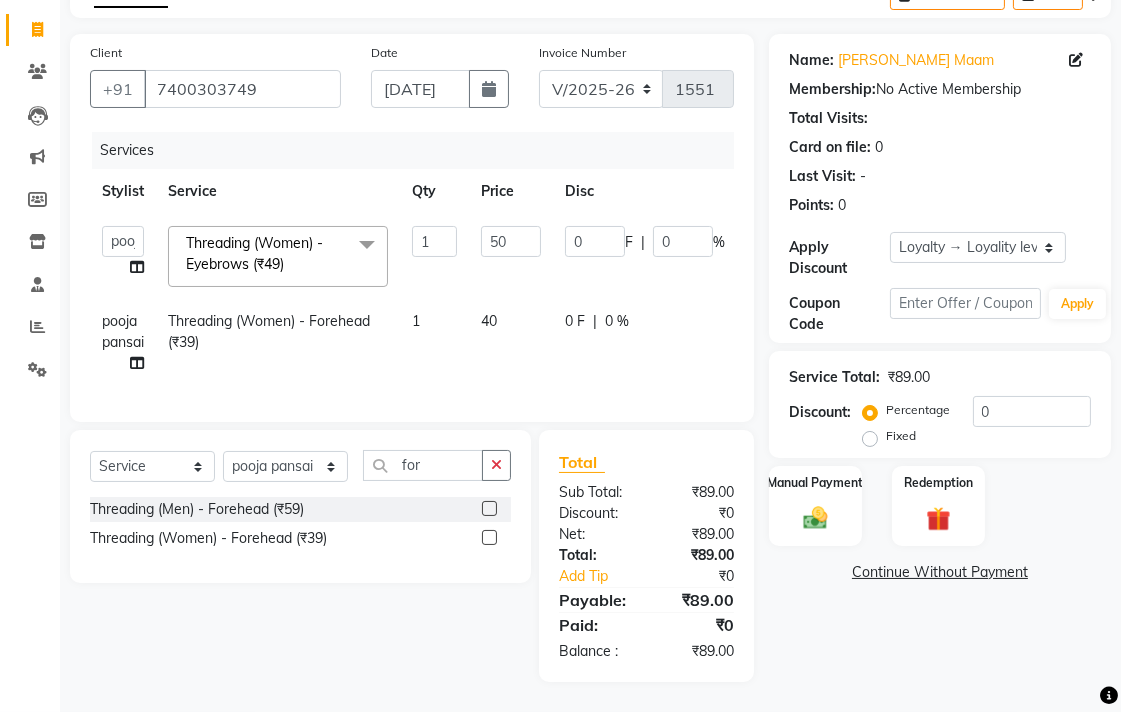 click on "Name: [PERSON_NAME] Maam  Membership:  No Active Membership  Total Visits:   Card on file:  0 Last Visit:   - Points:   0  Apply Discount Select  Loyalty → Loyality level 1  Coupon Code Apply Service Total:  ₹89.00  Discount:  Percentage   Fixed  0 Manual Payment Redemption  Continue Without Payment" 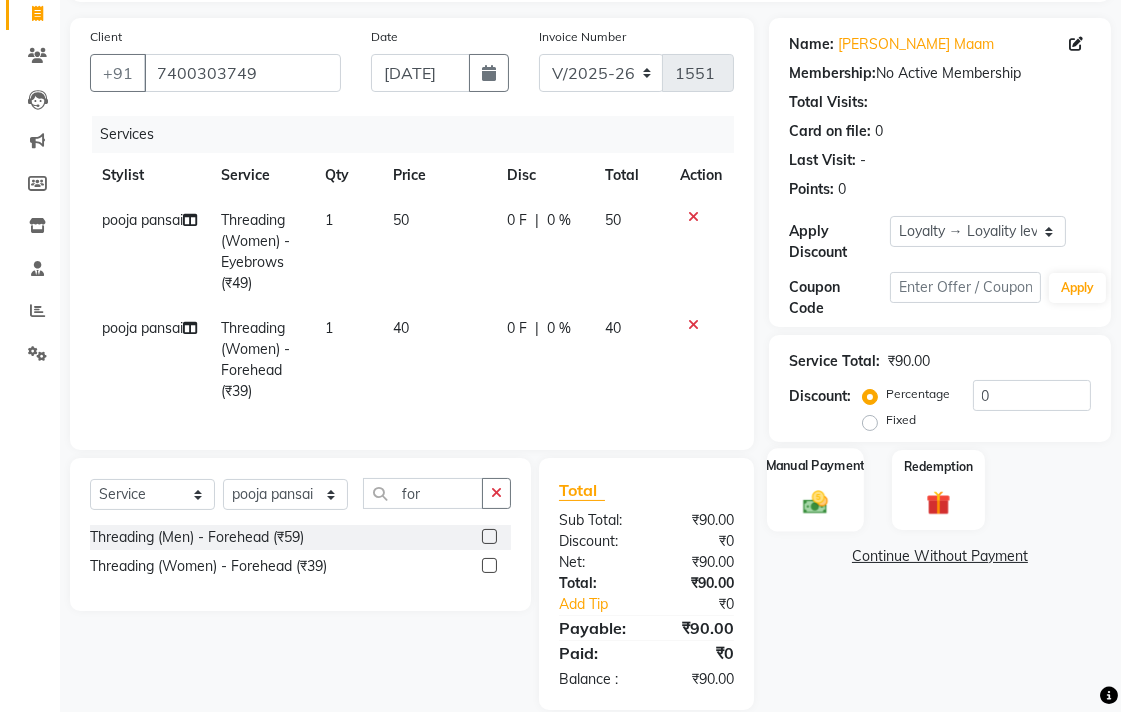 click on "Manual Payment" 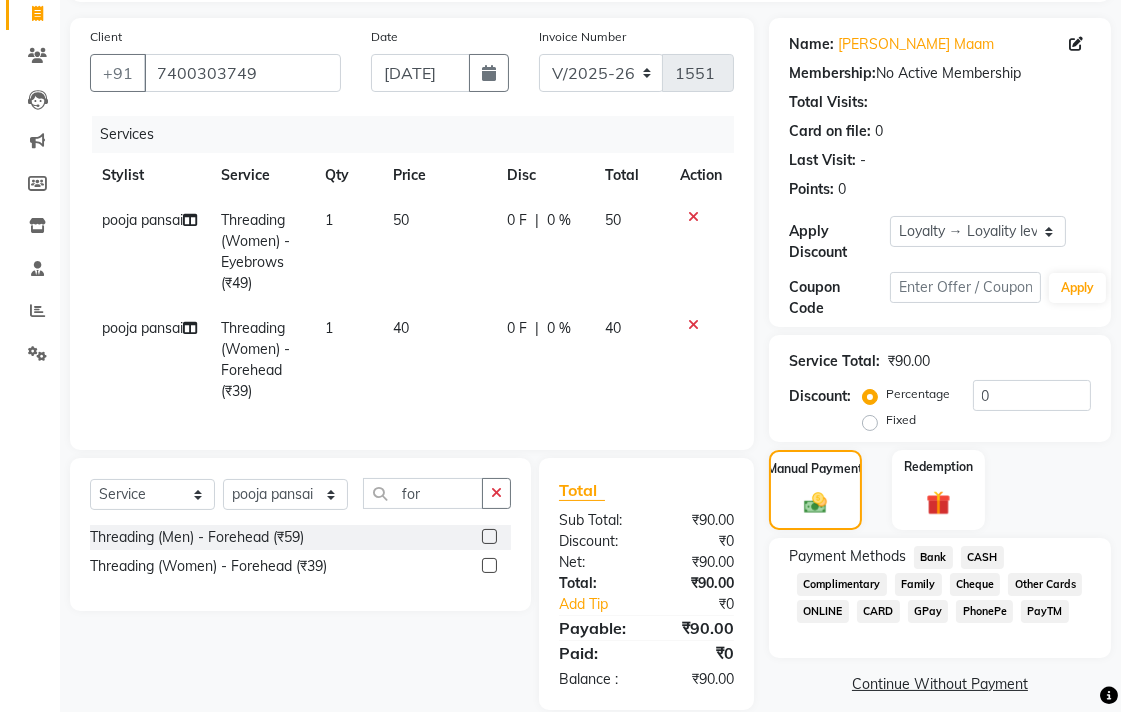 click on "Bank" 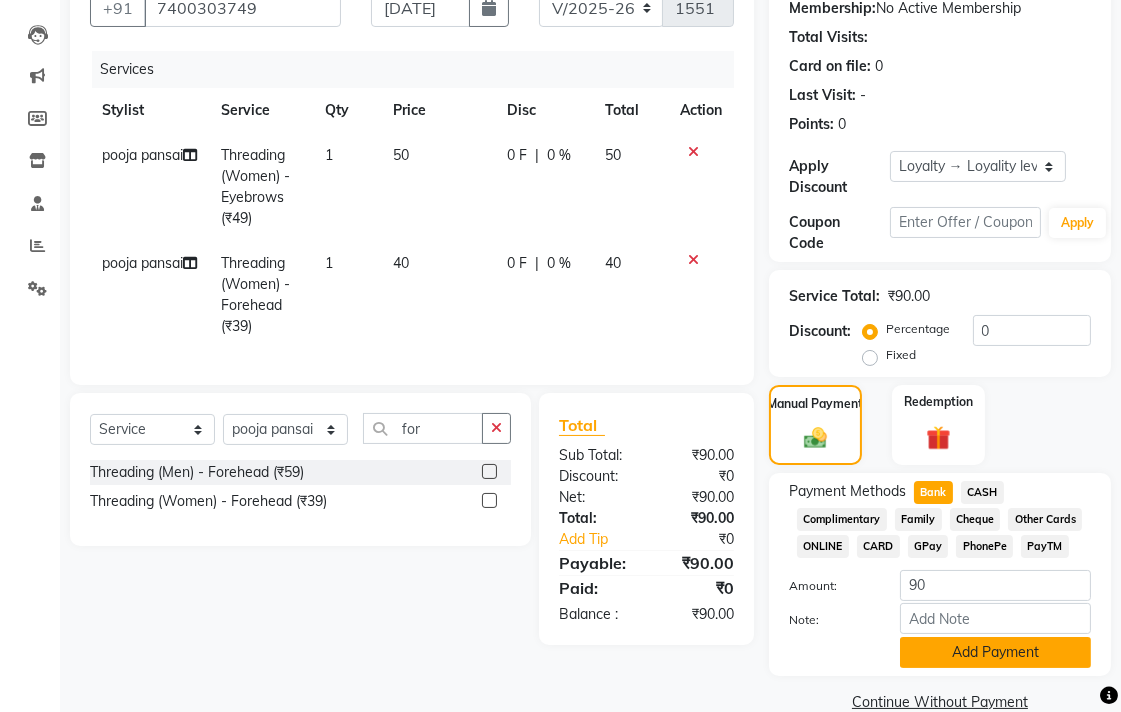 scroll, scrollTop: 233, scrollLeft: 0, axis: vertical 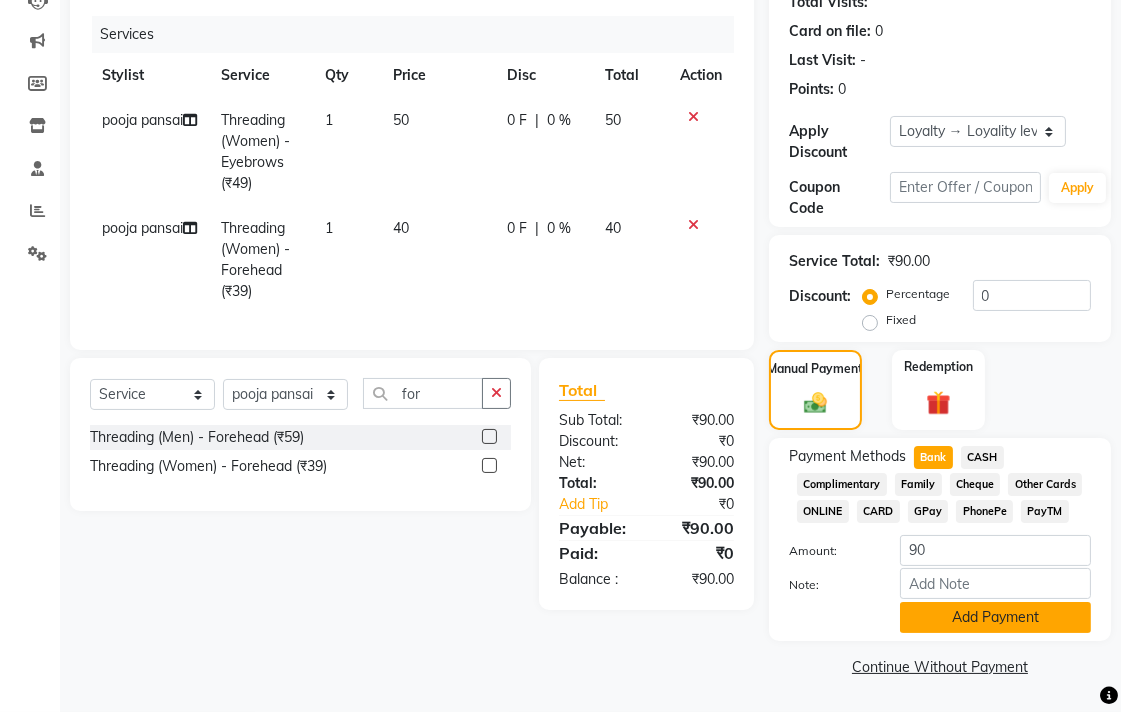 click on "Add Payment" 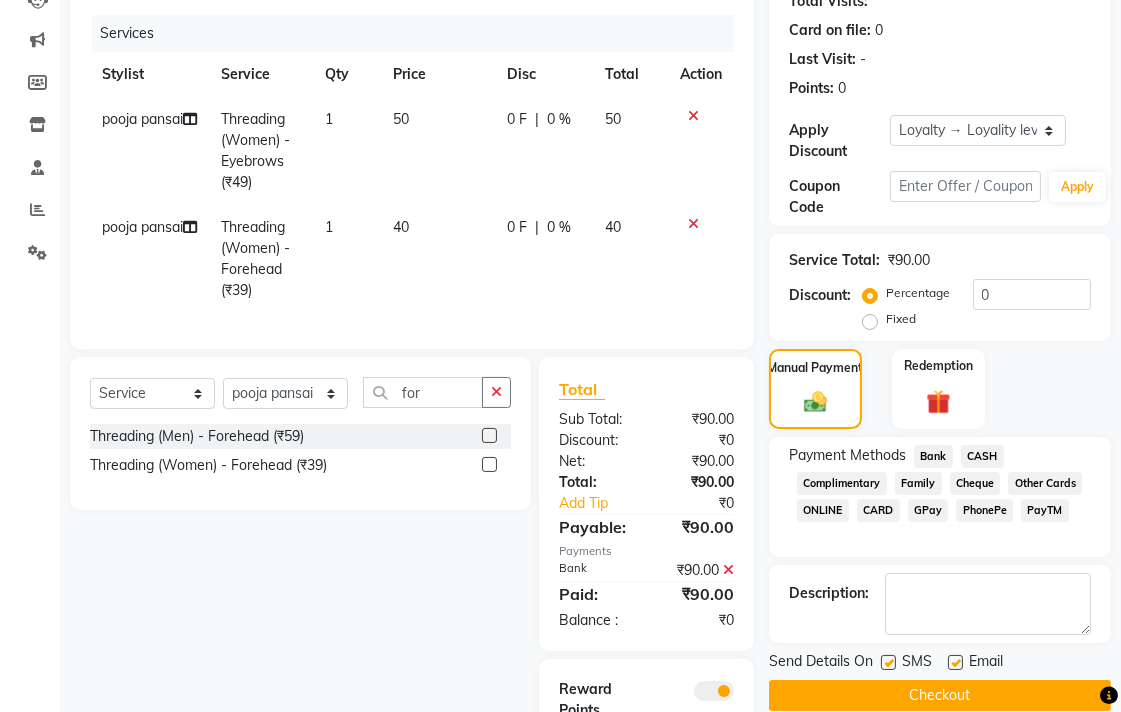 click on "Checkout" 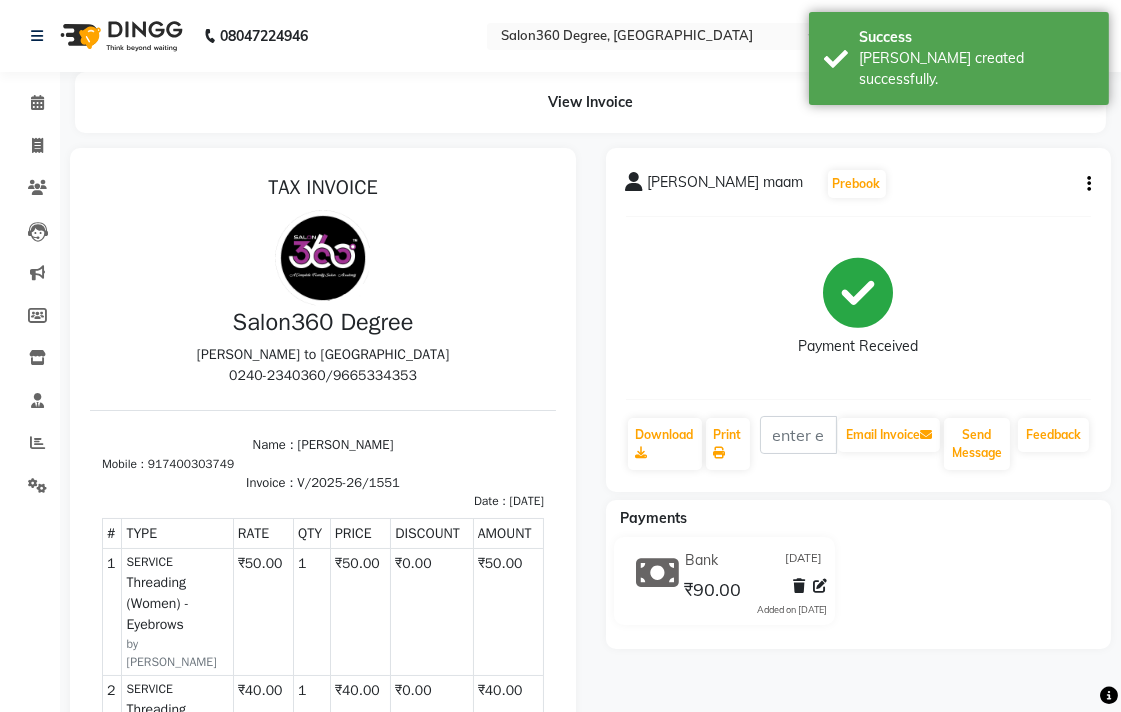 scroll, scrollTop: 0, scrollLeft: 0, axis: both 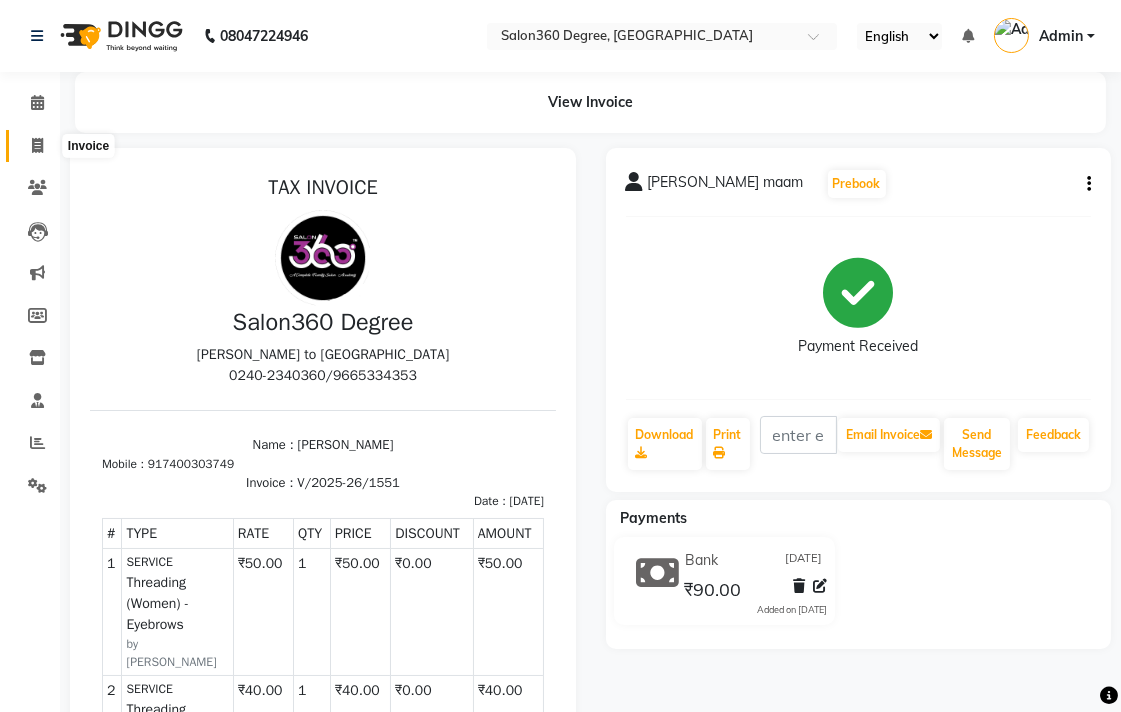 click 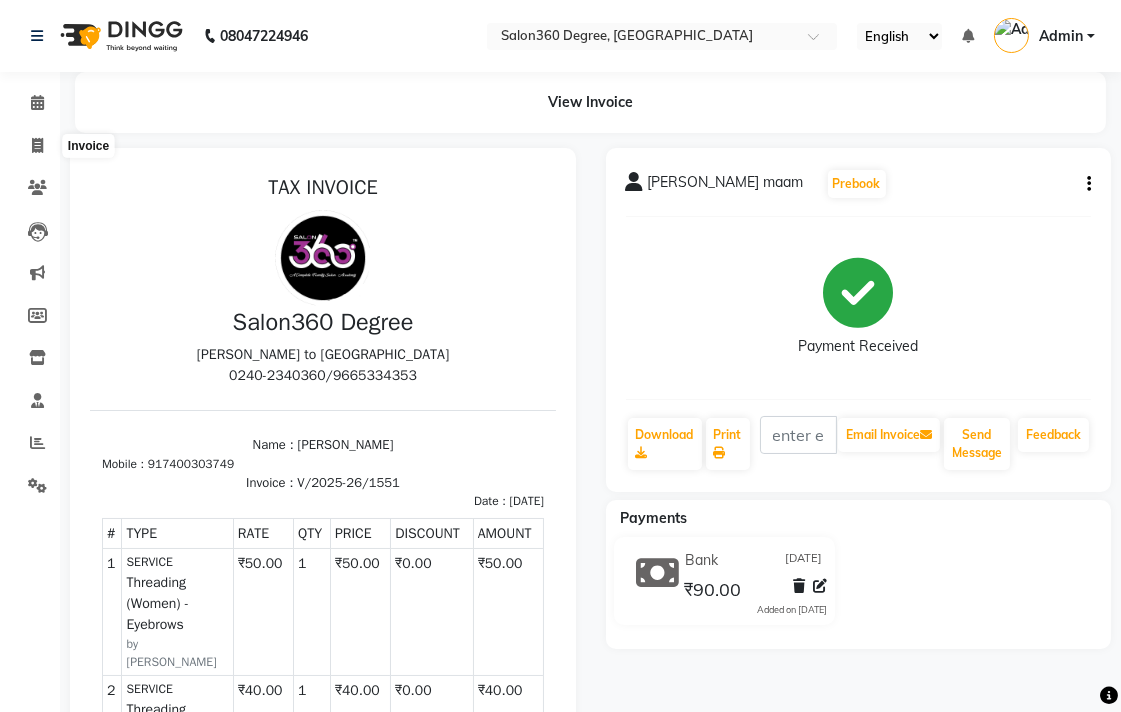 select on "5215" 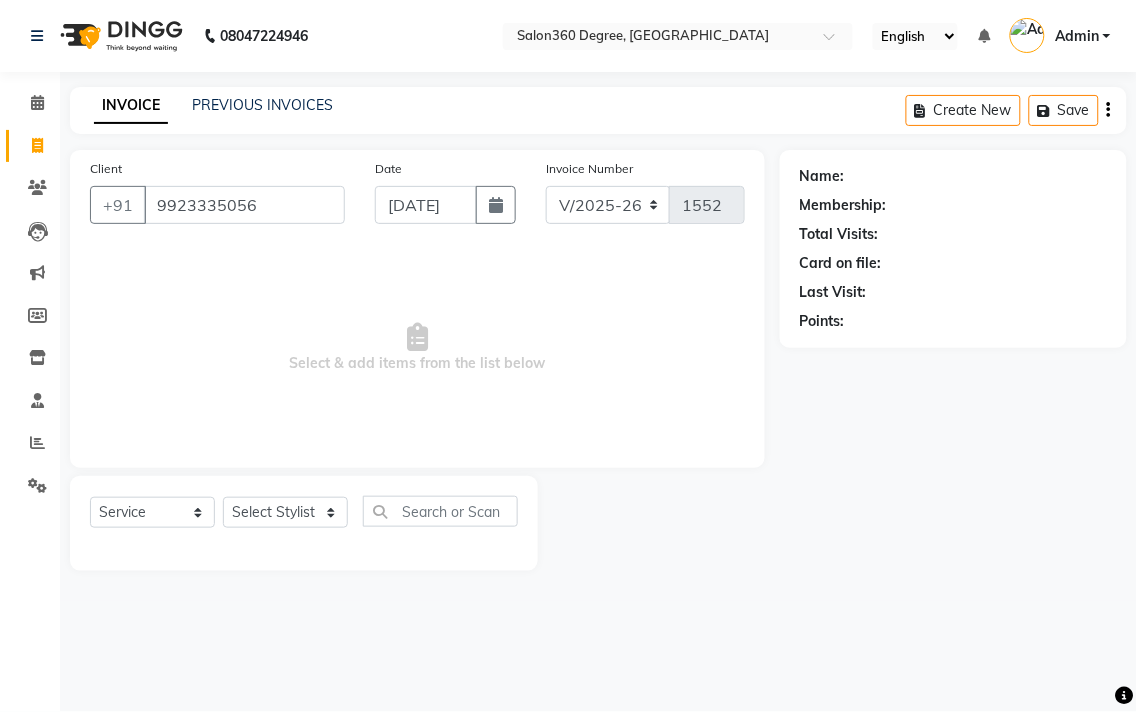 type on "9923335056" 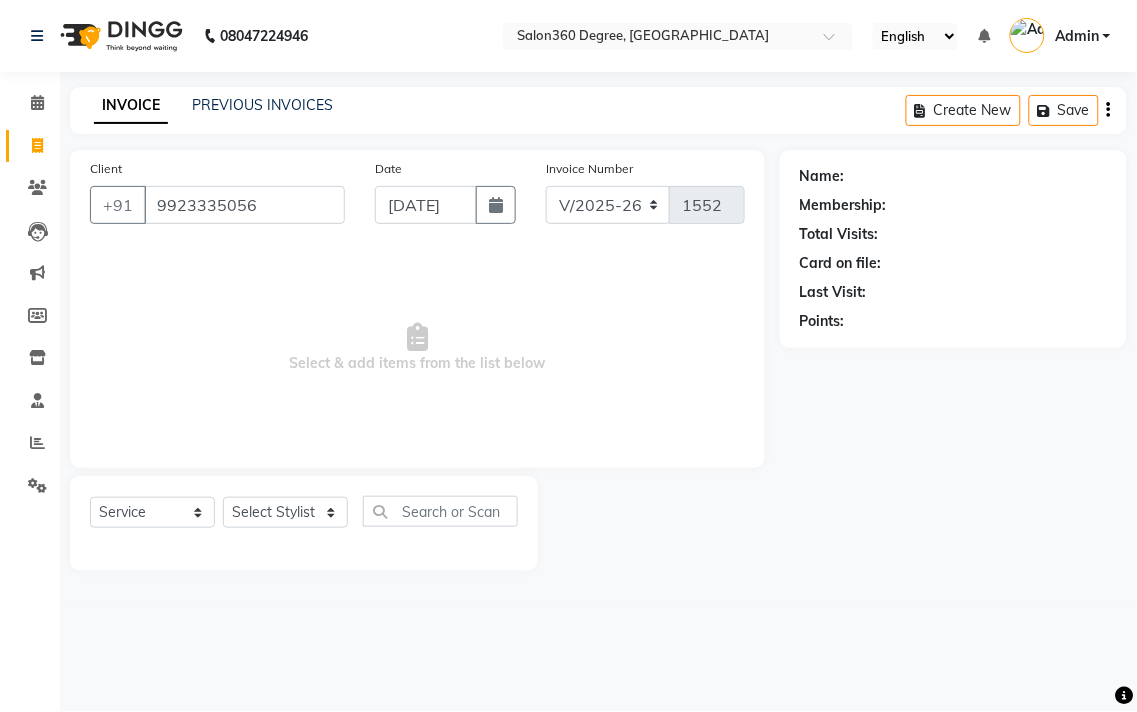 select on "1: Object" 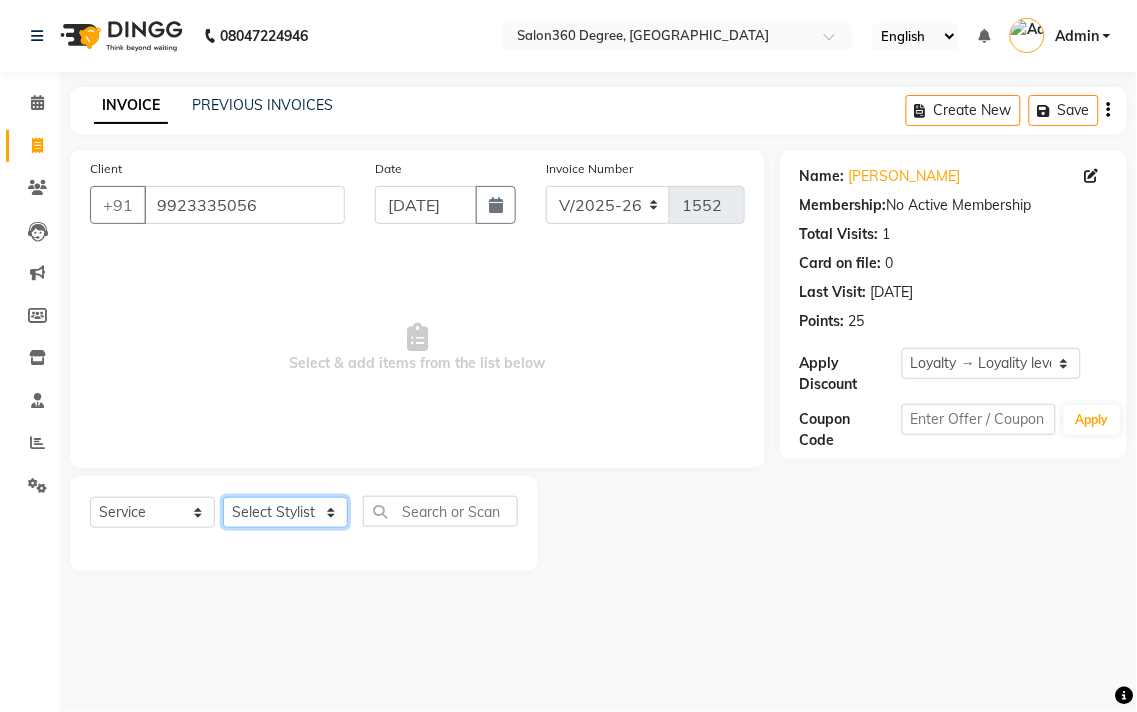 drag, startPoint x: 282, startPoint y: 513, endPoint x: 285, endPoint y: 498, distance: 15.297058 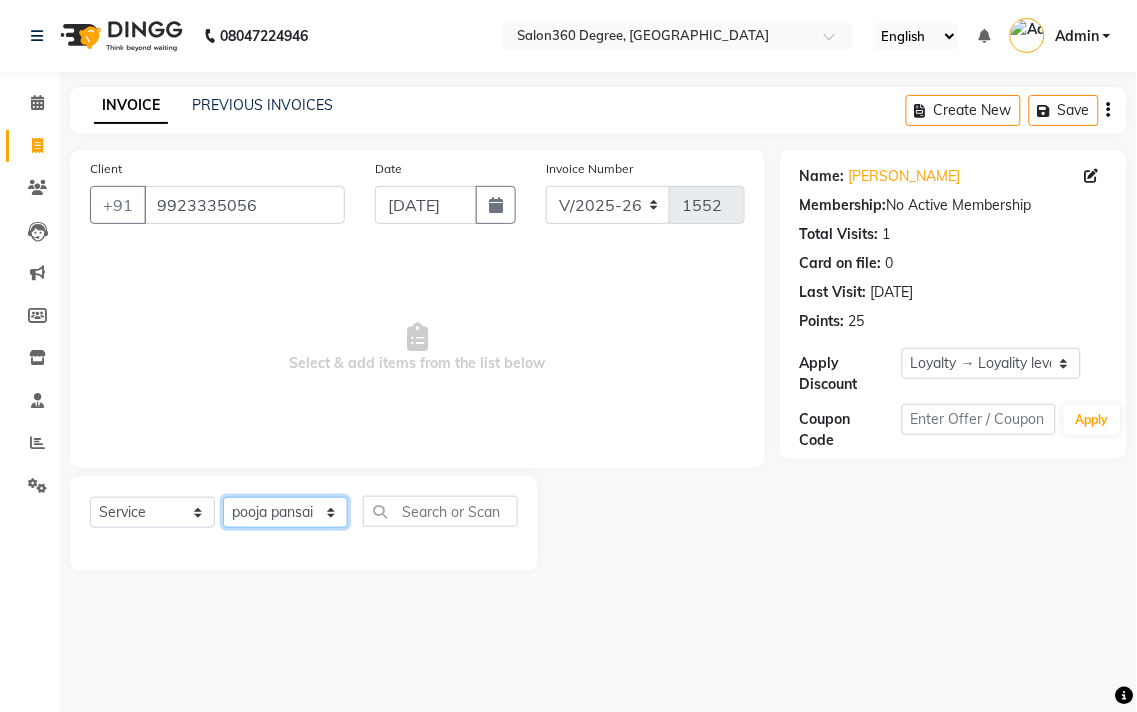 click on "Select Stylist [PERSON_NAME] [PERSON_NAME] dwarka [PERSON_NAME] khde [PERSON_NAME] [PERSON_NAME] pooja pansai [PERSON_NAME] [PERSON_NAME] savli [PERSON_NAME] [PERSON_NAME]" 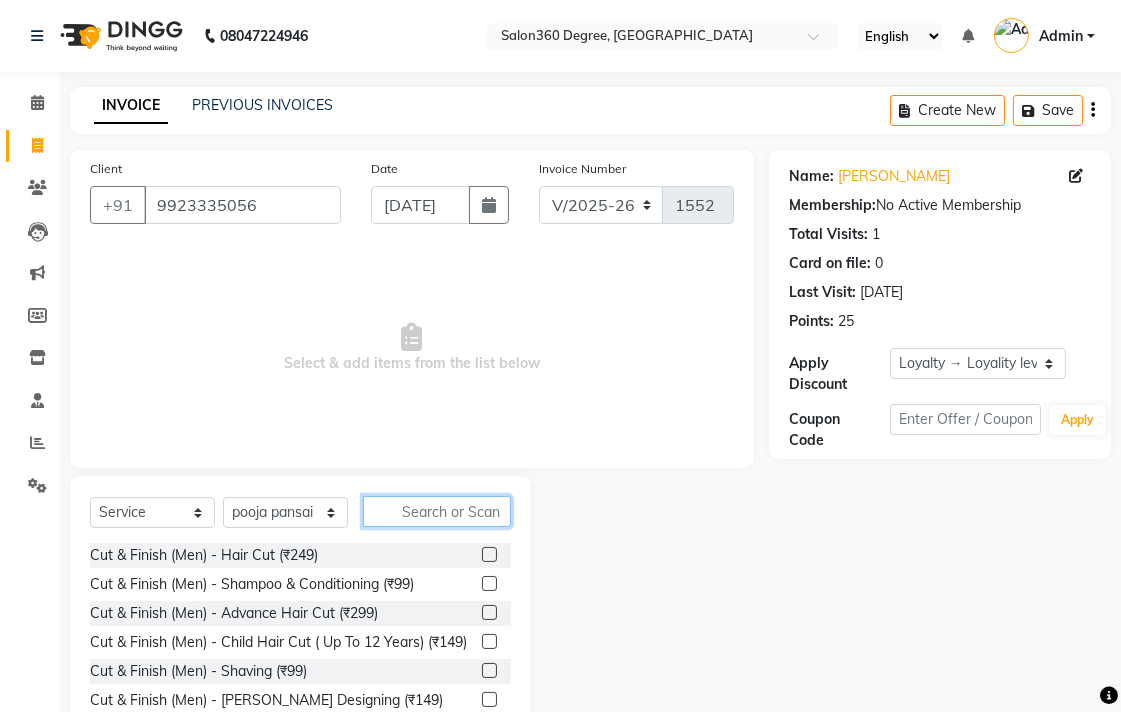 click 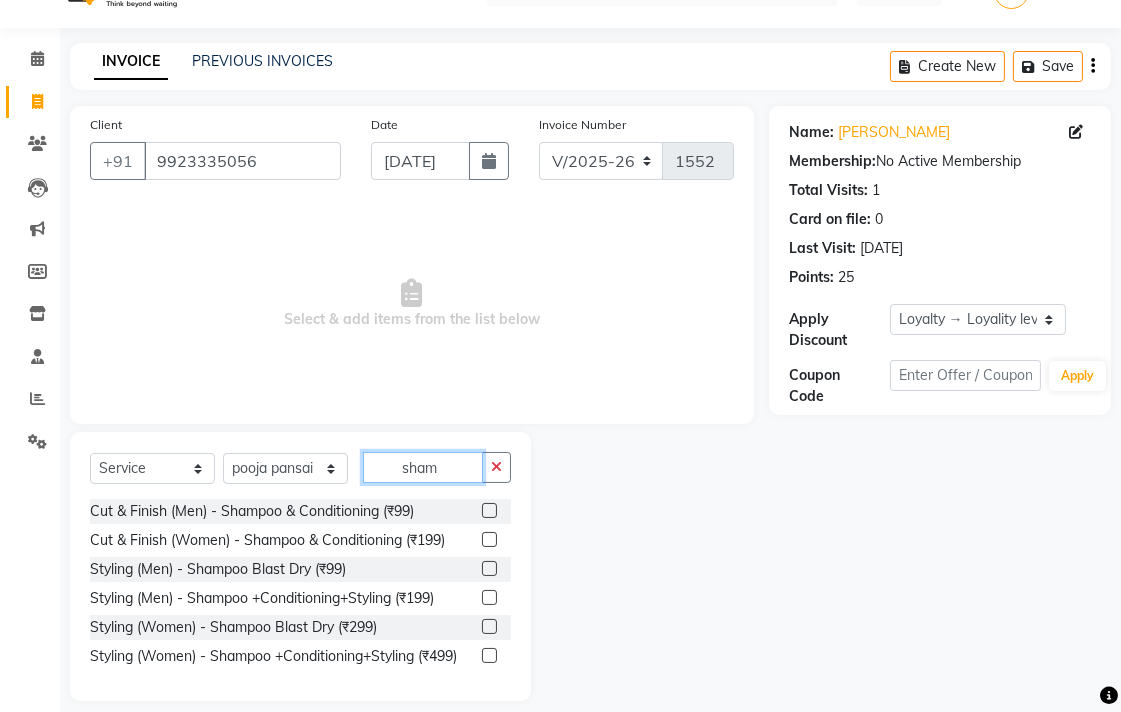 scroll, scrollTop: 63, scrollLeft: 0, axis: vertical 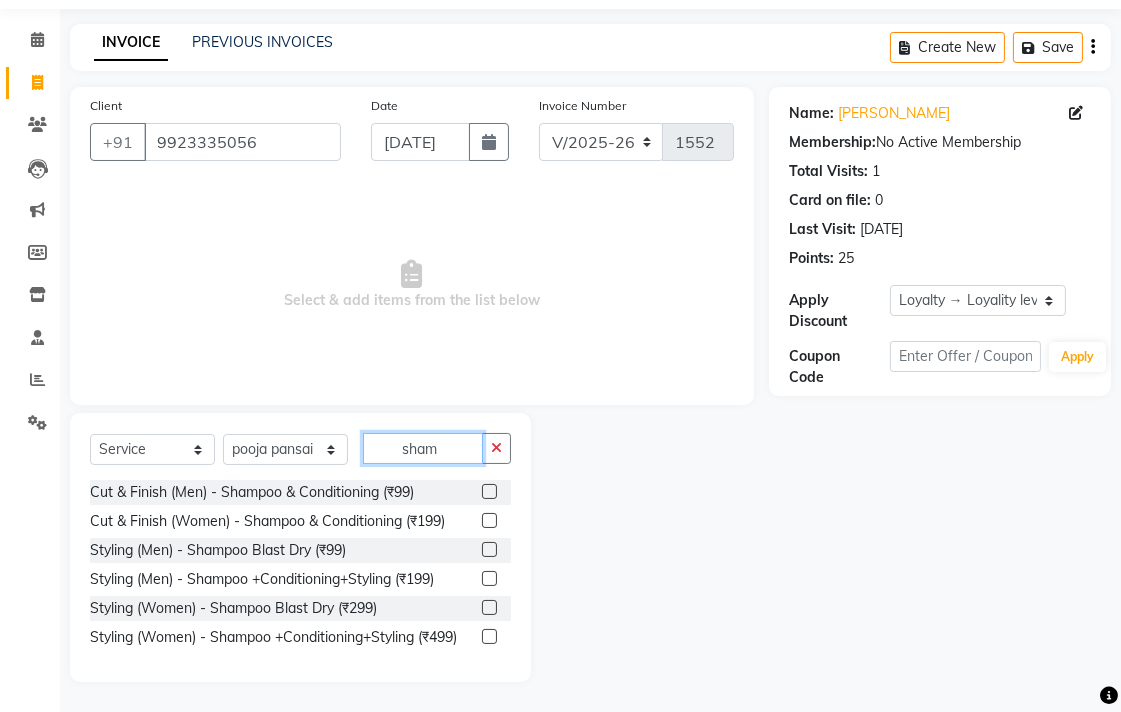 type on "sham" 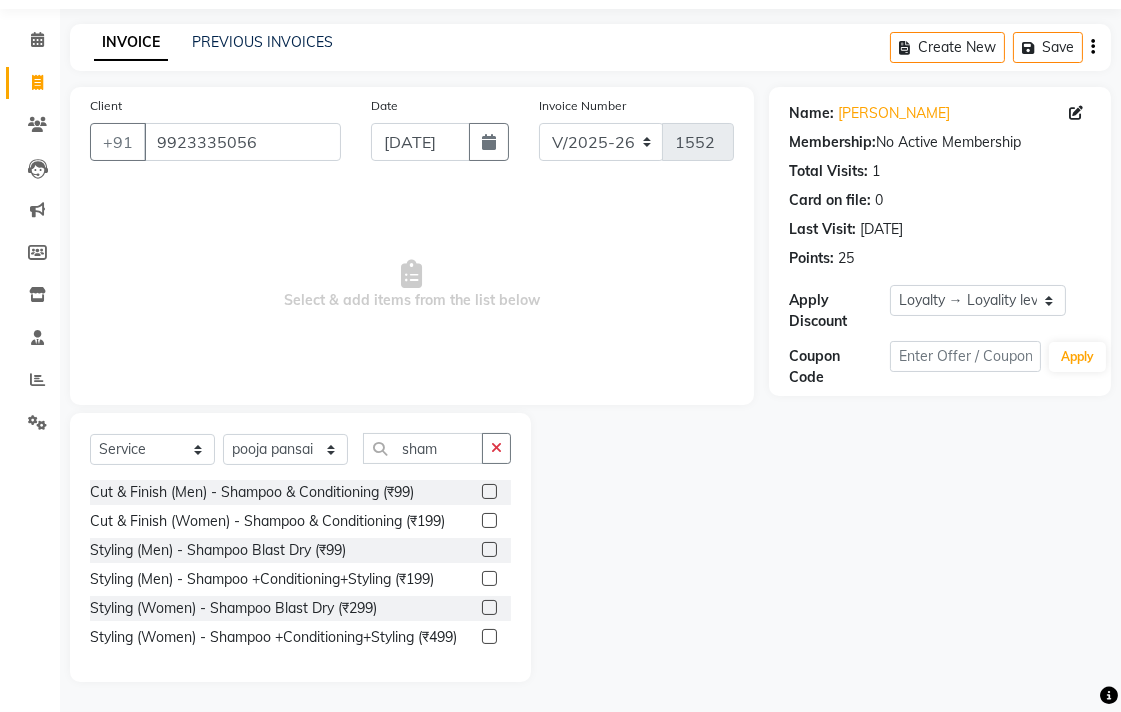 drag, startPoint x: 486, startPoint y: 630, endPoint x: 456, endPoint y: 550, distance: 85.44004 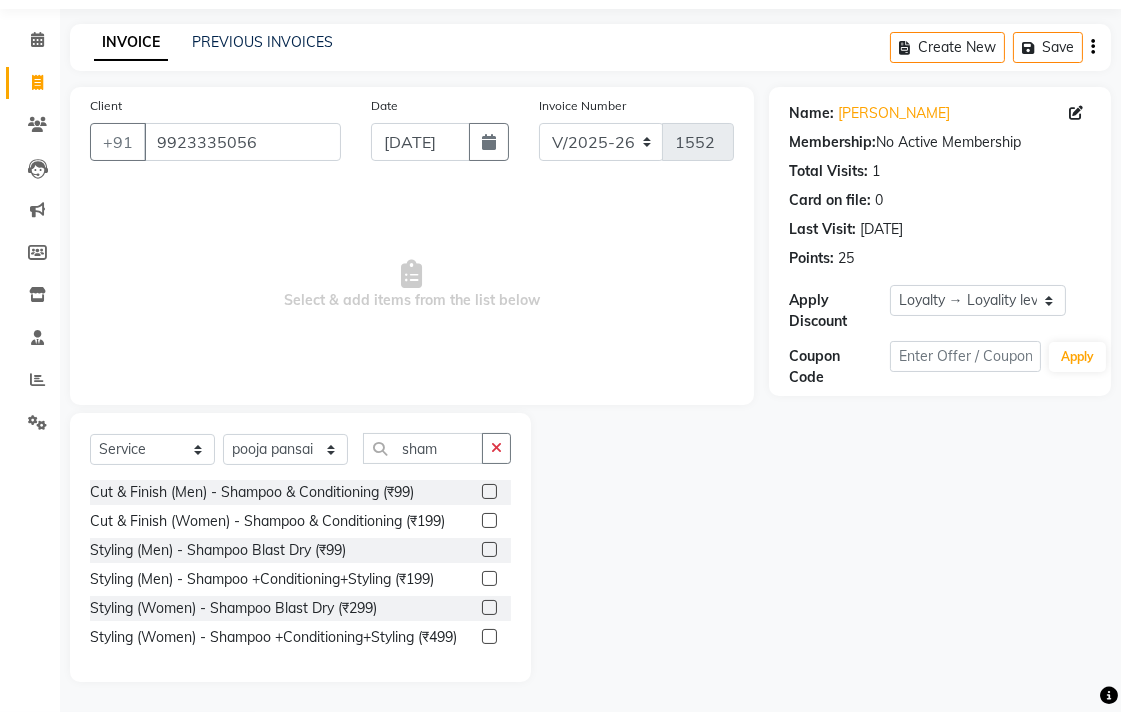 click 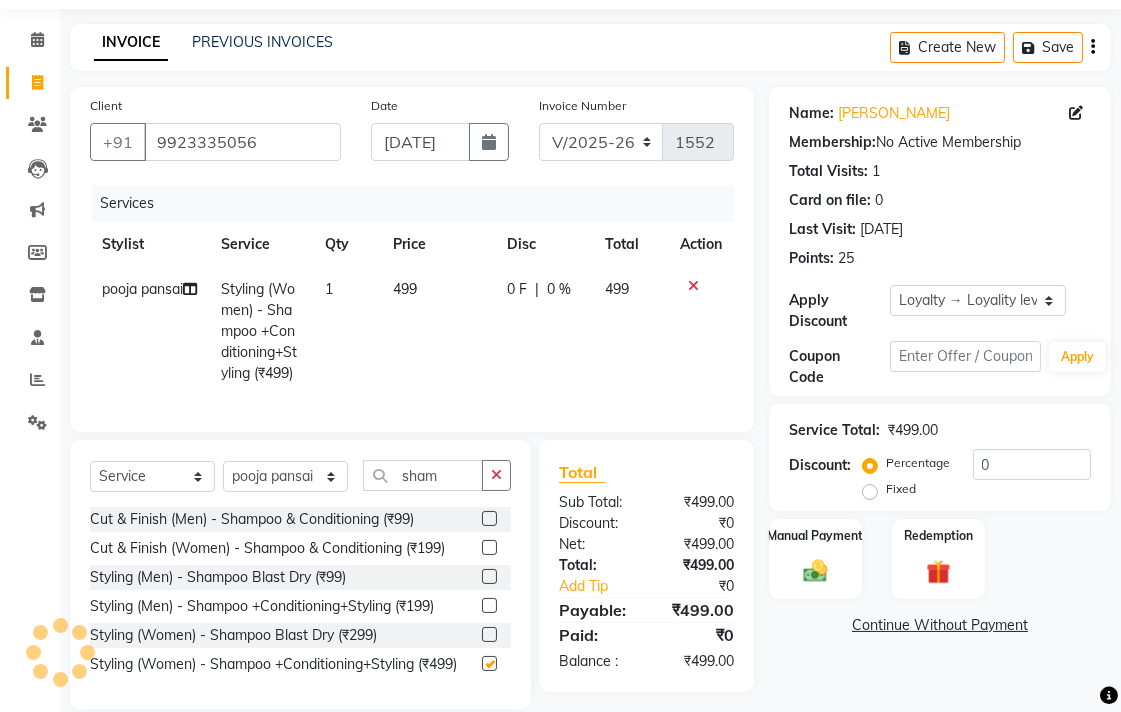 click on "499" 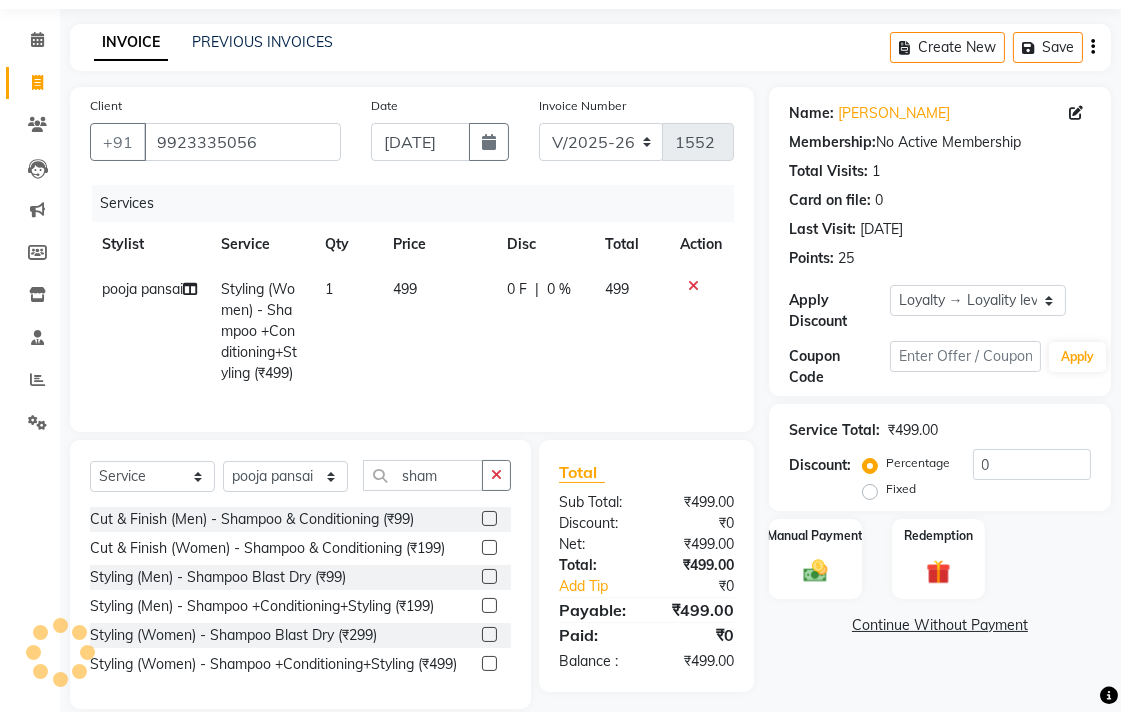 checkbox on "false" 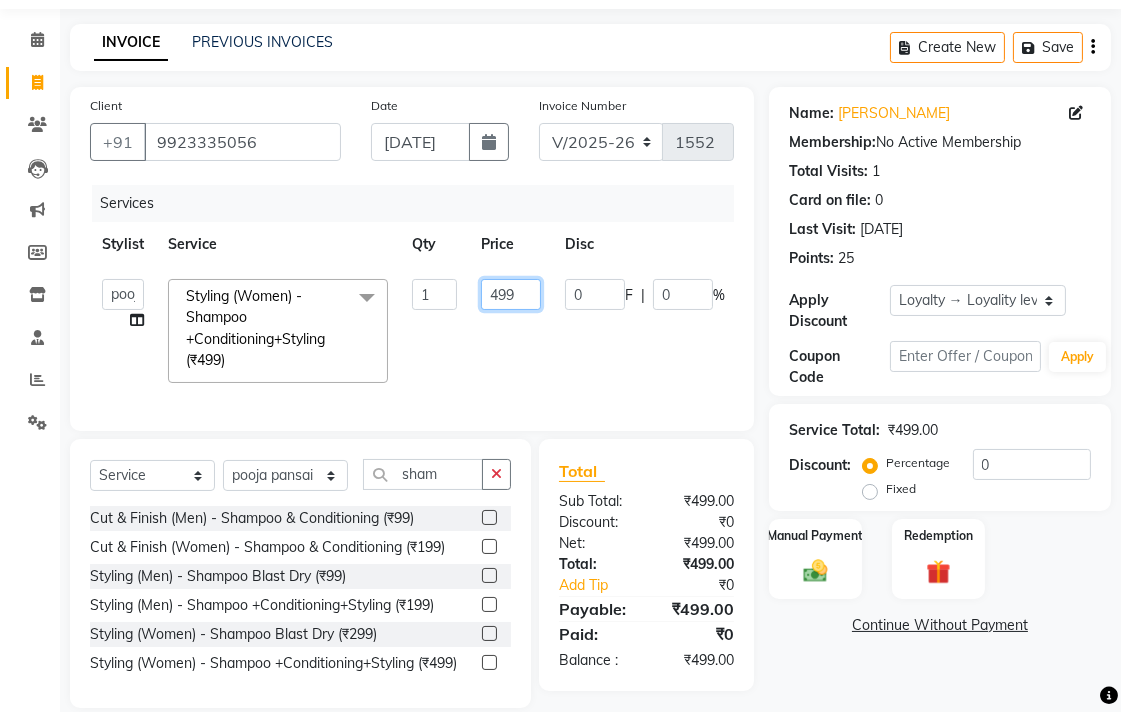click on "499" 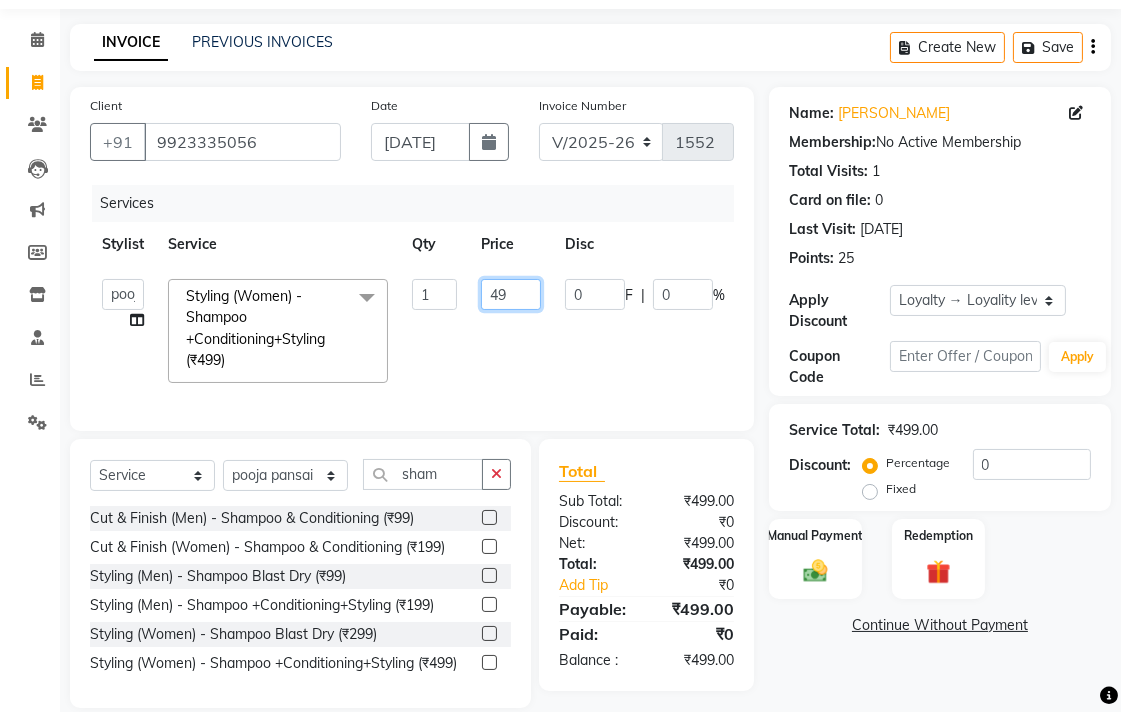 type on "4" 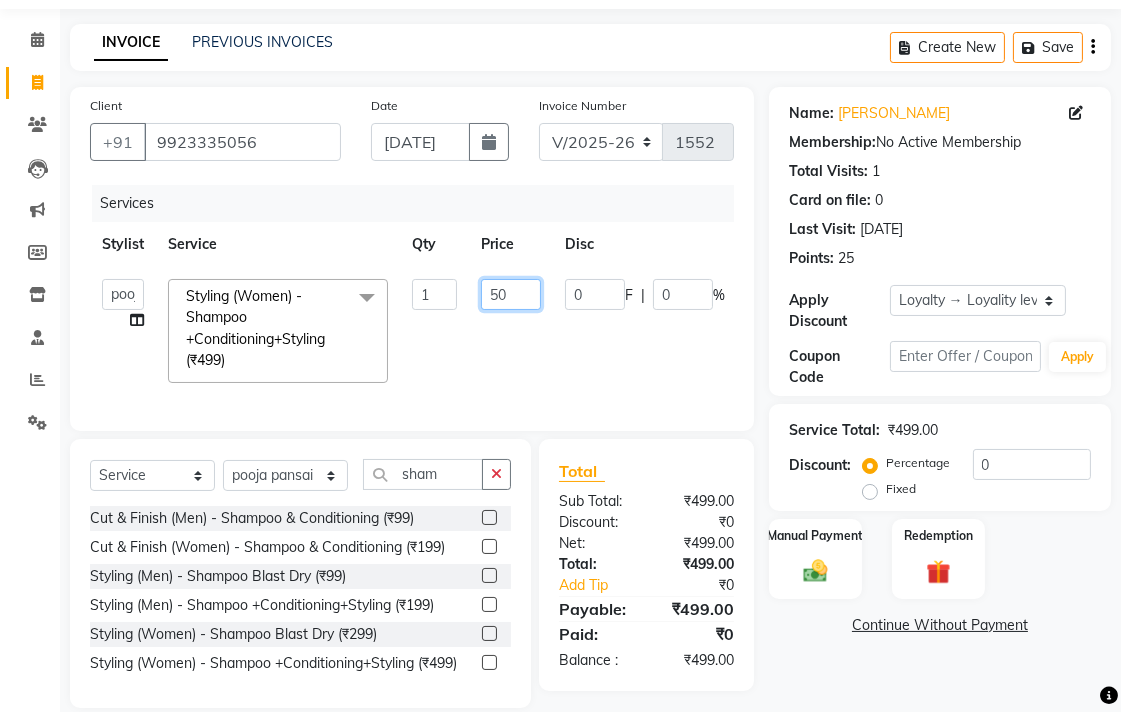 type on "500" 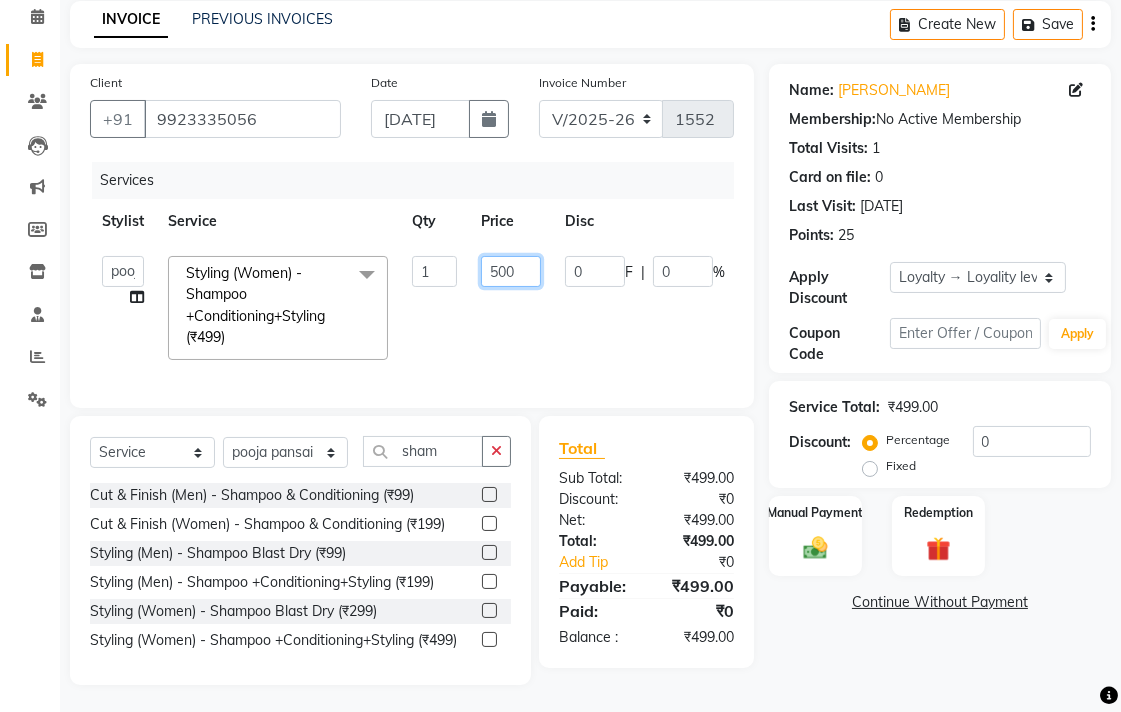scroll, scrollTop: 105, scrollLeft: 0, axis: vertical 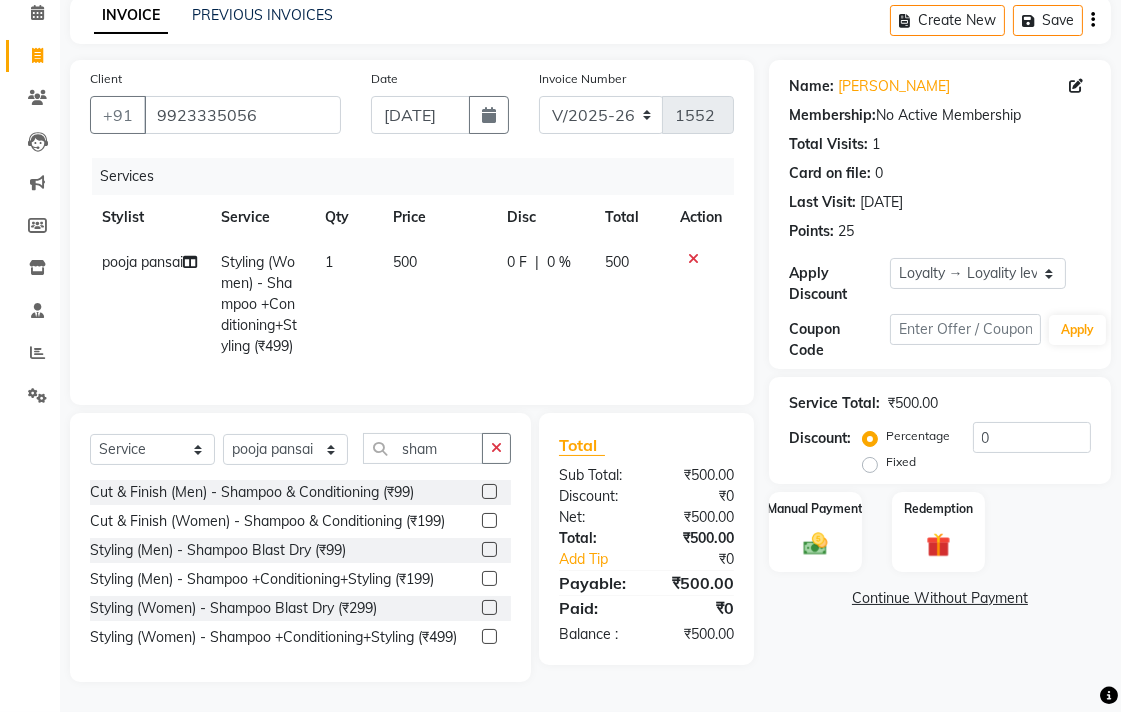 click on "Continue Without Payment" 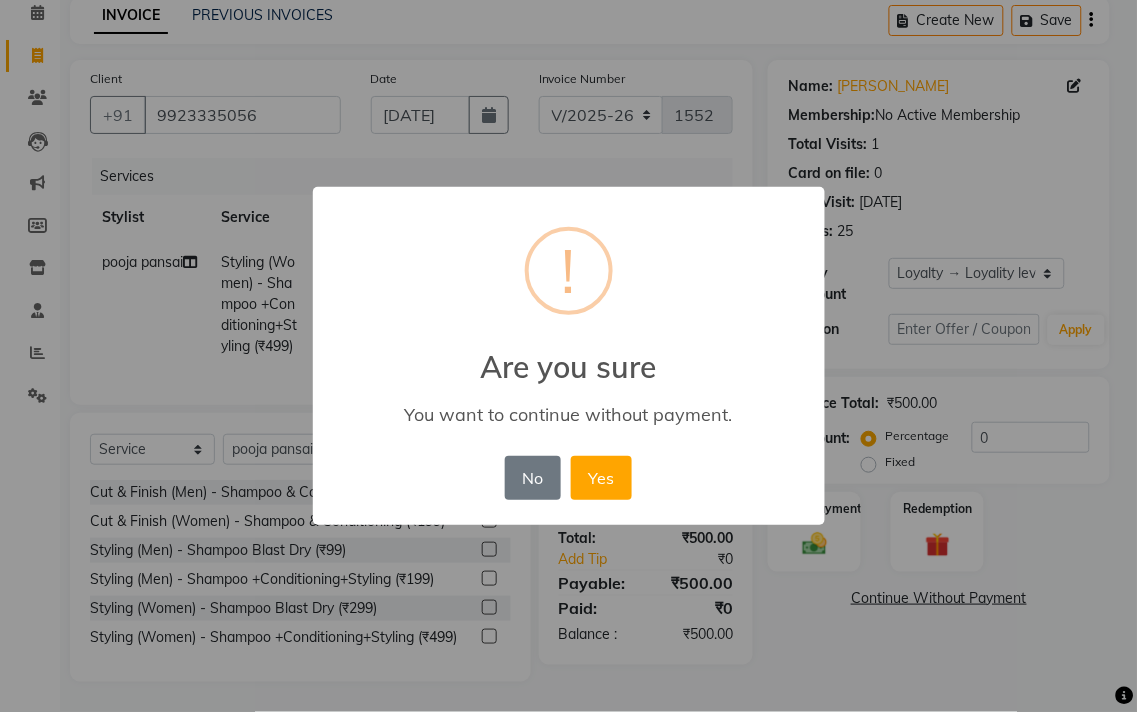 click on "× ! Are you sure You want to continue without payment. No No Yes" at bounding box center [568, 356] 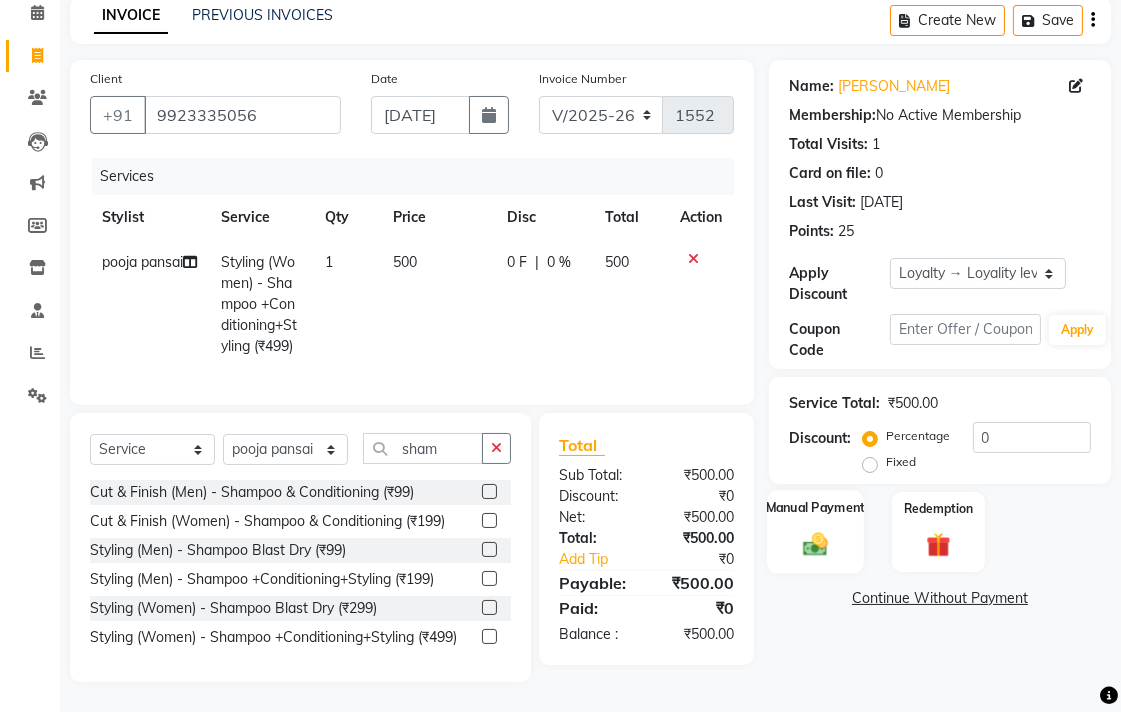 click on "Manual Payment" 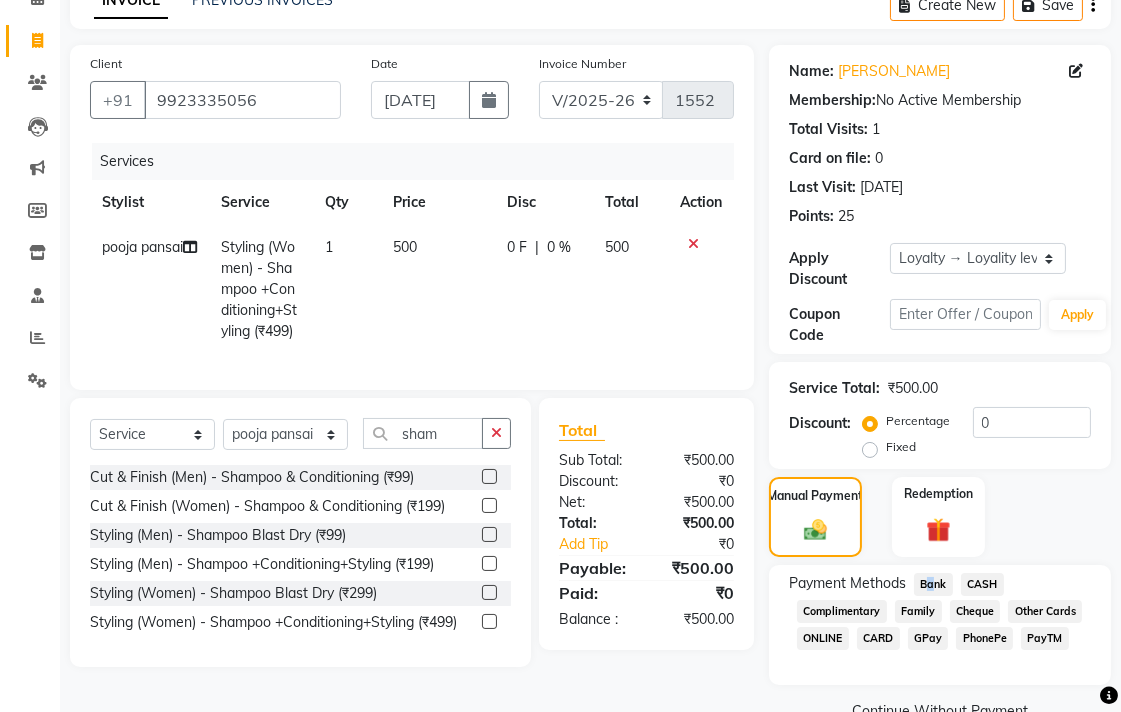 click on "Bank" 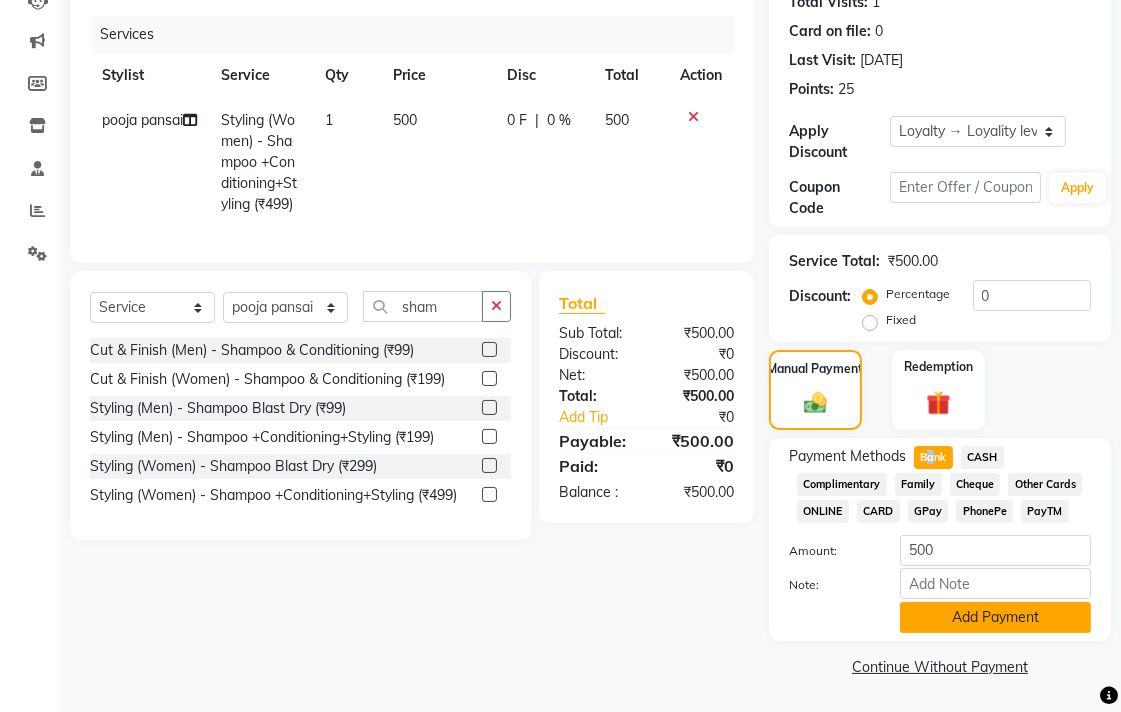 click on "Add Payment" 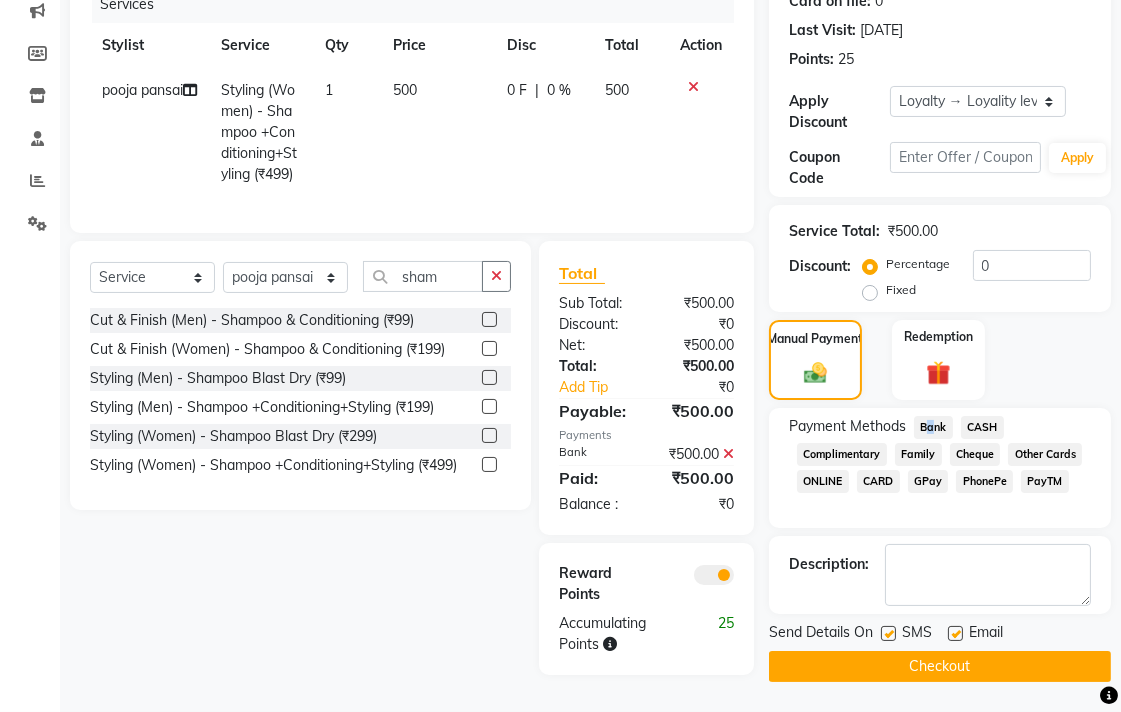 scroll, scrollTop: 271, scrollLeft: 0, axis: vertical 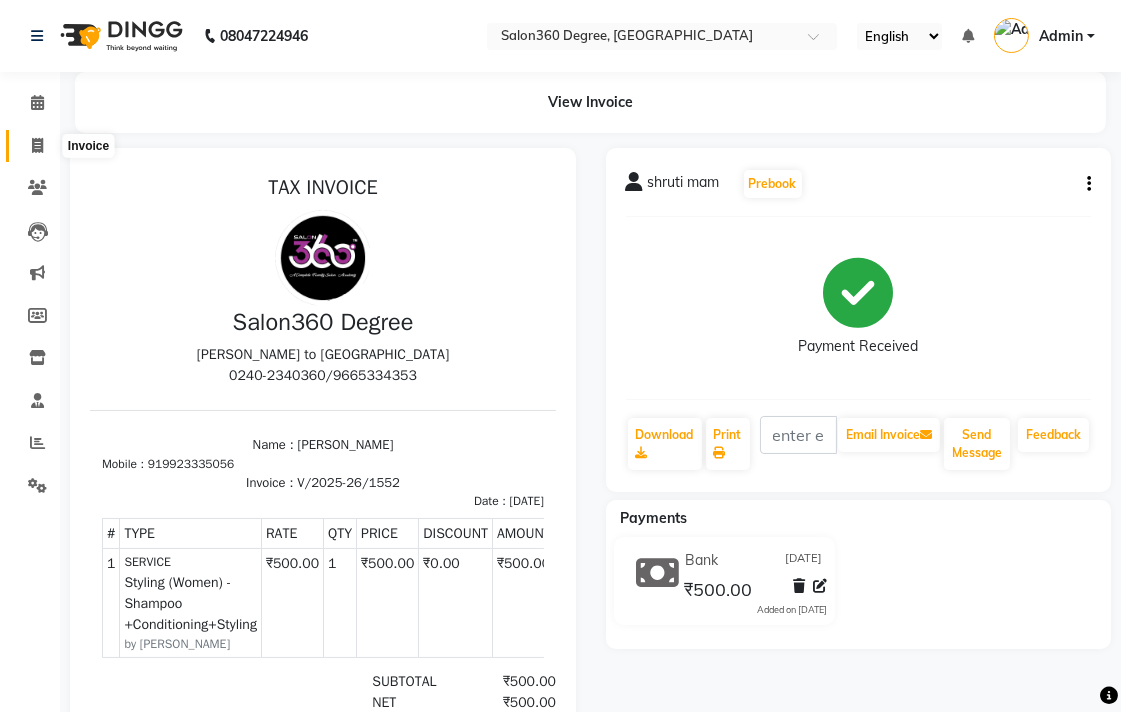 click 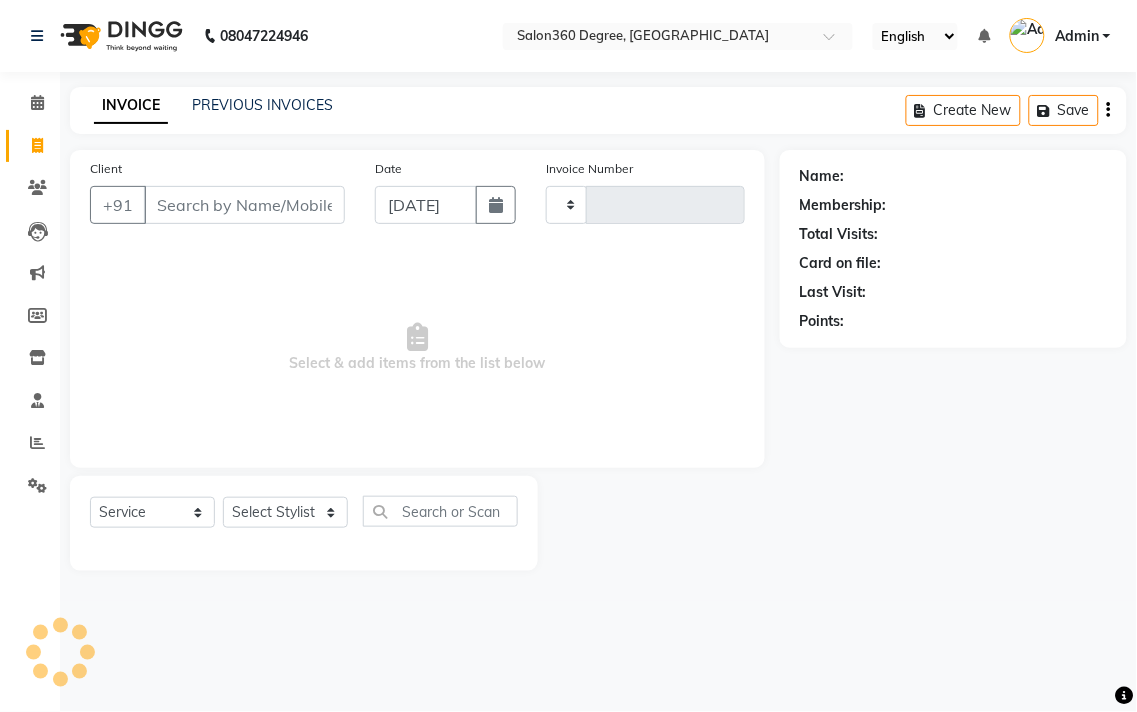 type on "1553" 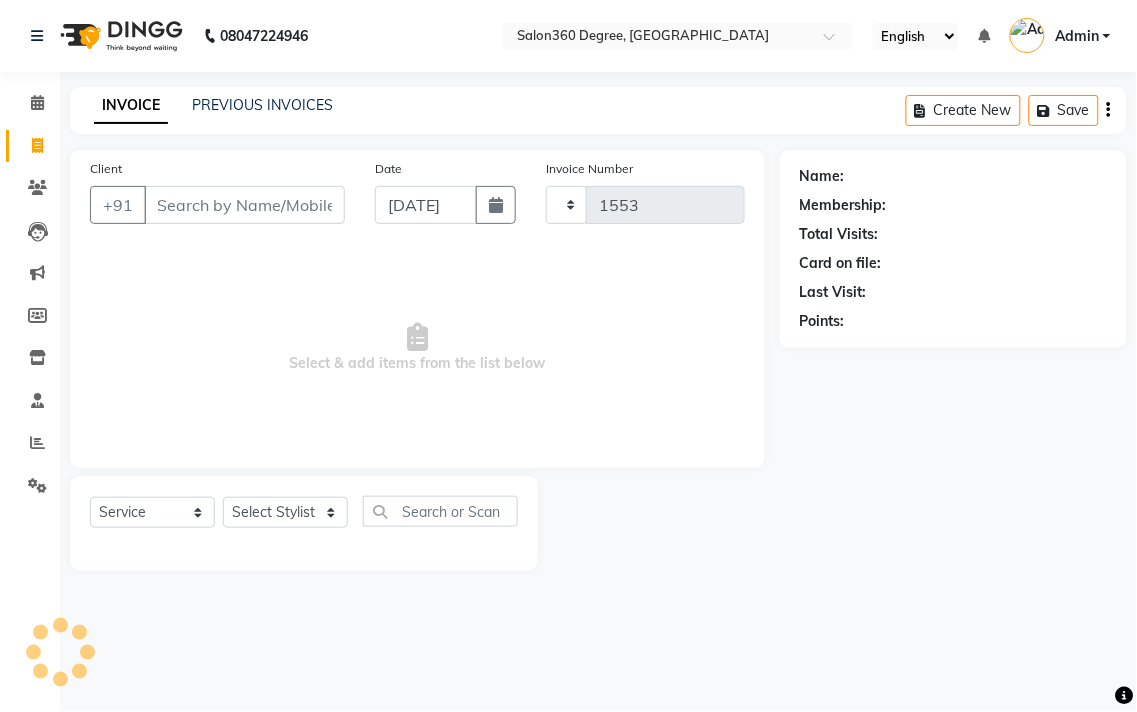 select on "5215" 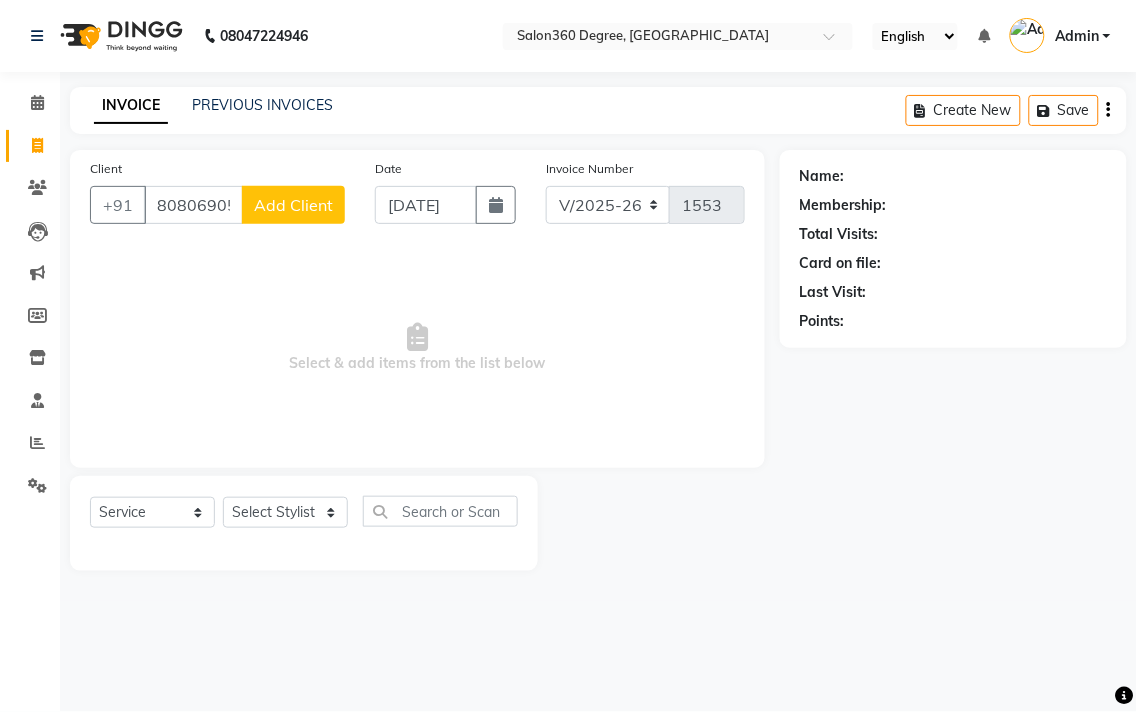 type on "8080690511" 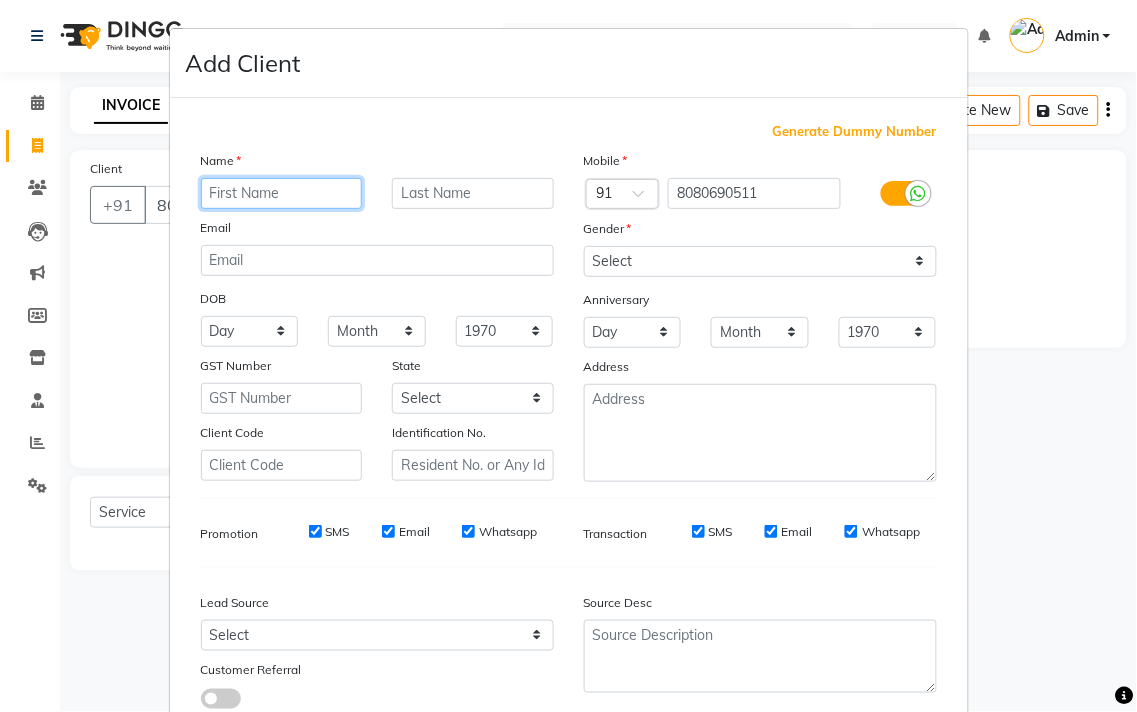 paste on "[PERSON_NAME] mam" 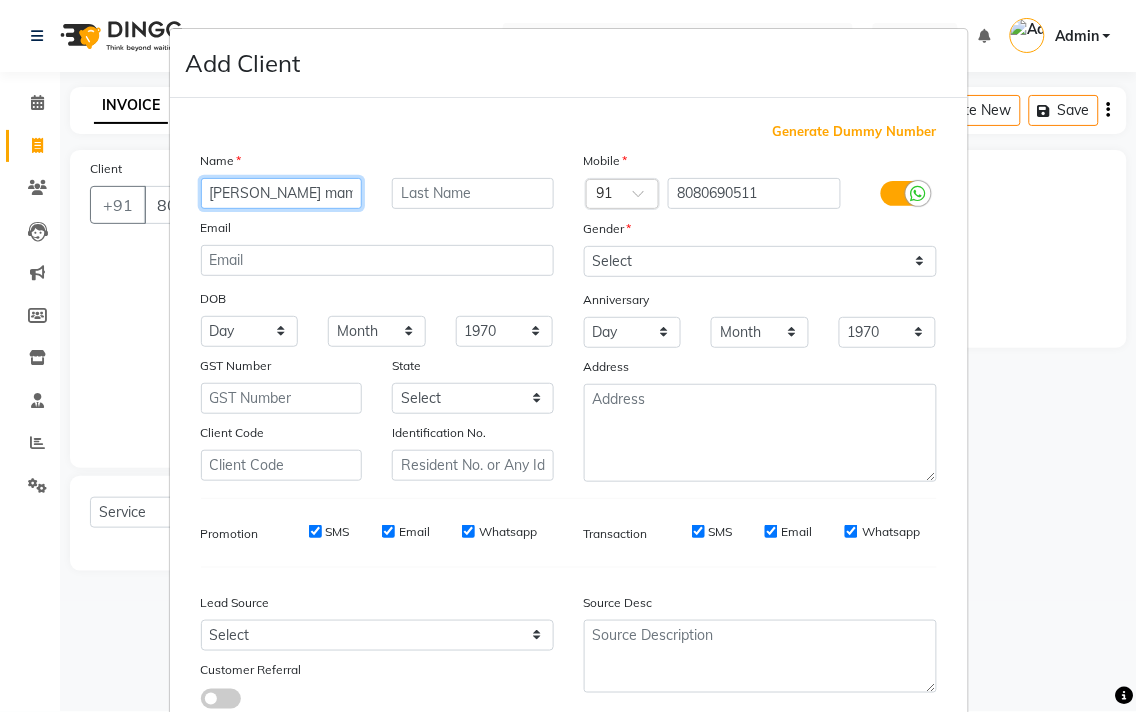 type on "[PERSON_NAME] mam" 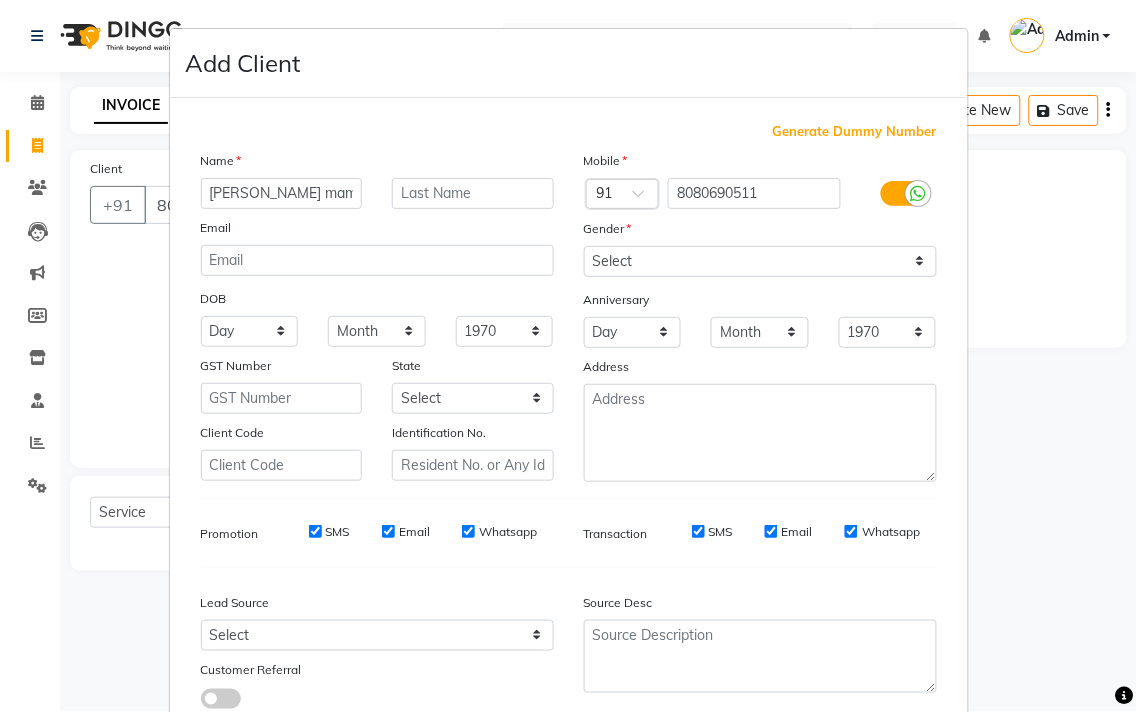 click on "Add Client Generate Dummy Number Name [PERSON_NAME] mam Email DOB Day 01 02 03 04 05 06 07 08 09 10 11 12 13 14 15 16 17 18 19 20 21 22 23 24 25 26 27 28 29 30 31 Month January February March April May June July August September October November [DATE] 1941 1942 1943 1944 1945 1946 1947 1948 1949 1950 1951 1952 1953 1954 1955 1956 1957 1958 1959 1960 1961 1962 1963 1964 1965 1966 1967 1968 1969 1970 1971 1972 1973 1974 1975 1976 1977 1978 1979 1980 1981 1982 1983 1984 1985 1986 1987 1988 1989 1990 1991 1992 1993 1994 1995 1996 1997 1998 1999 2000 2001 2002 2003 2004 2005 2006 2007 2008 2009 2010 2011 2012 2013 2014 2015 2016 2017 2018 2019 2020 2021 2022 2023 2024 GST Number State Select [GEOGRAPHIC_DATA] [GEOGRAPHIC_DATA] [GEOGRAPHIC_DATA] [GEOGRAPHIC_DATA] [GEOGRAPHIC_DATA] [GEOGRAPHIC_DATA] [GEOGRAPHIC_DATA] [GEOGRAPHIC_DATA] and [GEOGRAPHIC_DATA] [GEOGRAPHIC_DATA] [GEOGRAPHIC_DATA] [GEOGRAPHIC_DATA] [GEOGRAPHIC_DATA] [GEOGRAPHIC_DATA] [GEOGRAPHIC_DATA] [GEOGRAPHIC_DATA] [GEOGRAPHIC_DATA] [GEOGRAPHIC_DATA] [GEOGRAPHIC_DATA] [GEOGRAPHIC_DATA] [GEOGRAPHIC_DATA] [GEOGRAPHIC_DATA] [GEOGRAPHIC_DATA] [GEOGRAPHIC_DATA] [GEOGRAPHIC_DATA] [GEOGRAPHIC_DATA] [GEOGRAPHIC_DATA] [GEOGRAPHIC_DATA] [GEOGRAPHIC_DATA] ×" at bounding box center [568, 356] 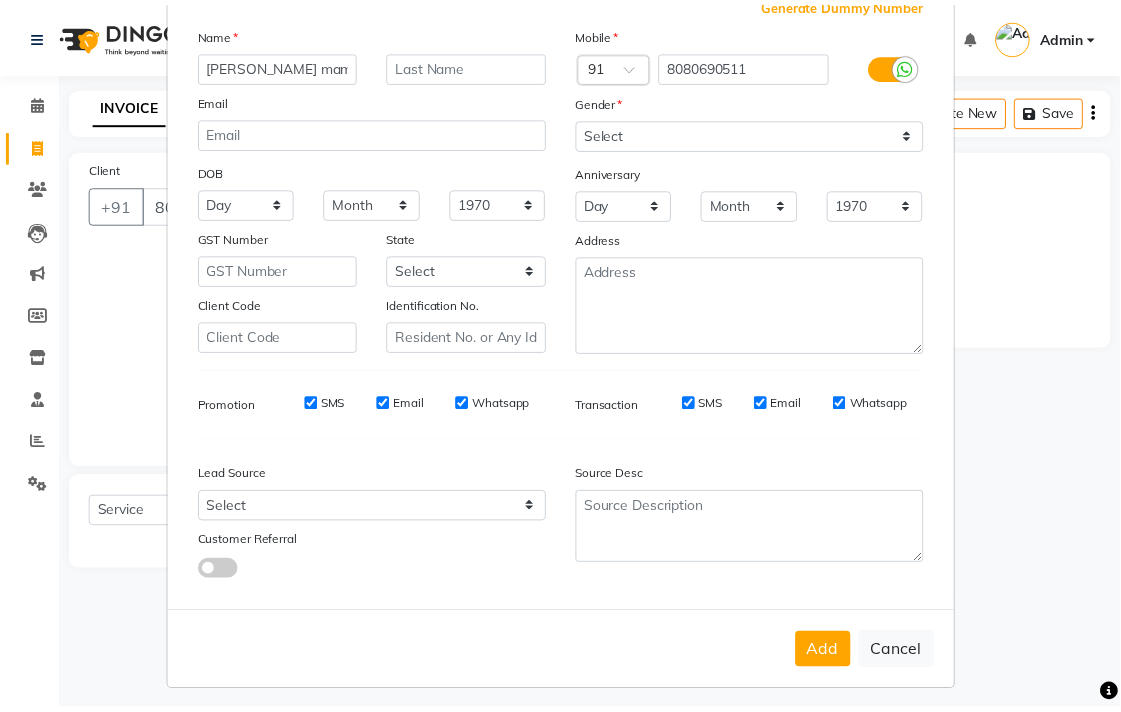 scroll, scrollTop: 138, scrollLeft: 0, axis: vertical 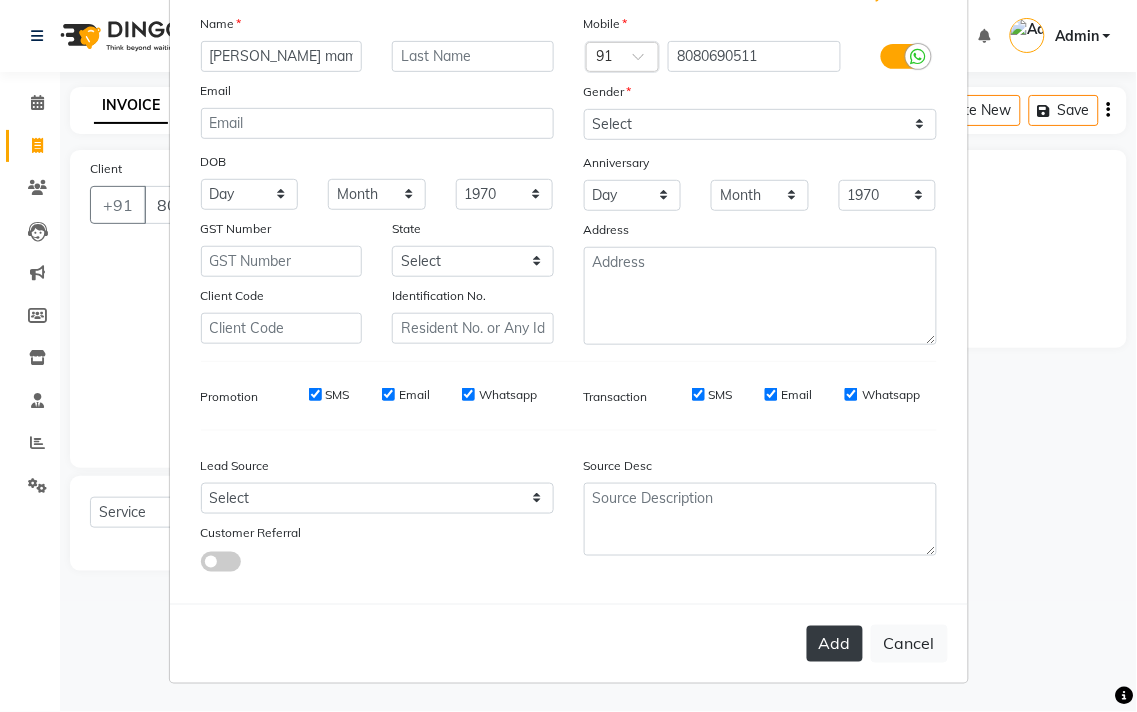 click on "Add" at bounding box center (835, 644) 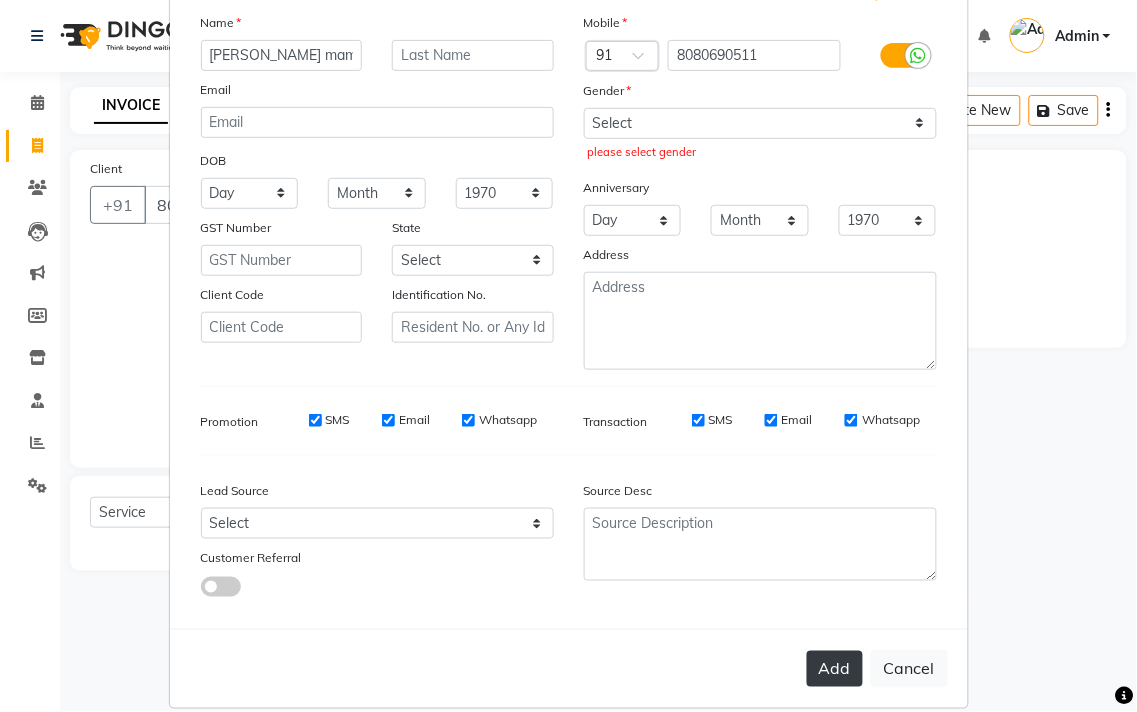 click on "Add" at bounding box center (835, 669) 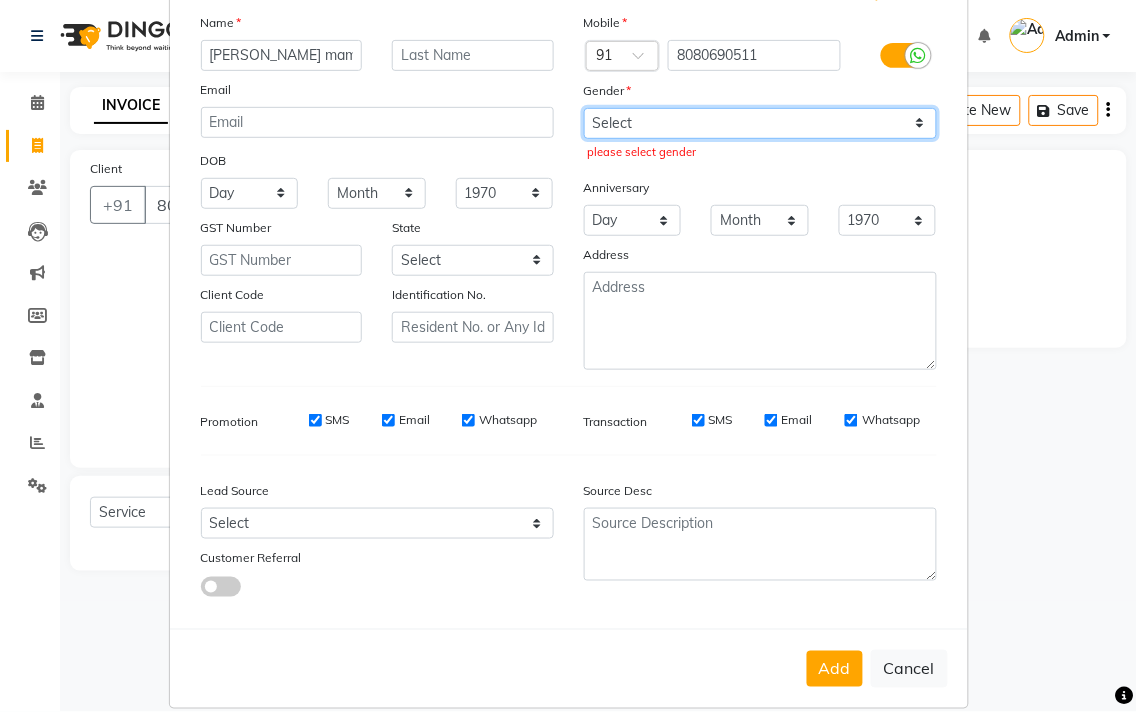 click on "Select [DEMOGRAPHIC_DATA] [DEMOGRAPHIC_DATA] Other Prefer Not To Say" at bounding box center [760, 123] 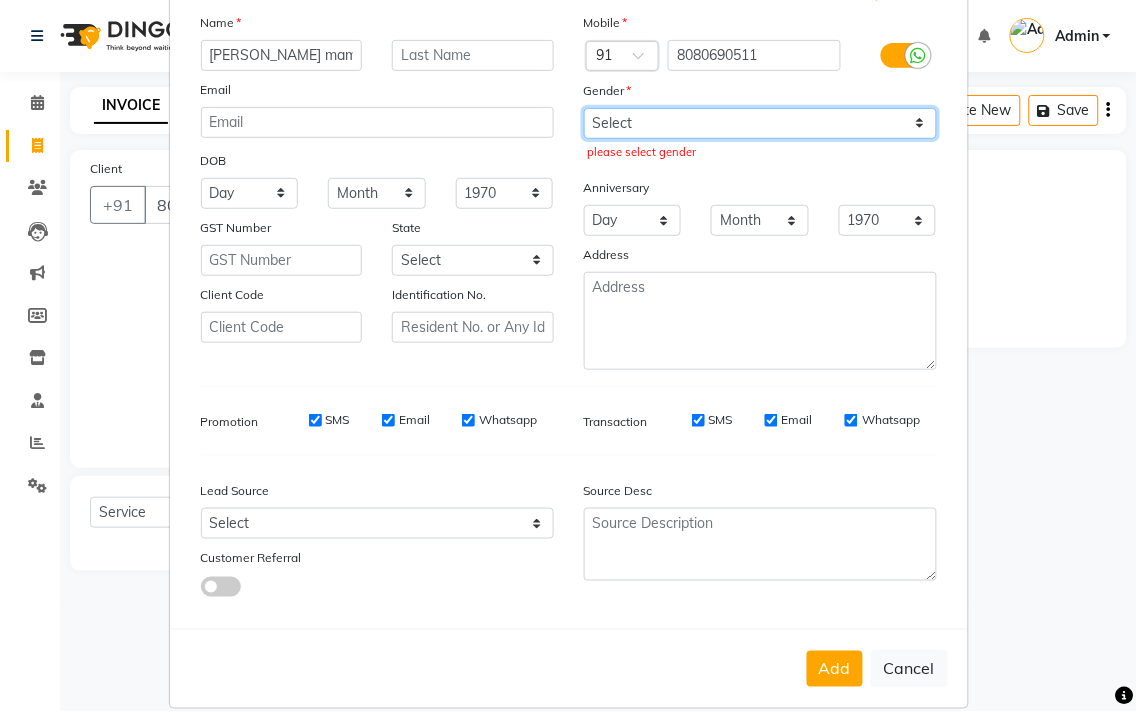 select on "[DEMOGRAPHIC_DATA]" 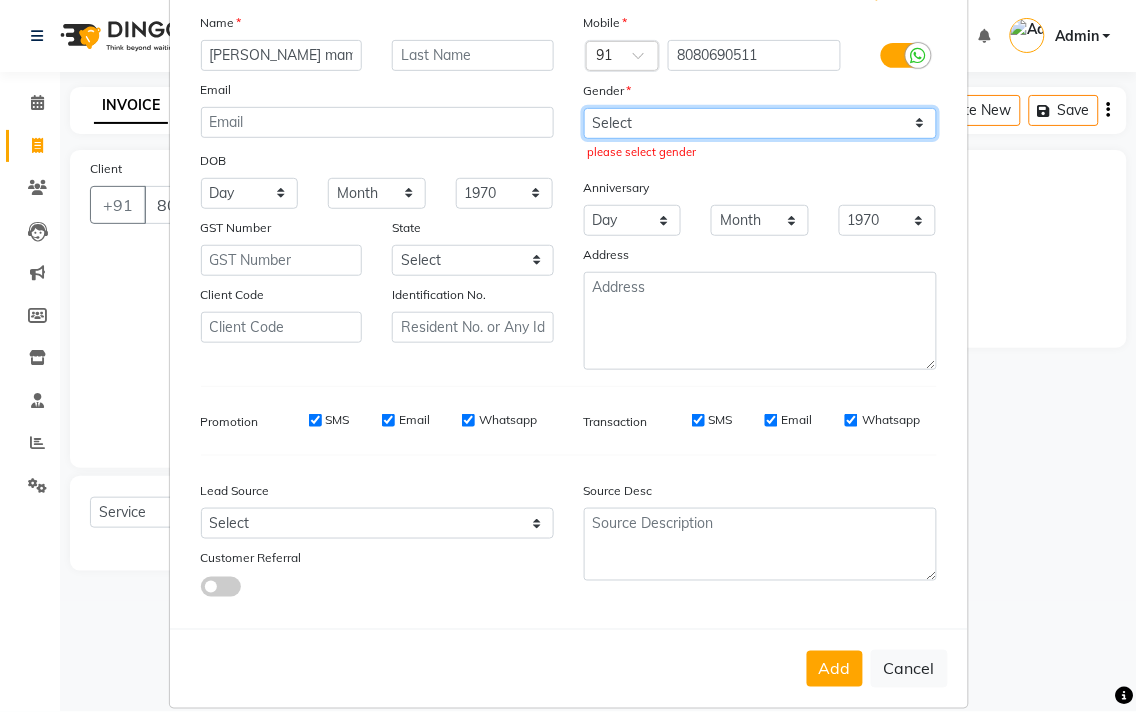 click on "Select [DEMOGRAPHIC_DATA] [DEMOGRAPHIC_DATA] Other Prefer Not To Say" at bounding box center (760, 123) 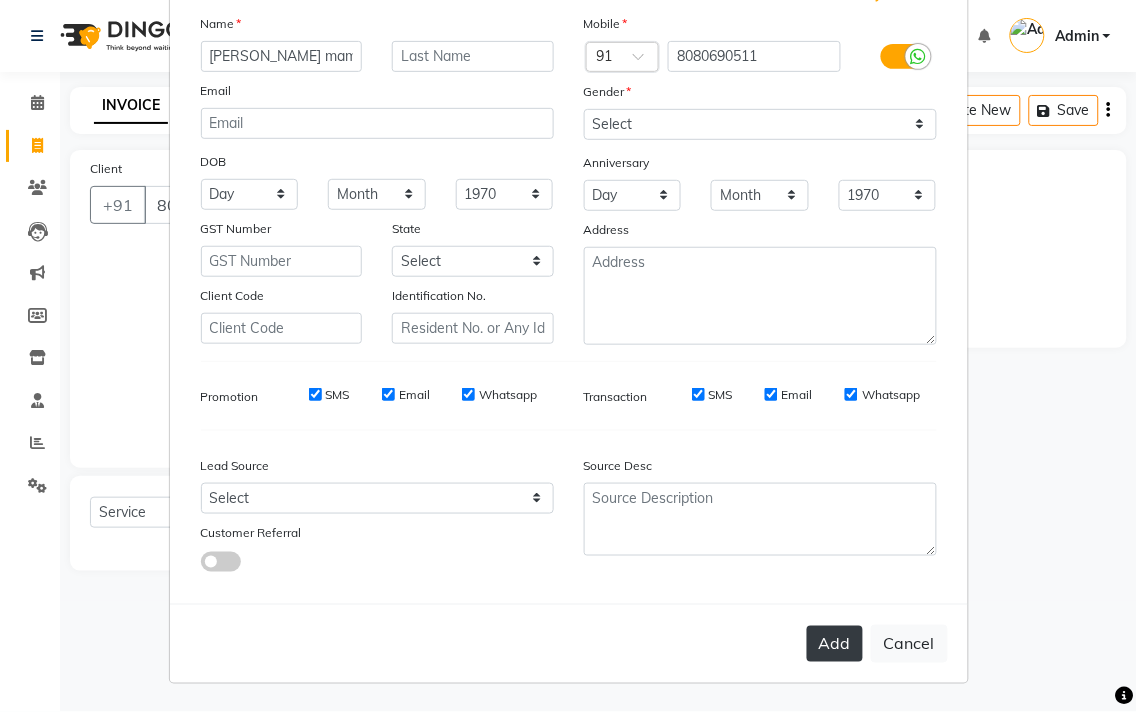 click on "Add" at bounding box center [835, 644] 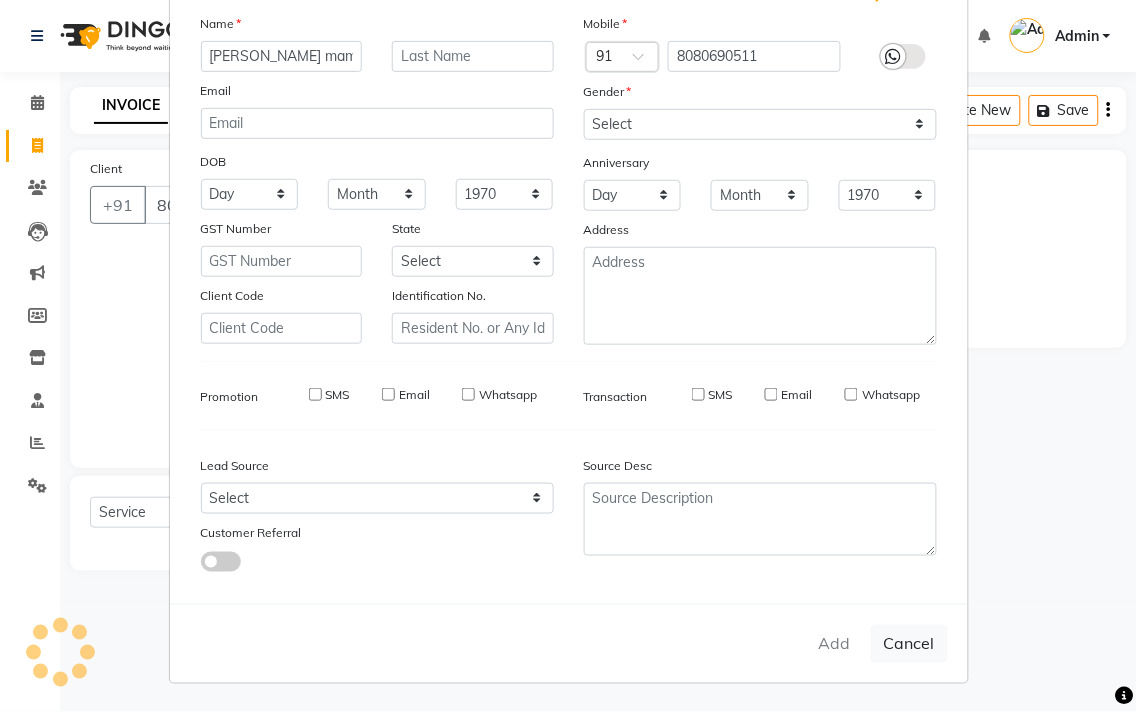 type 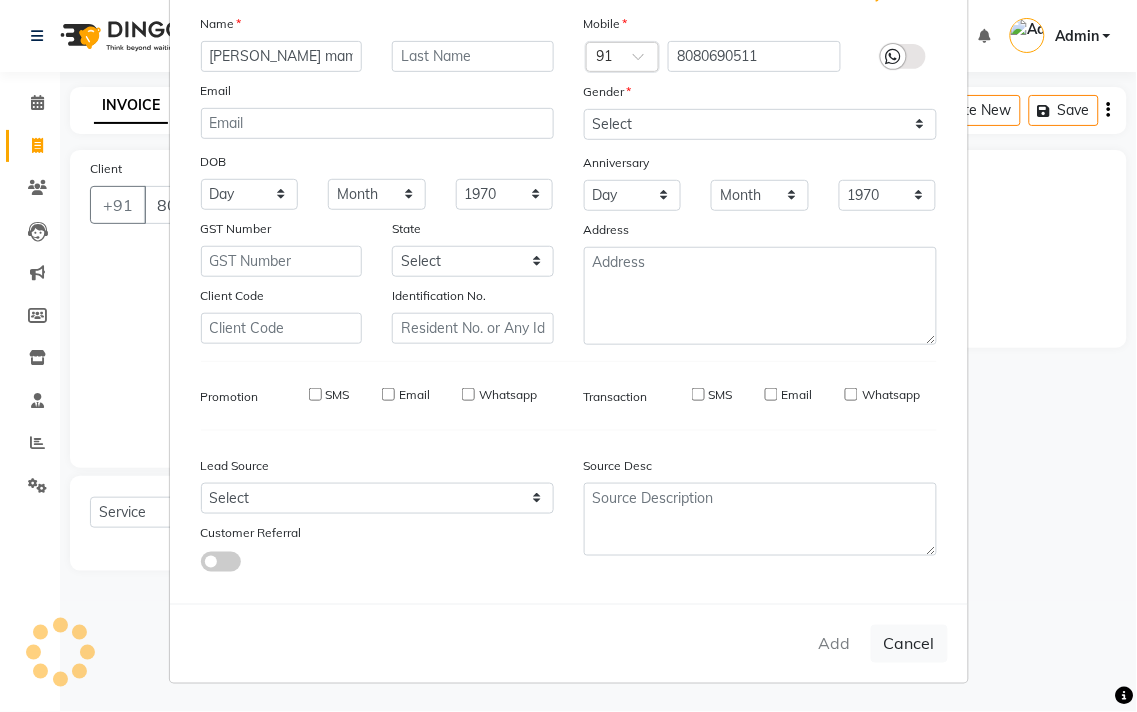 select 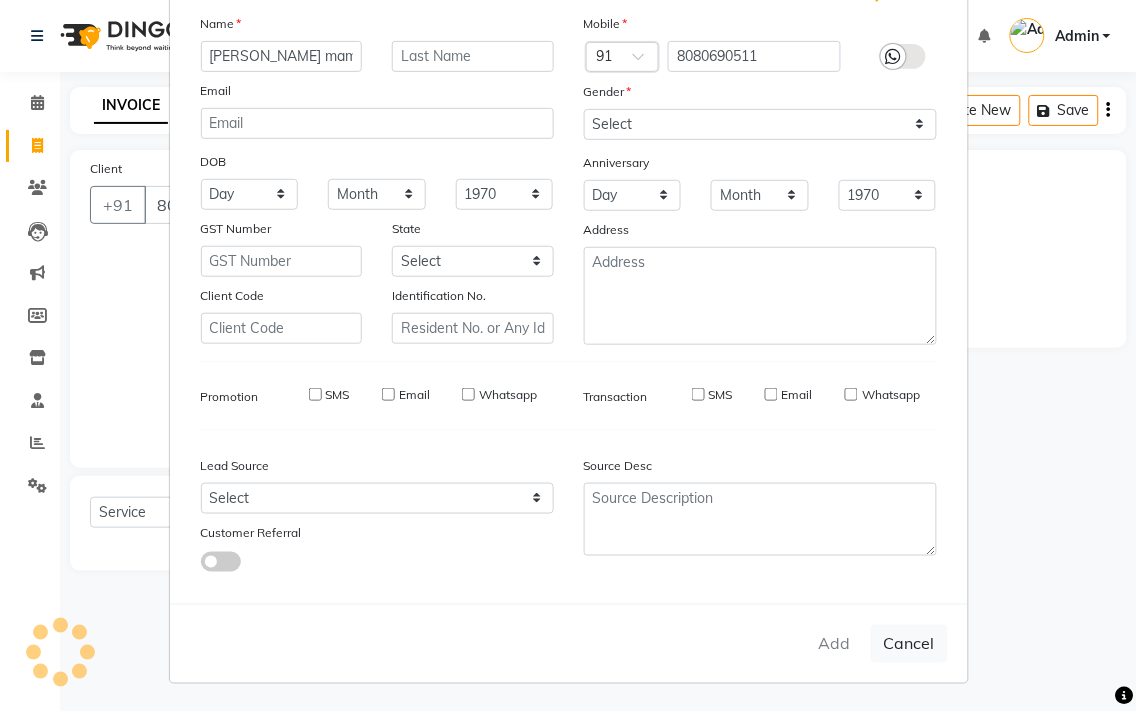 select 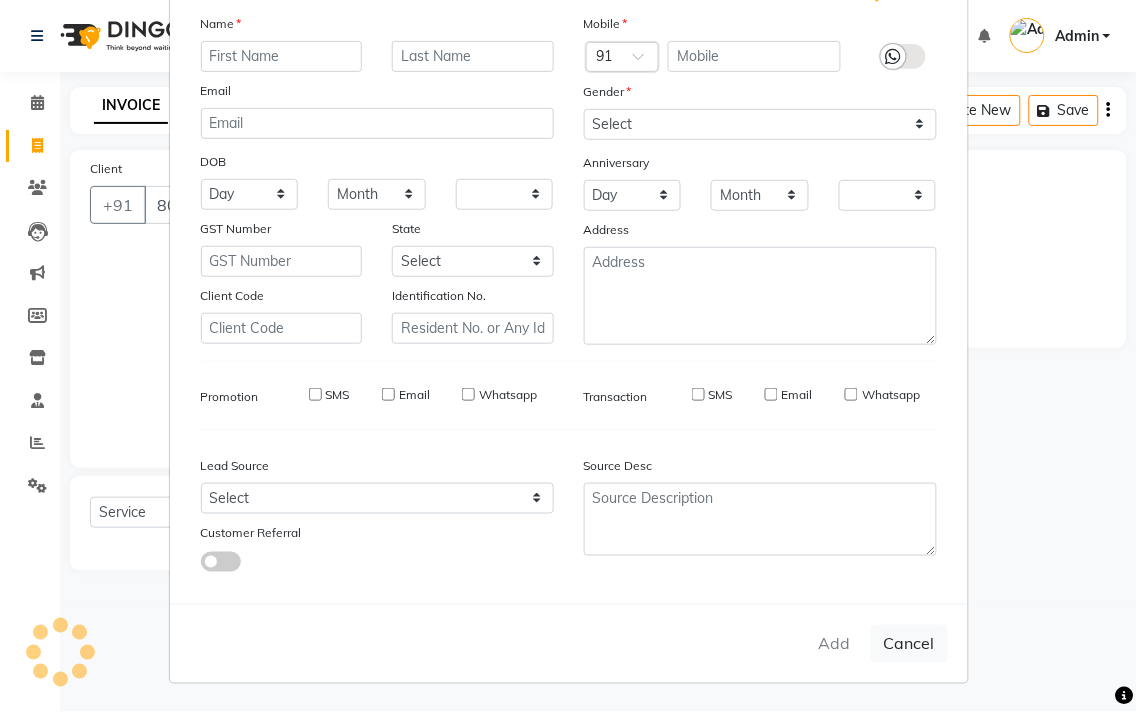 select on "1: Object" 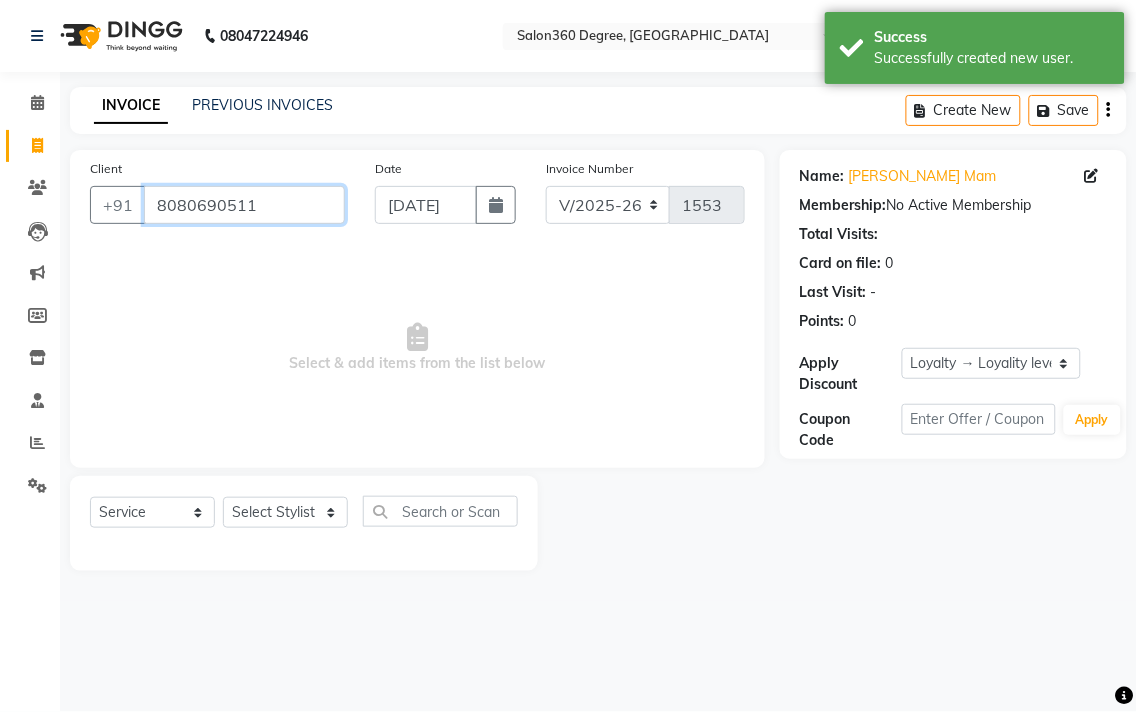 click on "8080690511" at bounding box center [244, 205] 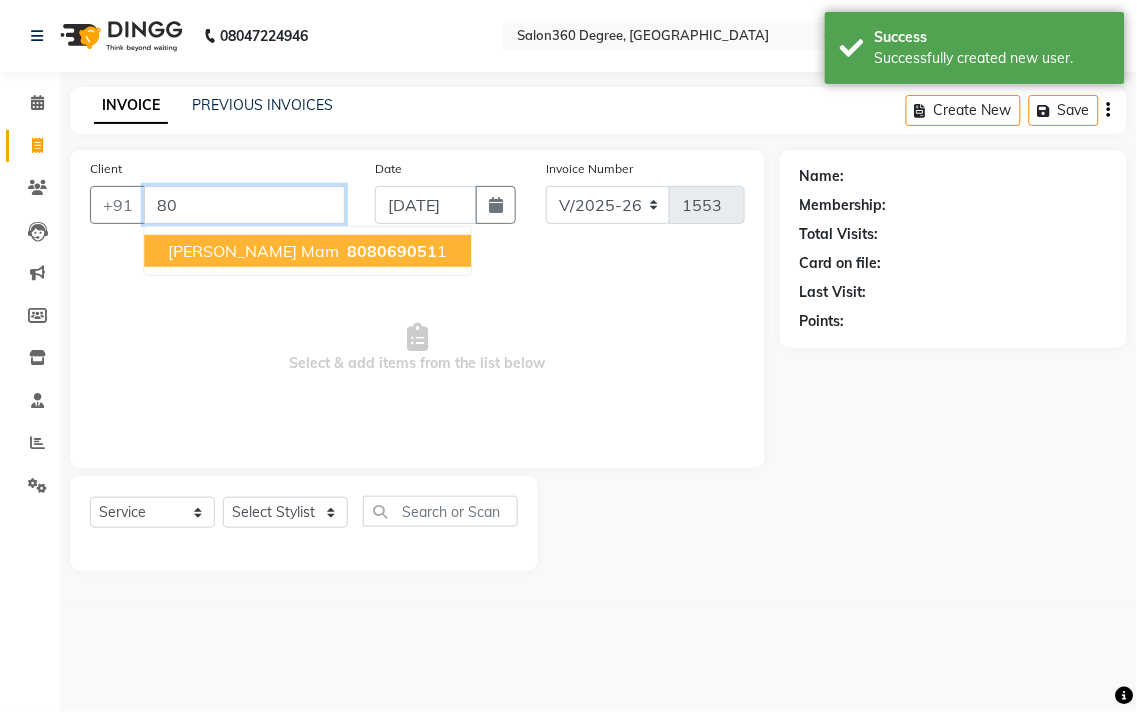 type on "8" 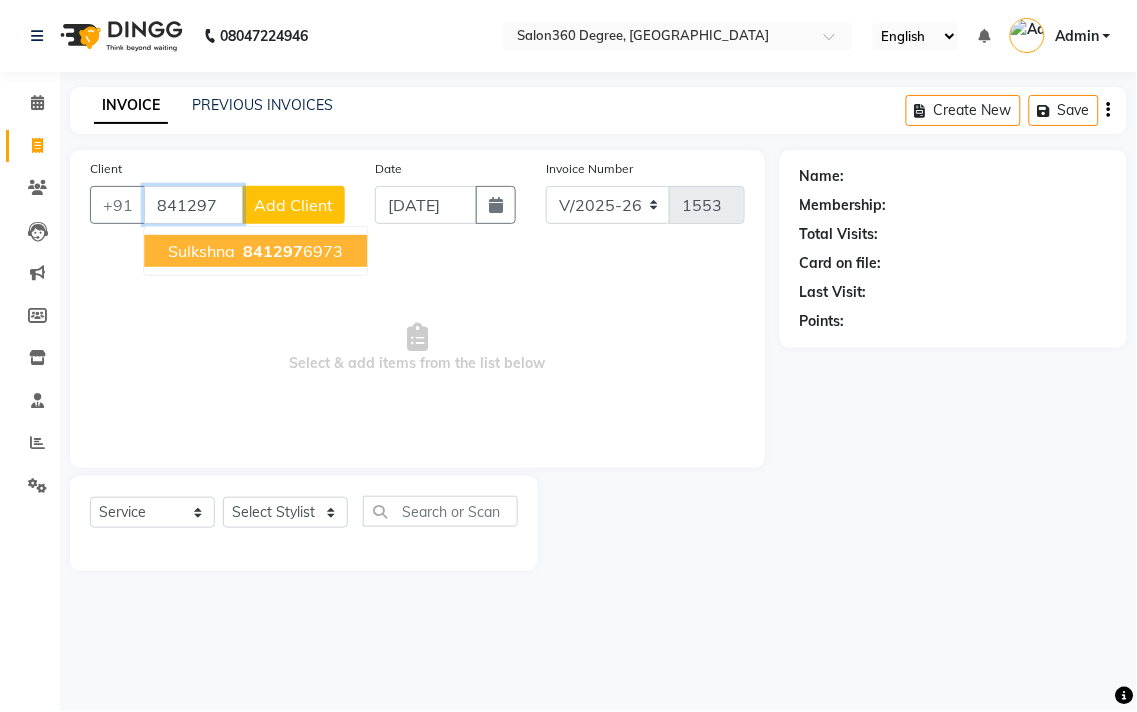 click on "841297" at bounding box center [273, 251] 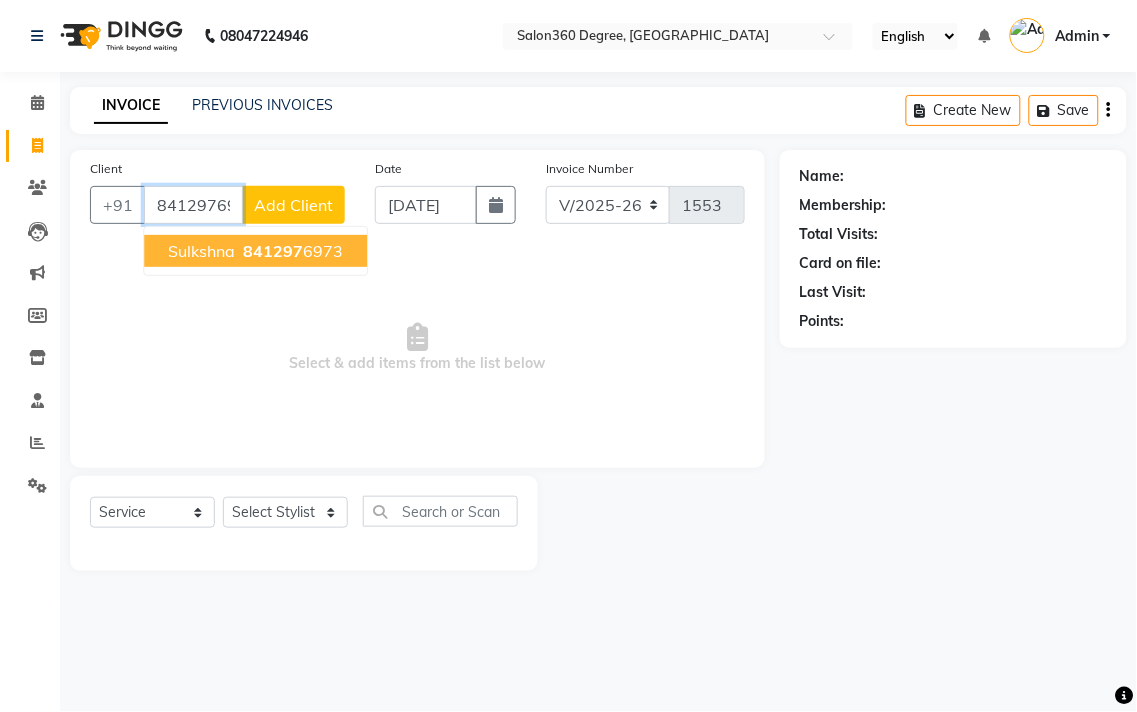 type on "8412976973" 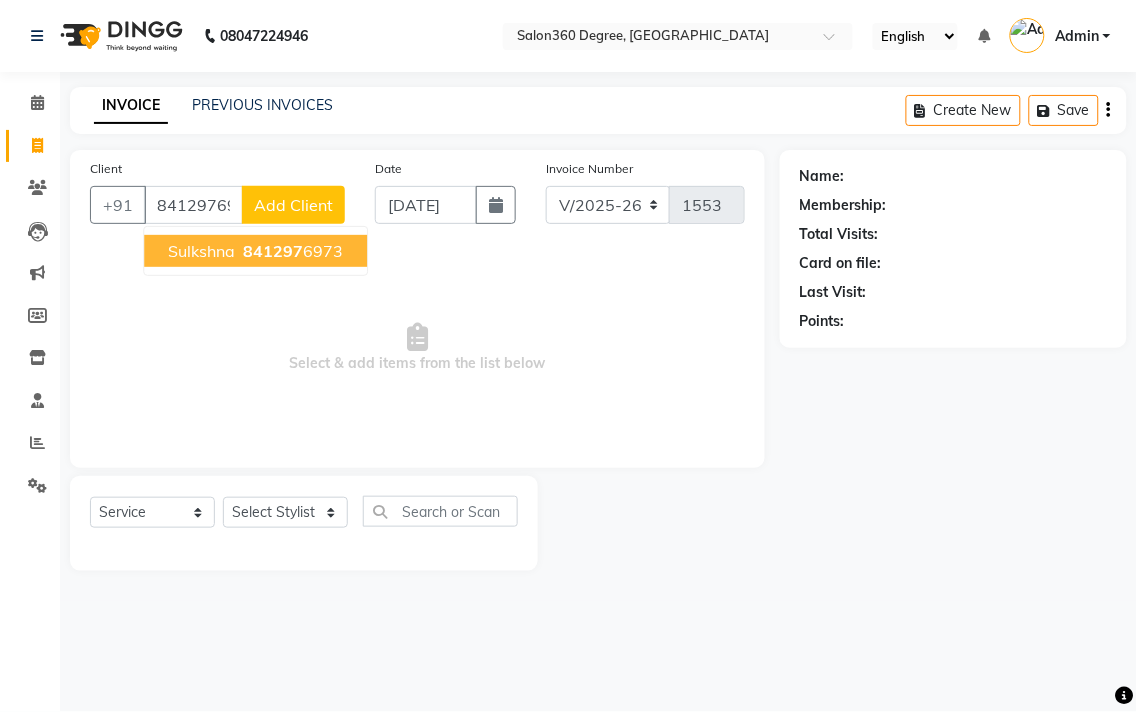 select on "2: Object" 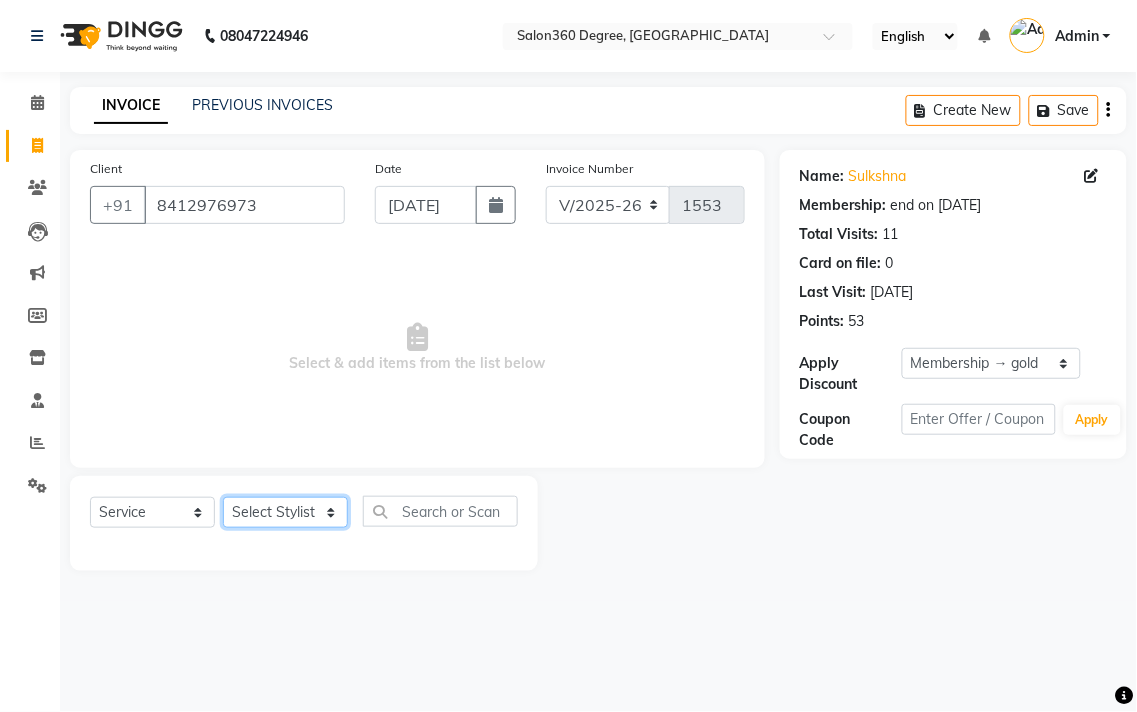 click on "Select Stylist [PERSON_NAME] [PERSON_NAME] dwarka [PERSON_NAME] khde [PERSON_NAME] [PERSON_NAME] pooja pansai [PERSON_NAME] [PERSON_NAME] savli [PERSON_NAME] [PERSON_NAME]" 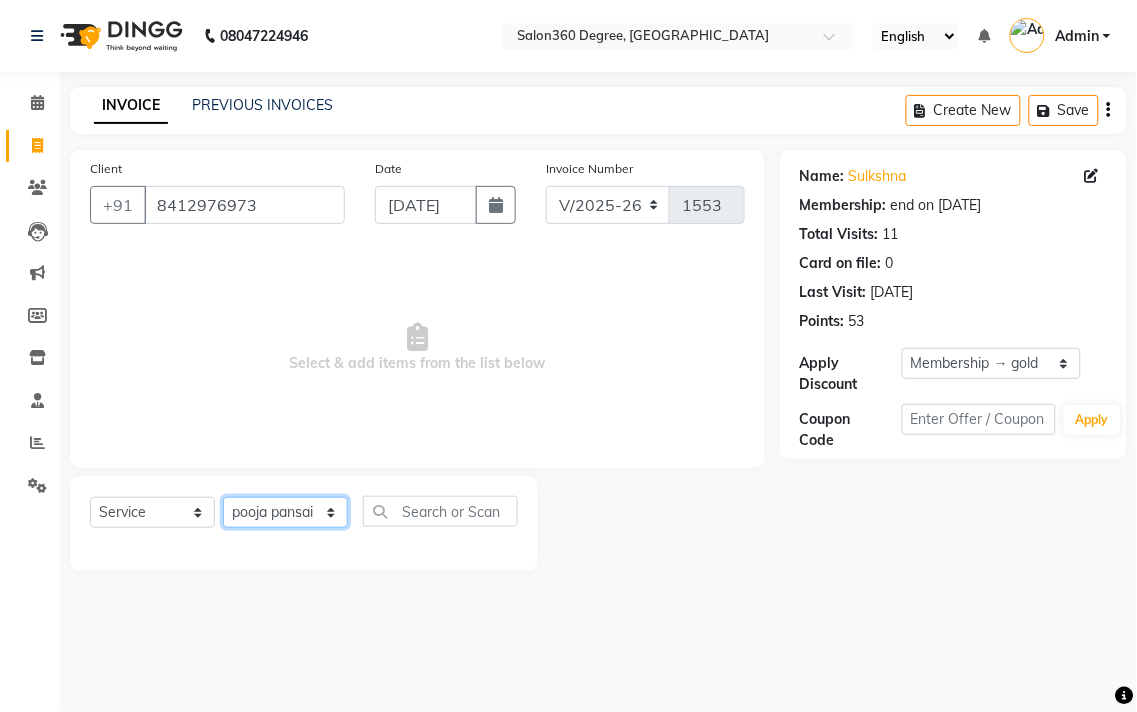 click on "Select Stylist [PERSON_NAME] [PERSON_NAME] dwarka [PERSON_NAME] khde [PERSON_NAME] [PERSON_NAME] pooja pansai [PERSON_NAME] [PERSON_NAME] savli [PERSON_NAME] [PERSON_NAME]" 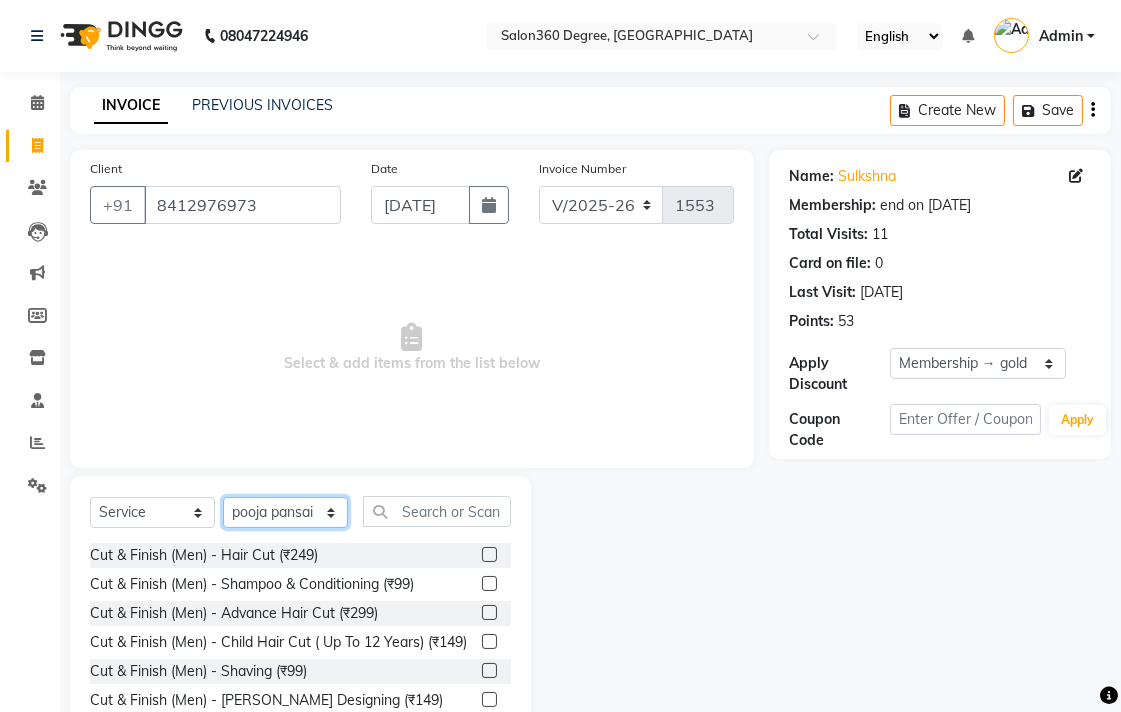 click on "Select Stylist [PERSON_NAME] [PERSON_NAME] dwarka [PERSON_NAME] khde [PERSON_NAME] [PERSON_NAME] pooja pansai [PERSON_NAME] [PERSON_NAME] savli [PERSON_NAME] [PERSON_NAME]" 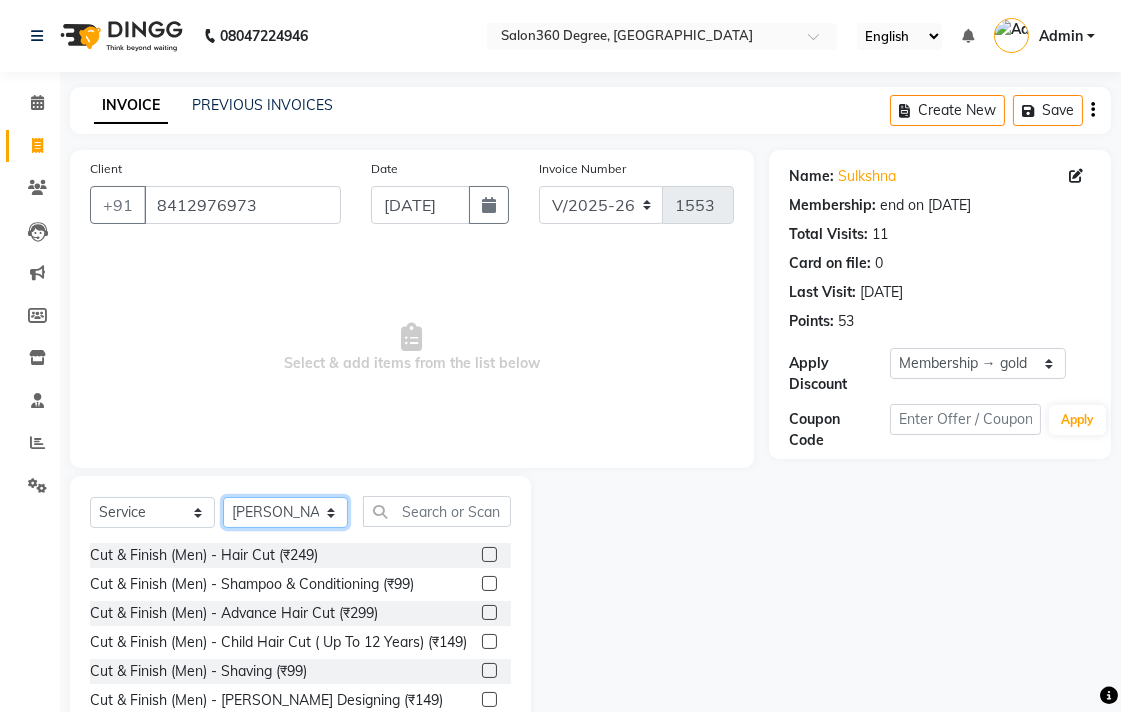 click on "Select Stylist [PERSON_NAME] [PERSON_NAME] dwarka [PERSON_NAME] khde [PERSON_NAME] [PERSON_NAME] pooja pansai [PERSON_NAME] [PERSON_NAME] savli [PERSON_NAME] [PERSON_NAME]" 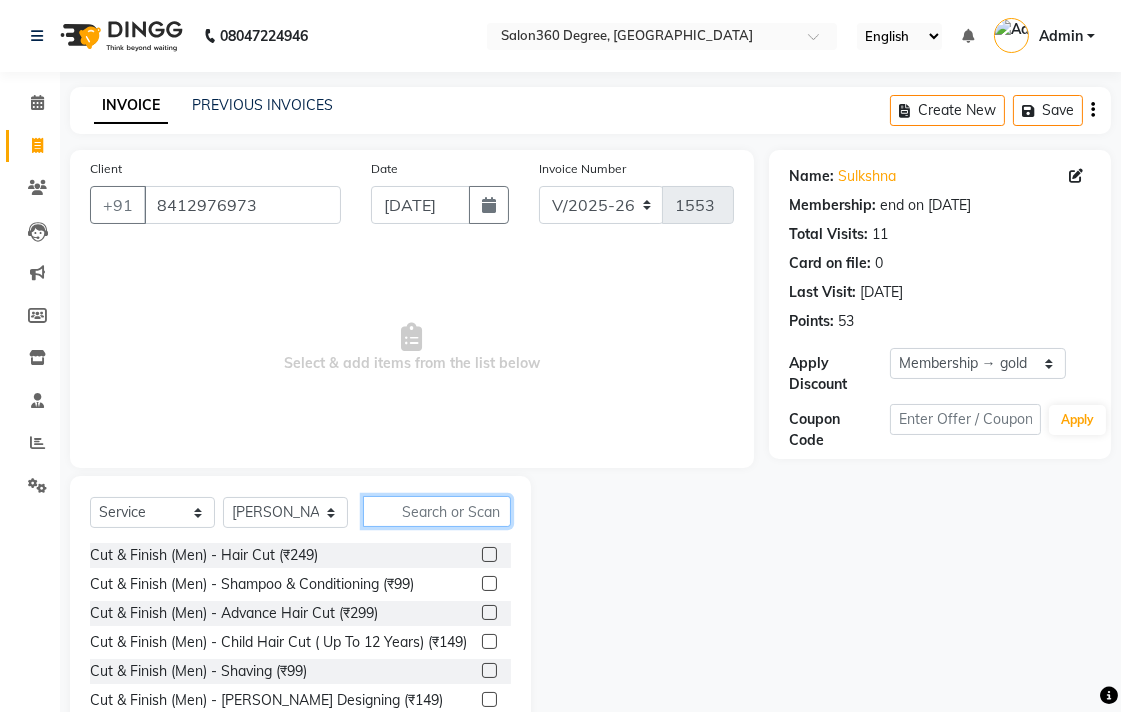 click 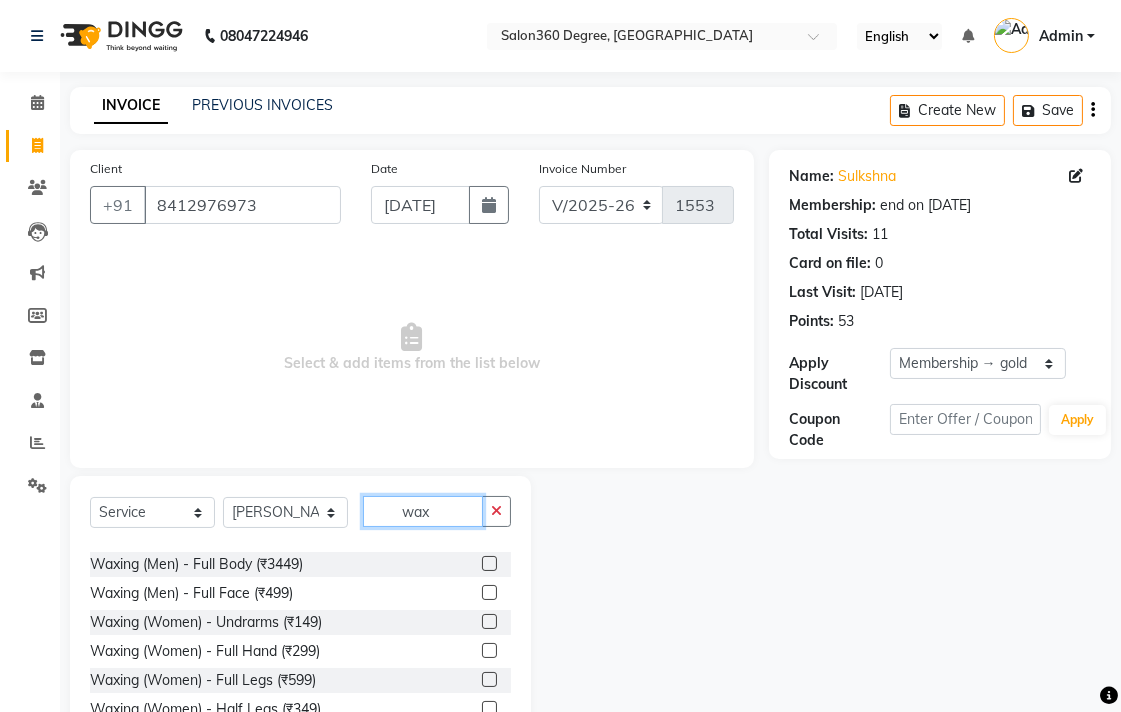 scroll, scrollTop: 222, scrollLeft: 0, axis: vertical 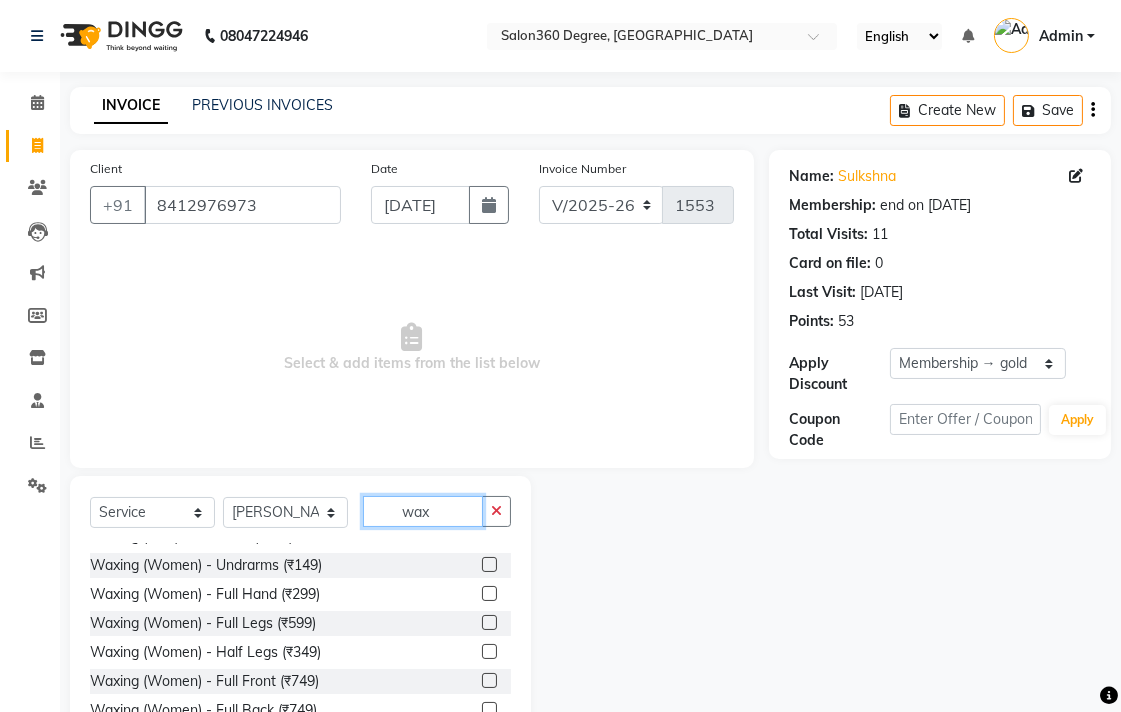 type on "wax" 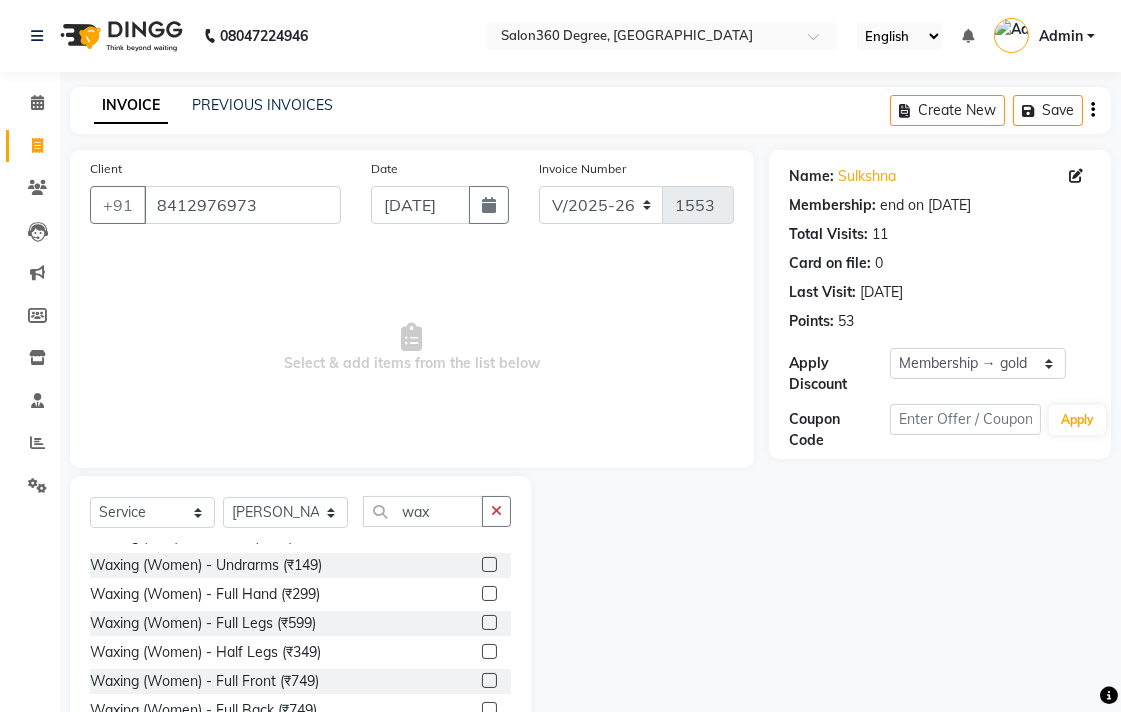 click 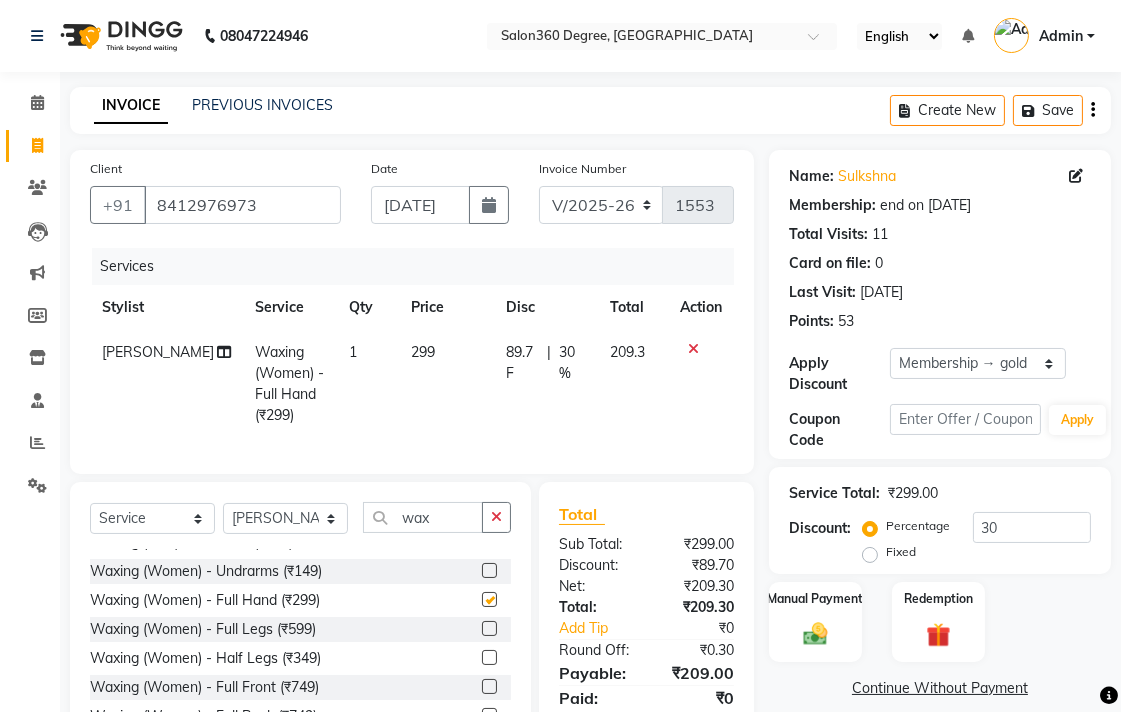 checkbox on "false" 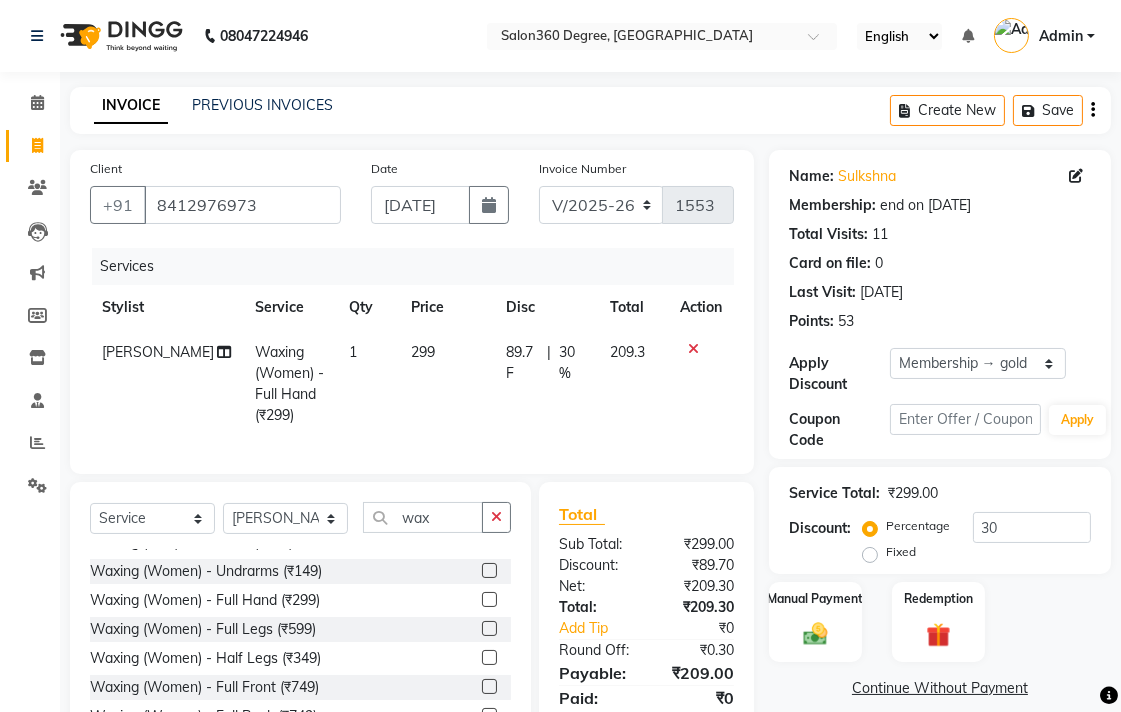 click 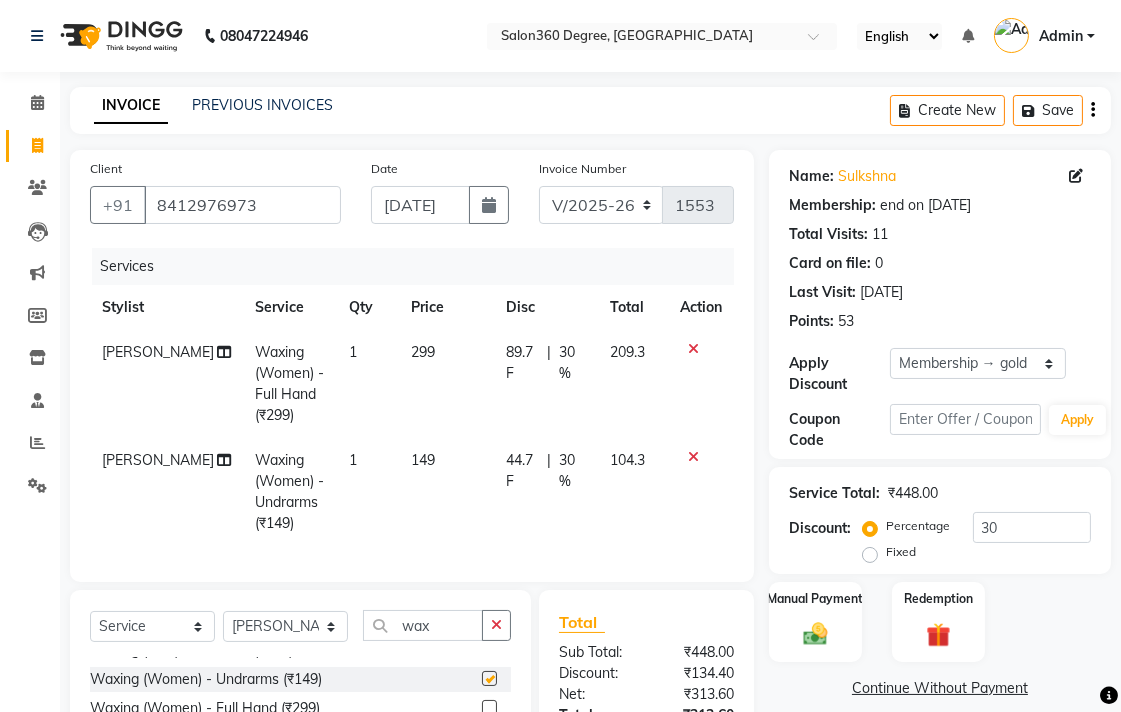 checkbox on "false" 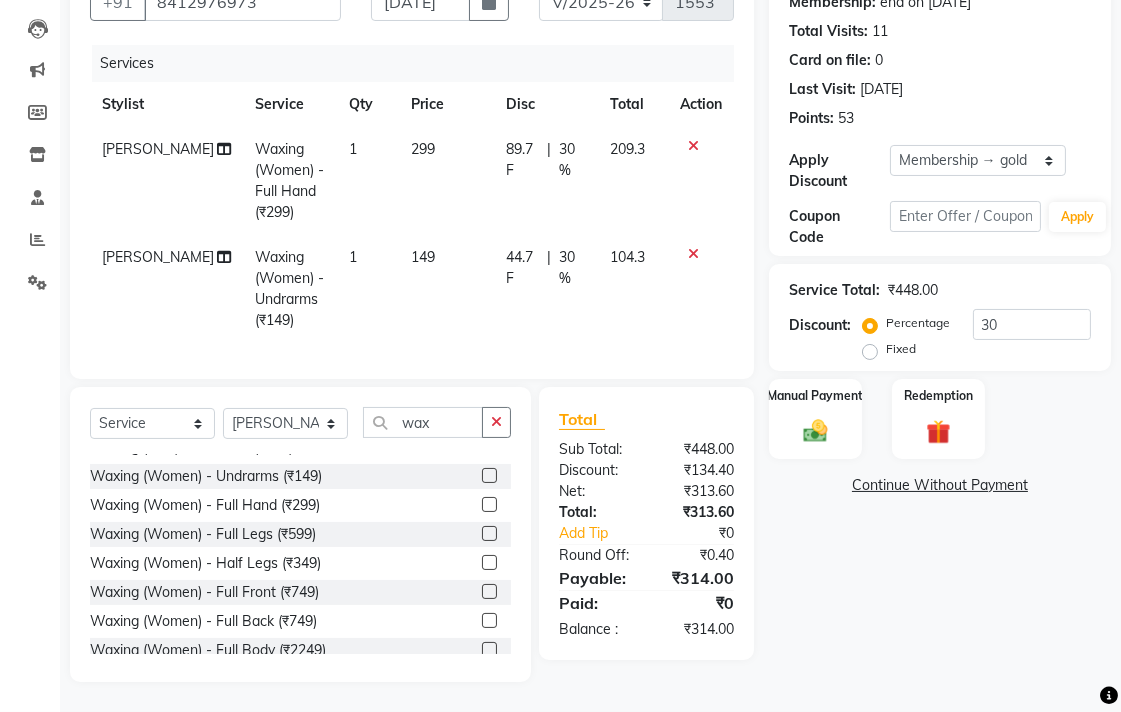 scroll, scrollTop: 220, scrollLeft: 0, axis: vertical 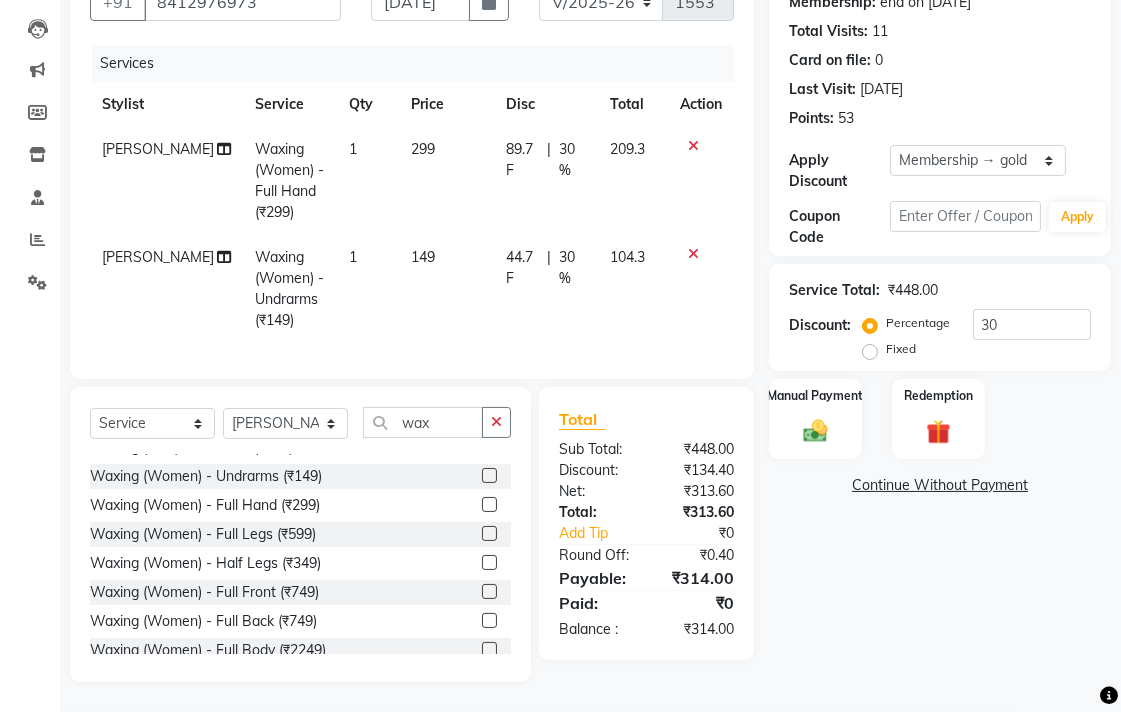 click 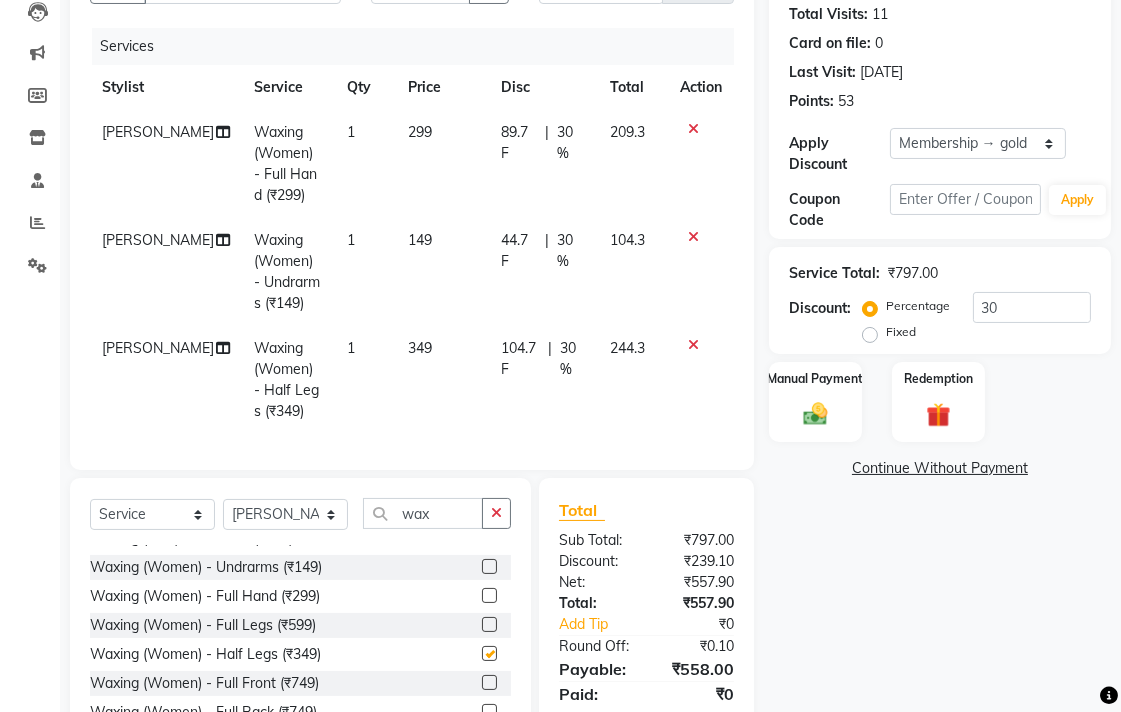 checkbox on "false" 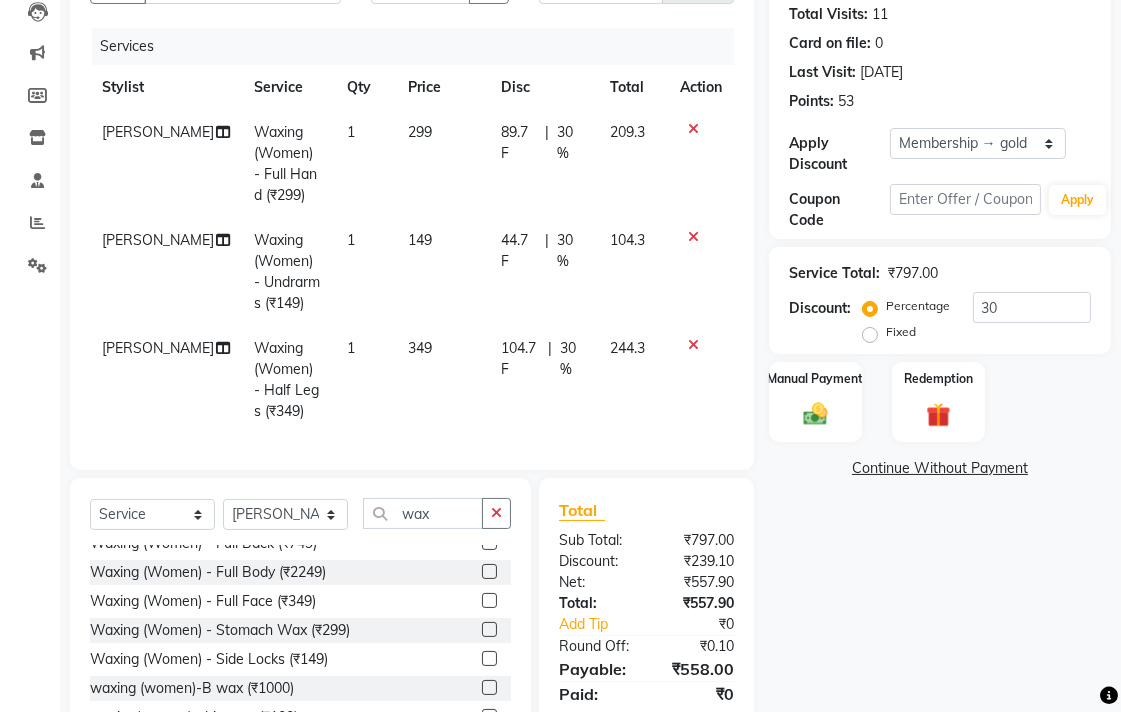 scroll, scrollTop: 444, scrollLeft: 0, axis: vertical 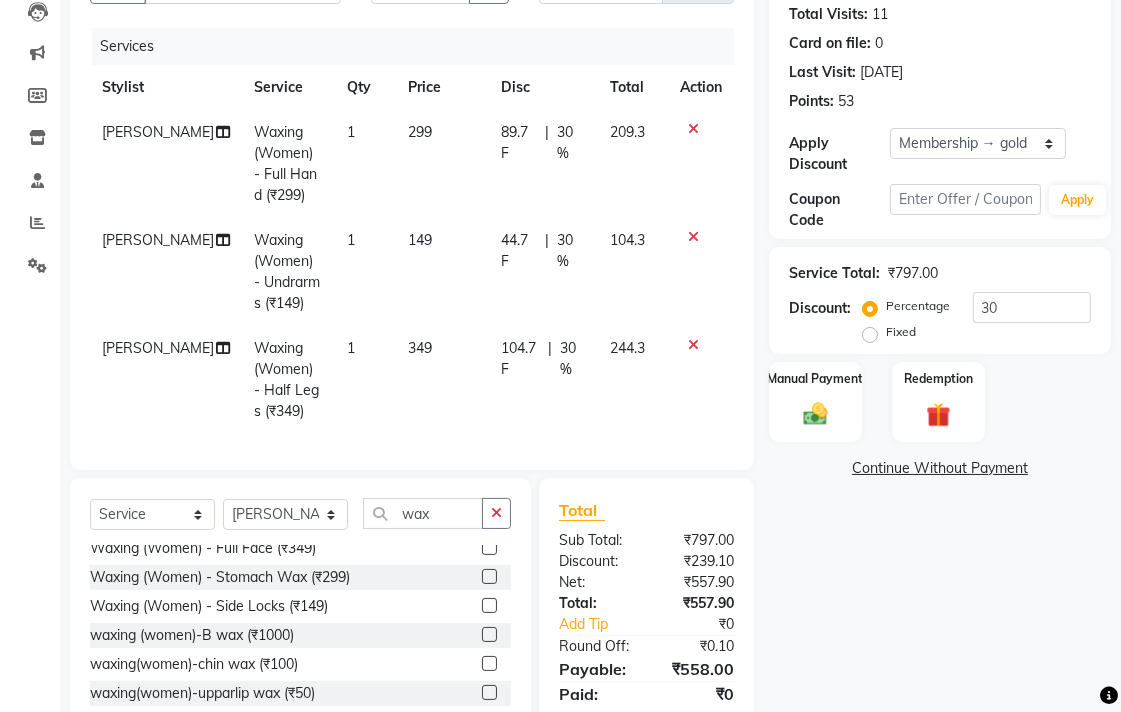 click 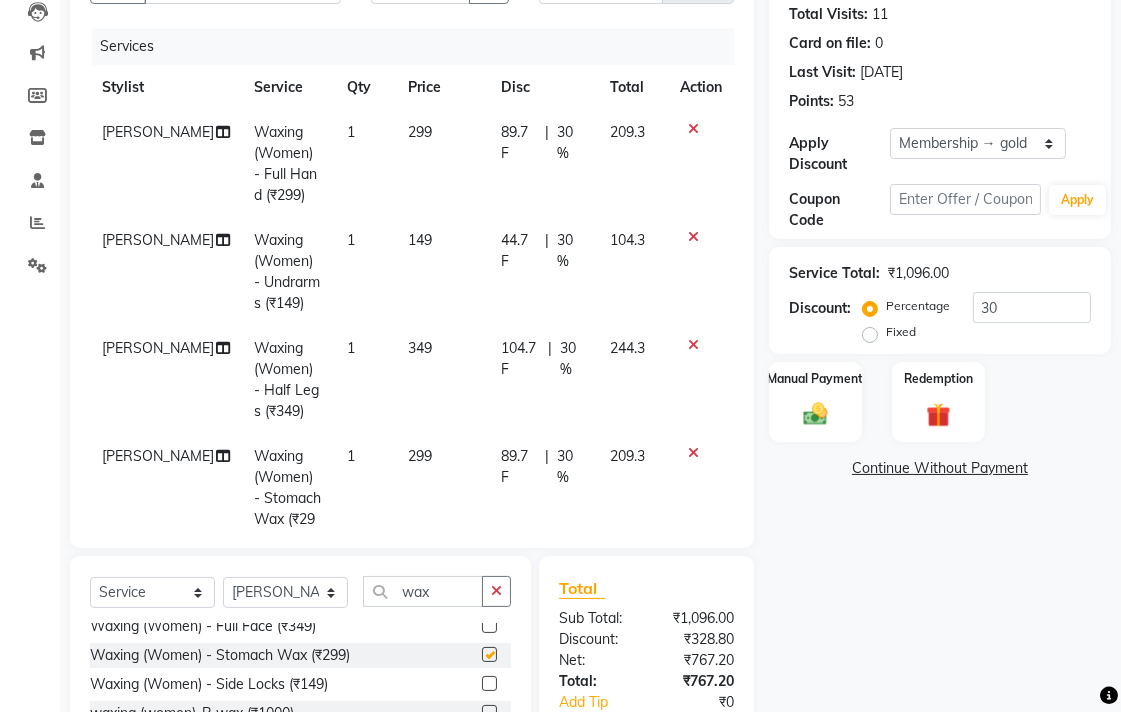 checkbox on "false" 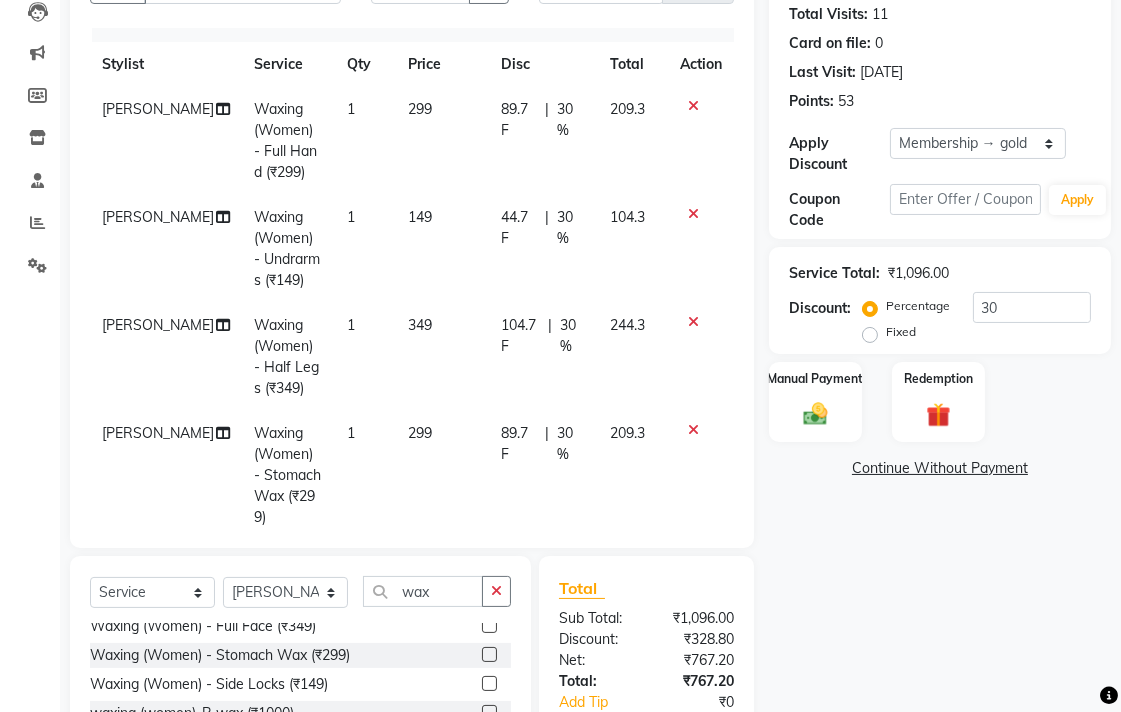 scroll, scrollTop: 0, scrollLeft: 0, axis: both 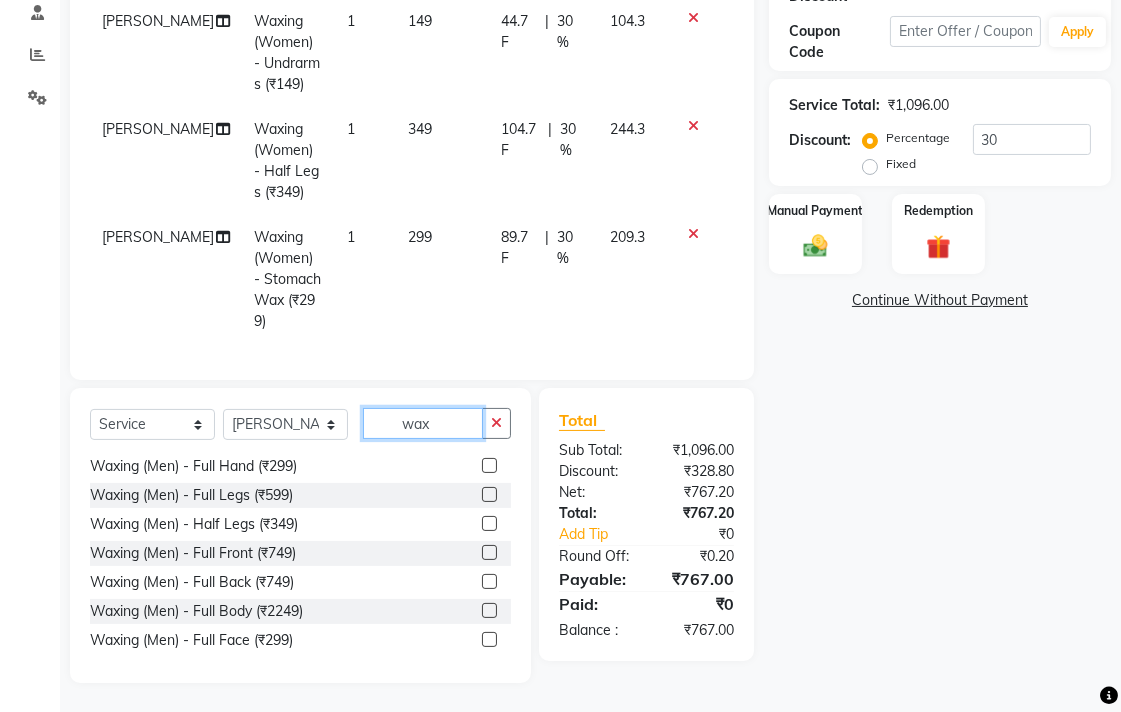 click on "wax" 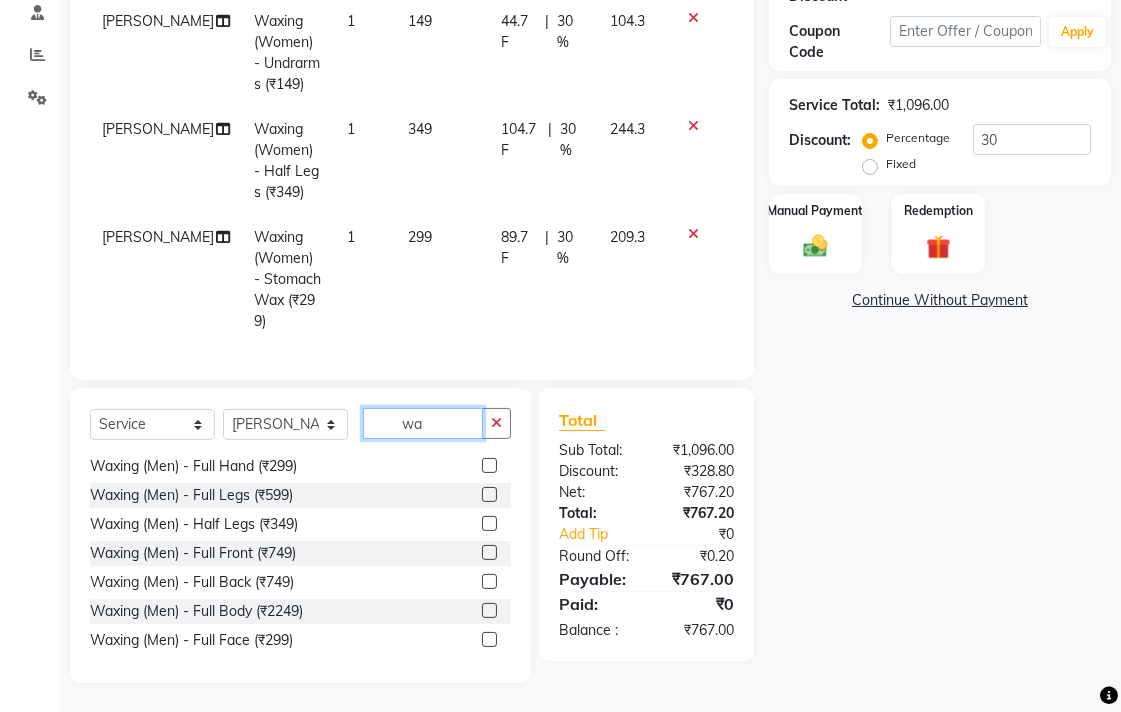 type on "w" 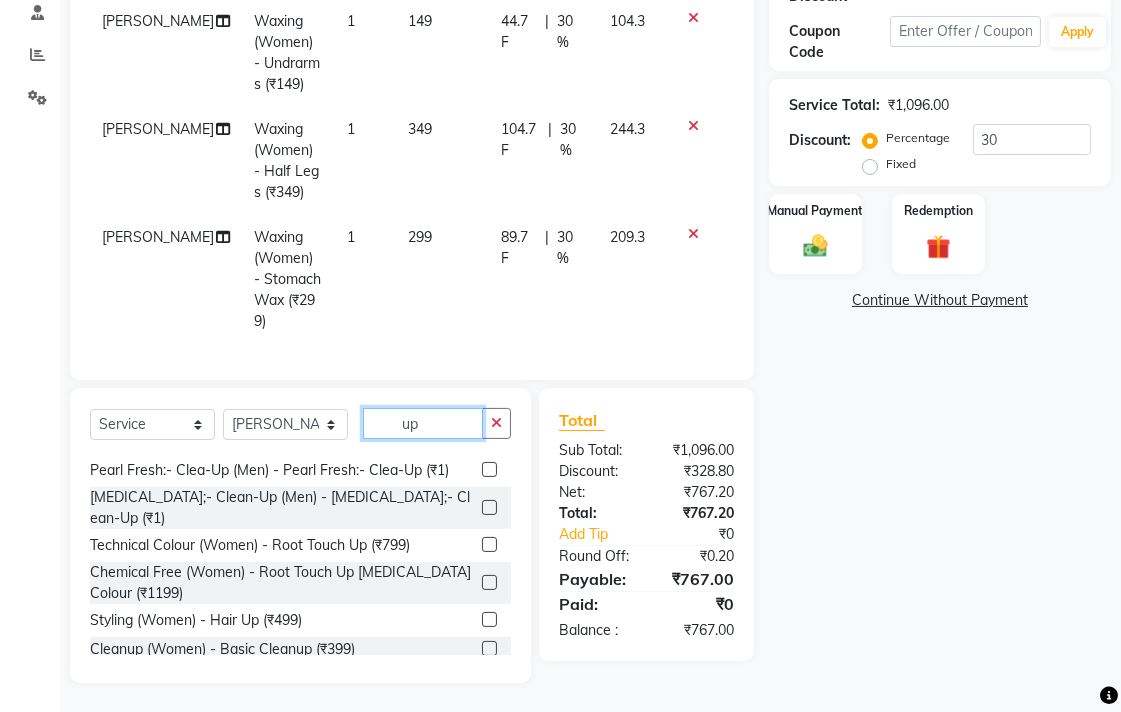 scroll, scrollTop: 31, scrollLeft: 0, axis: vertical 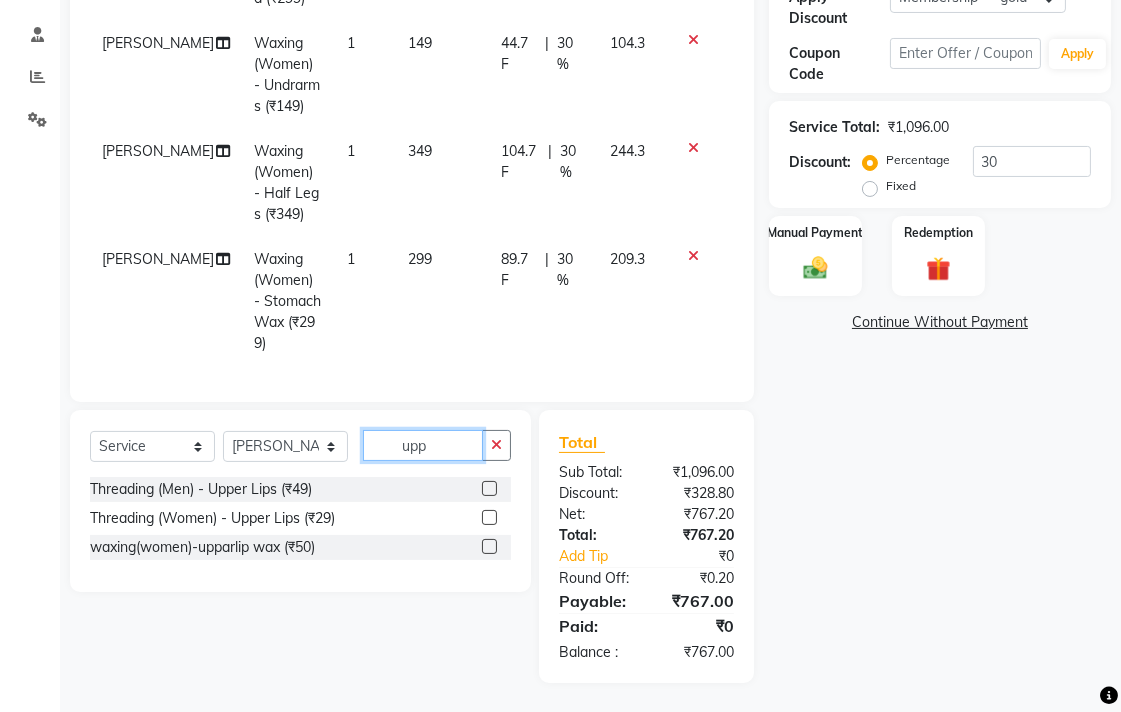 type on "upp" 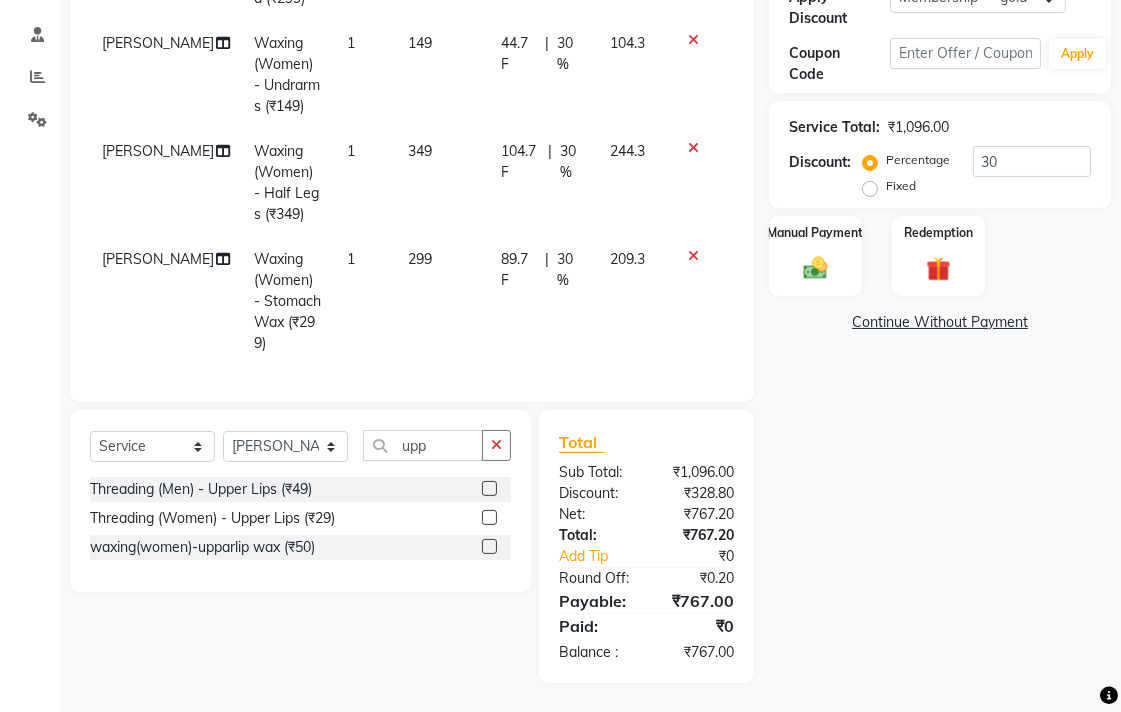 click 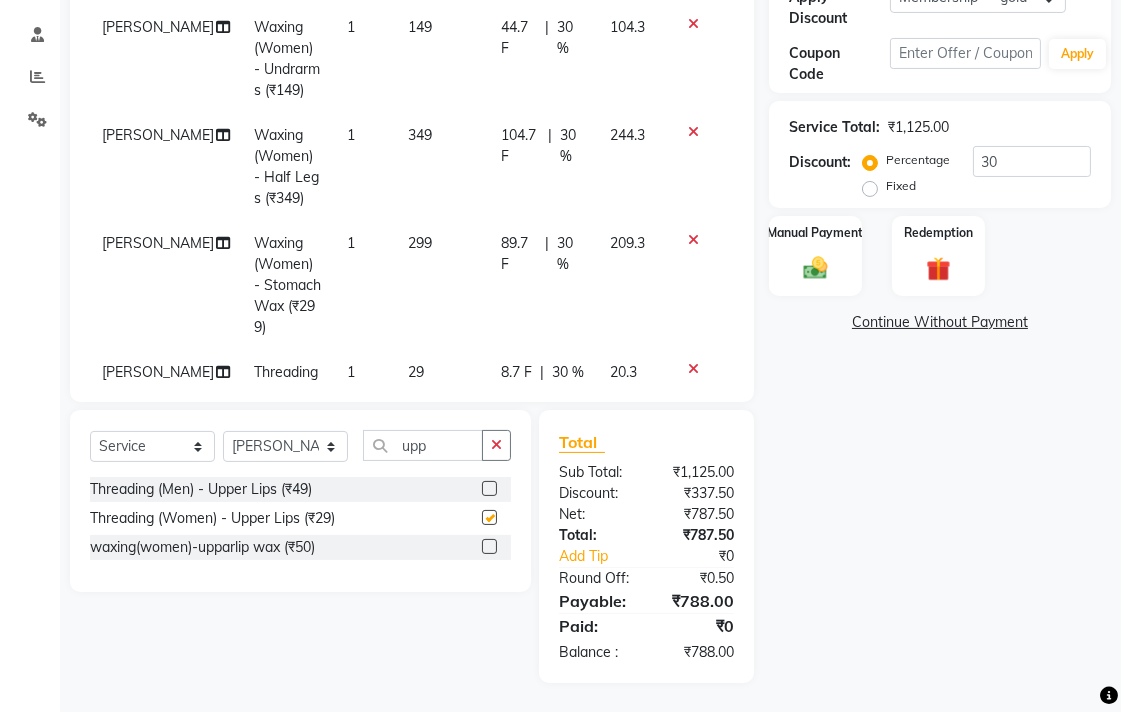 checkbox on "false" 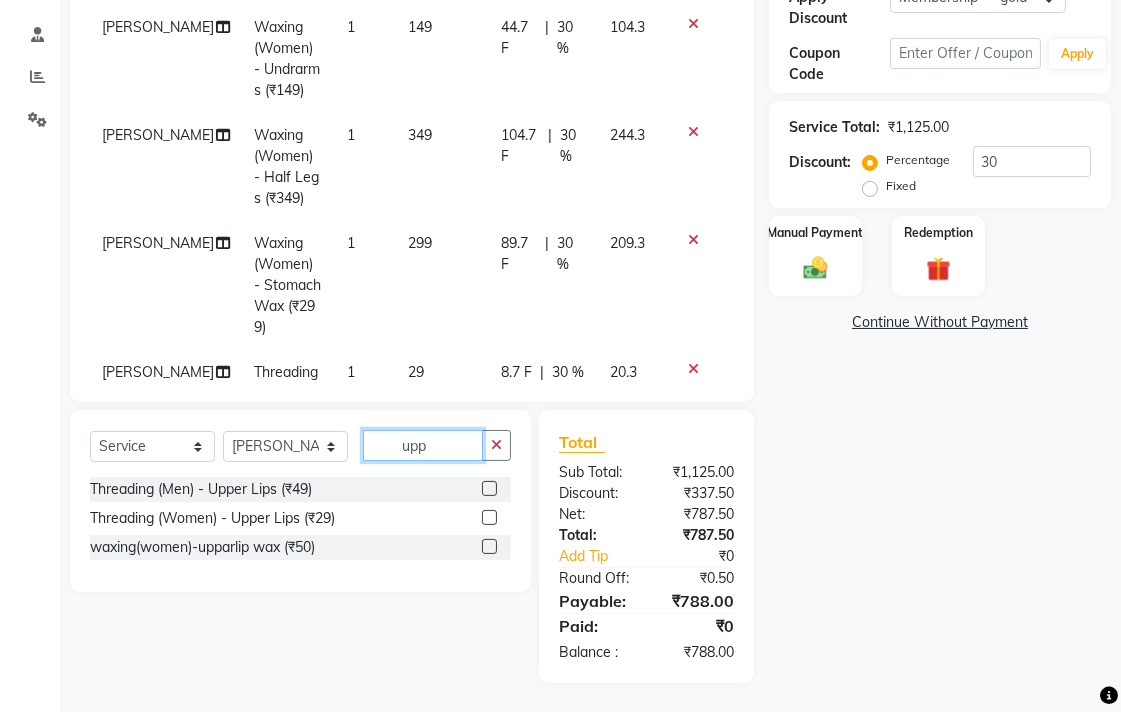 click on "upp" 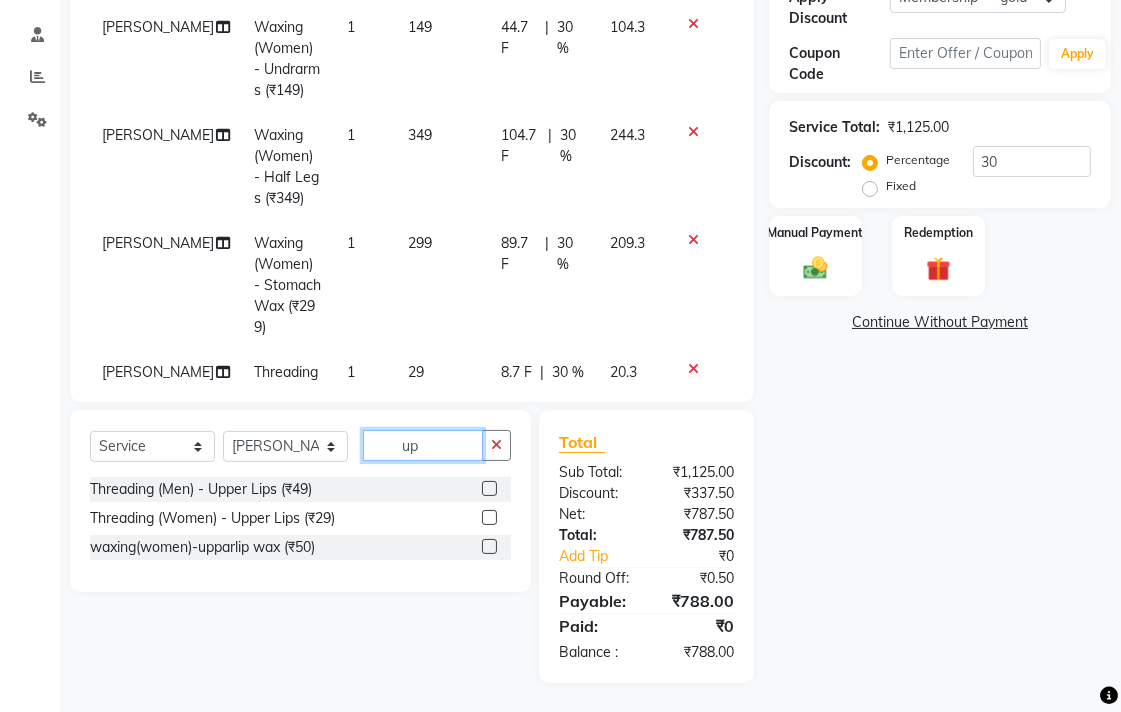 type on "u" 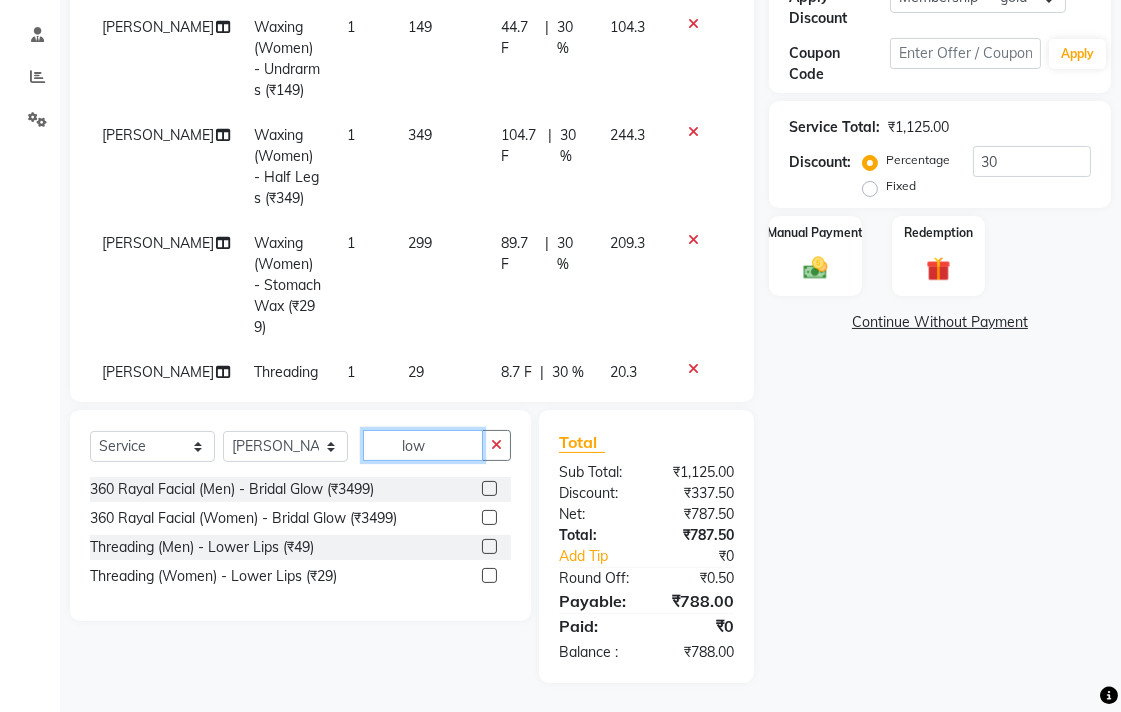 type on "low" 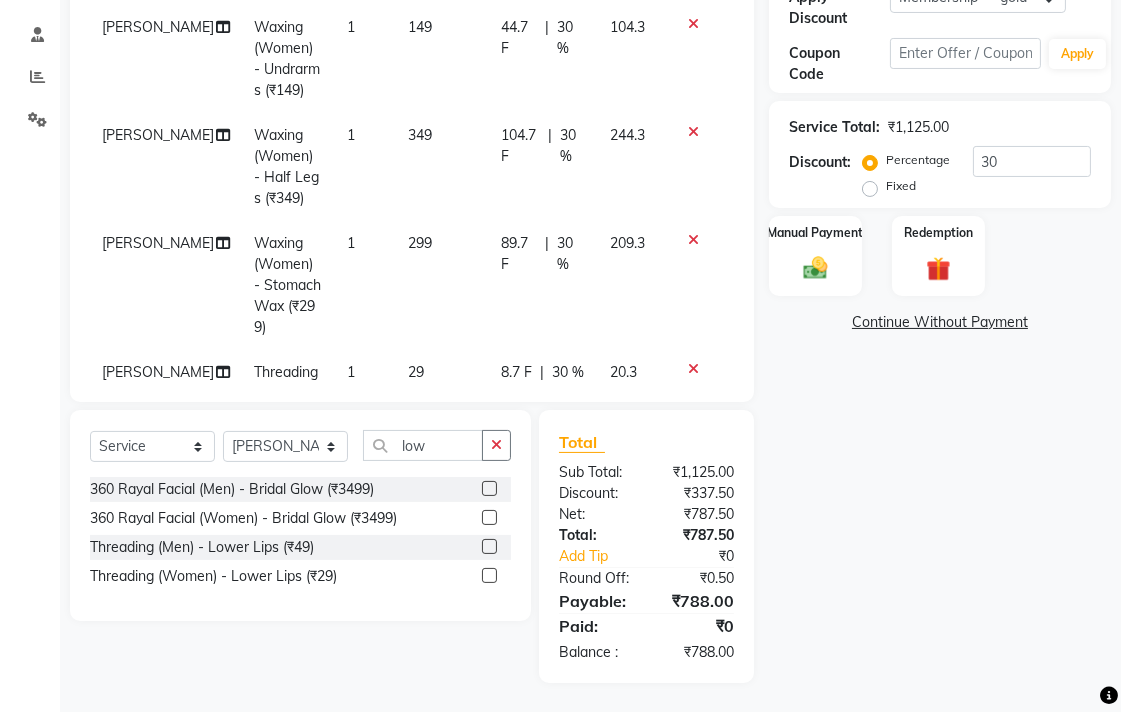 click 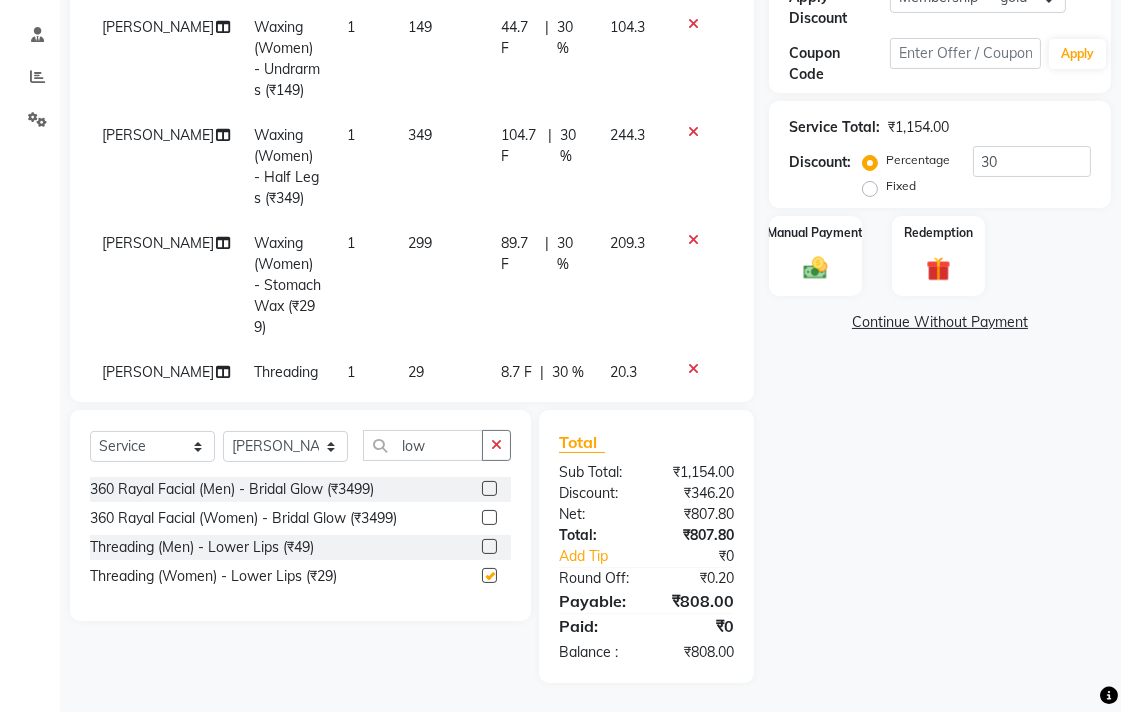checkbox on "false" 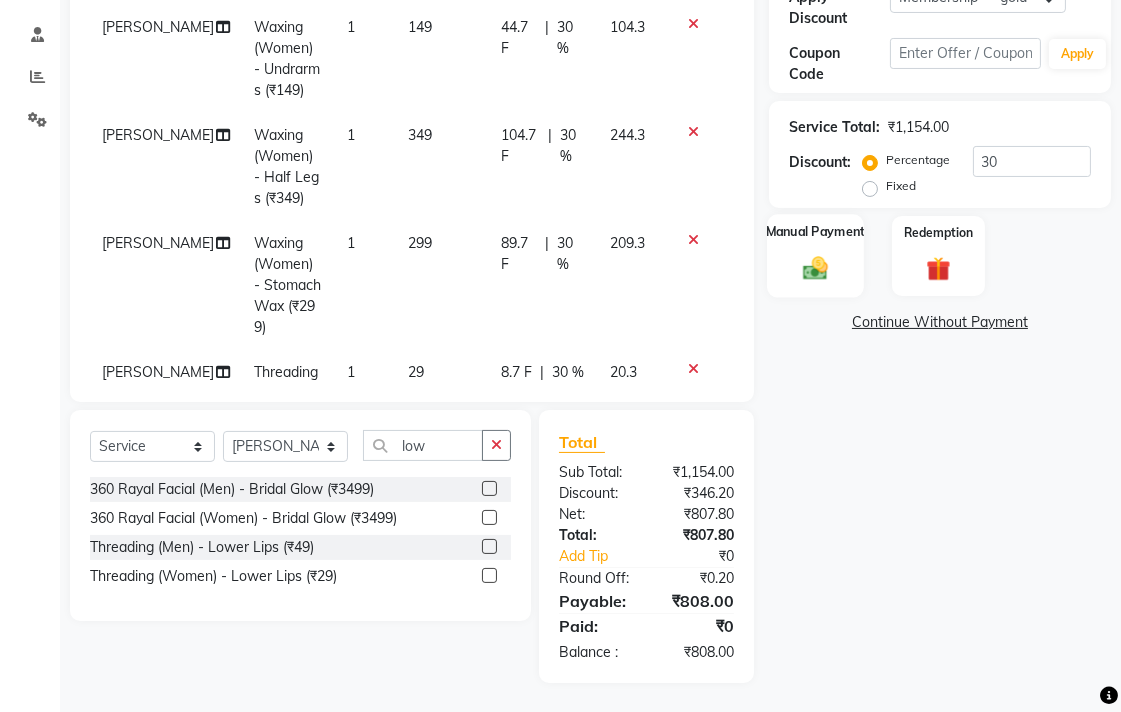 click 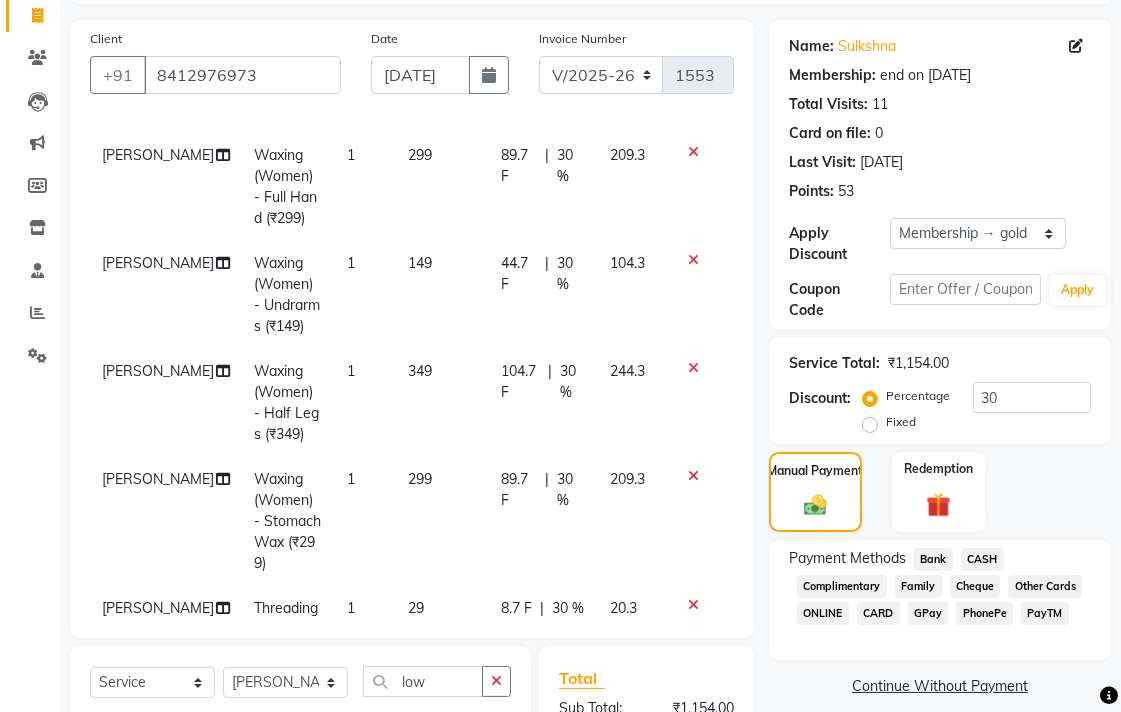 scroll, scrollTop: 0, scrollLeft: 0, axis: both 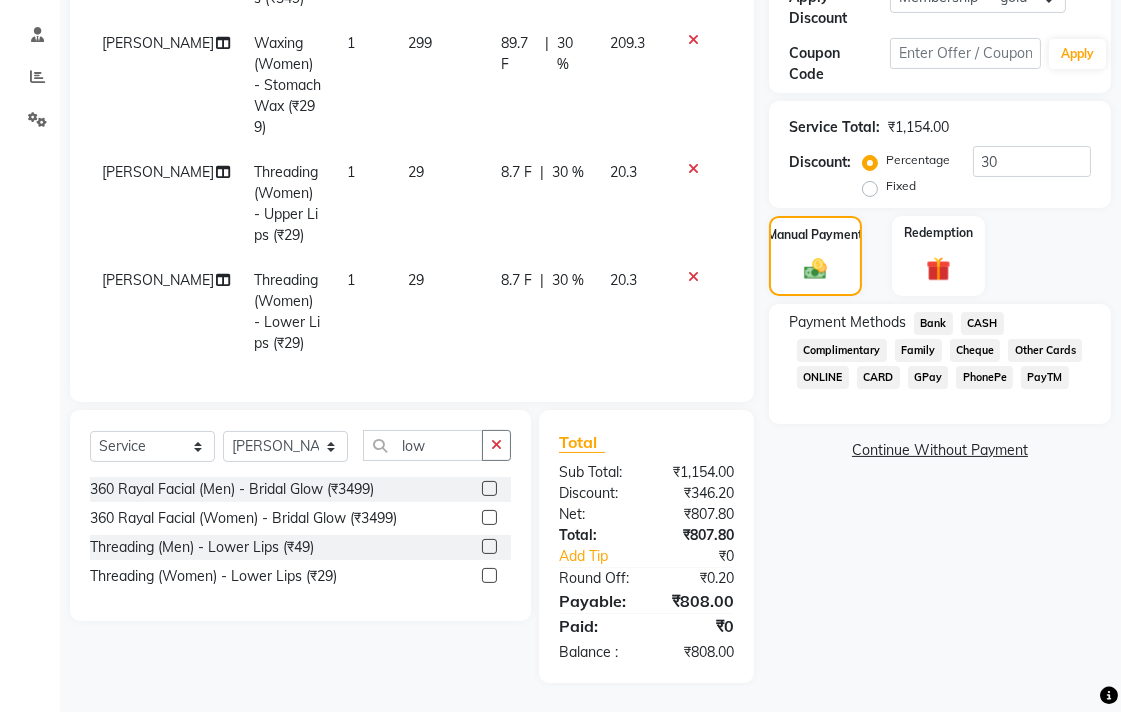 click on "Bank" 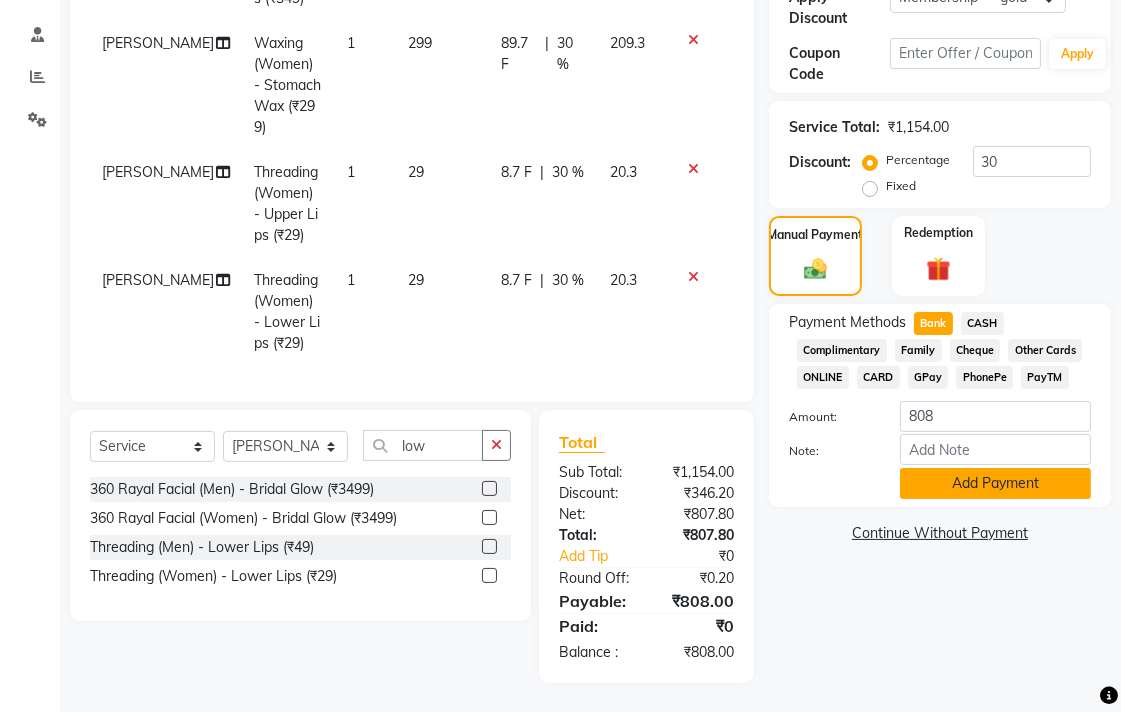 click on "Add Payment" 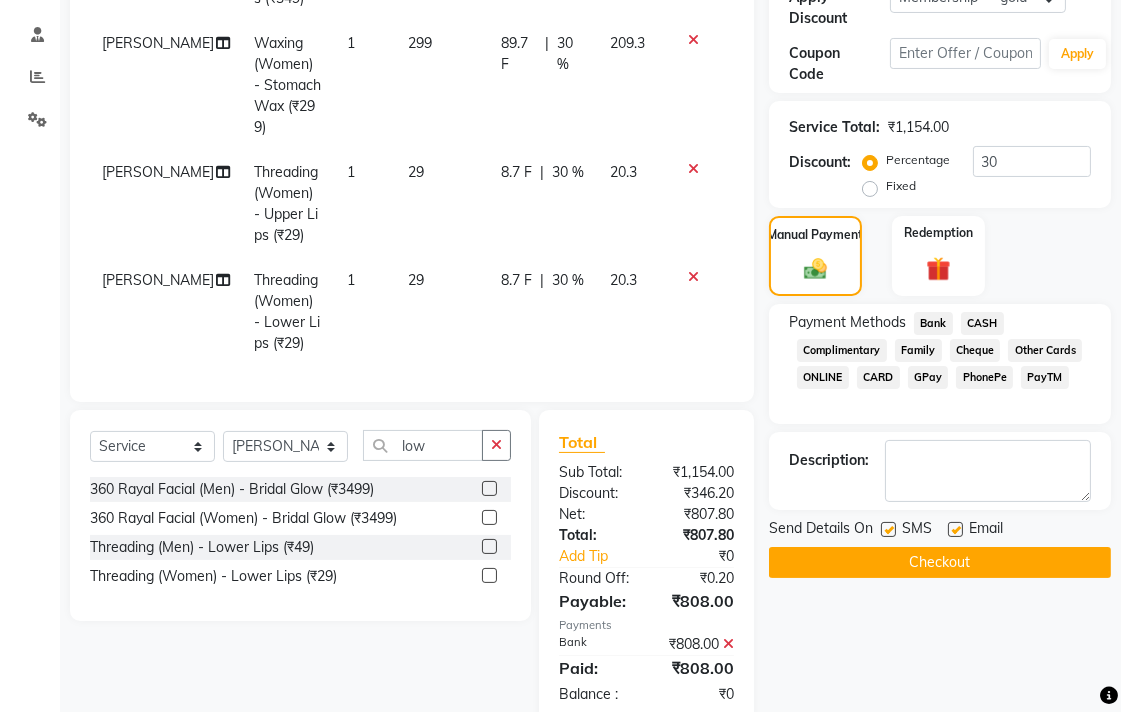 click on "Checkout" 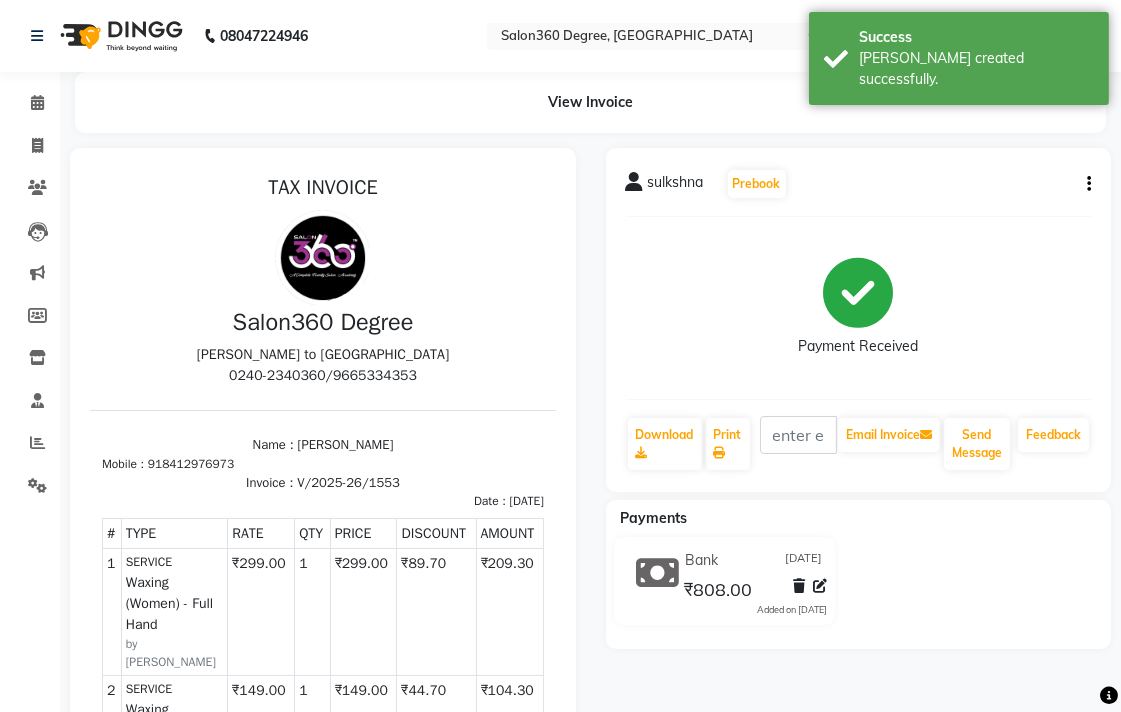 scroll, scrollTop: 0, scrollLeft: 0, axis: both 